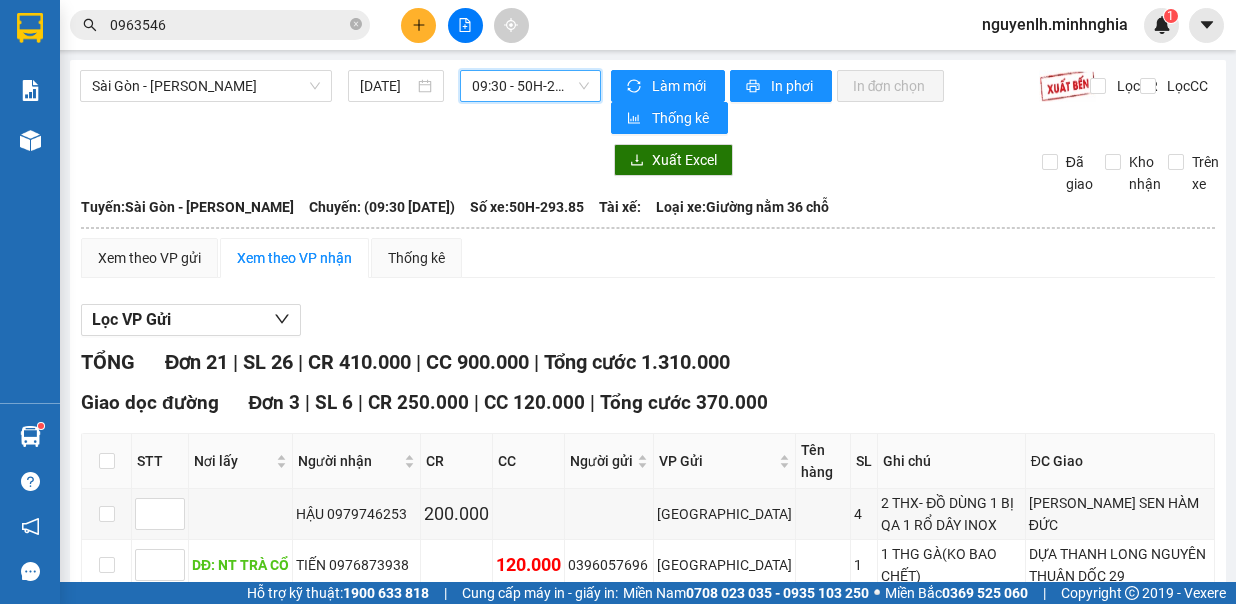 scroll, scrollTop: 0, scrollLeft: 0, axis: both 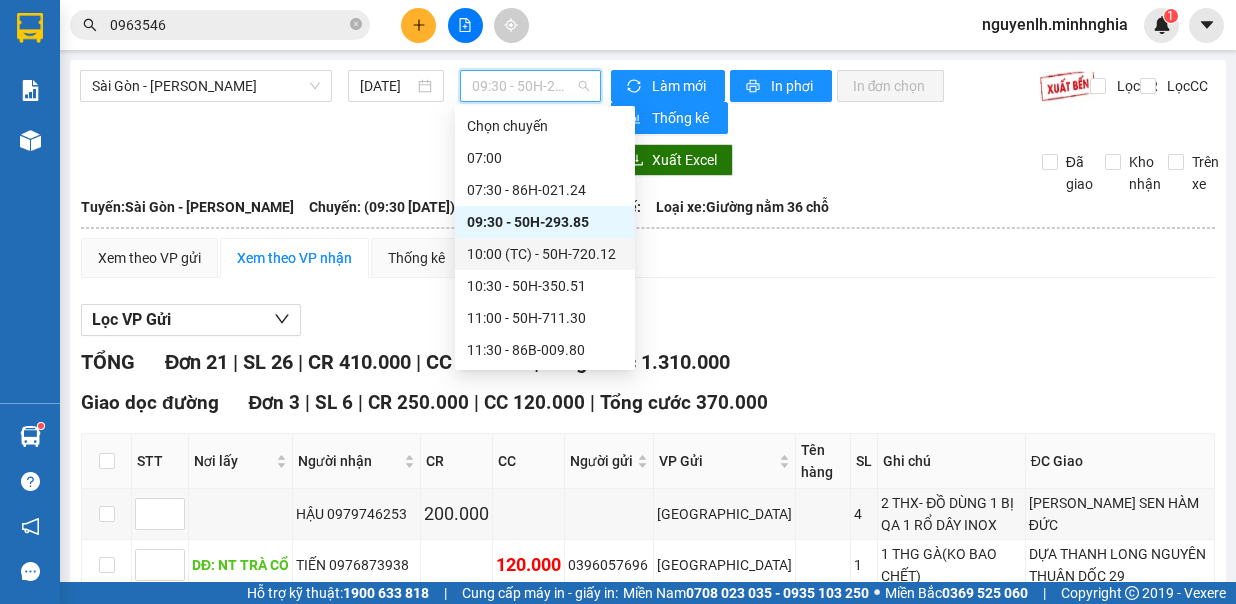 click on "10:00   (TC)   - 50H-720.12" at bounding box center (545, 254) 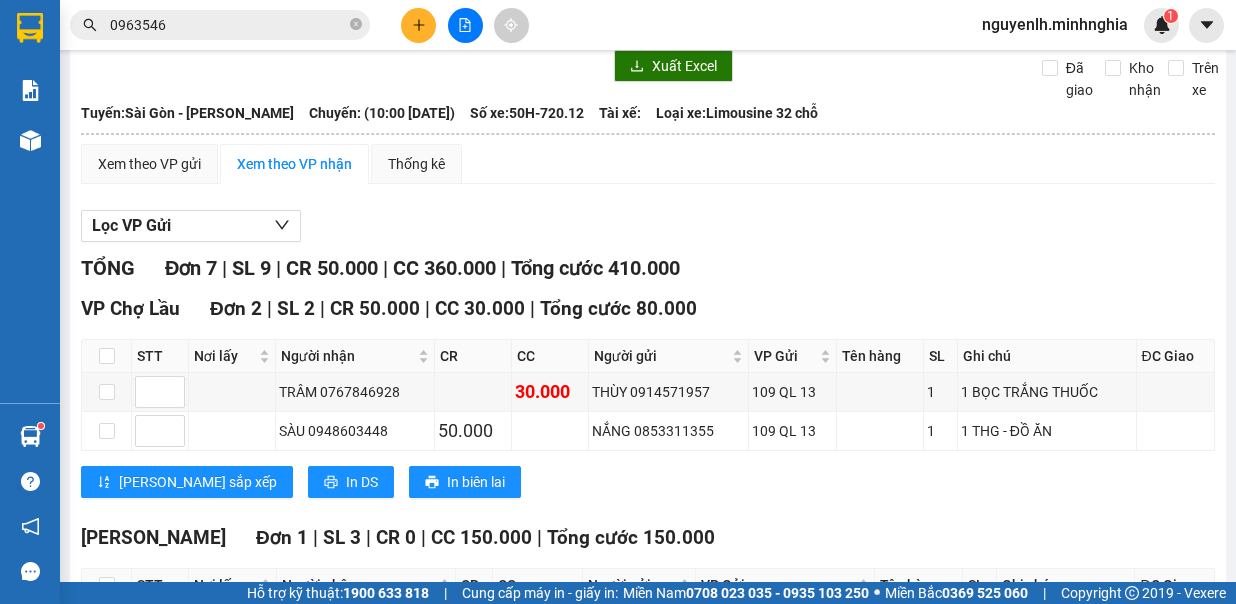 scroll, scrollTop: 0, scrollLeft: 0, axis: both 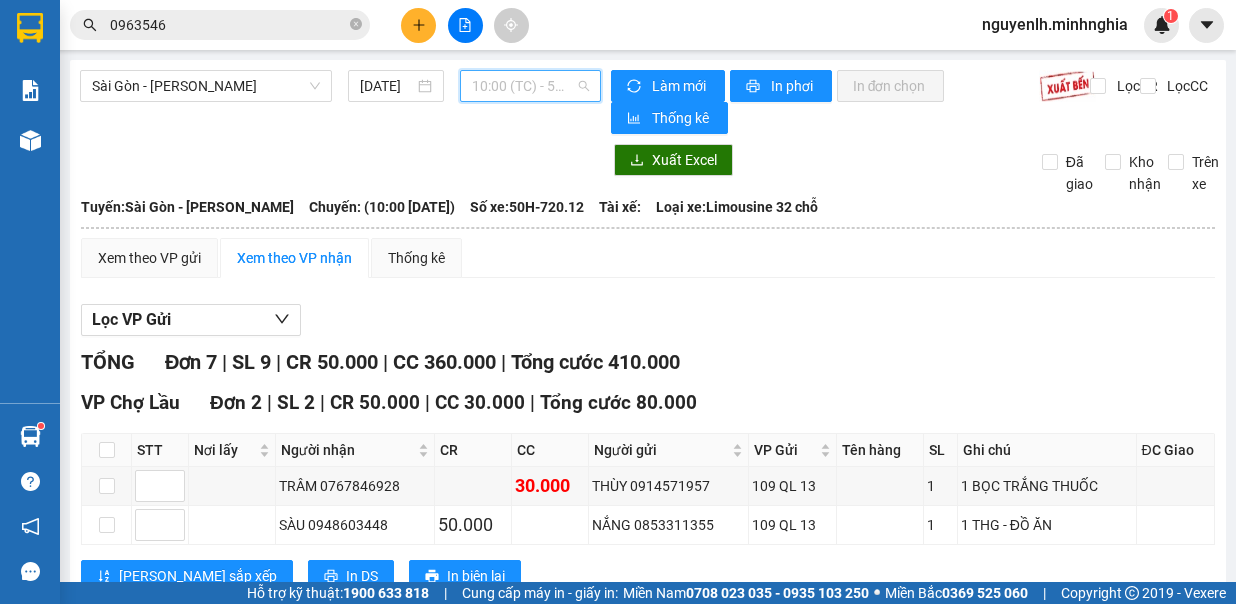 click on "10:00   (TC)   - 50H-720.12" at bounding box center (530, 86) 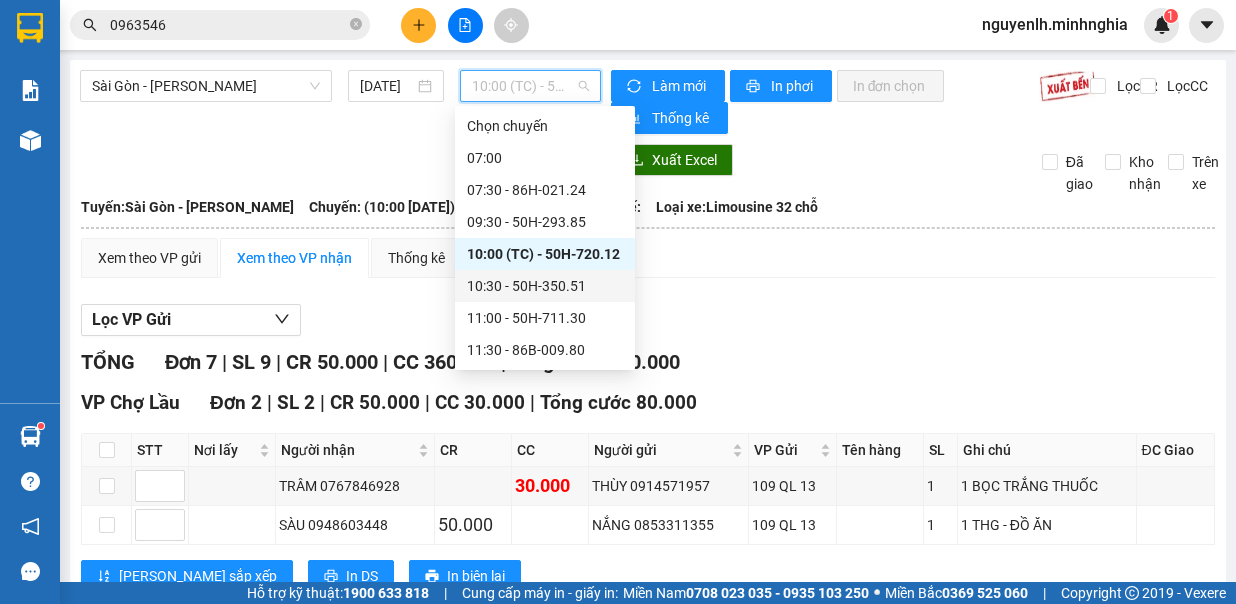 click on "10:30     - 50H-350.51" at bounding box center [545, 286] 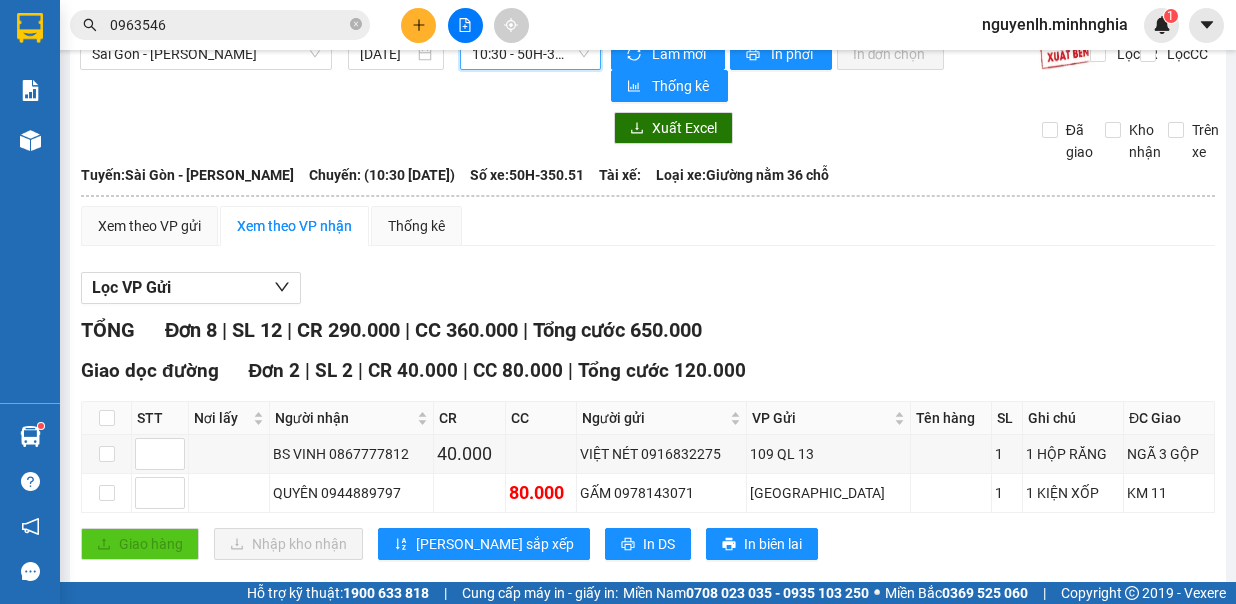 scroll, scrollTop: 0, scrollLeft: 0, axis: both 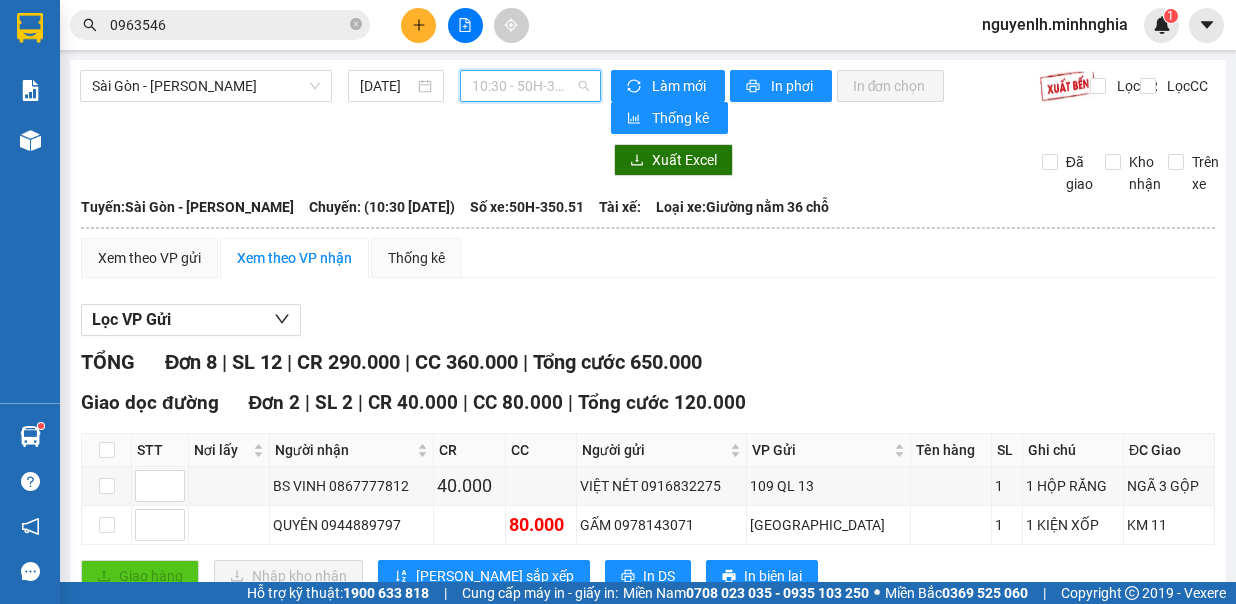 click on "10:30     - 50H-350.51" at bounding box center (530, 86) 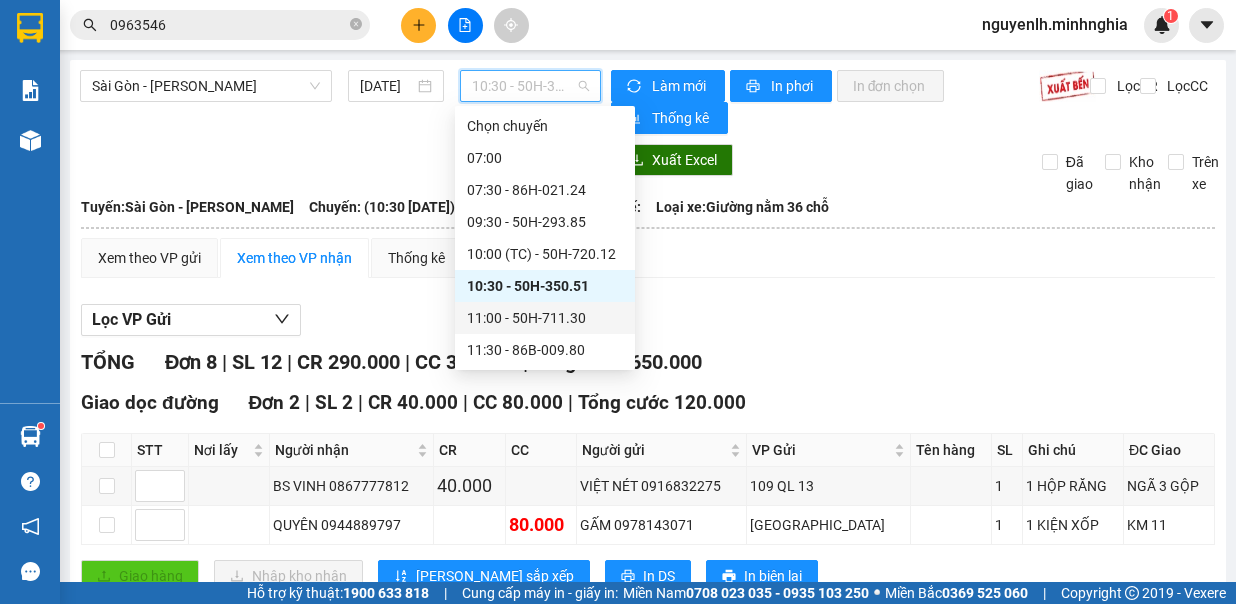 drag, startPoint x: 550, startPoint y: 317, endPoint x: 560, endPoint y: 312, distance: 11.18034 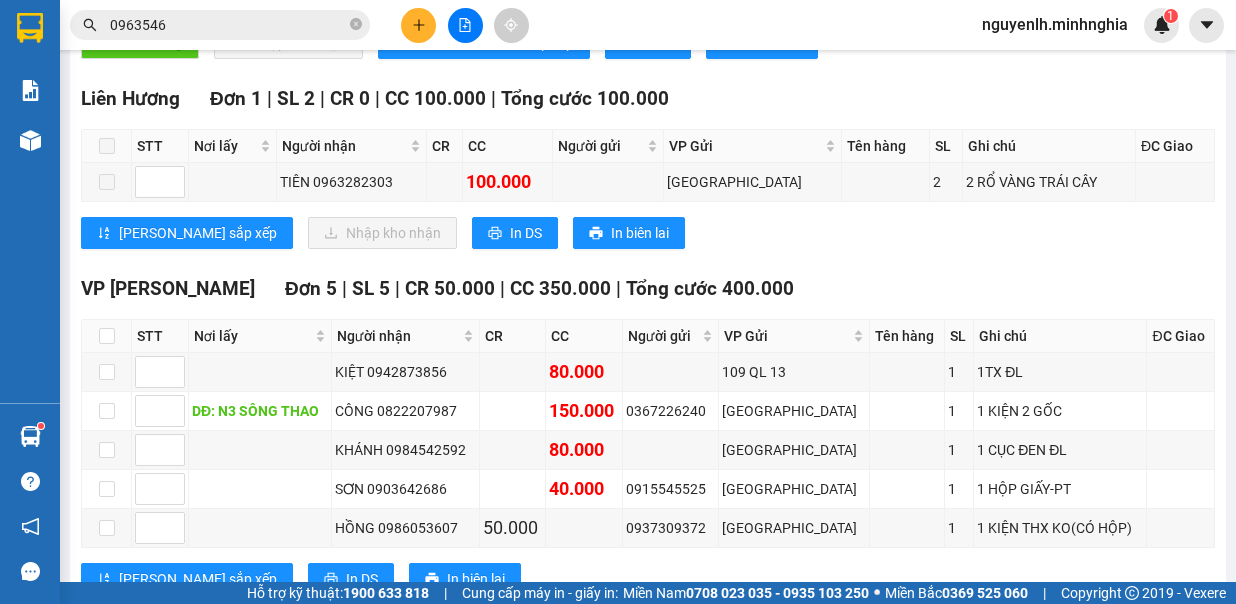 scroll, scrollTop: 0, scrollLeft: 0, axis: both 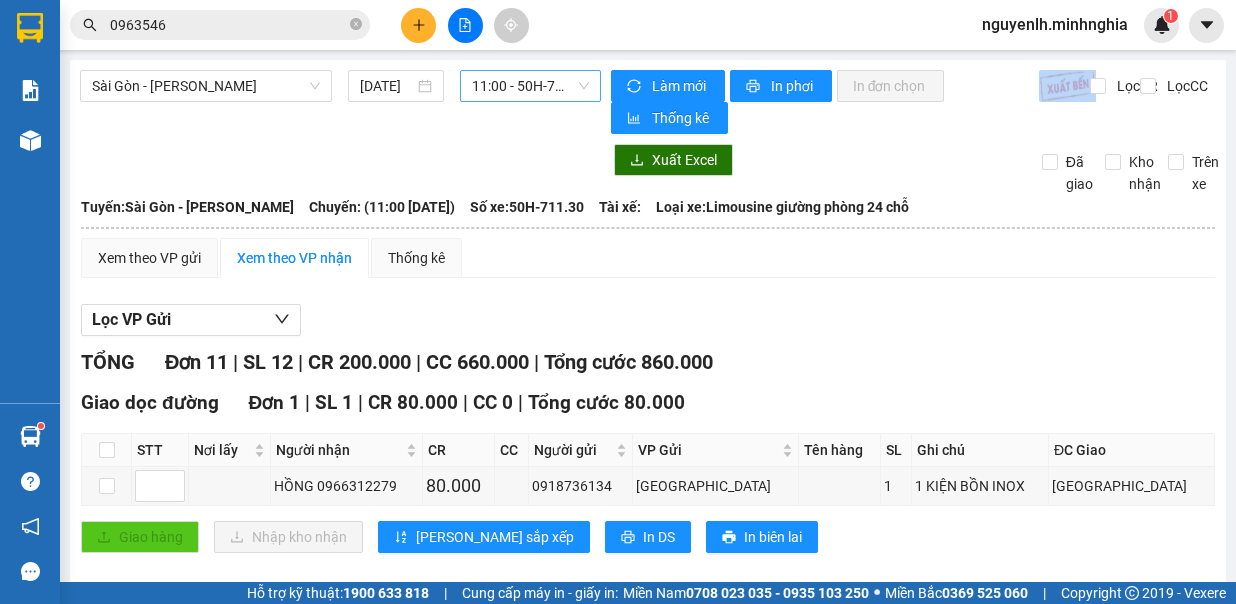 click on "Sài Gòn - Phan Rí 12/07/2025 11:00     - 50H-711.30" at bounding box center [340, 102] 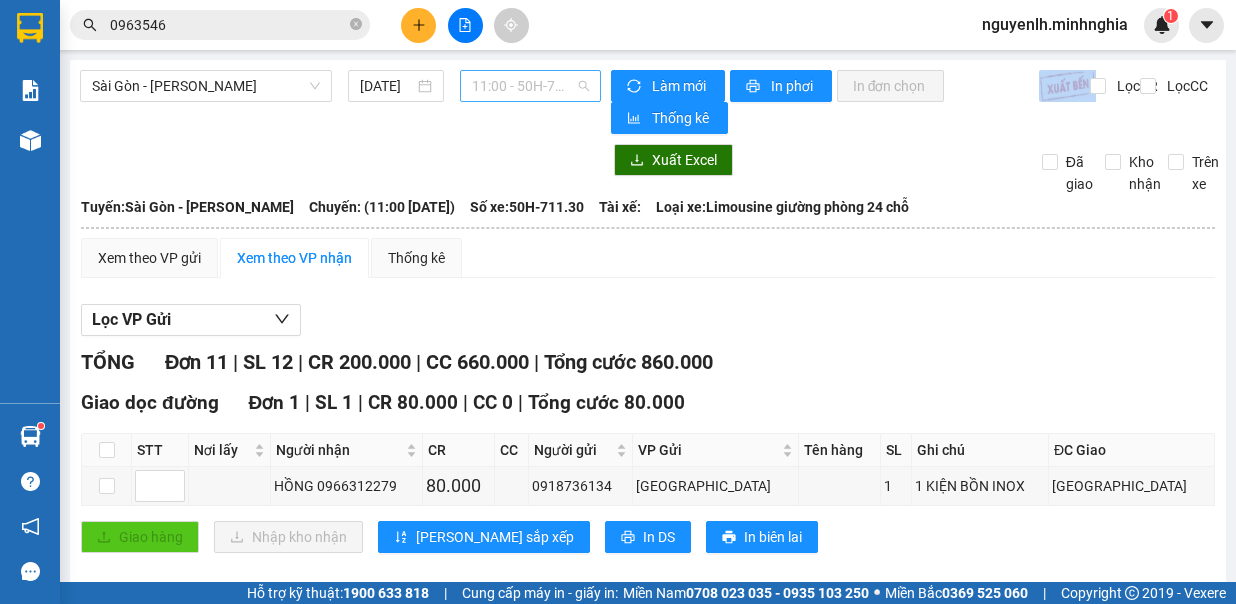 click on "11:00     - 50H-711.30" at bounding box center (530, 86) 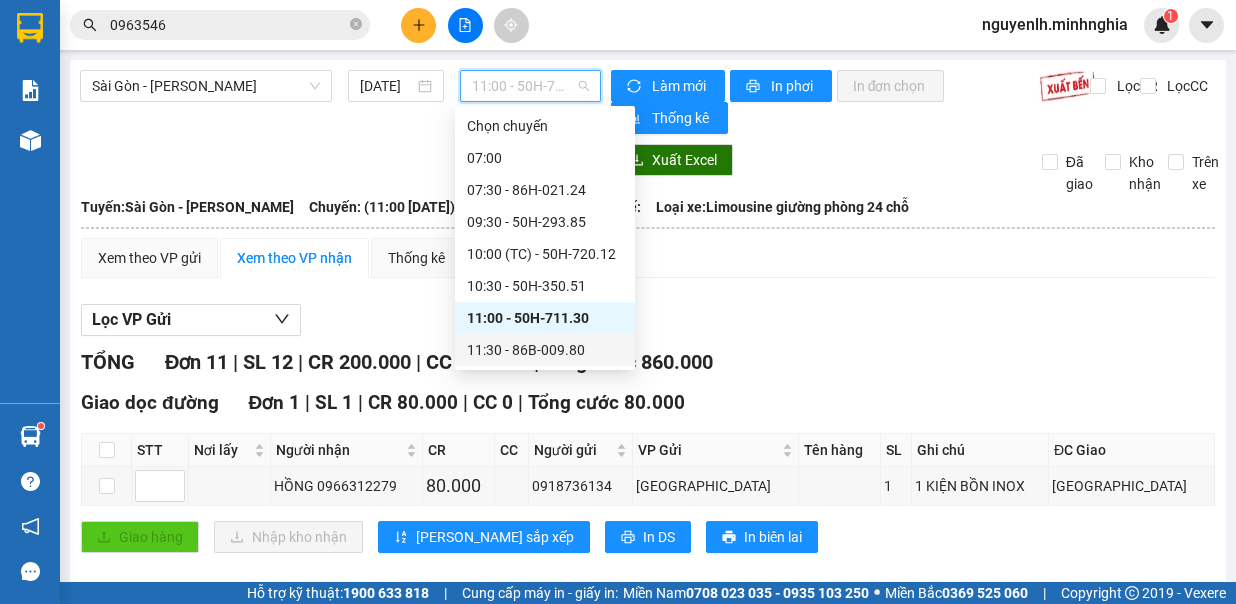 click on "11:30     - 86B-009.80" at bounding box center [545, 350] 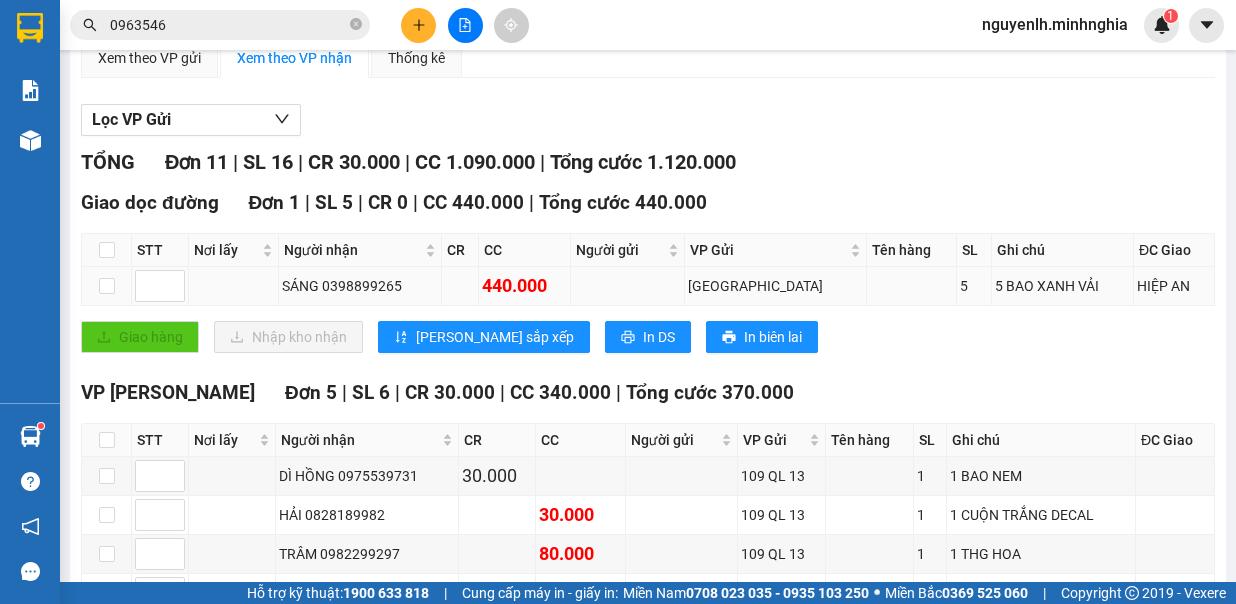 scroll, scrollTop: 0, scrollLeft: 0, axis: both 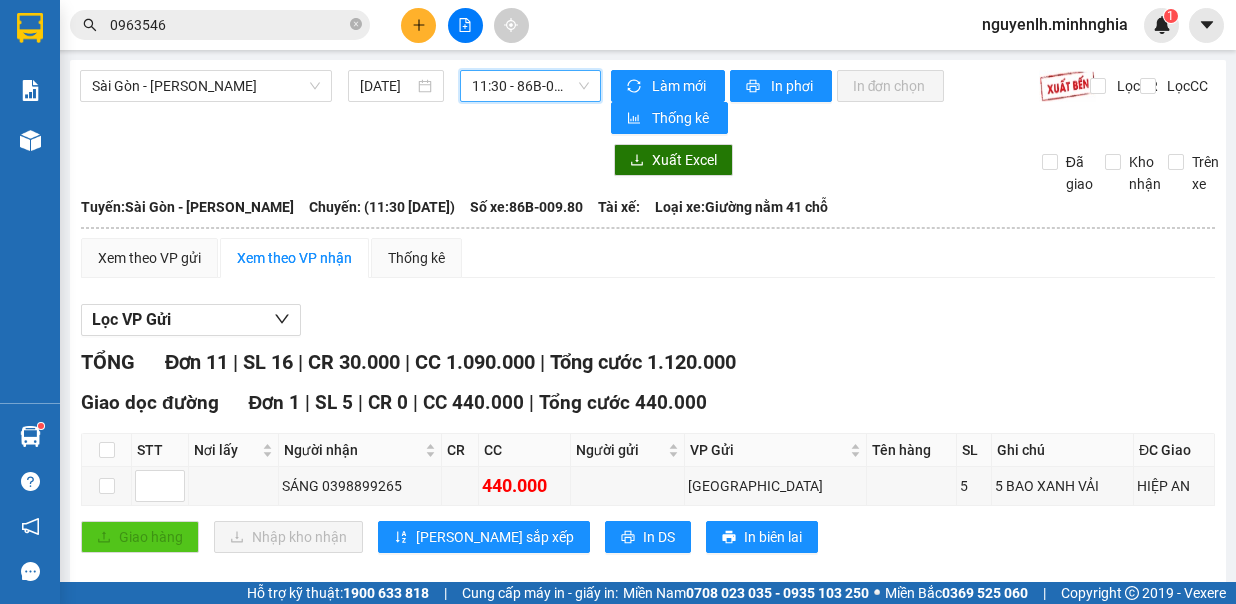 click on "11:30     - 86B-009.80" at bounding box center [530, 86] 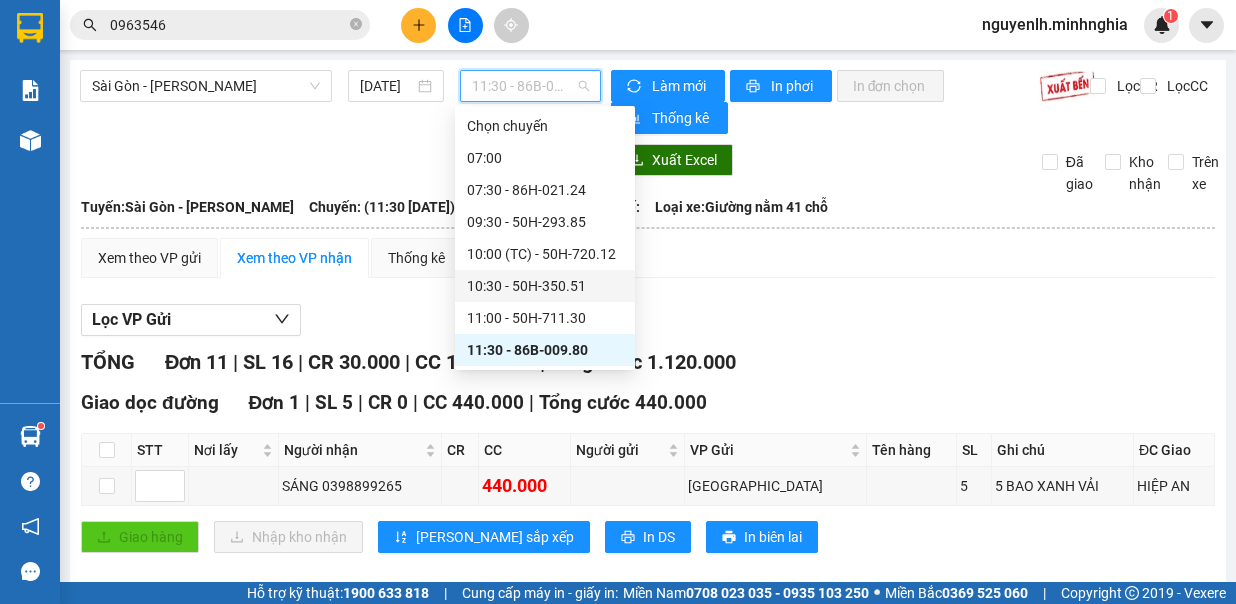 click on "10:30     - 50H-350.51" at bounding box center (545, 286) 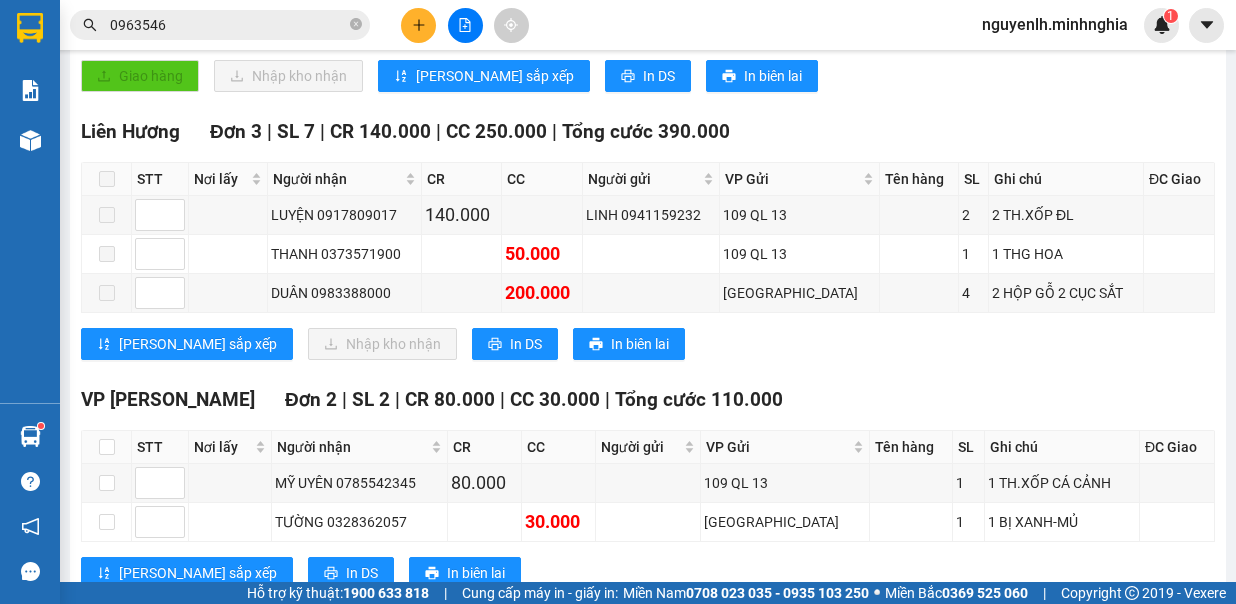 scroll, scrollTop: 0, scrollLeft: 0, axis: both 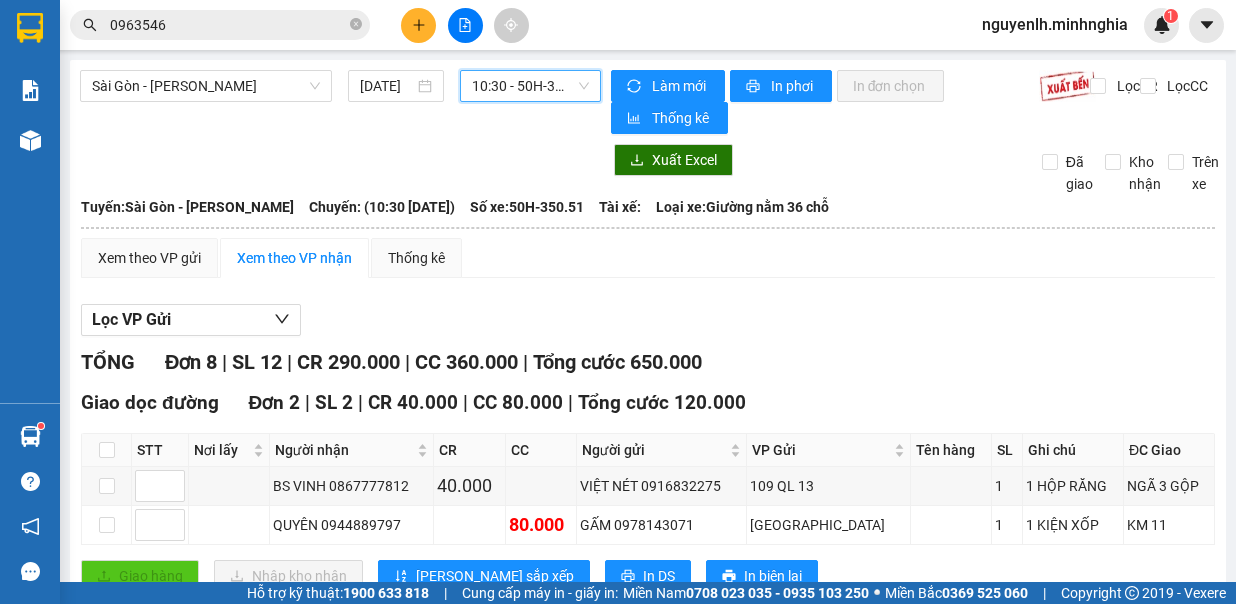 click on "10:30     - 50H-350.51" at bounding box center [530, 86] 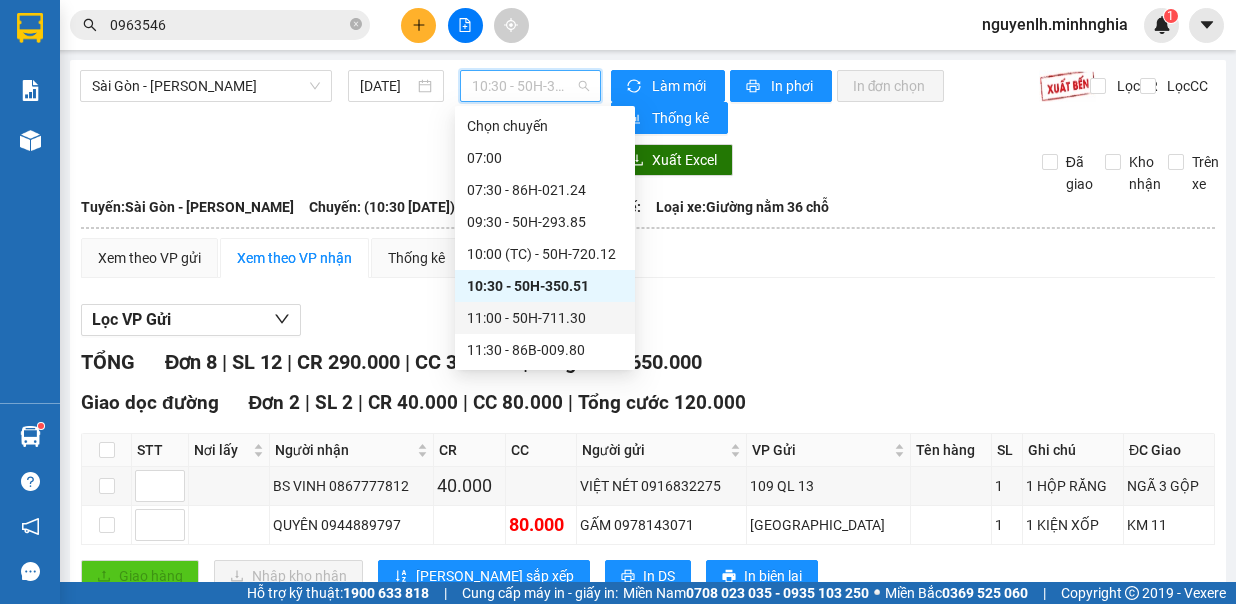 click on "11:00     - 50H-711.30" at bounding box center (545, 318) 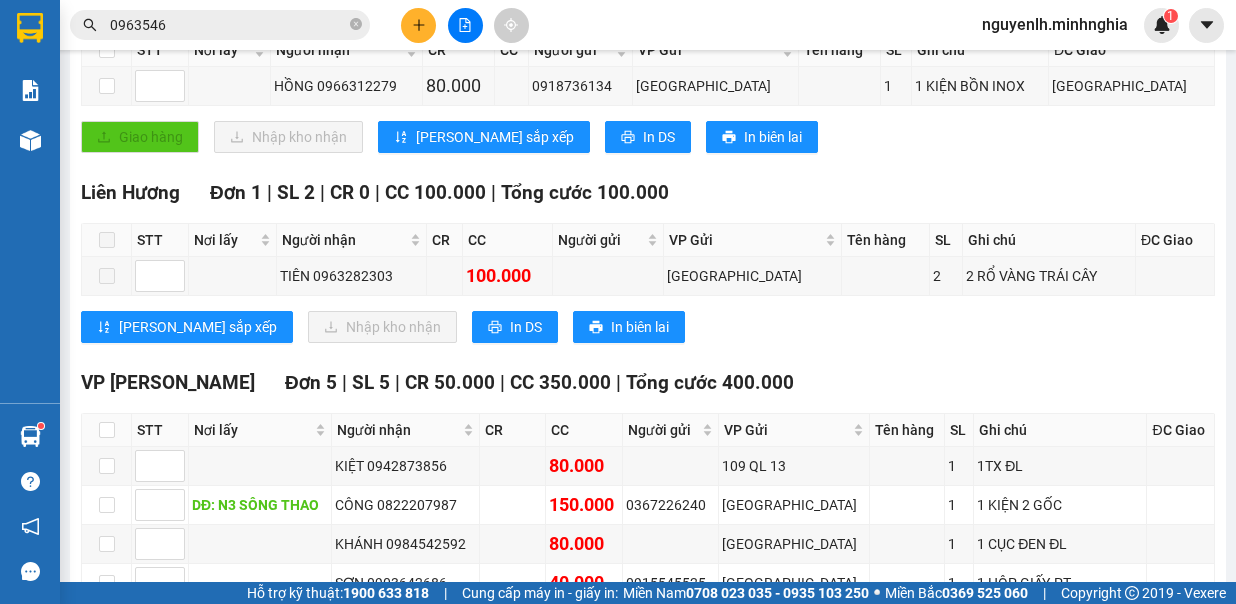 scroll, scrollTop: 0, scrollLeft: 0, axis: both 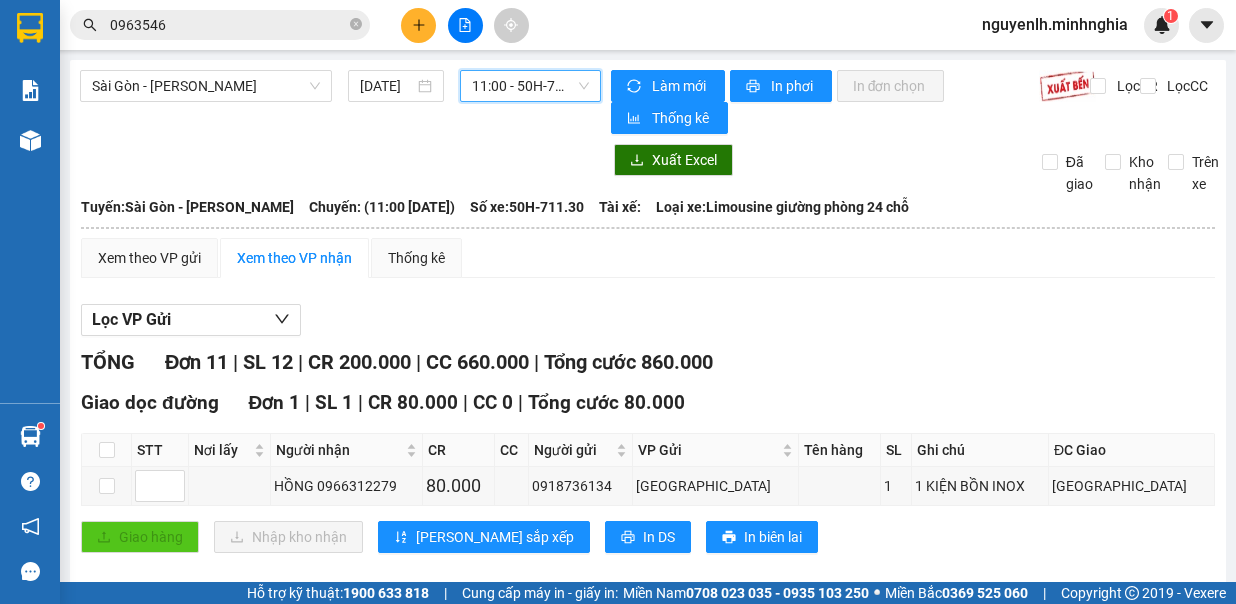 click on "11:00     - 50H-711.30" at bounding box center [530, 86] 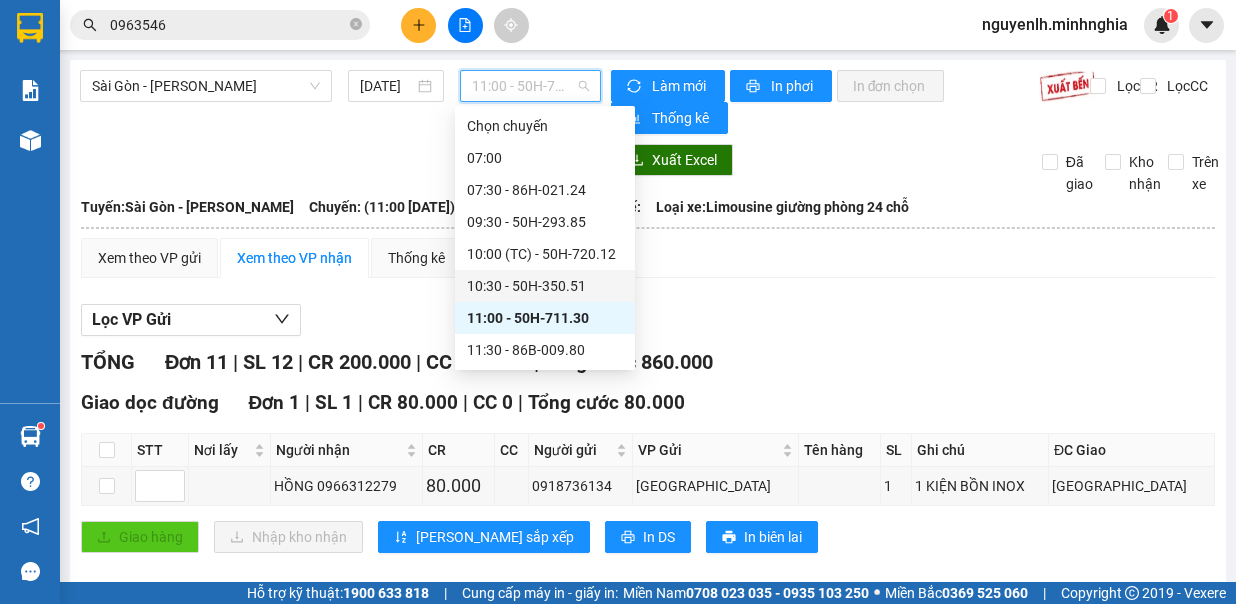 click on "10:30     - 50H-350.51" at bounding box center (545, 286) 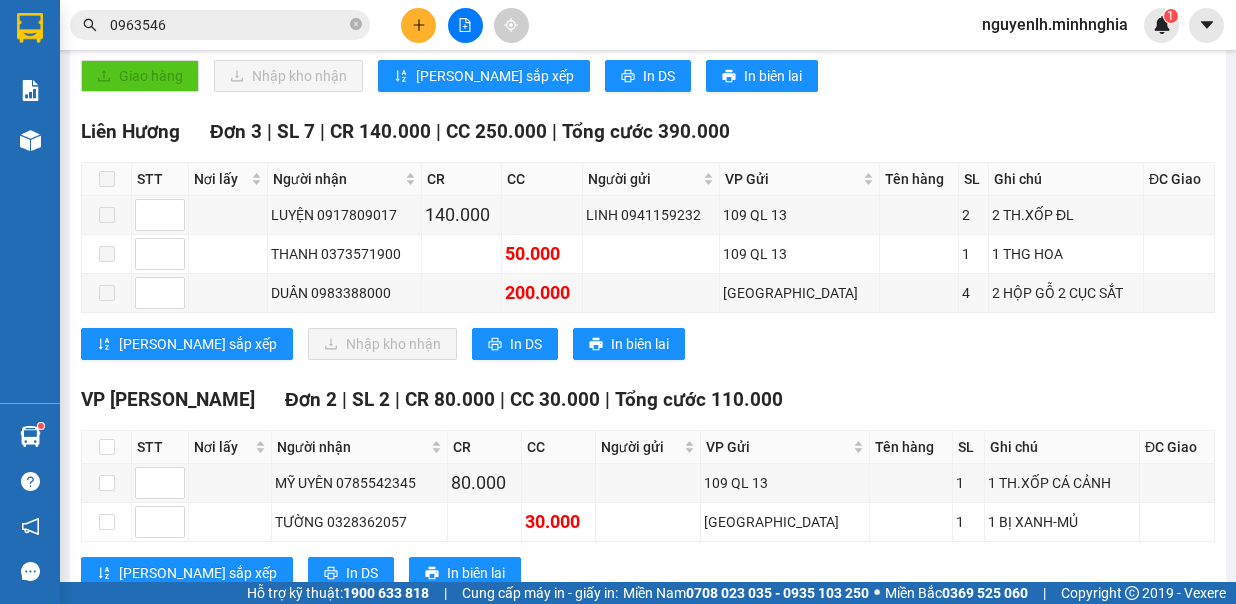 scroll, scrollTop: 0, scrollLeft: 0, axis: both 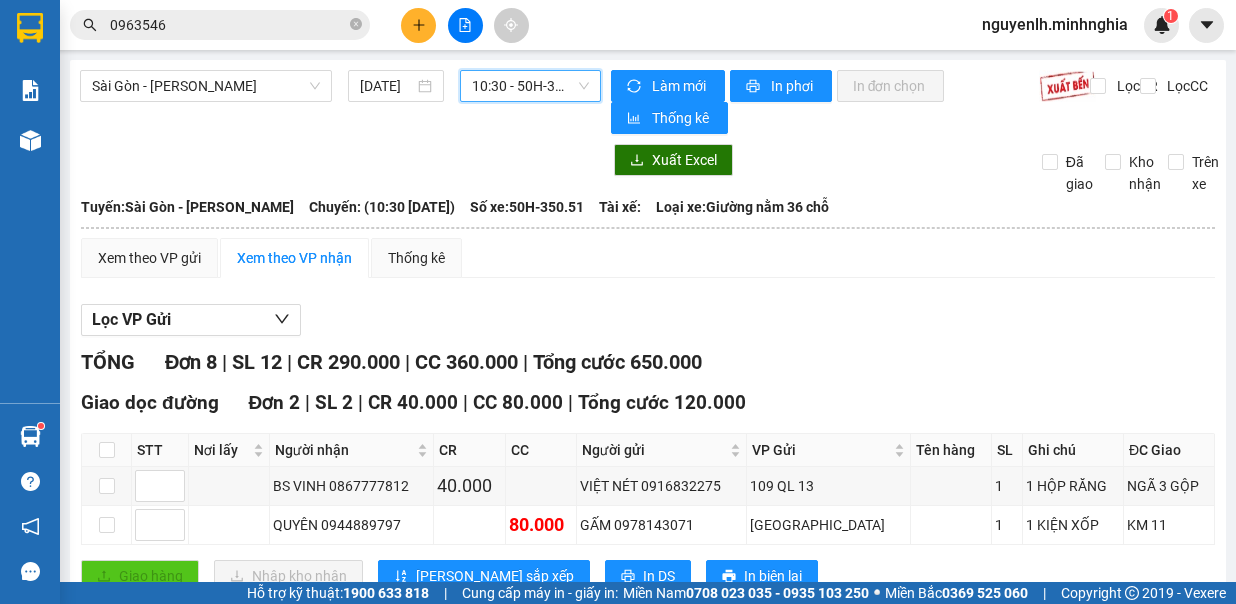 click on "10:30     - 50H-350.51" at bounding box center (530, 86) 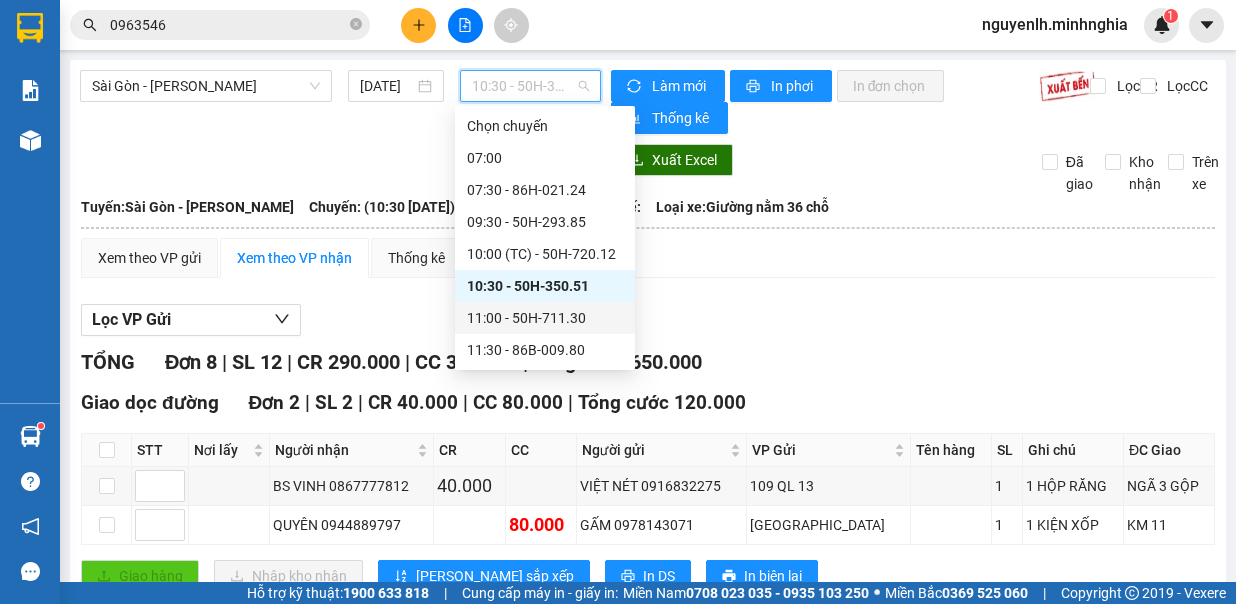 click on "11:00     - 50H-711.30" at bounding box center (545, 318) 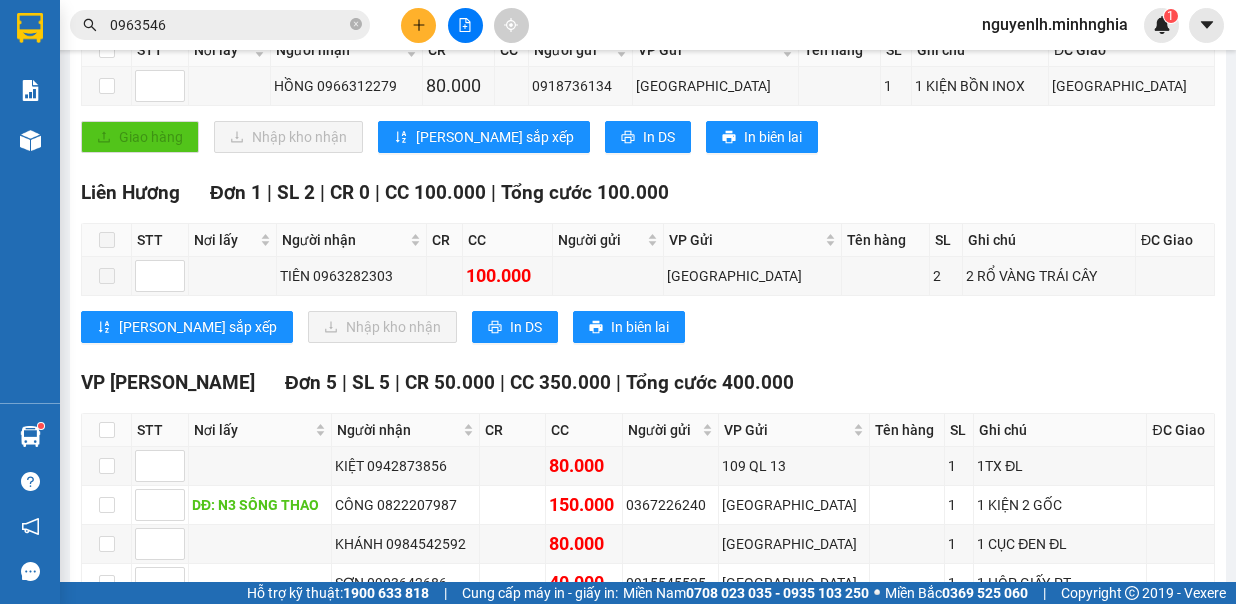 scroll, scrollTop: 0, scrollLeft: 0, axis: both 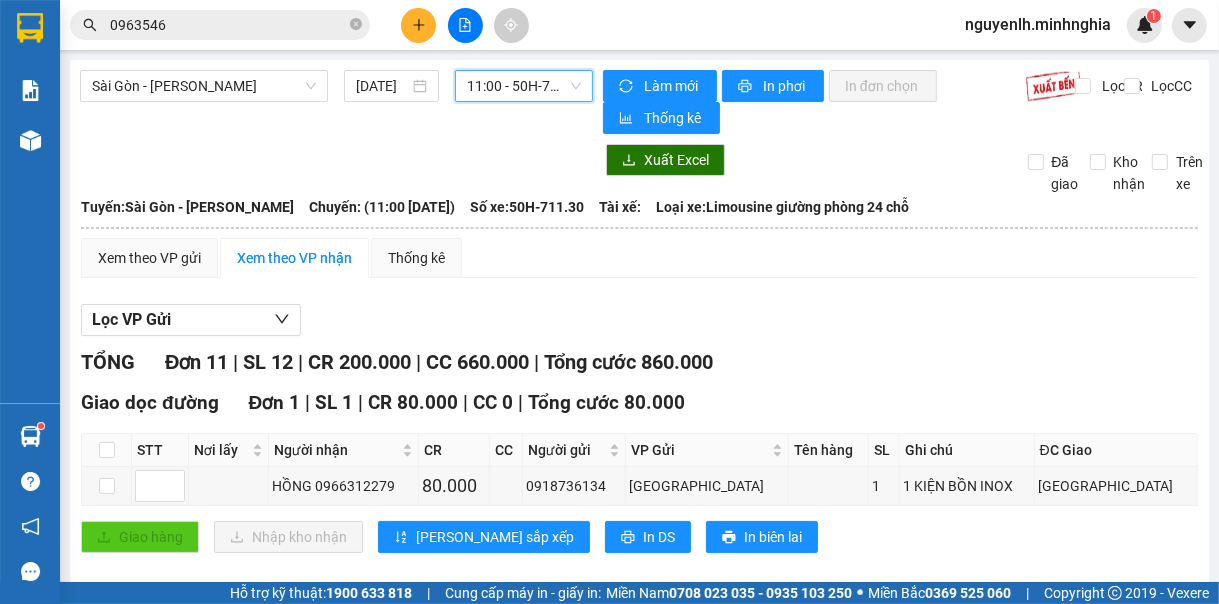 click on "11:00     - 50H-711.30" at bounding box center (524, 86) 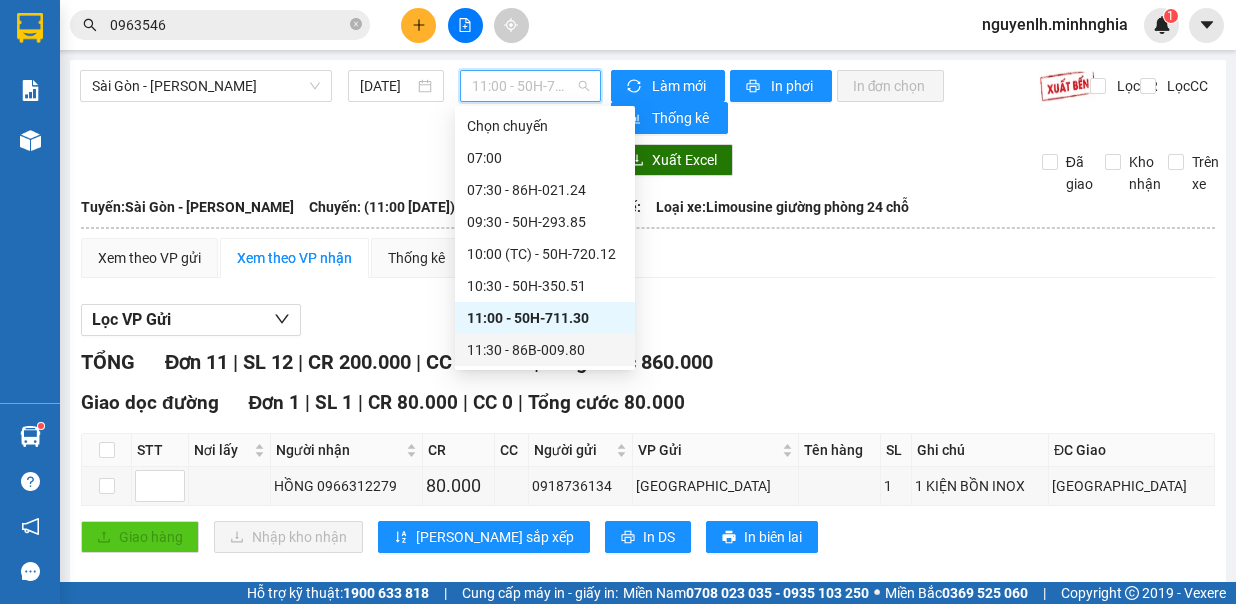 click on "11:30     - 86B-009.80" at bounding box center (545, 350) 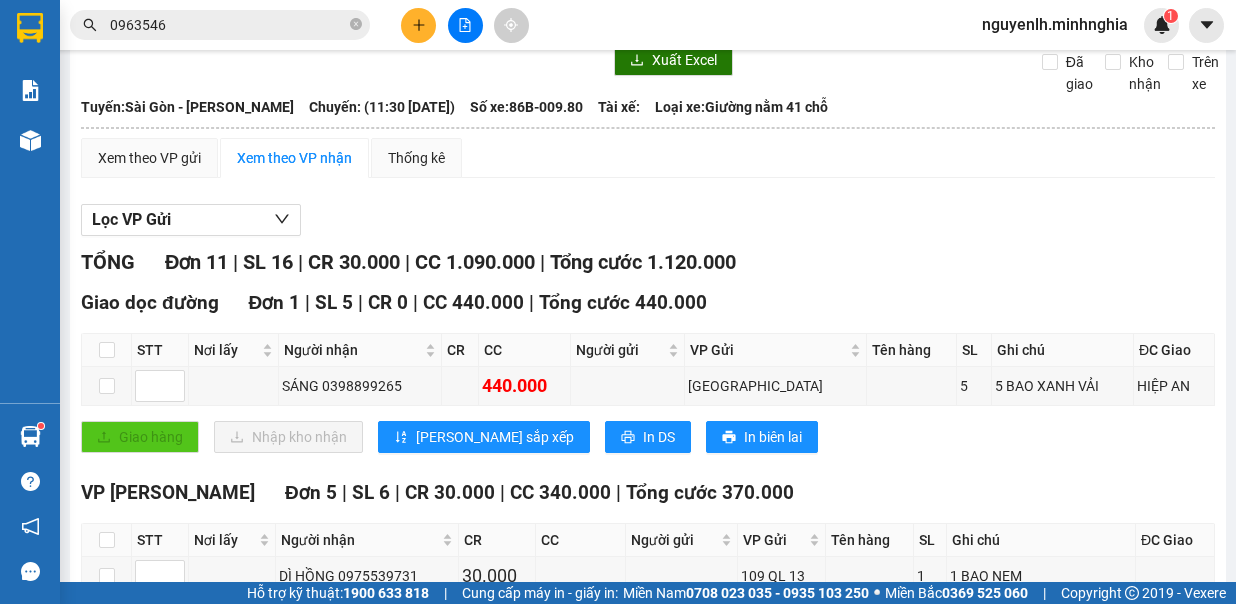 scroll, scrollTop: 0, scrollLeft: 0, axis: both 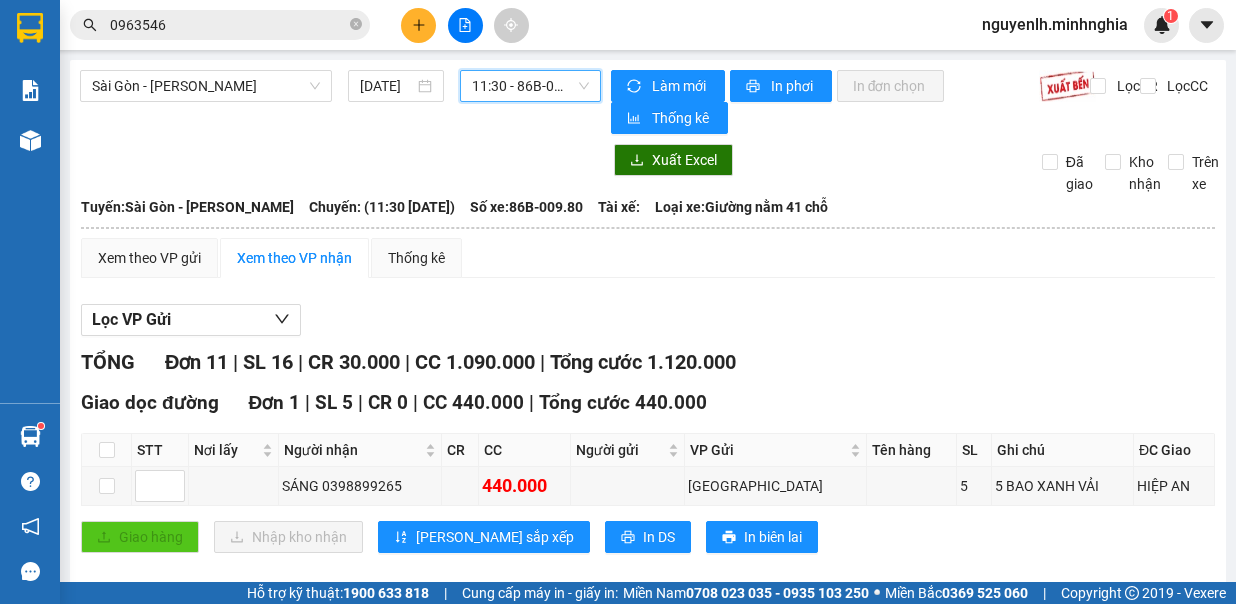 click on "0963546" at bounding box center (228, 25) 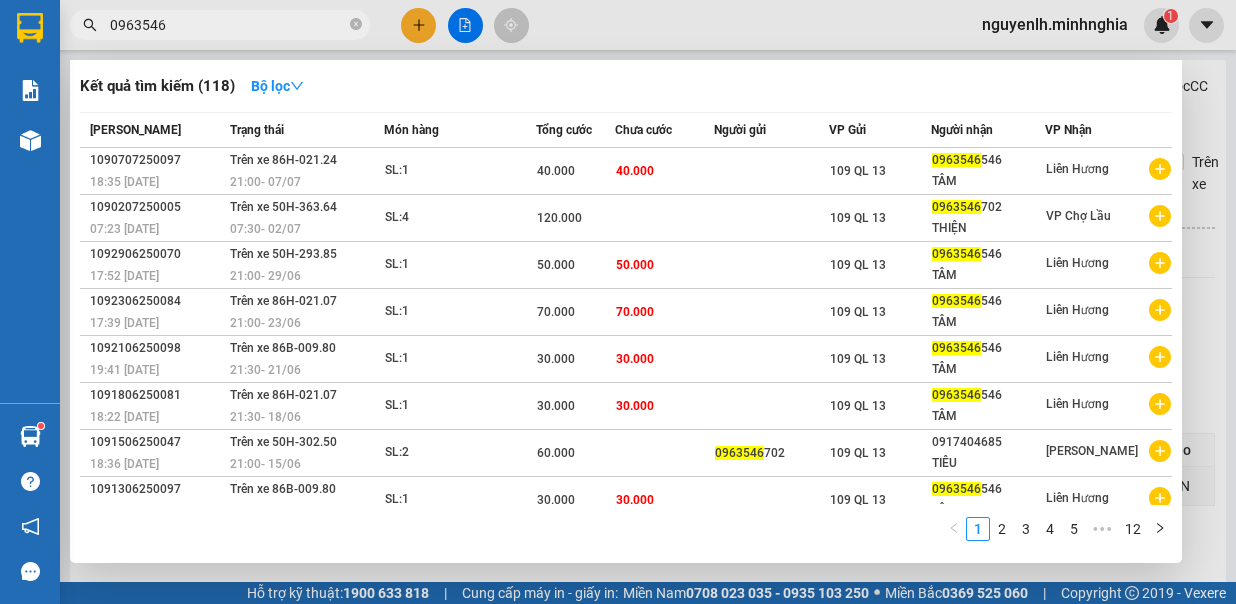 click on "0963546" at bounding box center (228, 25) 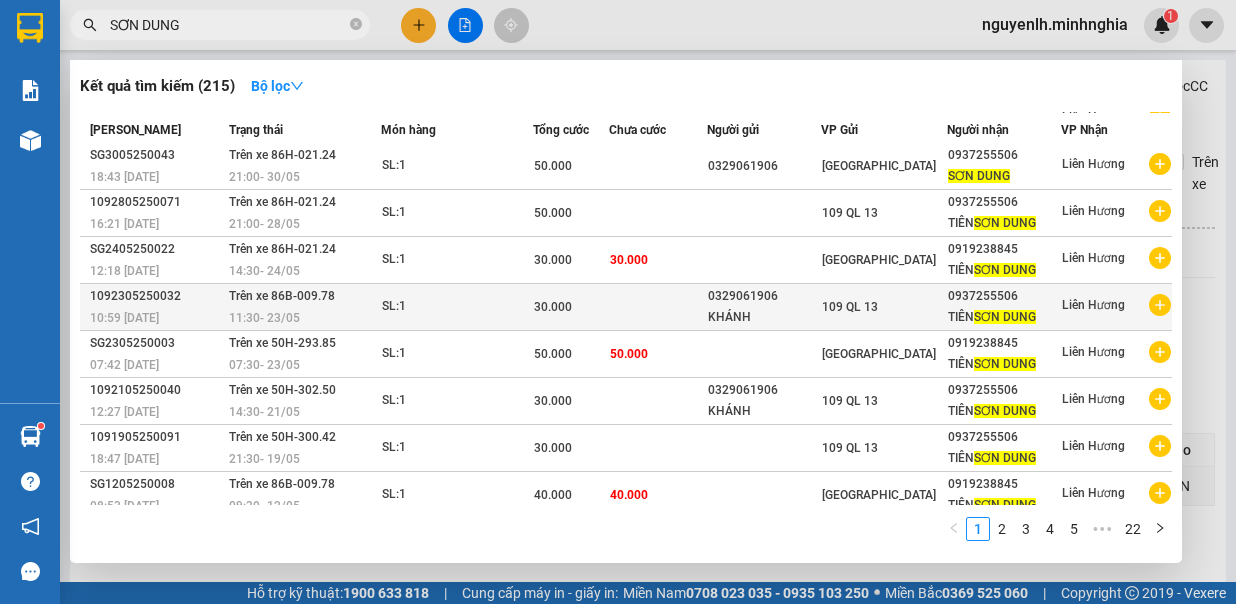 scroll, scrollTop: 0, scrollLeft: 0, axis: both 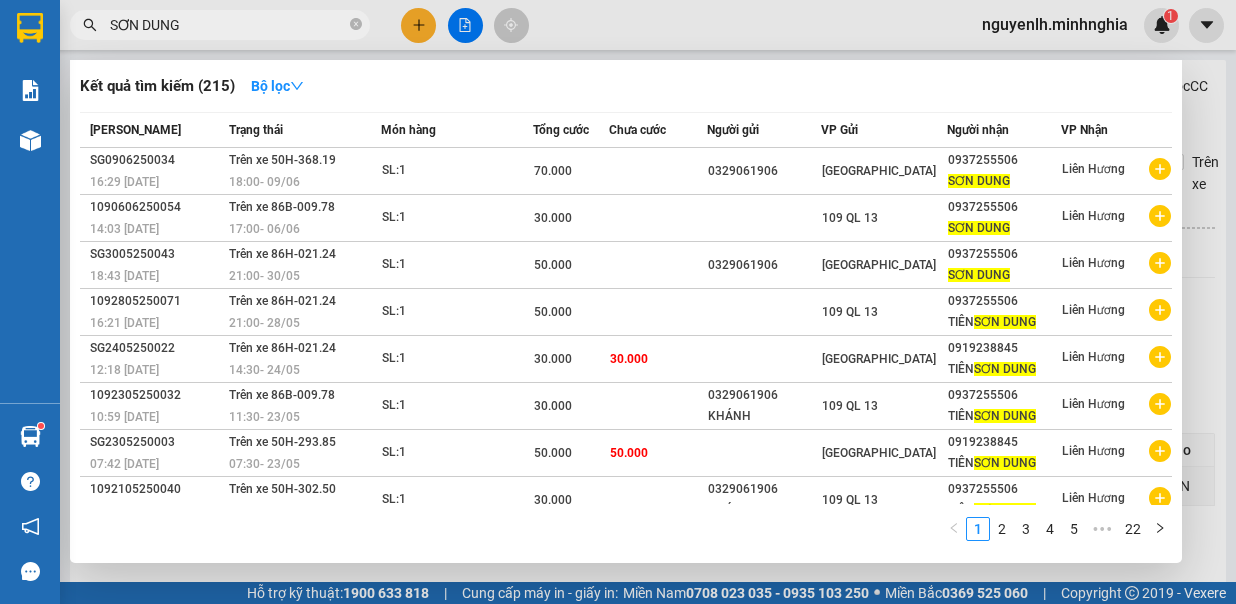 type on "SƠN DUNG" 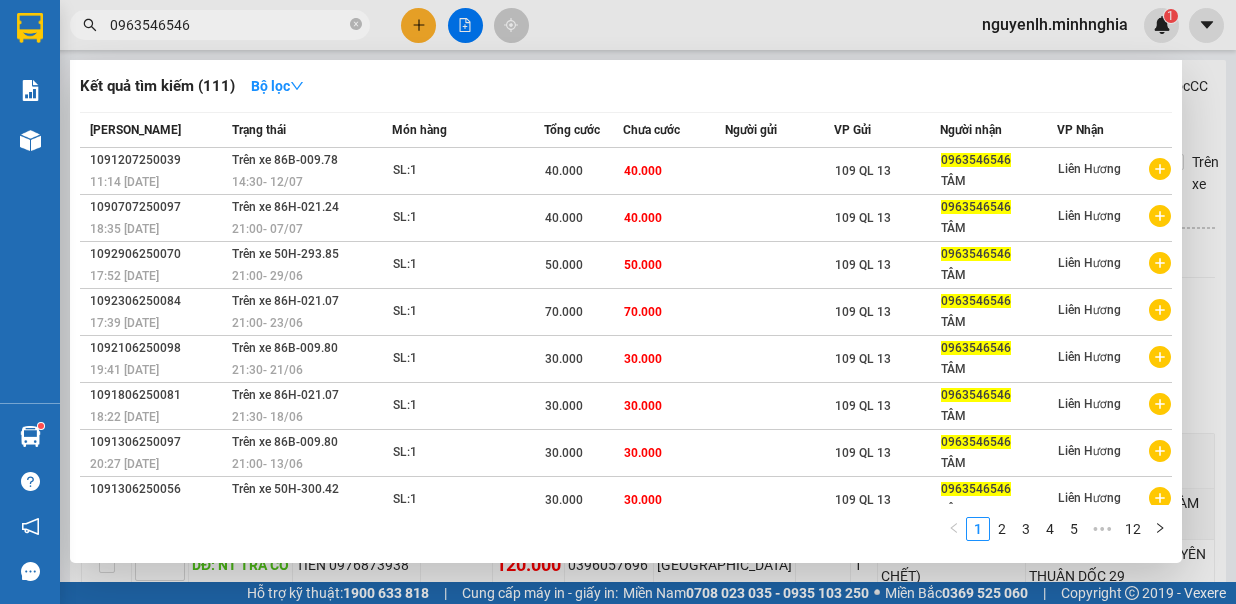 click at bounding box center [618, 302] 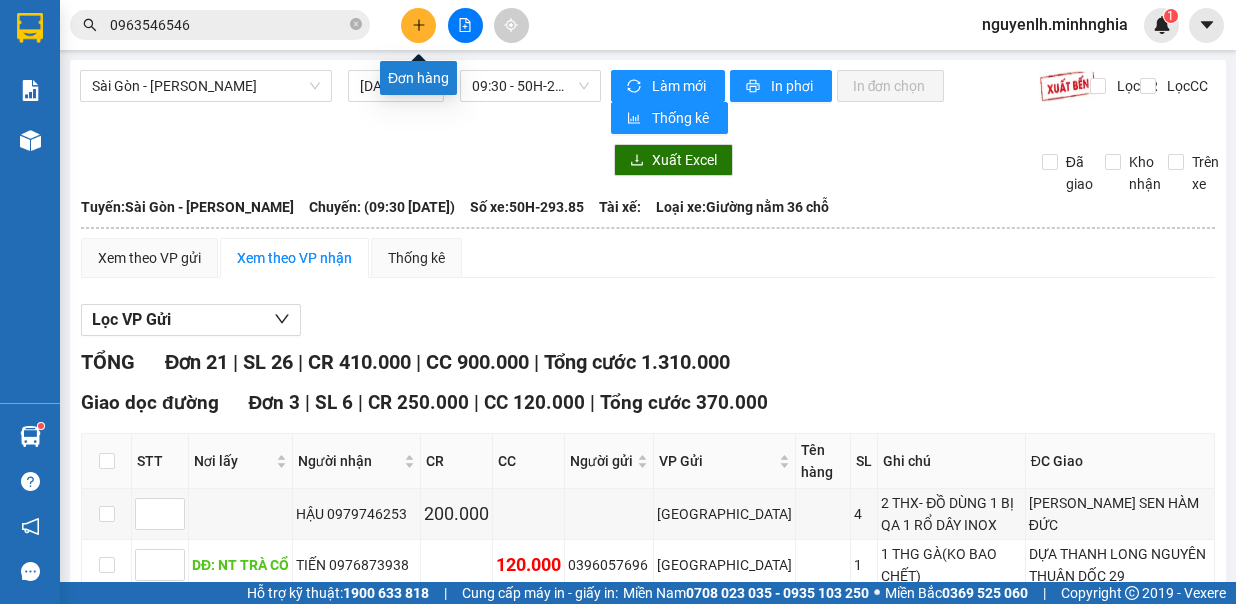 click at bounding box center [418, 25] 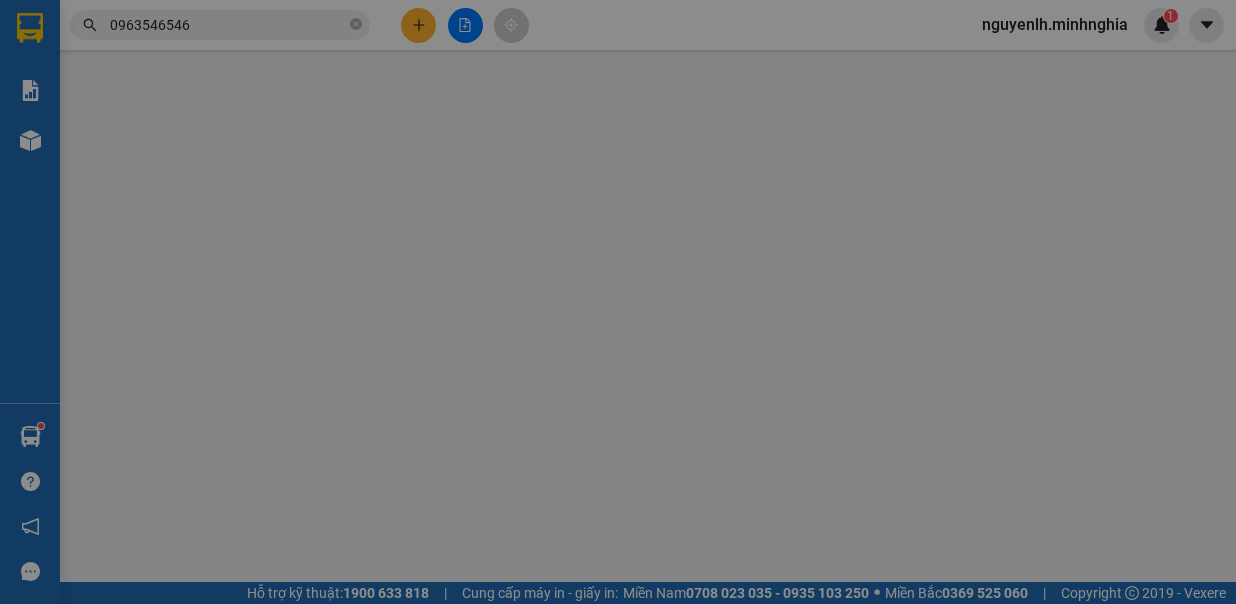 scroll, scrollTop: 0, scrollLeft: 0, axis: both 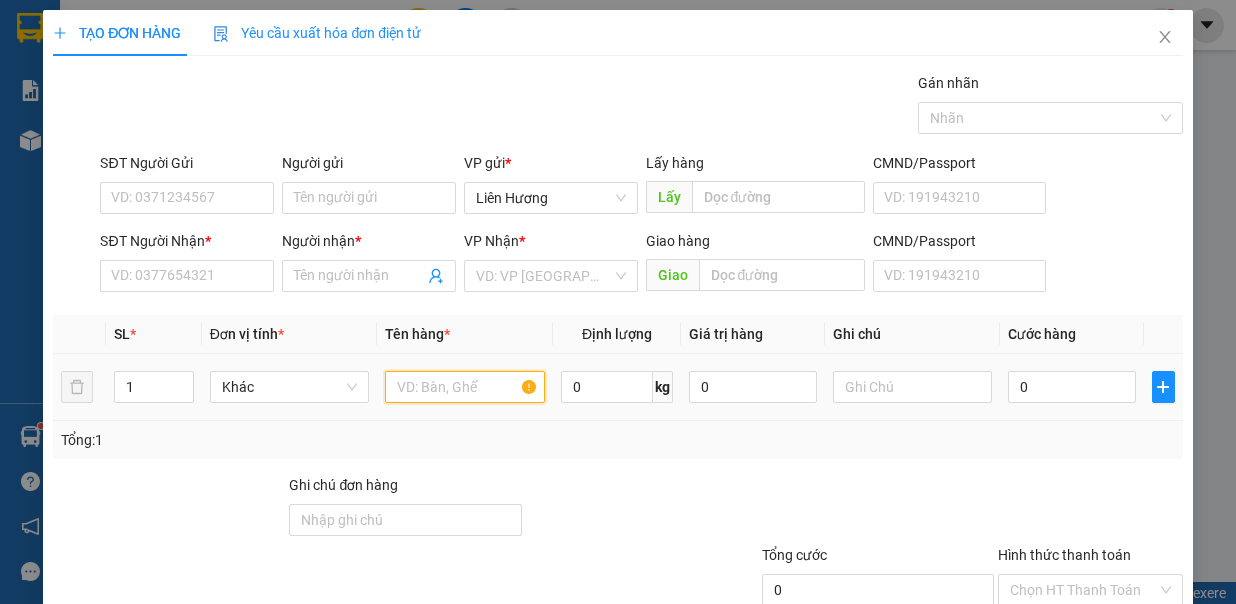 click at bounding box center (465, 387) 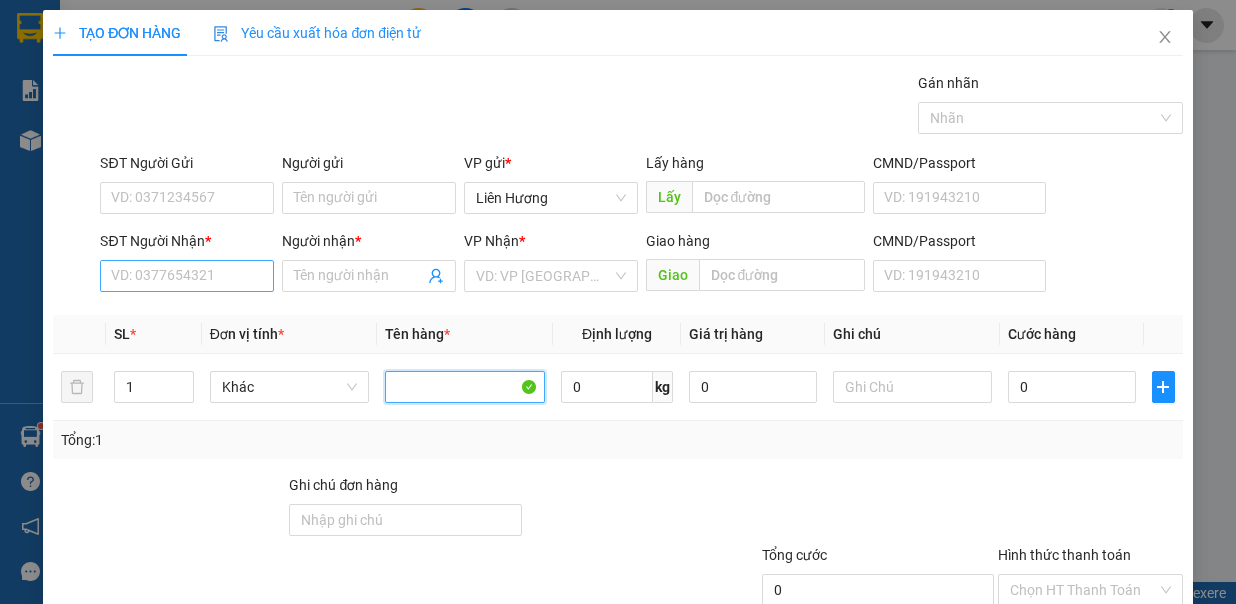 type 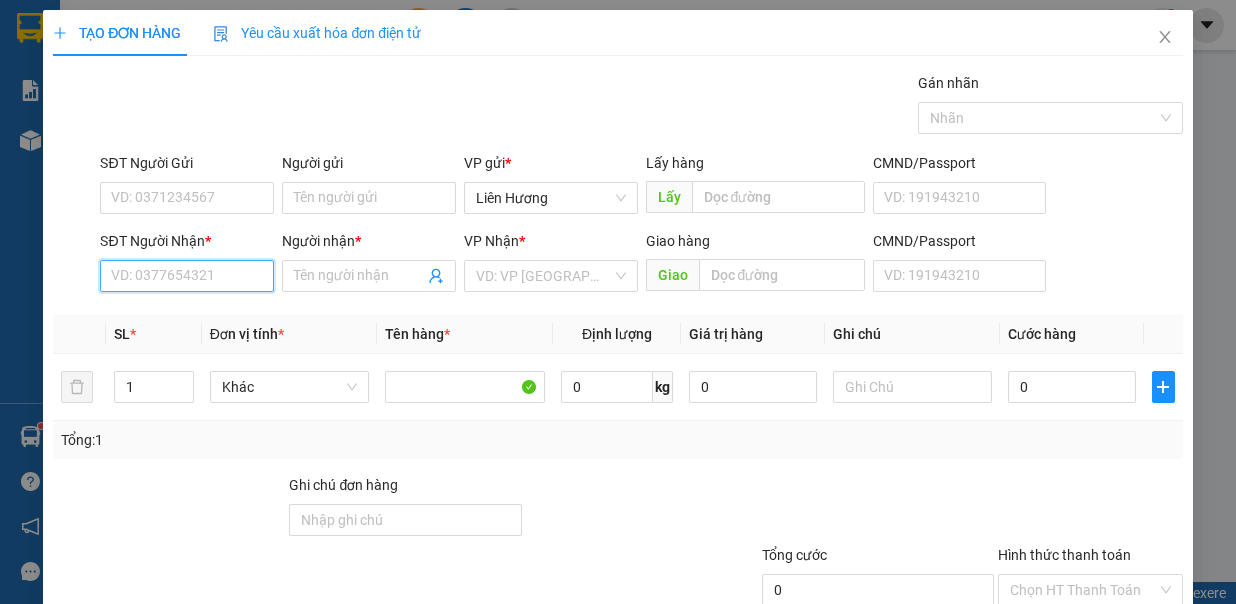 click on "SĐT Người Nhận  *" at bounding box center [187, 276] 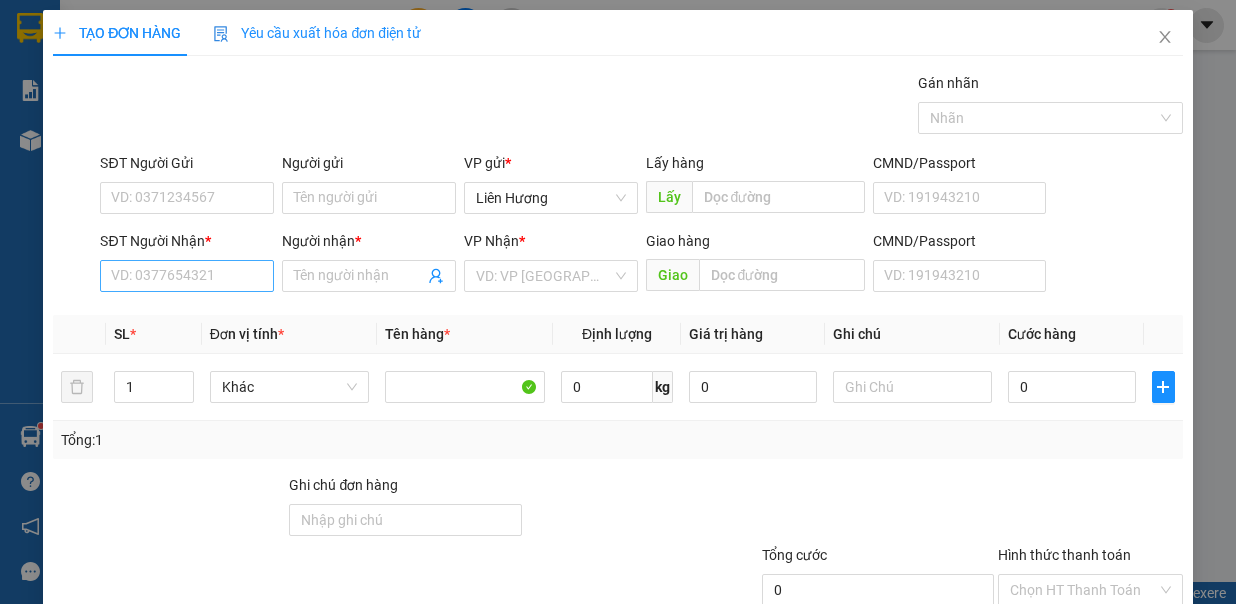 drag, startPoint x: 201, startPoint y: 256, endPoint x: 209, endPoint y: 273, distance: 18.788294 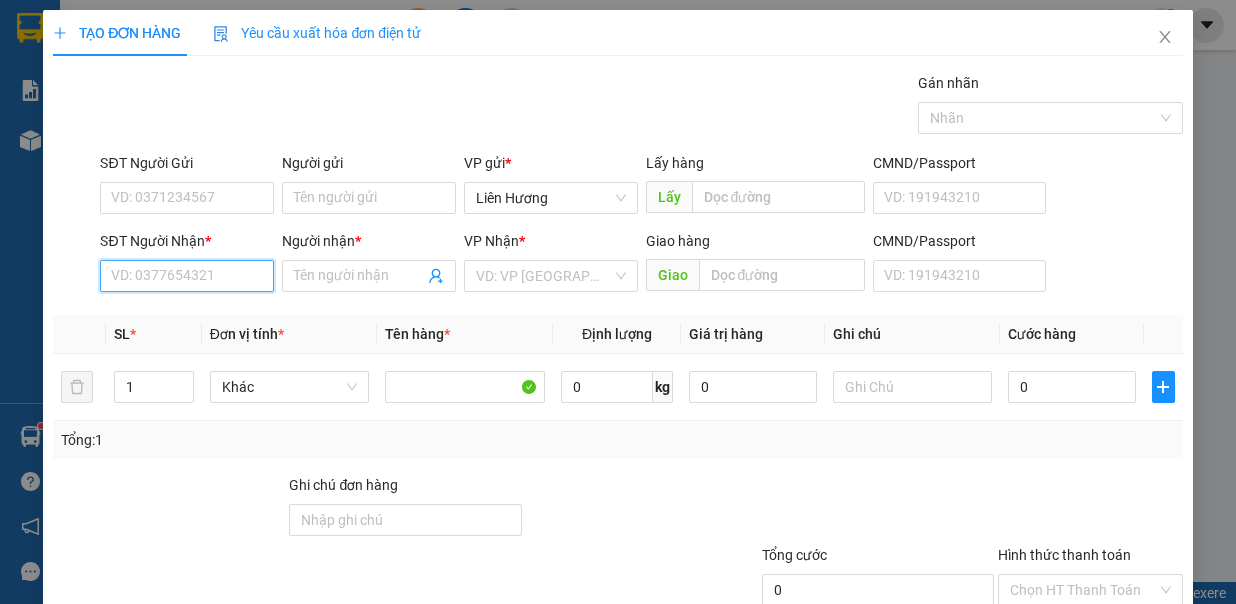 drag, startPoint x: 209, startPoint y: 273, endPoint x: 235, endPoint y: 277, distance: 26.305893 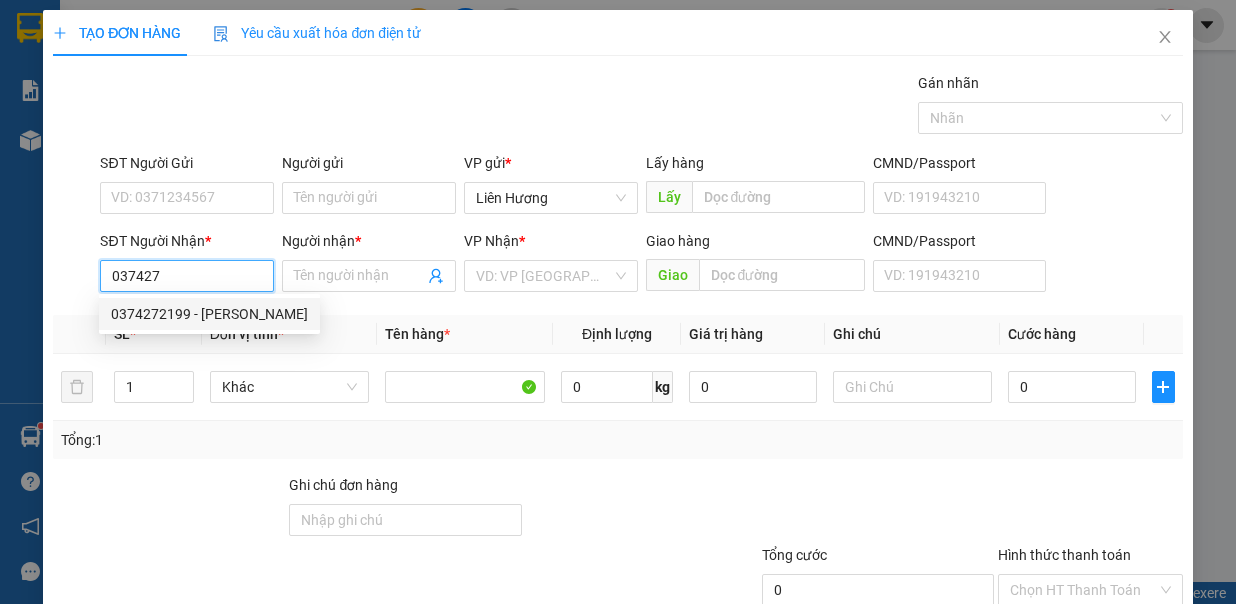 click on "0374272199 - THANH" at bounding box center (209, 314) 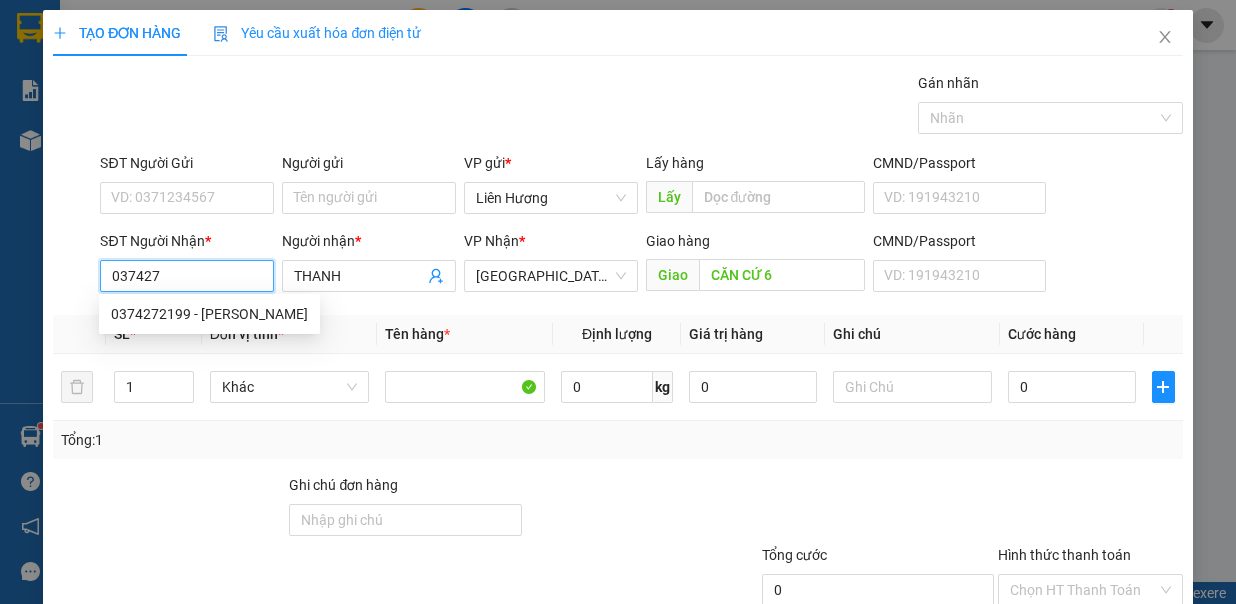 type on "0374272199" 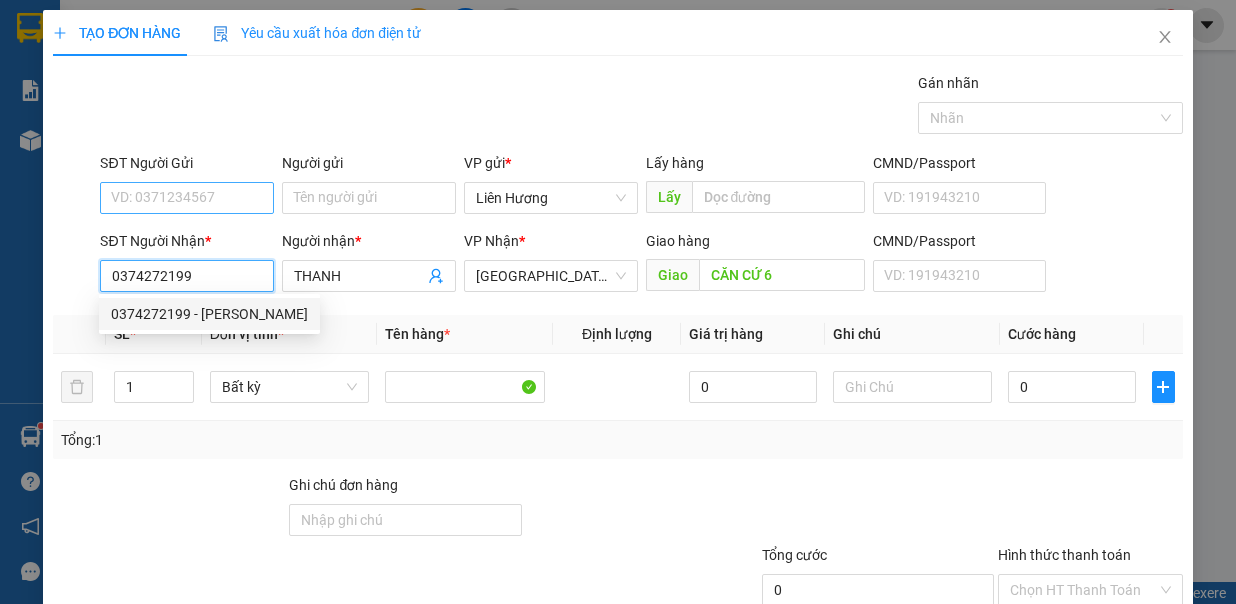 type on "0374272199" 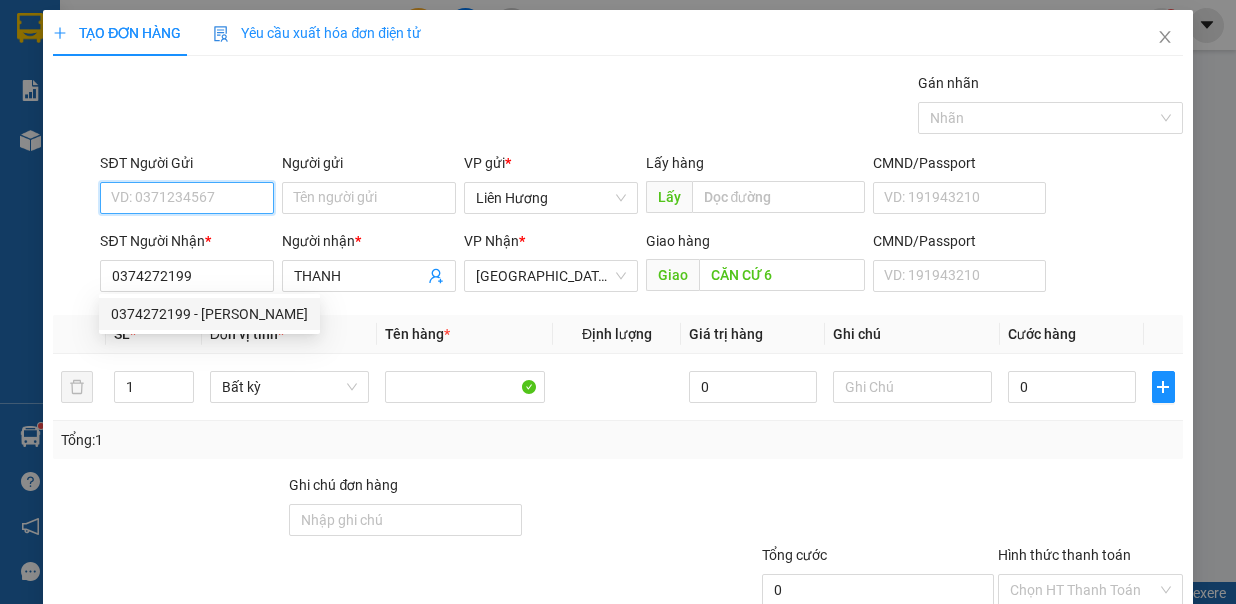 click on "SĐT Người Gửi" at bounding box center [187, 198] 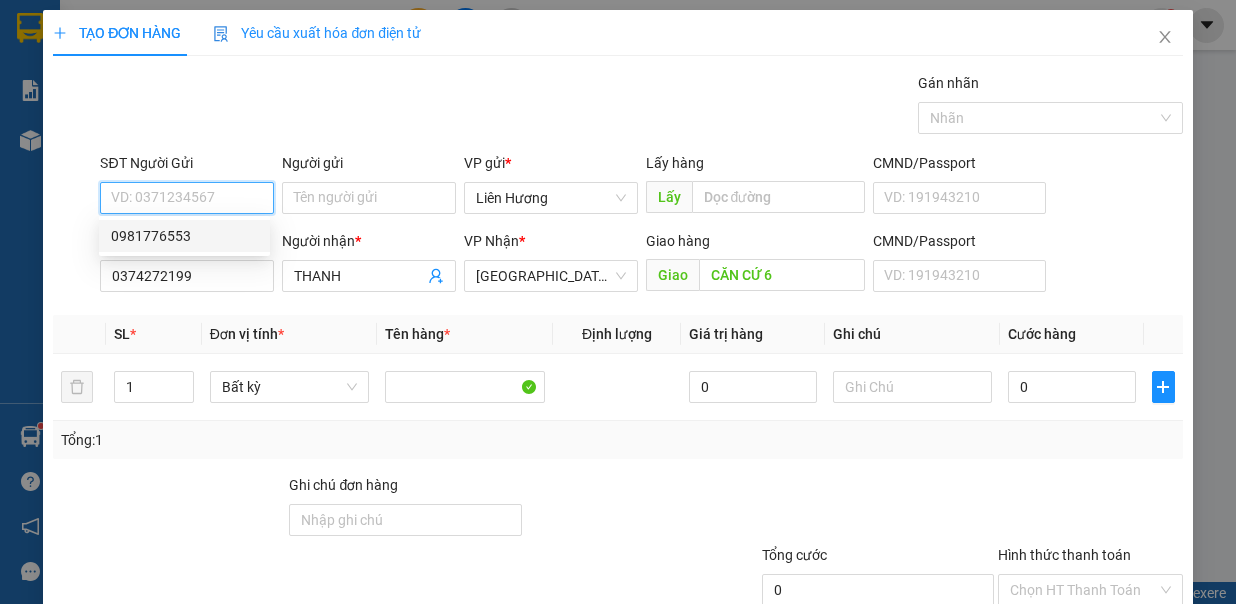 click on "0981776553" at bounding box center (184, 236) 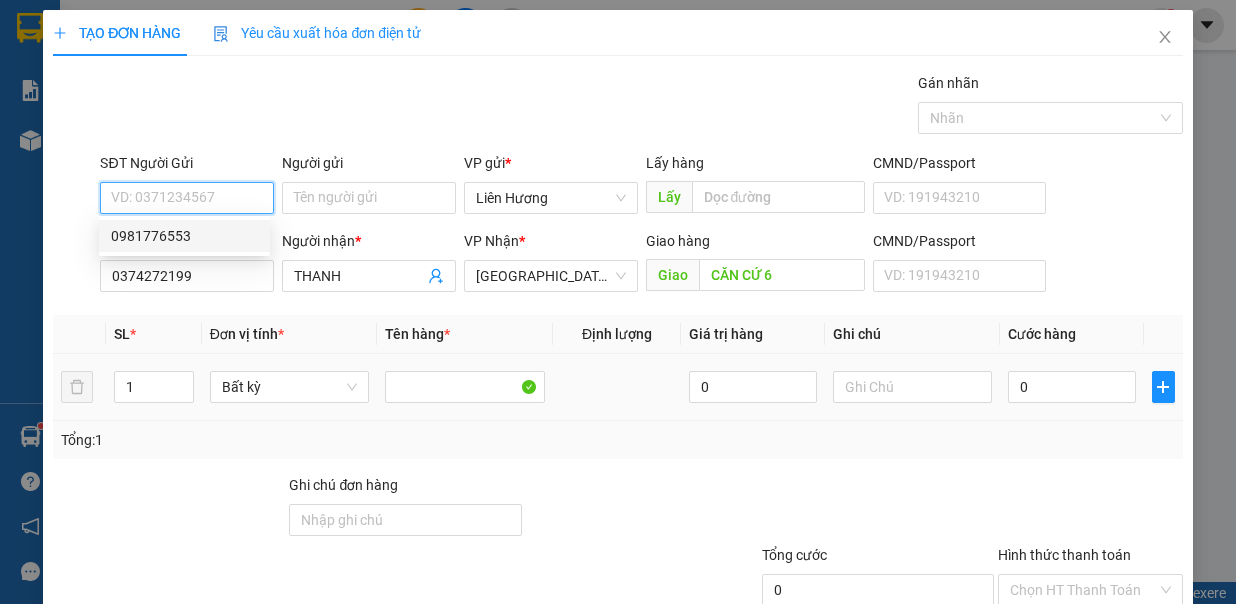 type on "0981776553" 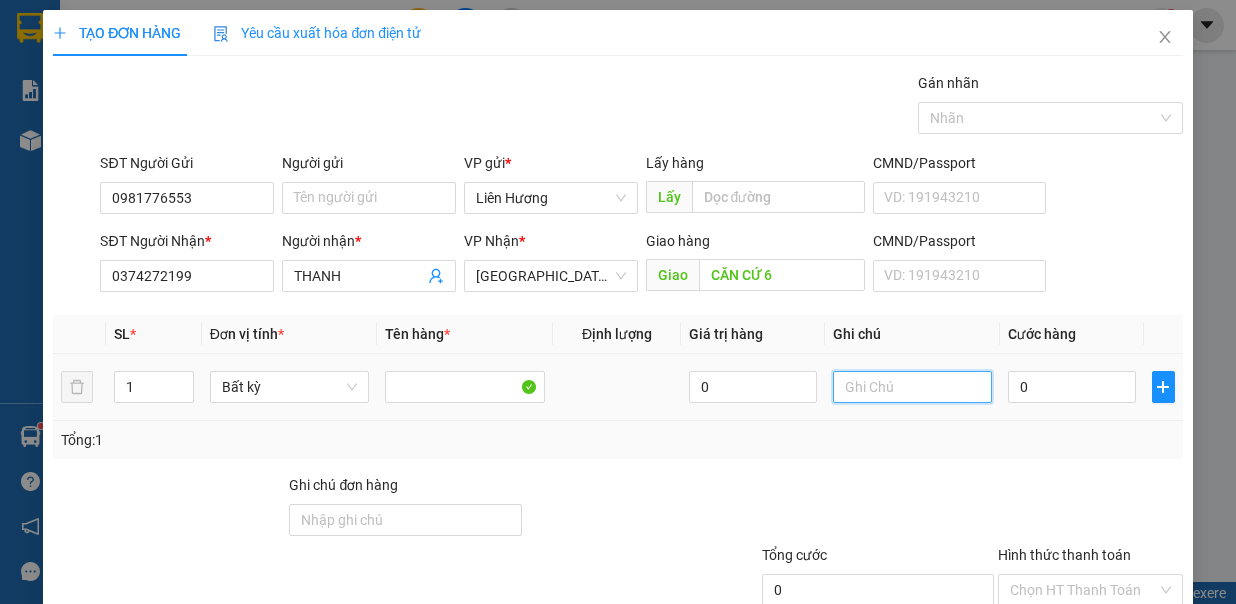click at bounding box center (913, 387) 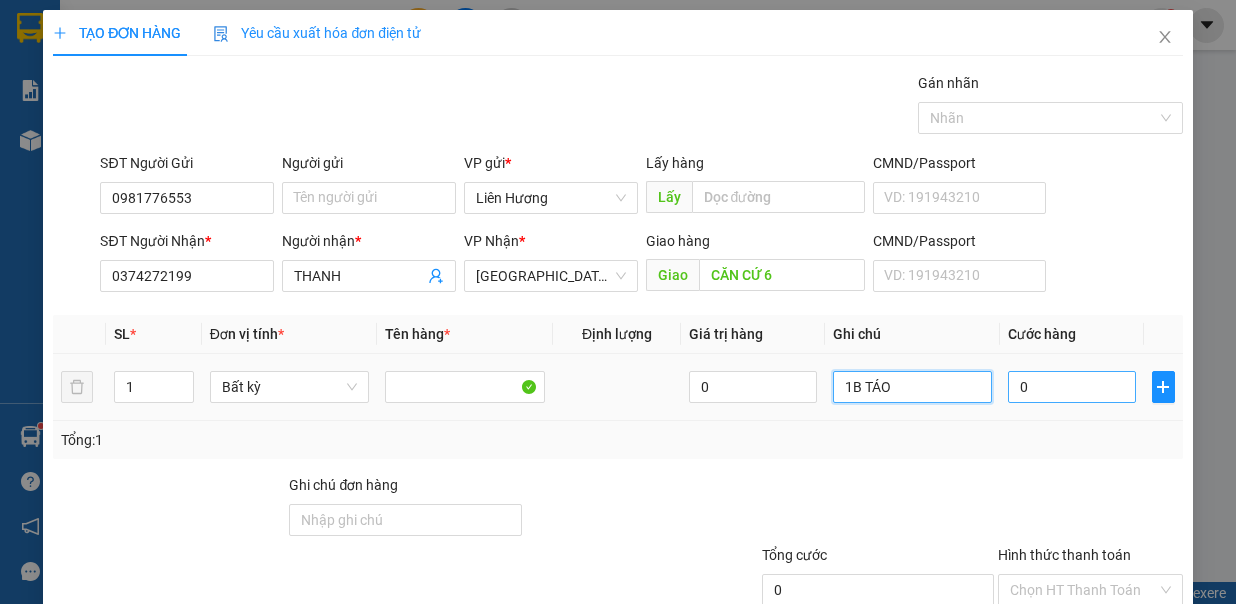 type on "1B TÁO" 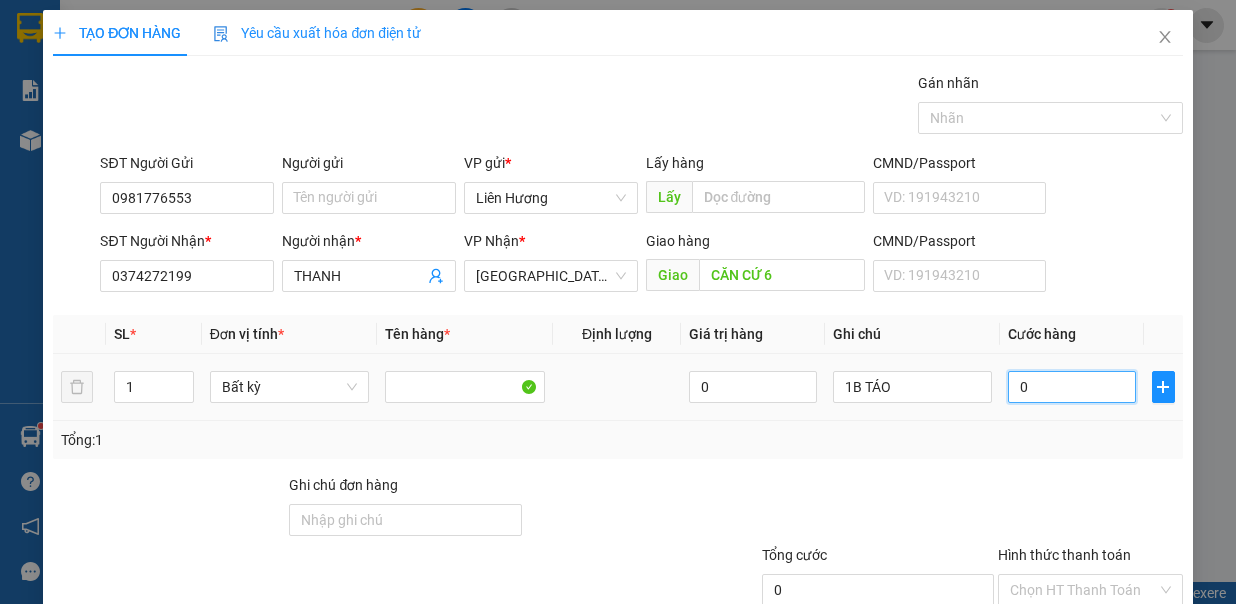 click on "0" at bounding box center (1072, 387) 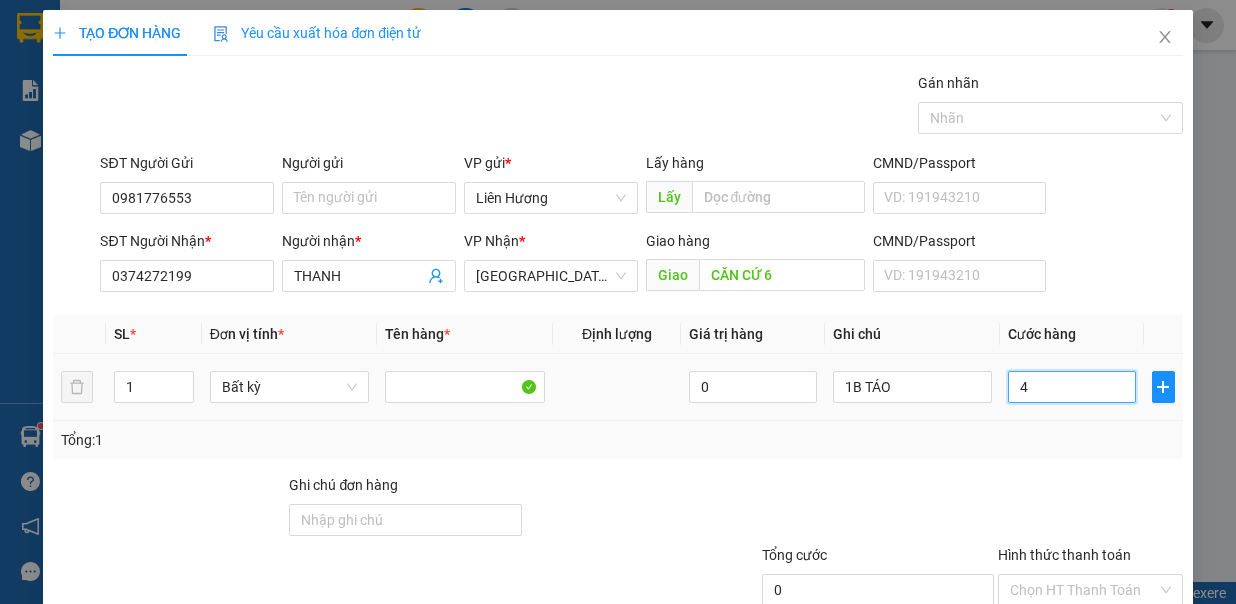 type on "4" 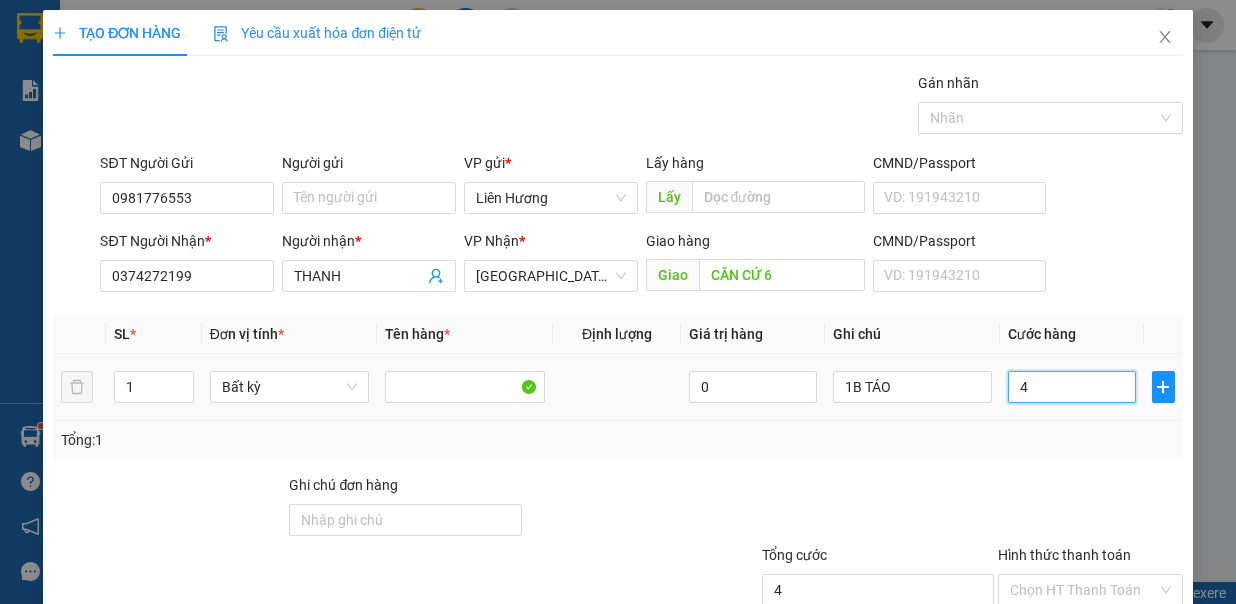 type on "40" 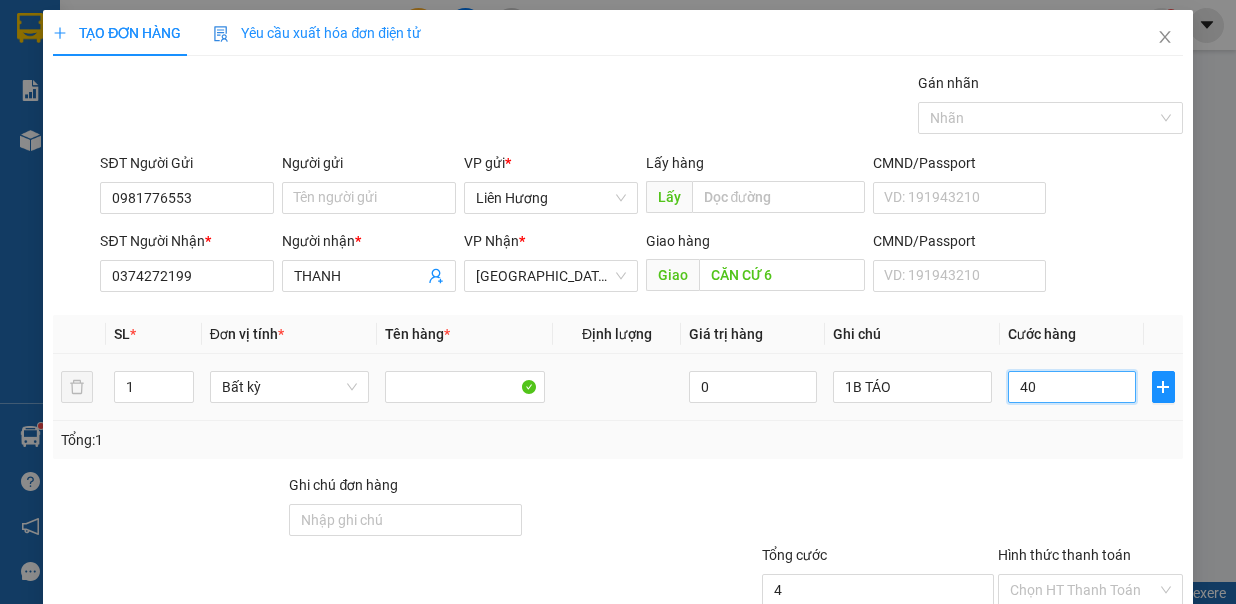 type on "40" 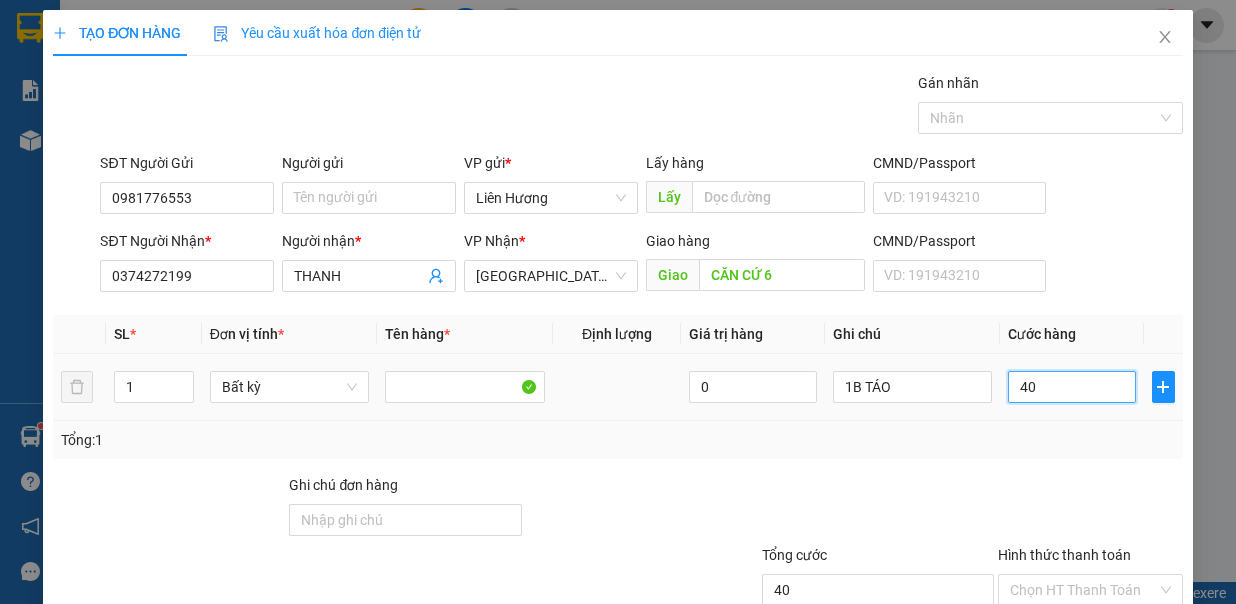 type on "40.000" 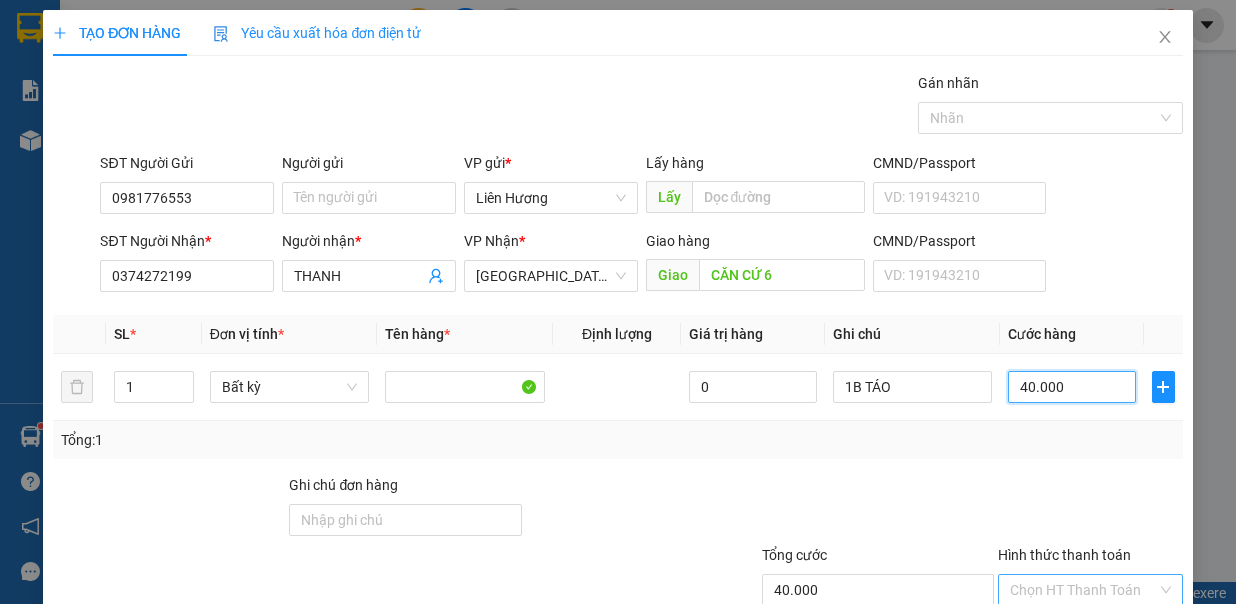 scroll, scrollTop: 133, scrollLeft: 0, axis: vertical 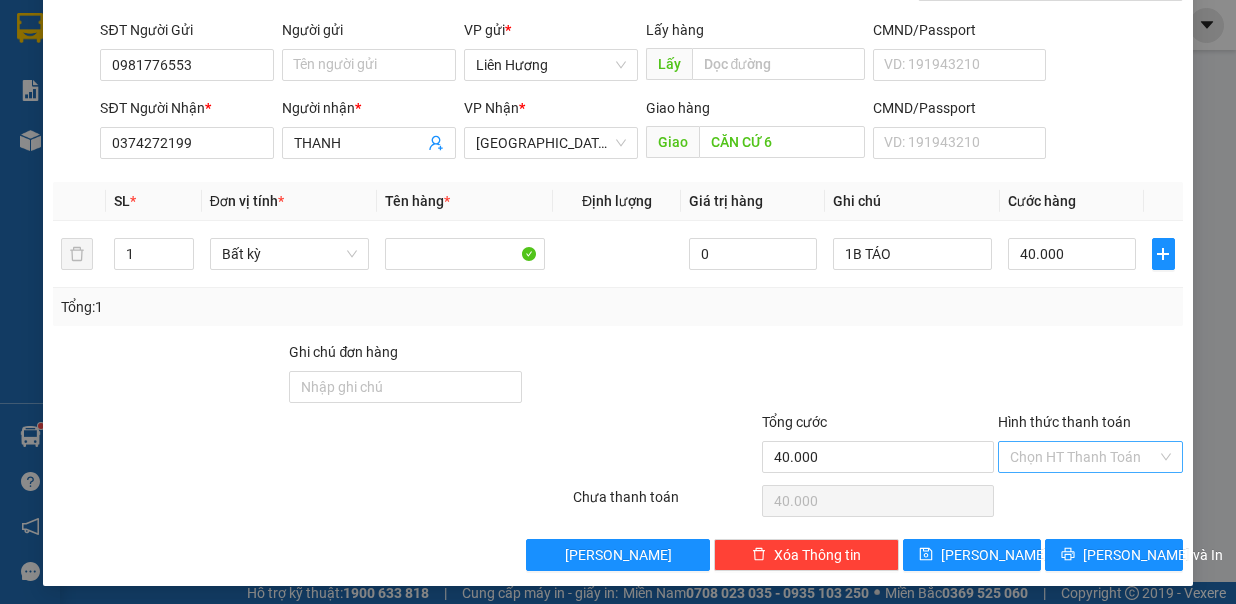 click on "Hình thức thanh toán" at bounding box center [1083, 457] 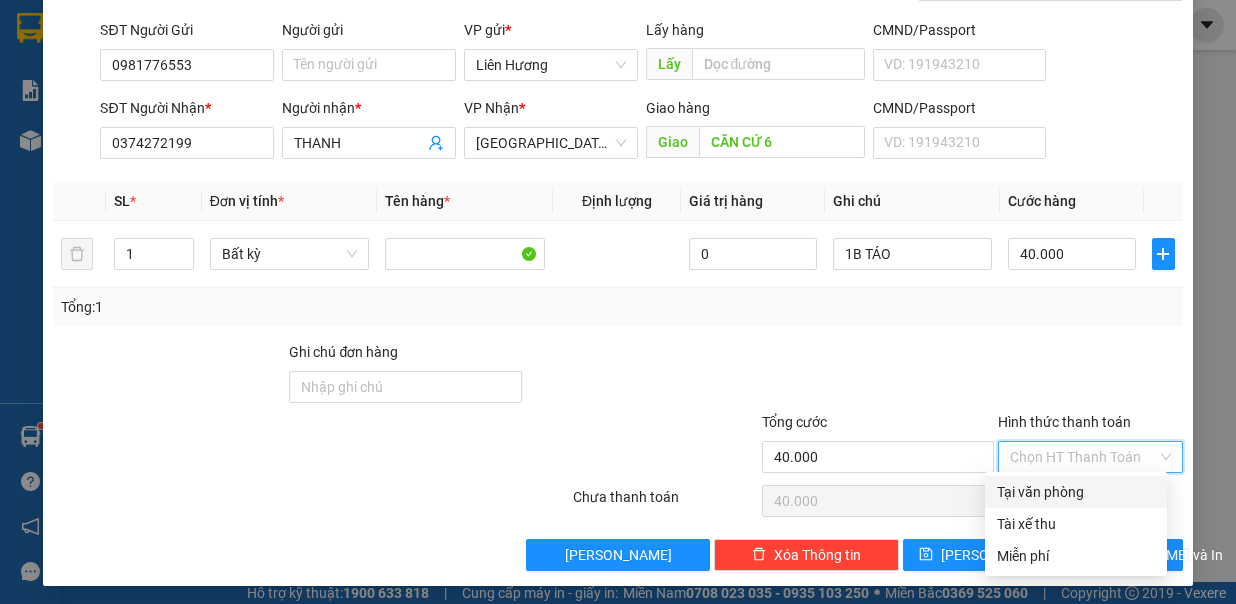 click on "Tại văn phòng" at bounding box center (1076, 492) 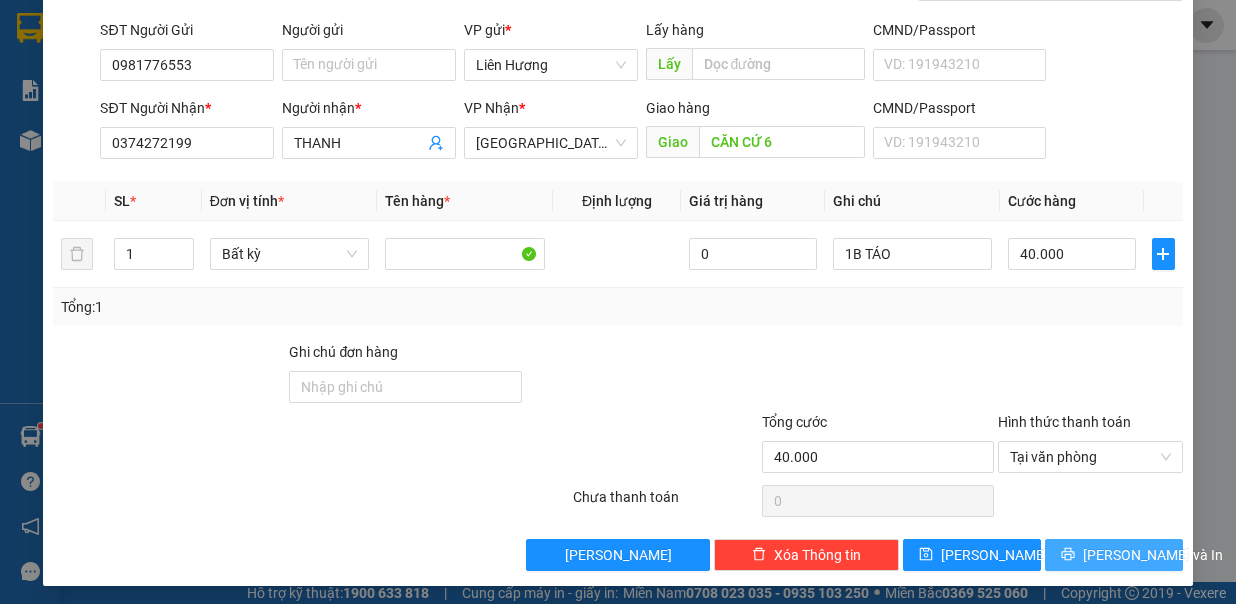 click 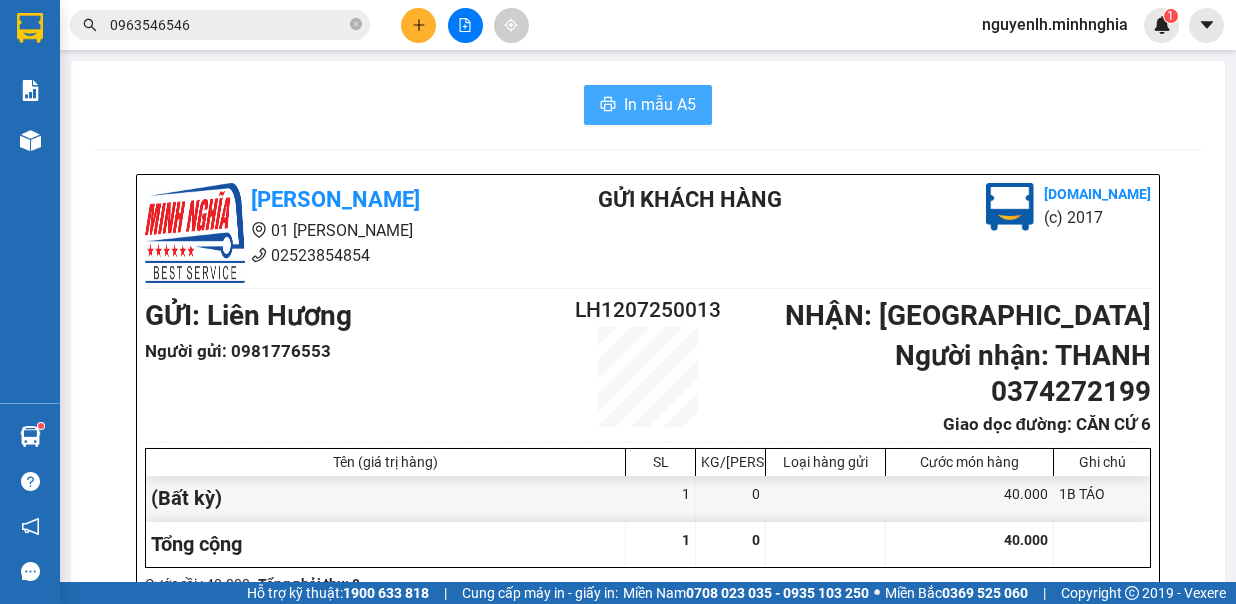 click on "In mẫu A5" at bounding box center [660, 104] 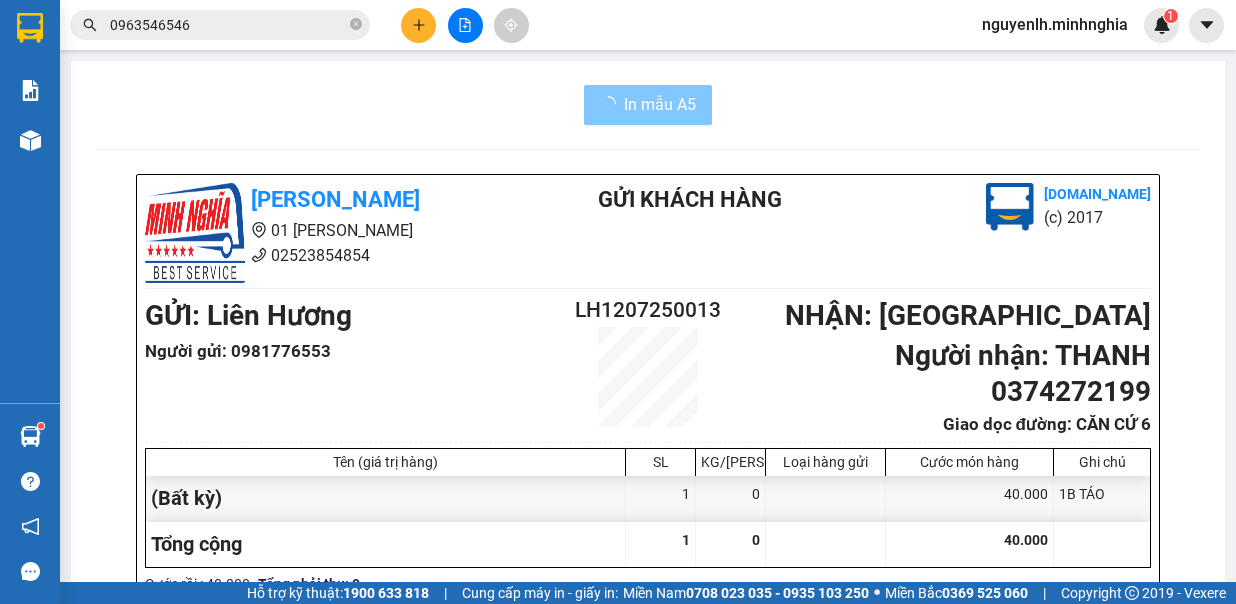 scroll, scrollTop: 0, scrollLeft: 0, axis: both 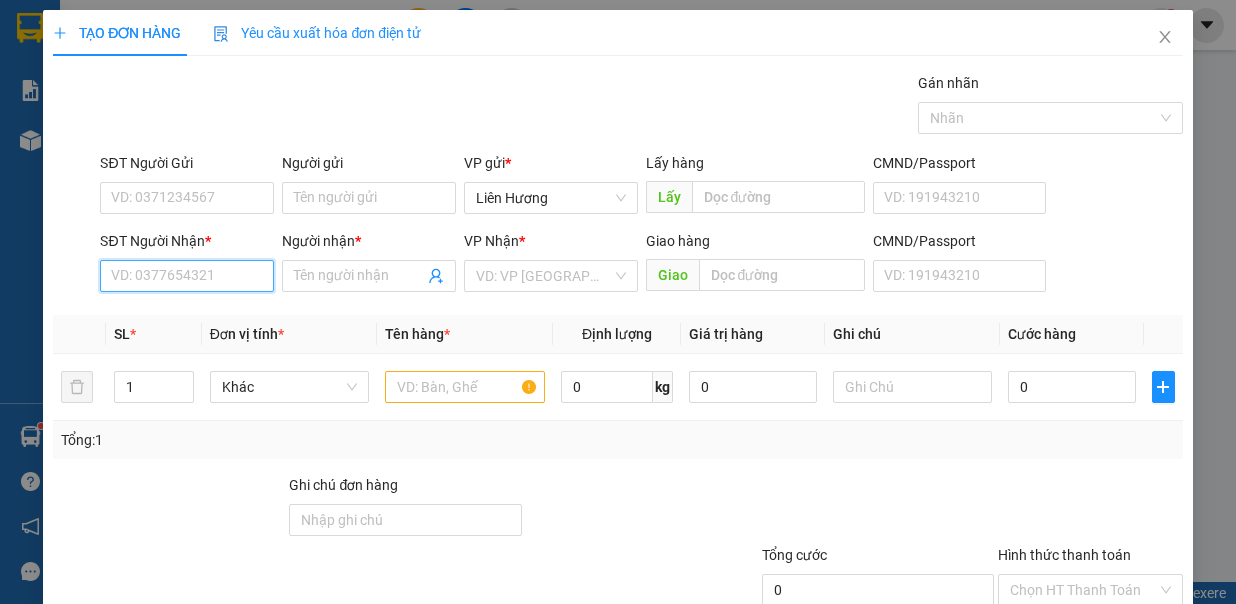 click on "SĐT Người Nhận  *" at bounding box center (187, 276) 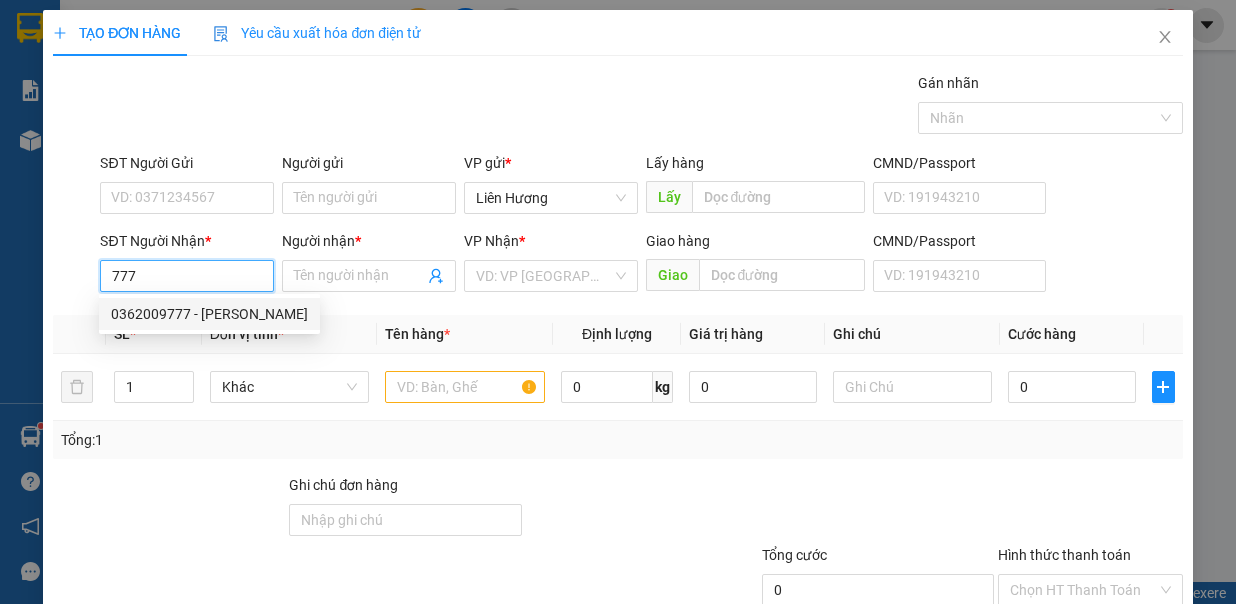 drag, startPoint x: 234, startPoint y: 319, endPoint x: 289, endPoint y: 316, distance: 55.081757 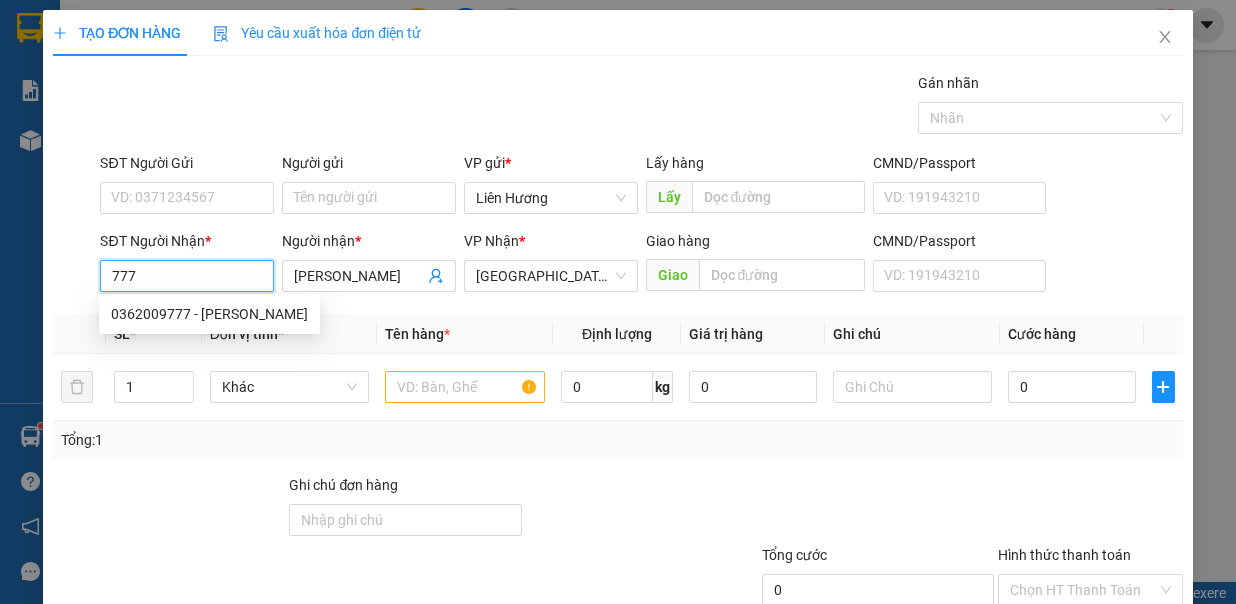 type on "0362009777" 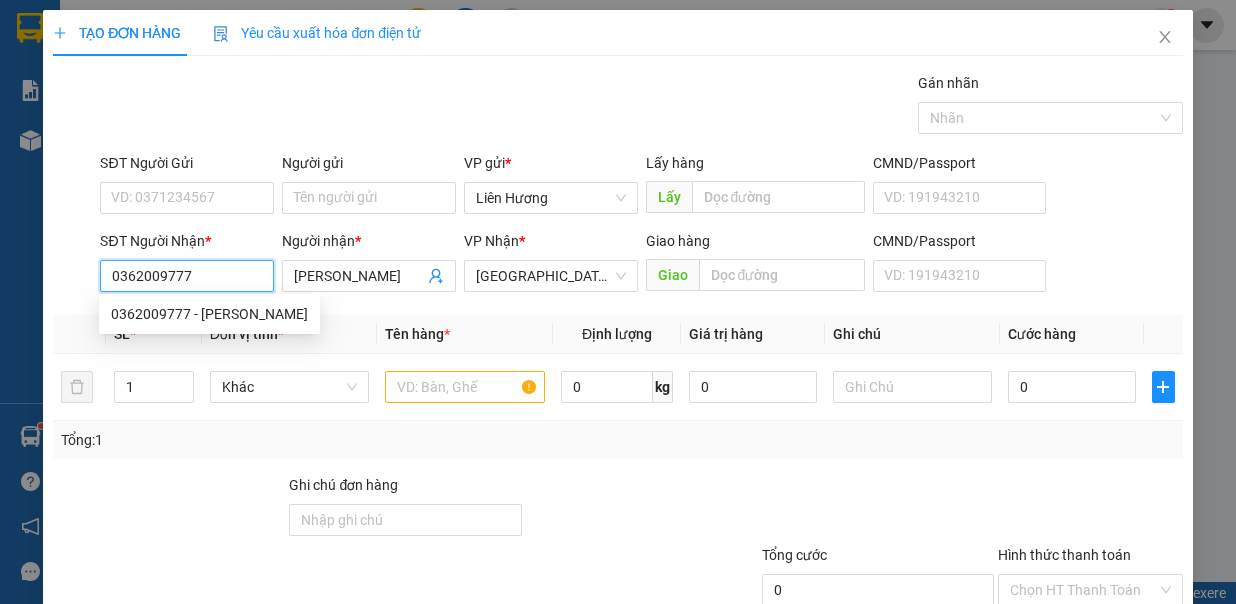type on "ANH VŨ" 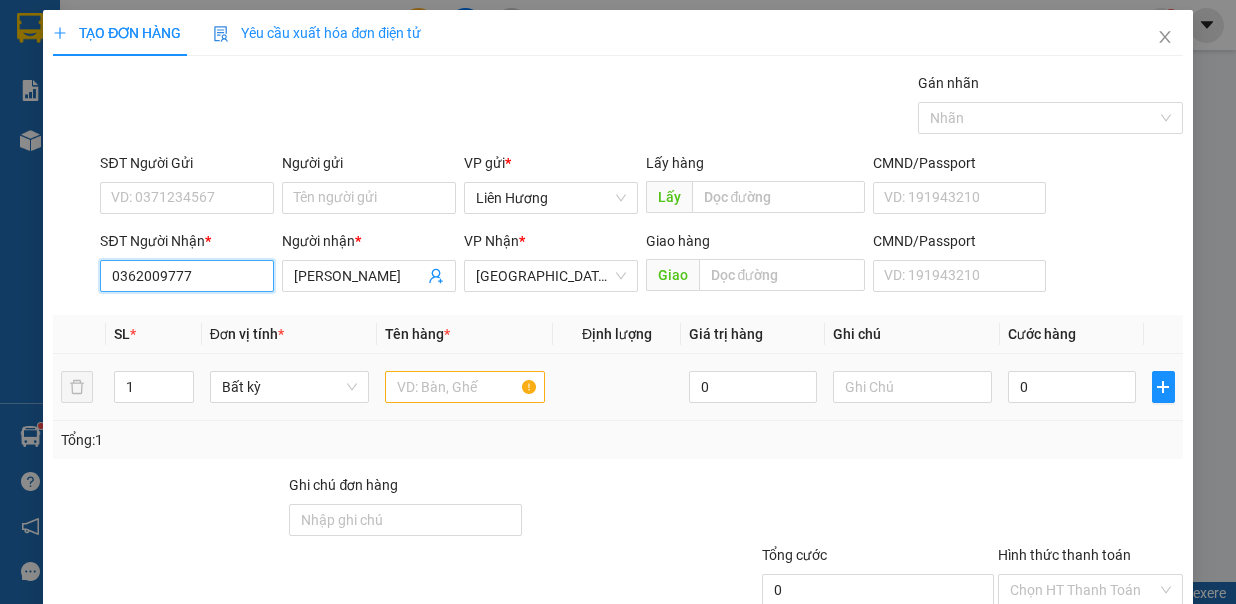 type on "0362009777" 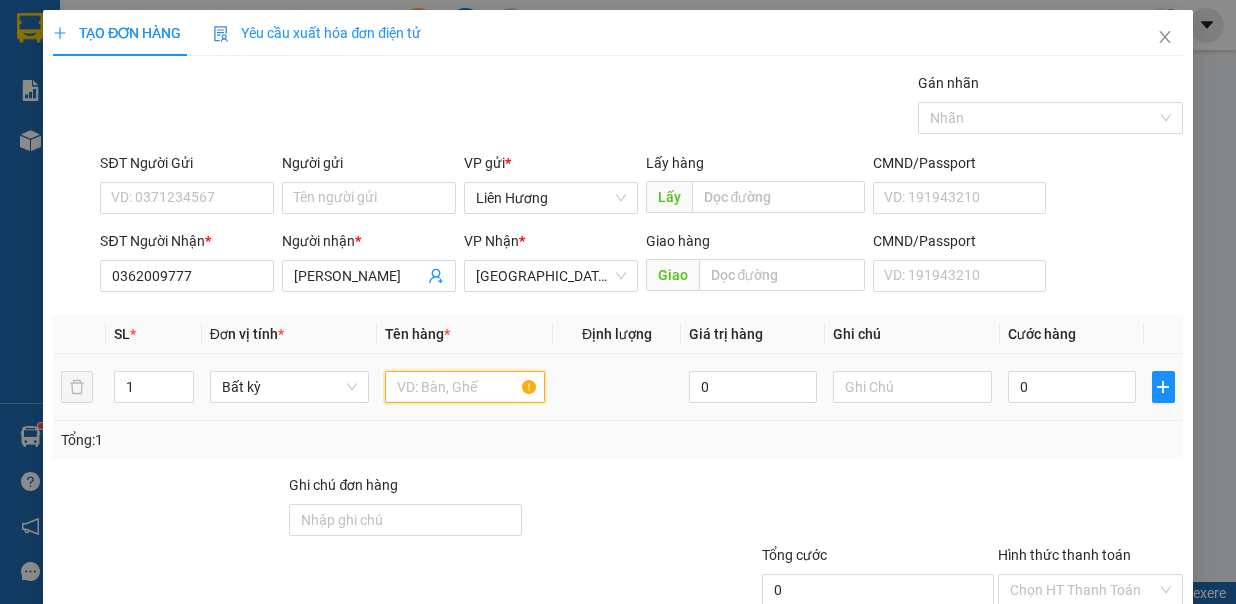 click at bounding box center (465, 387) 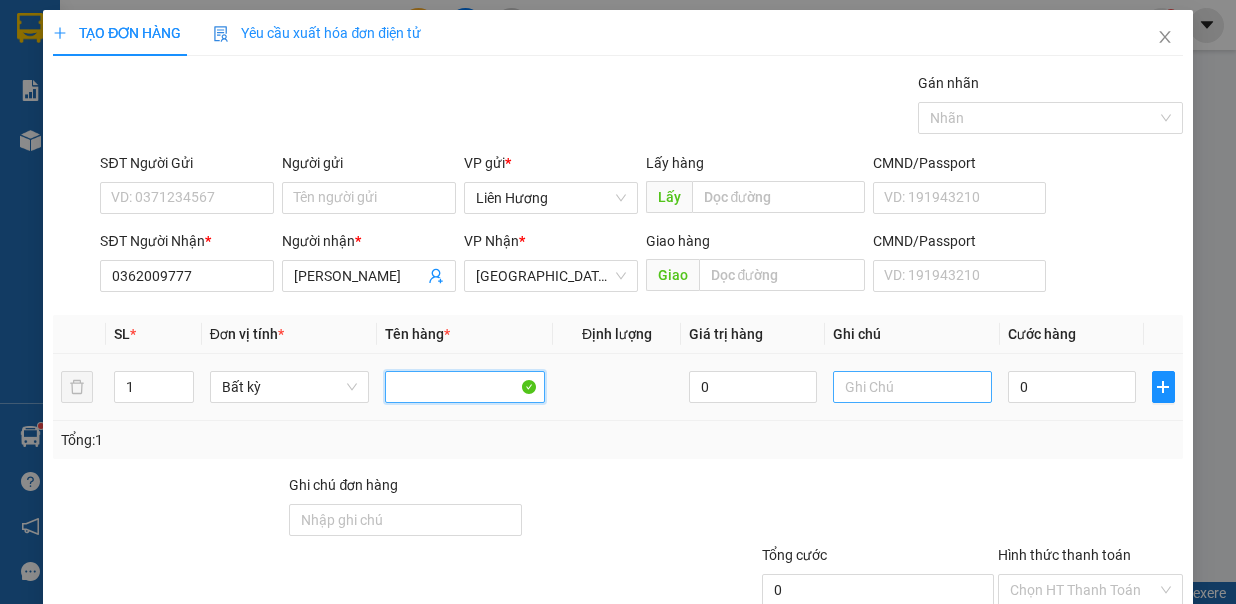type 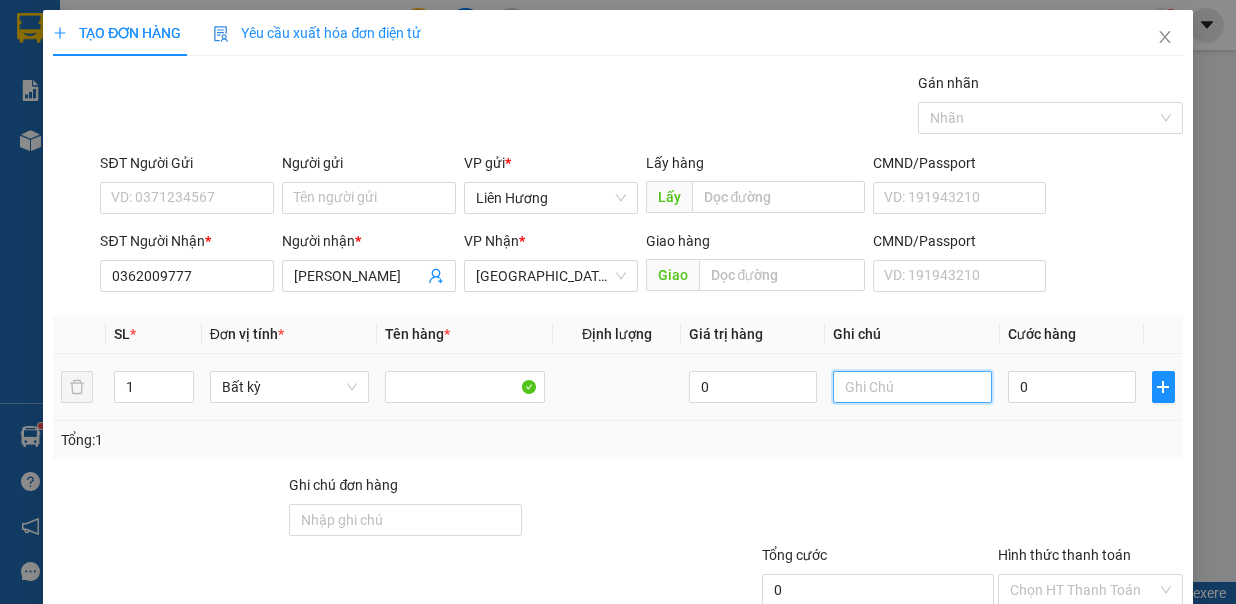click at bounding box center (913, 387) 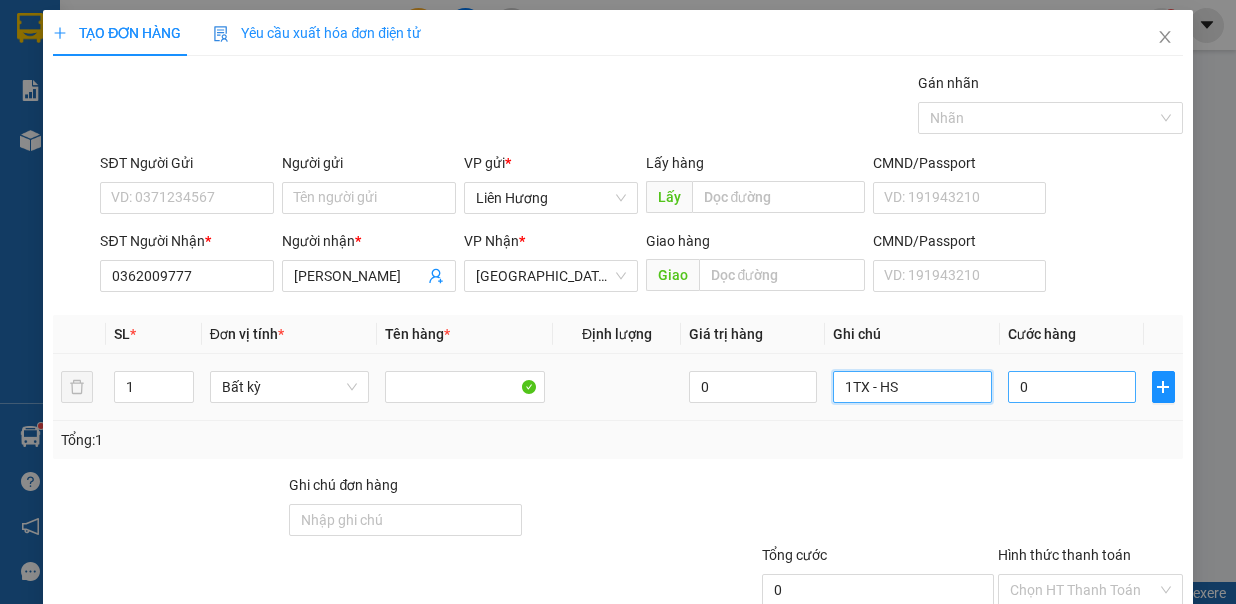 type on "1TX - HS" 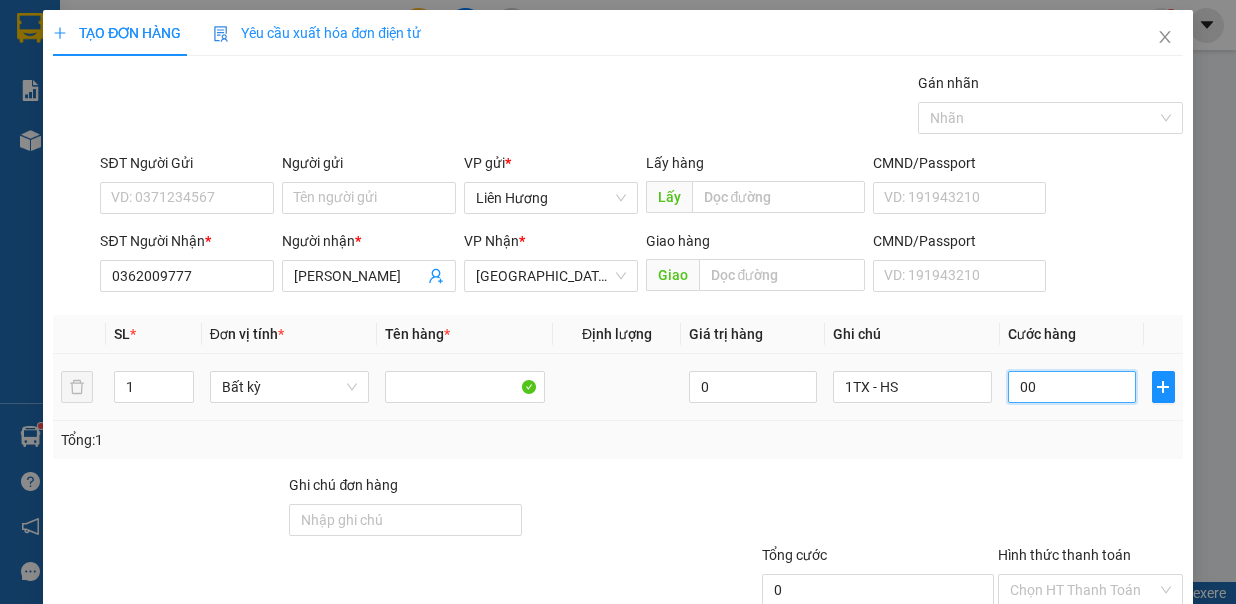click on "00" at bounding box center [1072, 387] 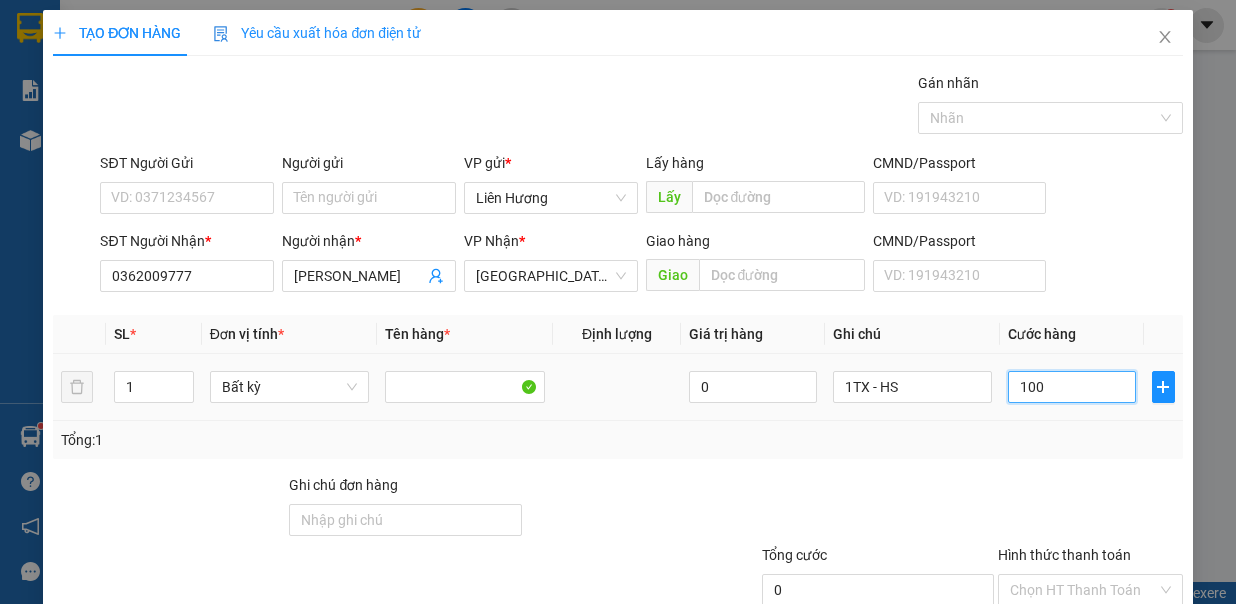 type on "100" 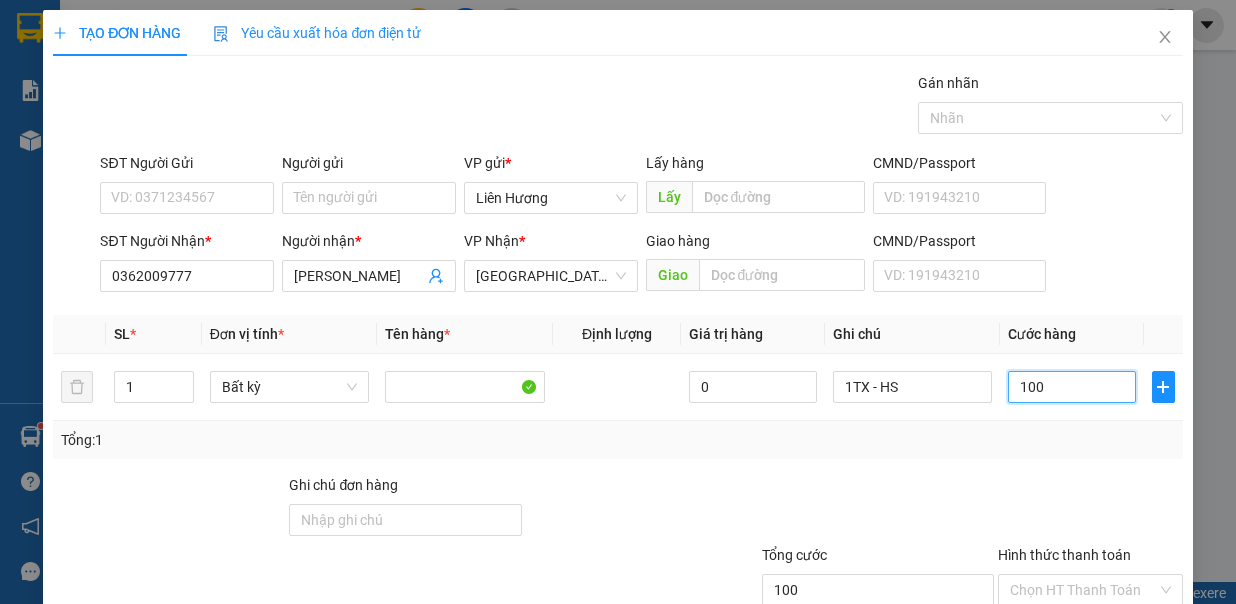scroll, scrollTop: 133, scrollLeft: 0, axis: vertical 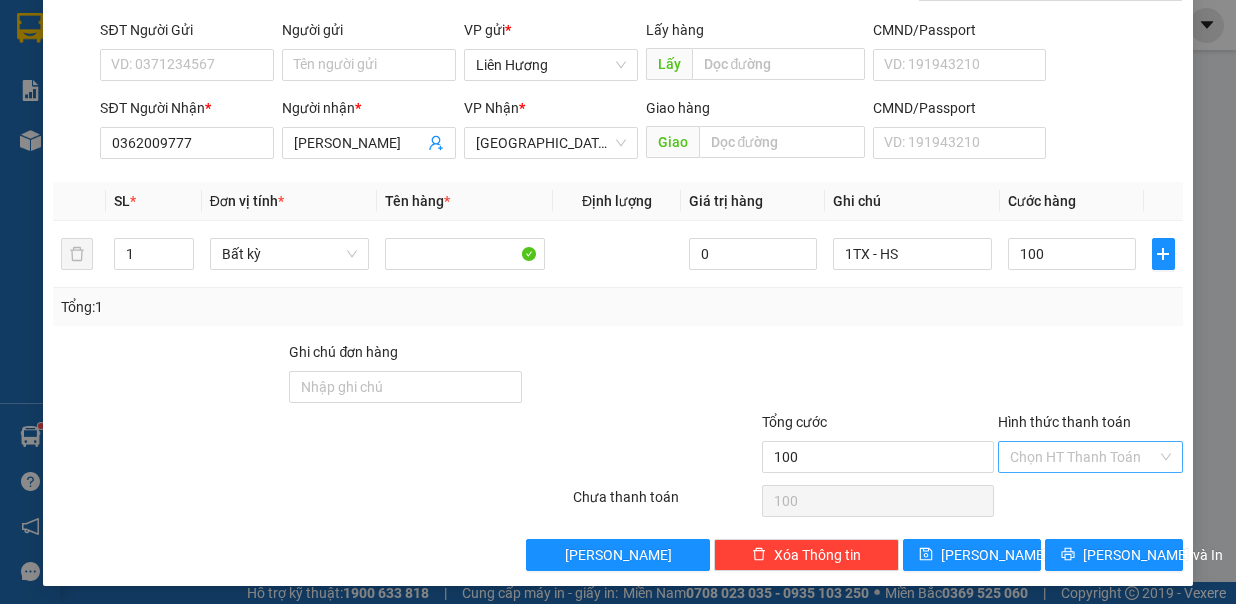 click on "Hình thức thanh toán" at bounding box center (1083, 457) 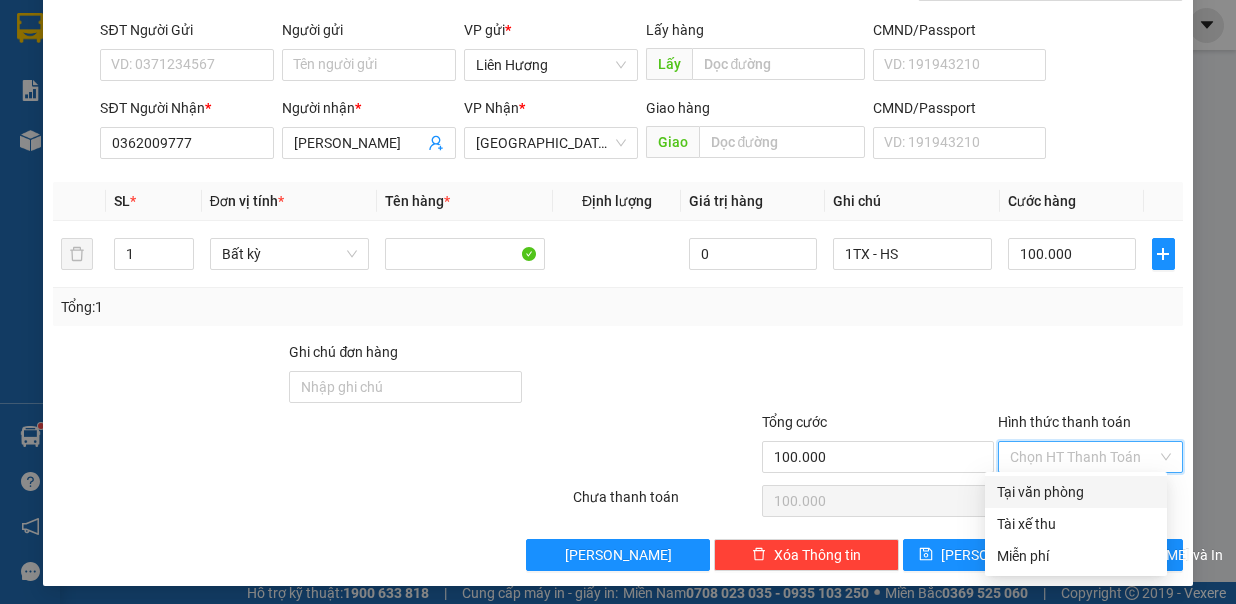 drag, startPoint x: 1094, startPoint y: 474, endPoint x: 1083, endPoint y: 499, distance: 27.313 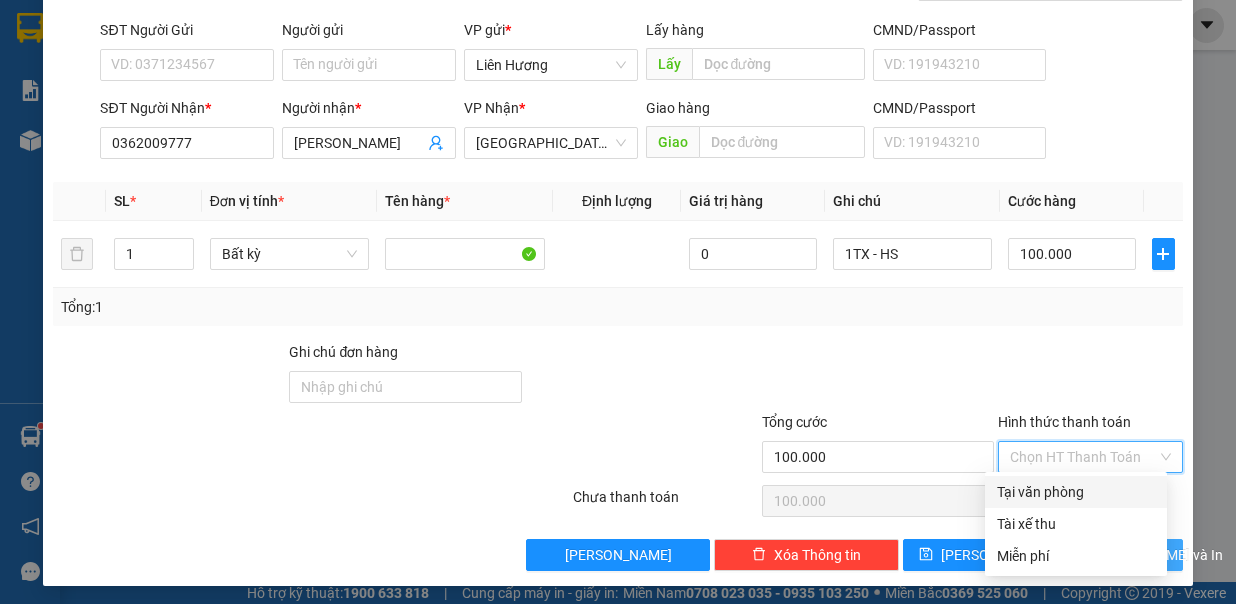 type on "0" 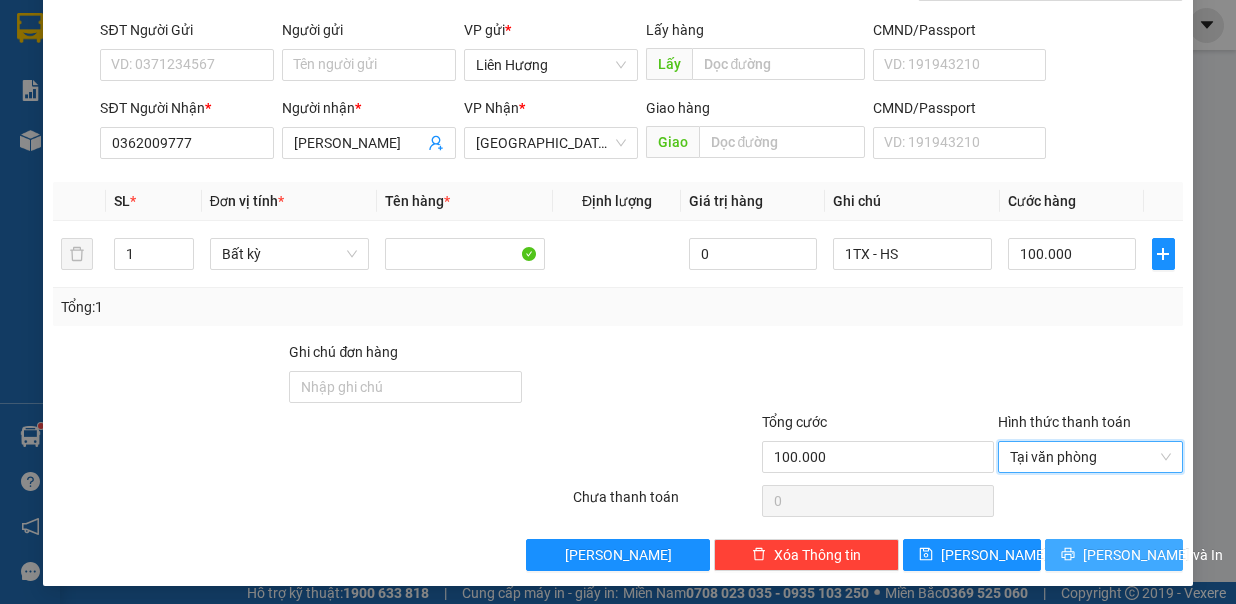 drag, startPoint x: 1090, startPoint y: 543, endPoint x: 1191, endPoint y: 380, distance: 191.75505 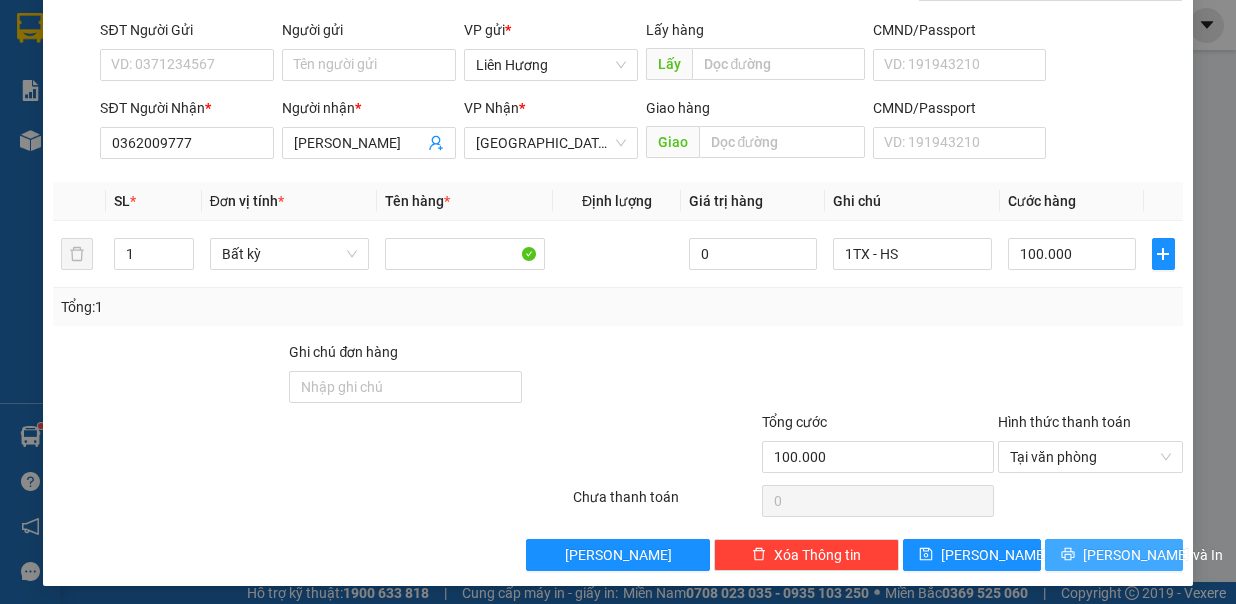 drag, startPoint x: 1110, startPoint y: 551, endPoint x: 1085, endPoint y: 530, distance: 32.649654 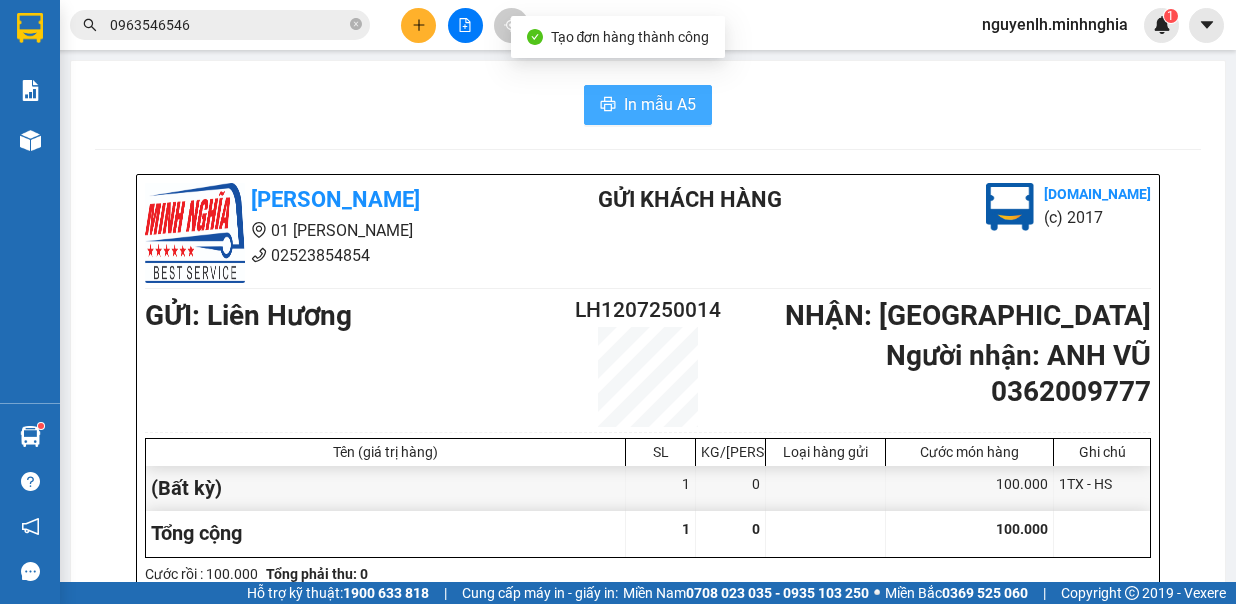 click on "In mẫu A5" at bounding box center [648, 105] 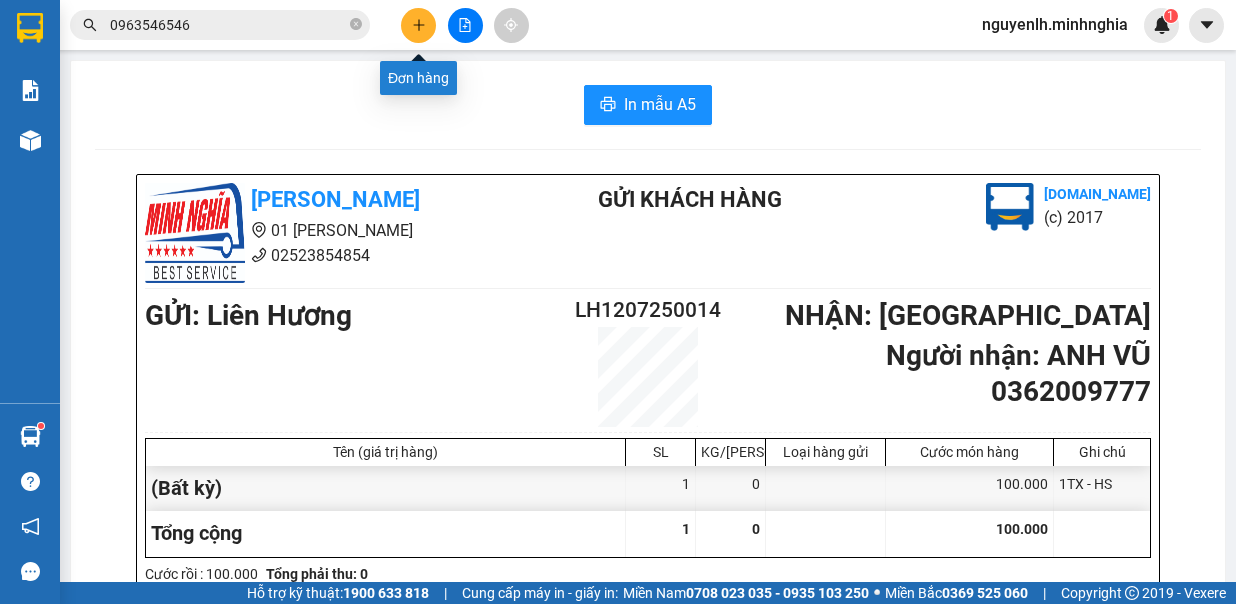 click 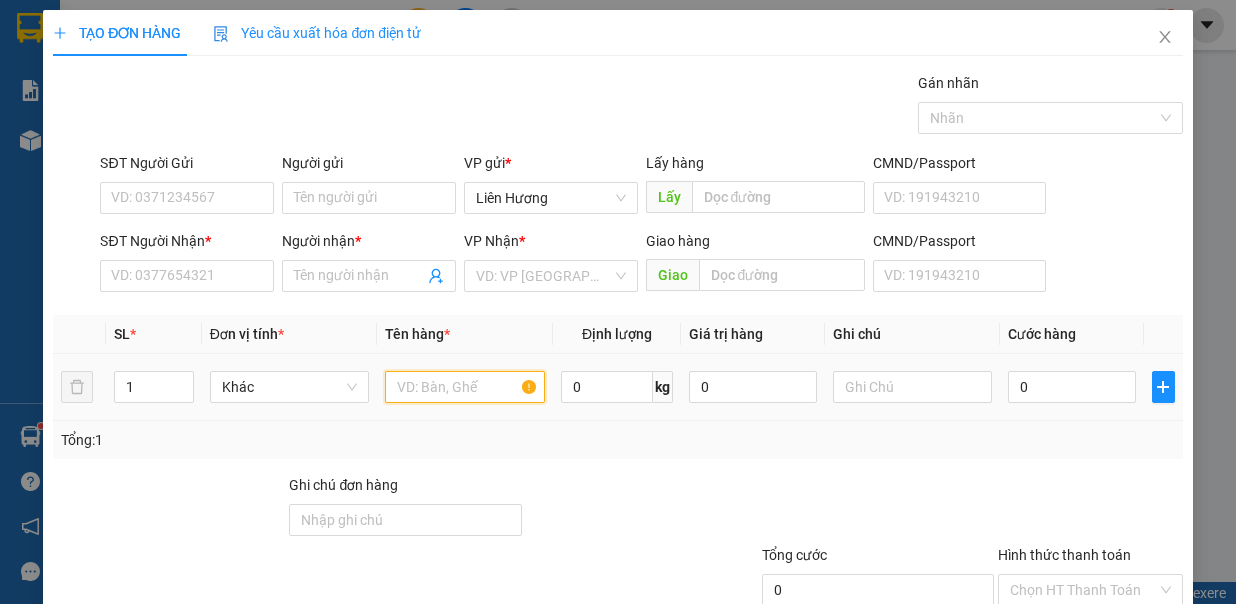 click at bounding box center [465, 387] 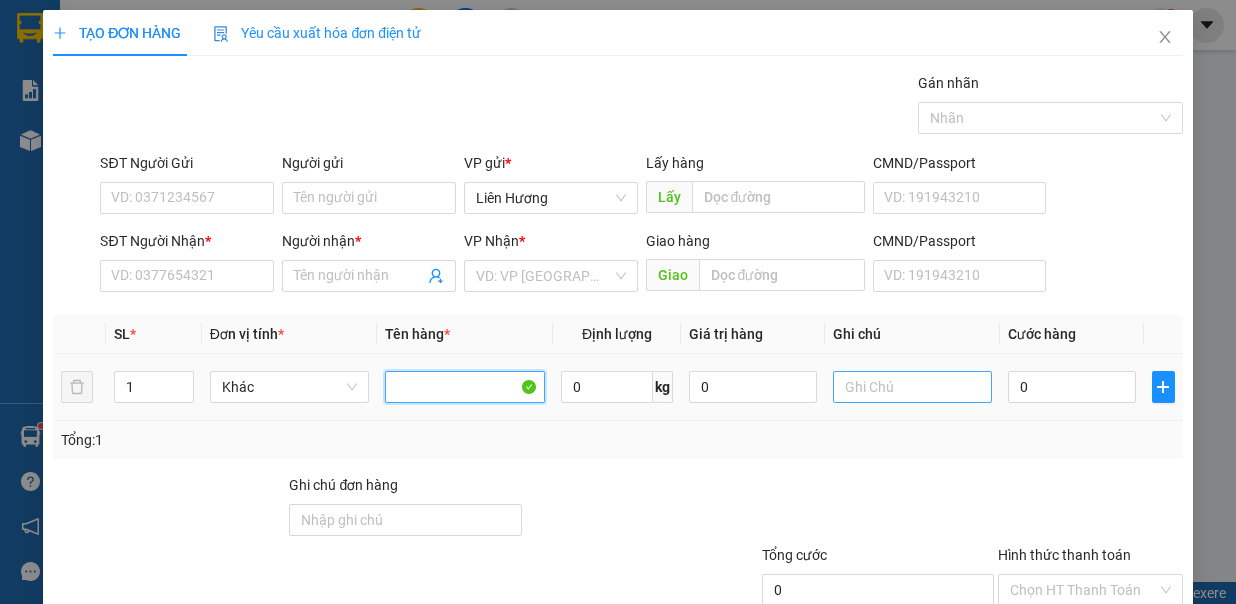 type 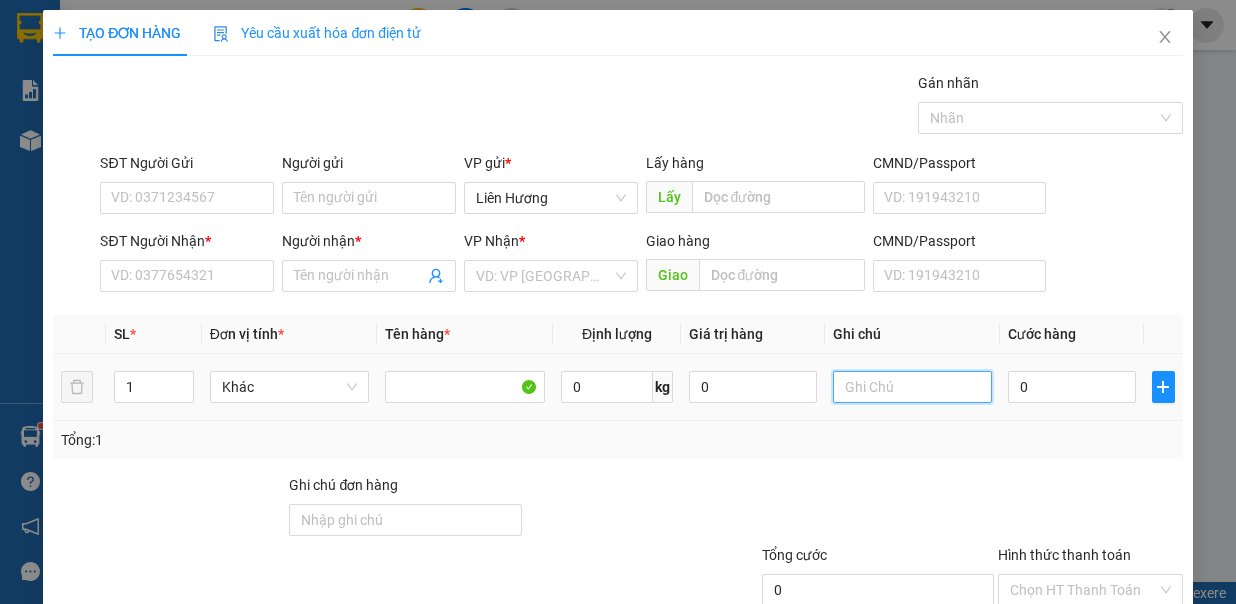 click at bounding box center [913, 387] 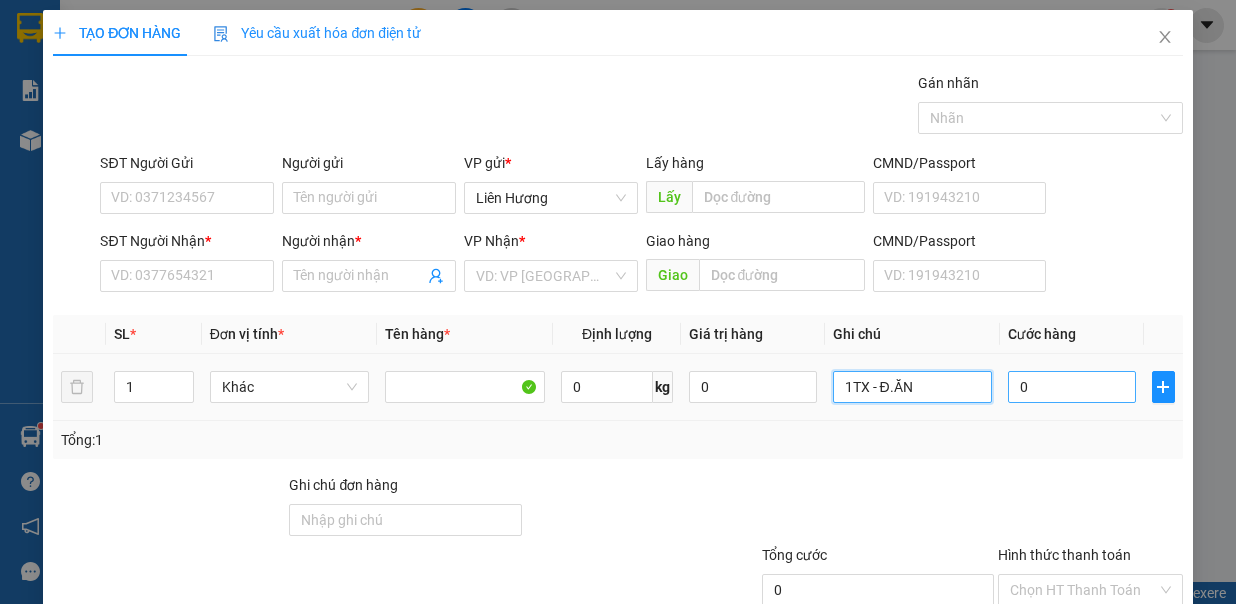 type on "1TX - Đ.ĂN" 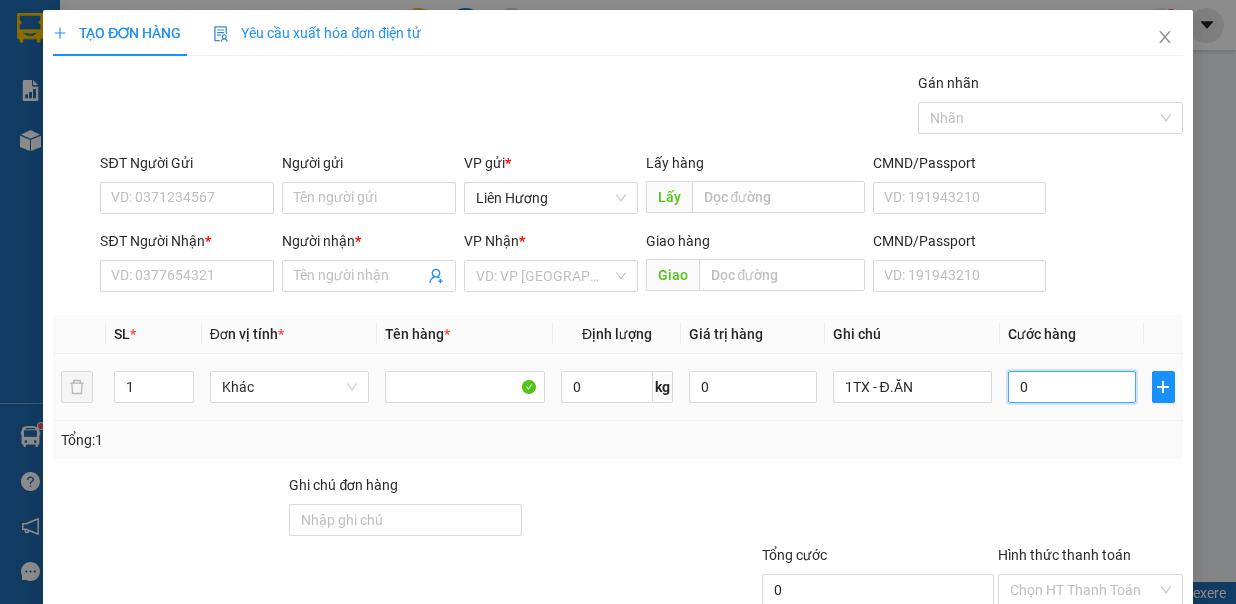 click on "0" at bounding box center [1072, 387] 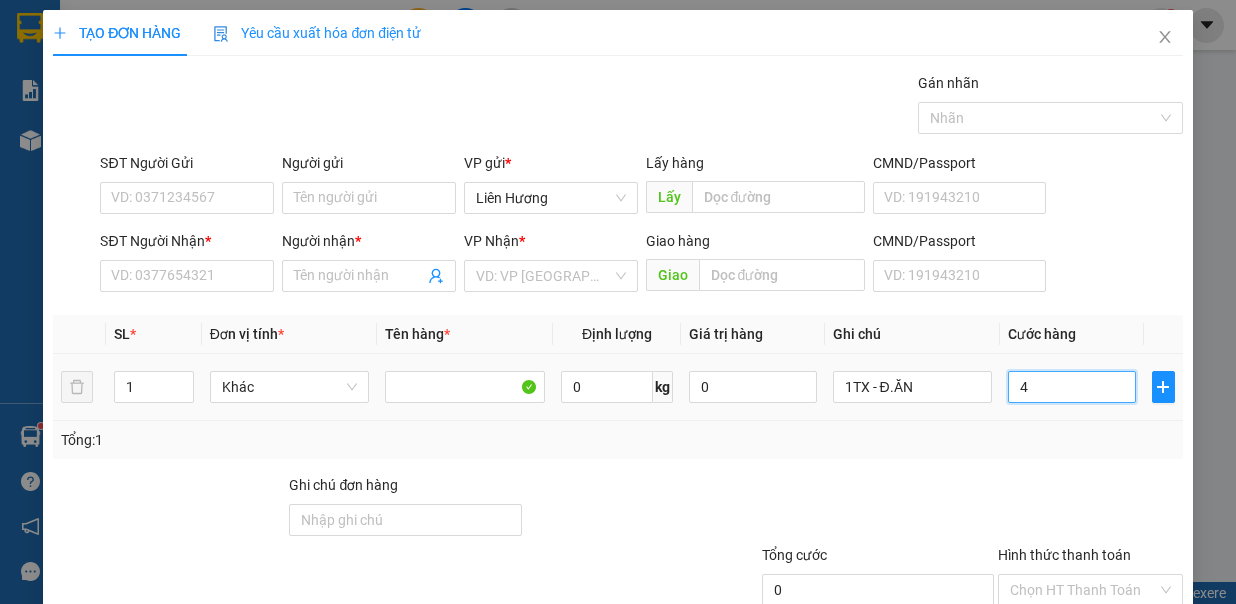 type on "4" 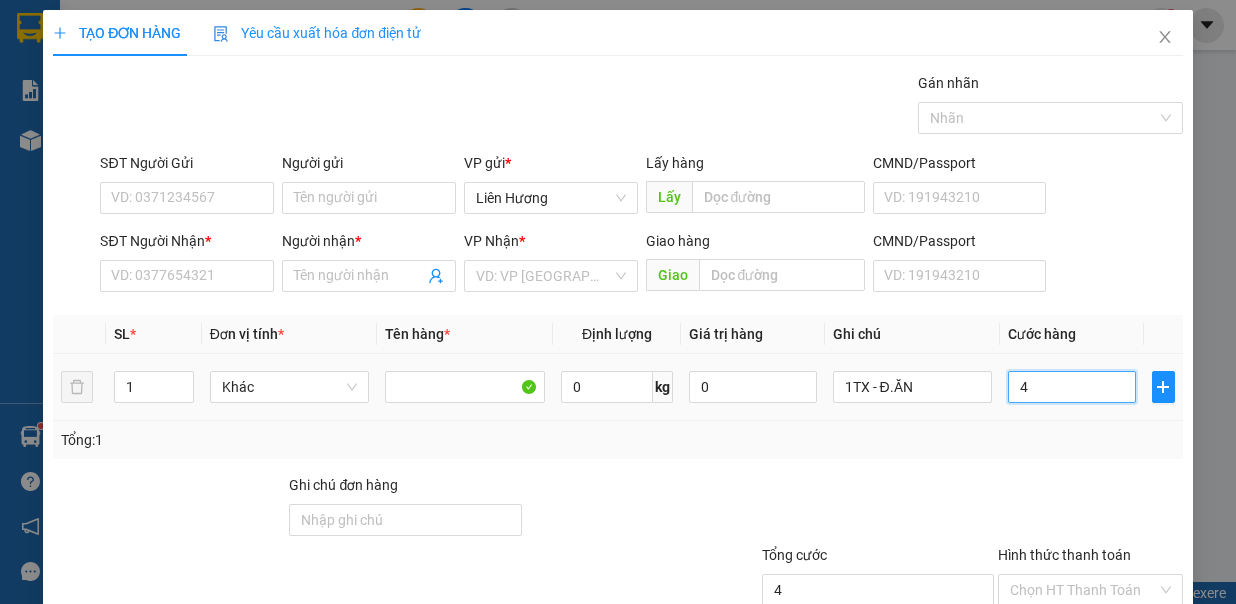 type on "40" 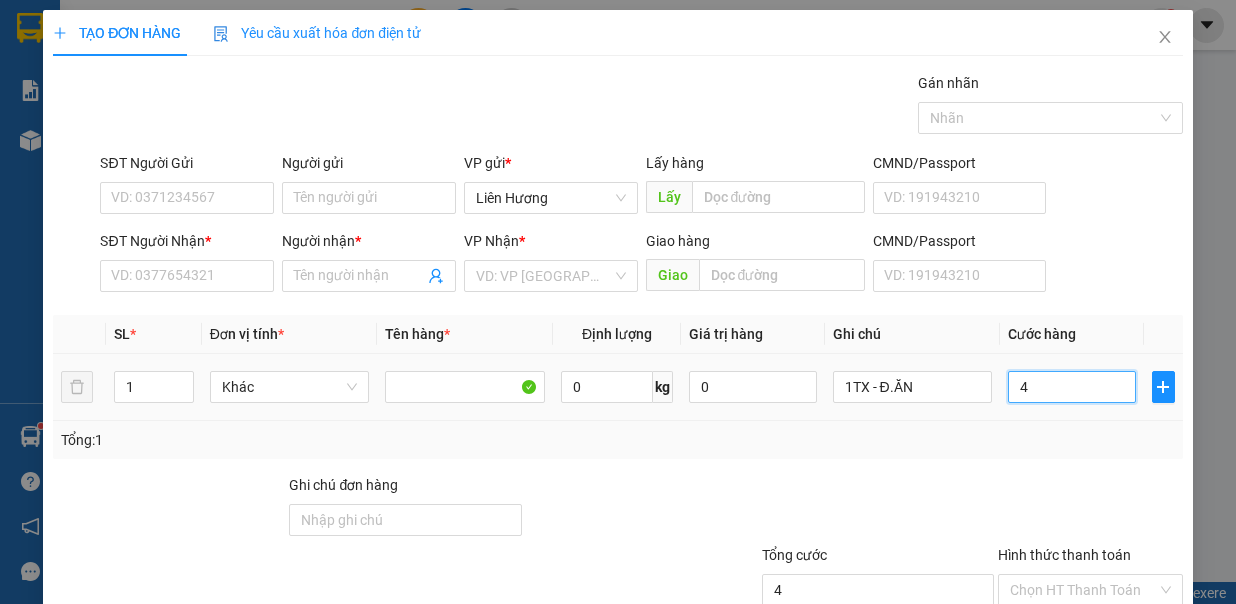 type on "40" 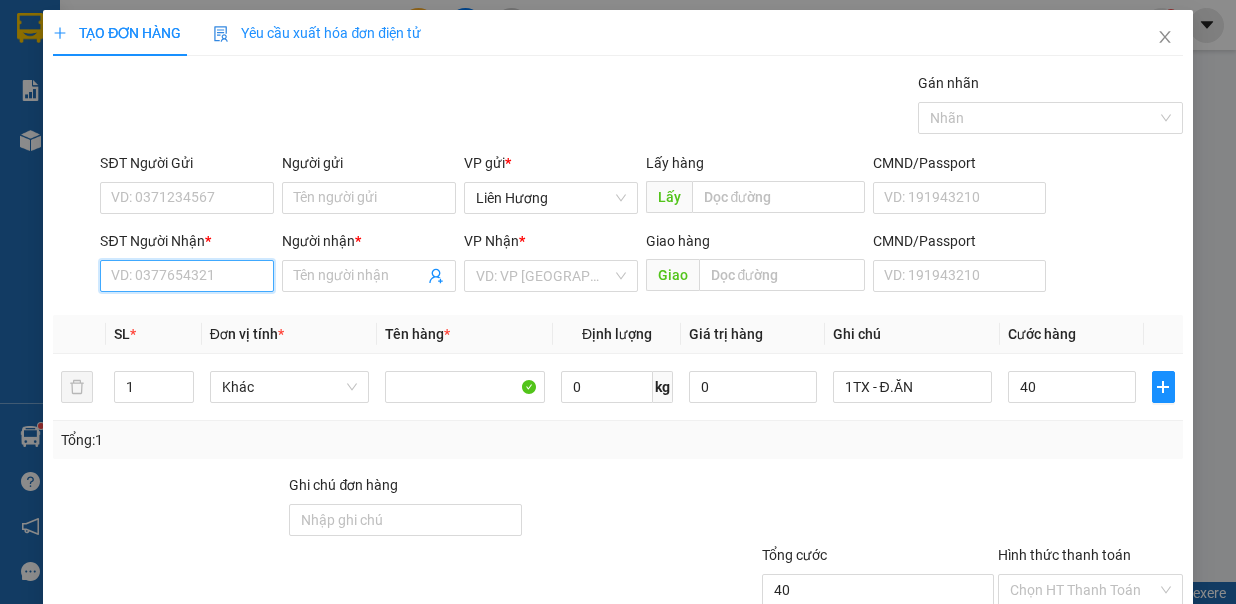 click on "SĐT Người Nhận  *" at bounding box center (187, 276) 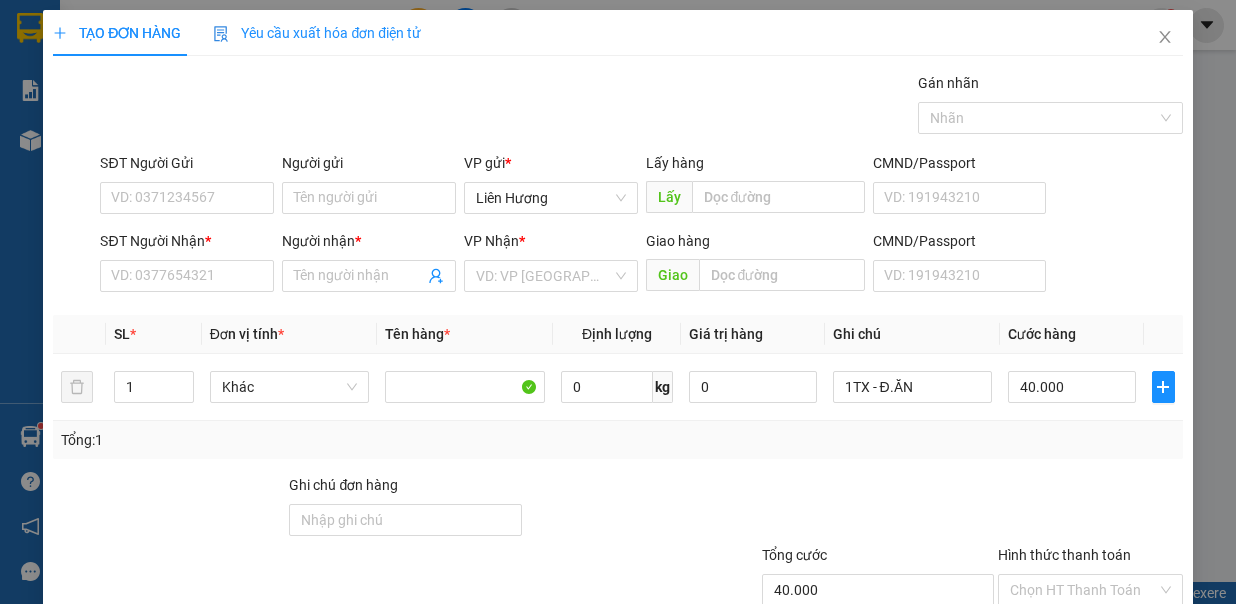 drag, startPoint x: 552, startPoint y: 303, endPoint x: 754, endPoint y: 542, distance: 312.92972 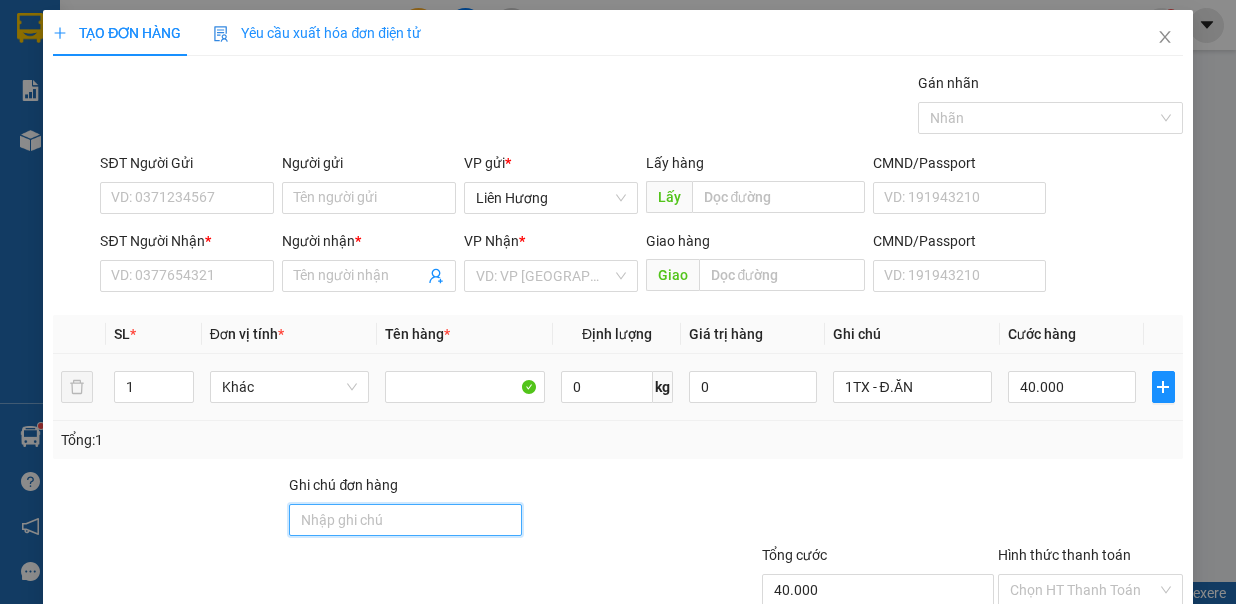 drag, startPoint x: 469, startPoint y: 516, endPoint x: 367, endPoint y: 395, distance: 158.25612 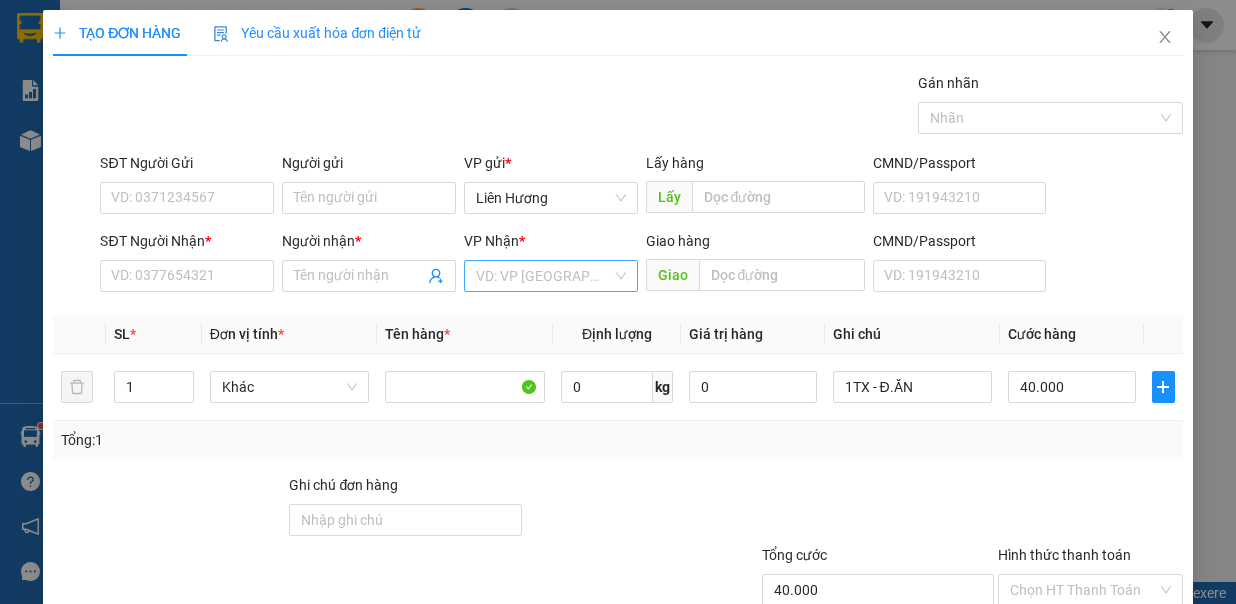 click at bounding box center (544, 276) 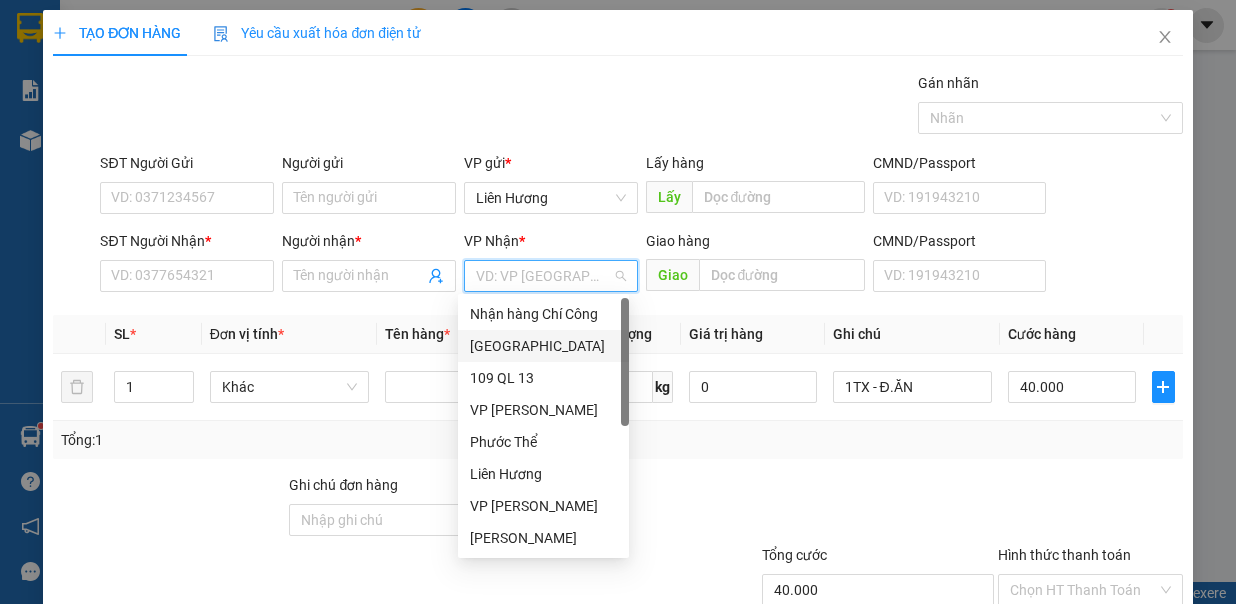 click on "[GEOGRAPHIC_DATA]" at bounding box center (543, 346) 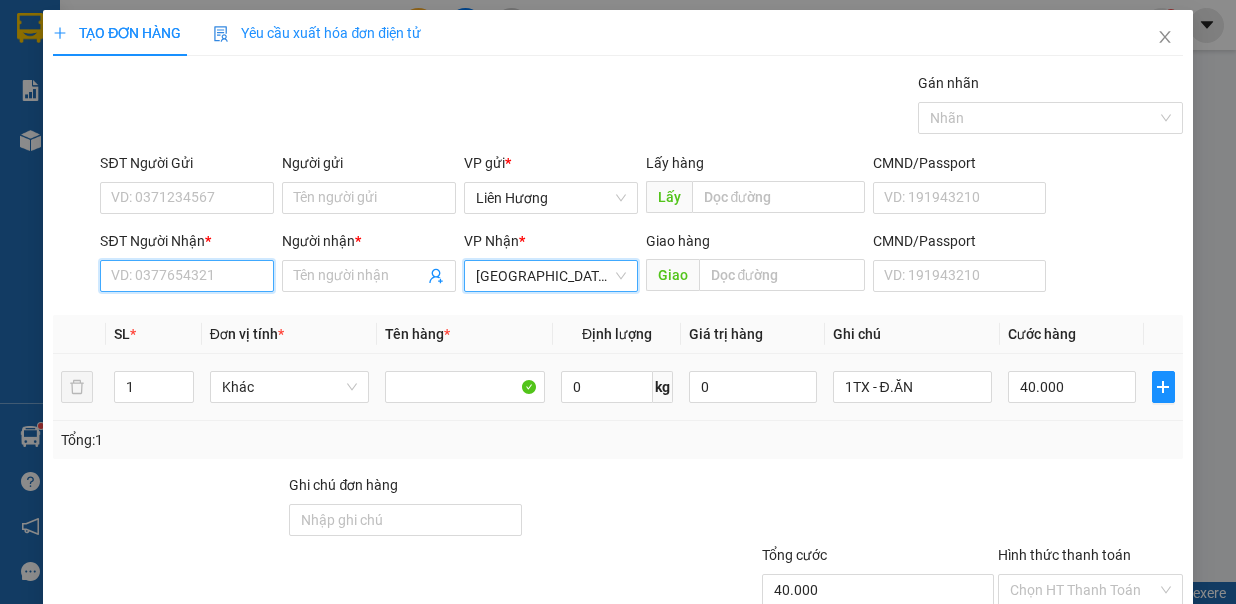 click on "SĐT Người Nhận  *" at bounding box center (187, 276) 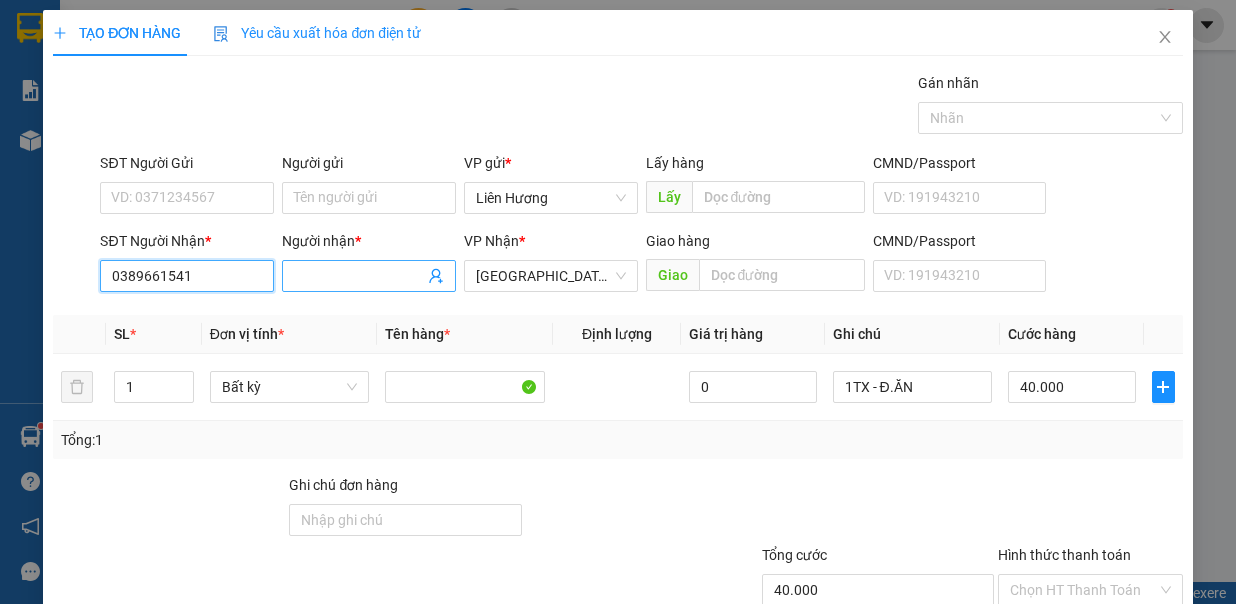 type on "0389661541" 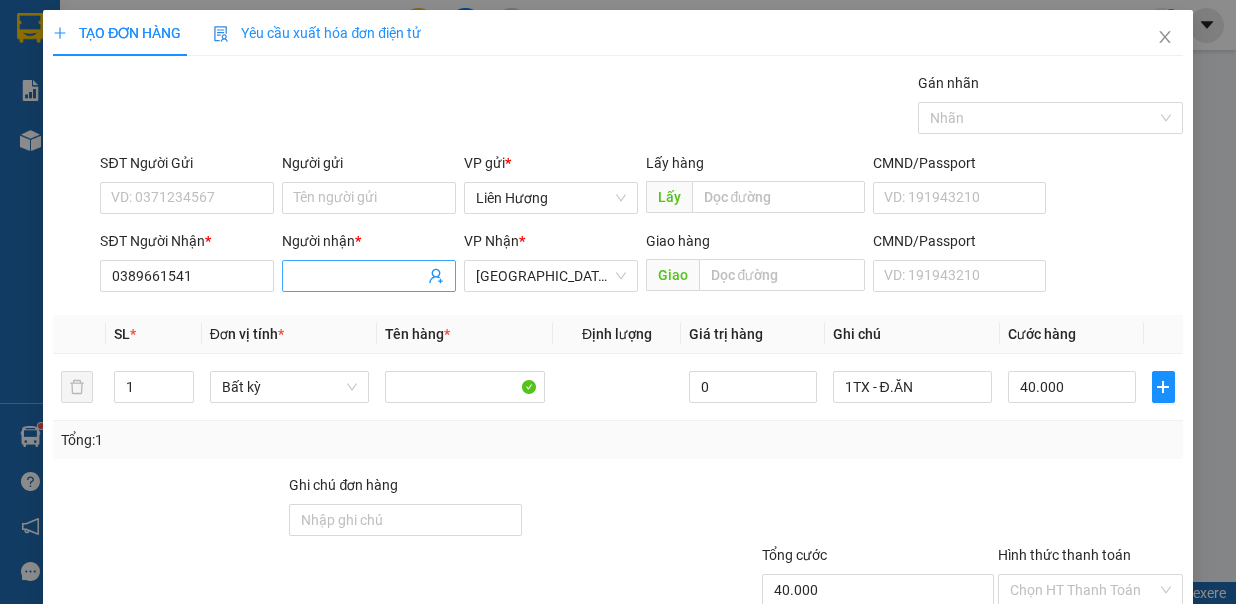 click on "Người nhận  *" at bounding box center [359, 276] 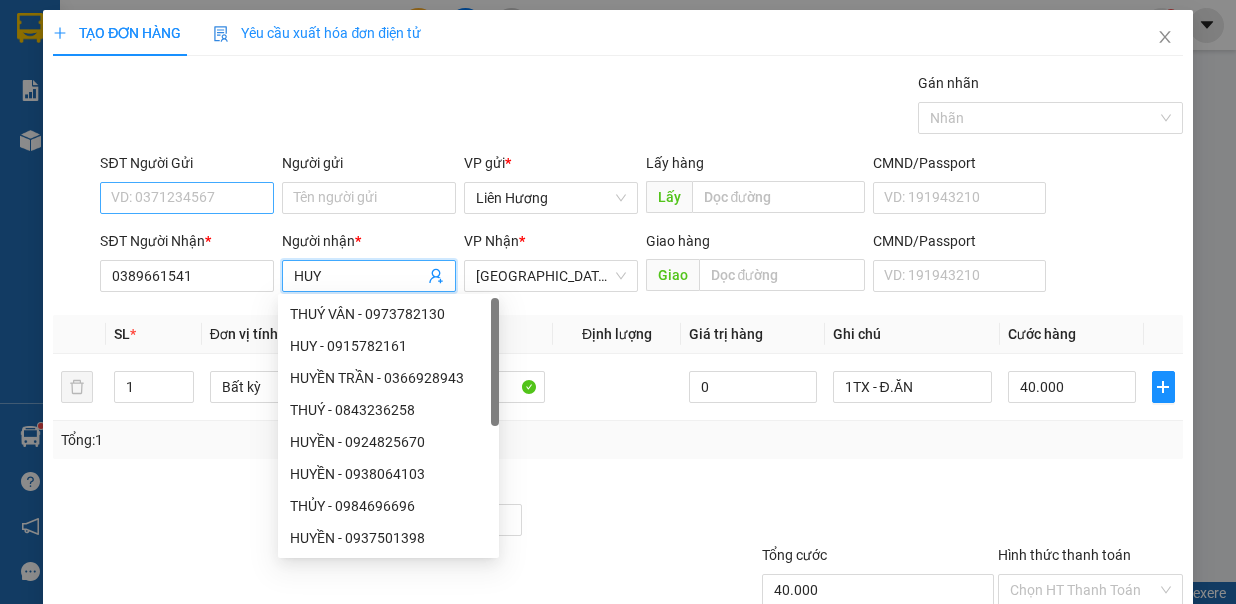 type on "HUY" 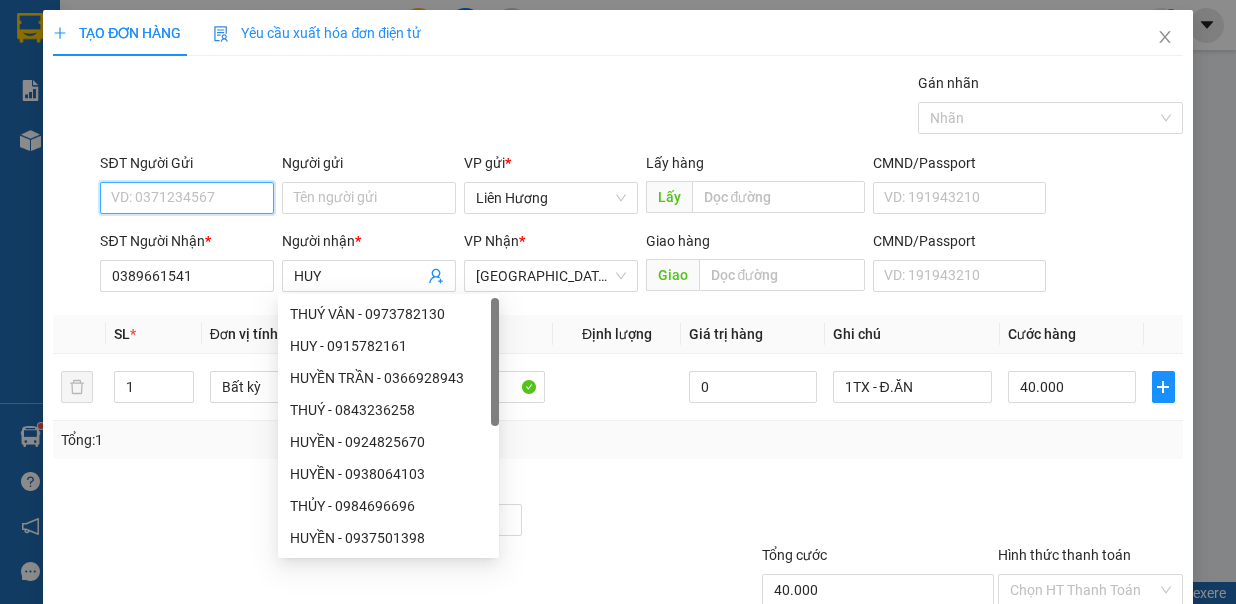 click on "SĐT Người Gửi" at bounding box center (187, 198) 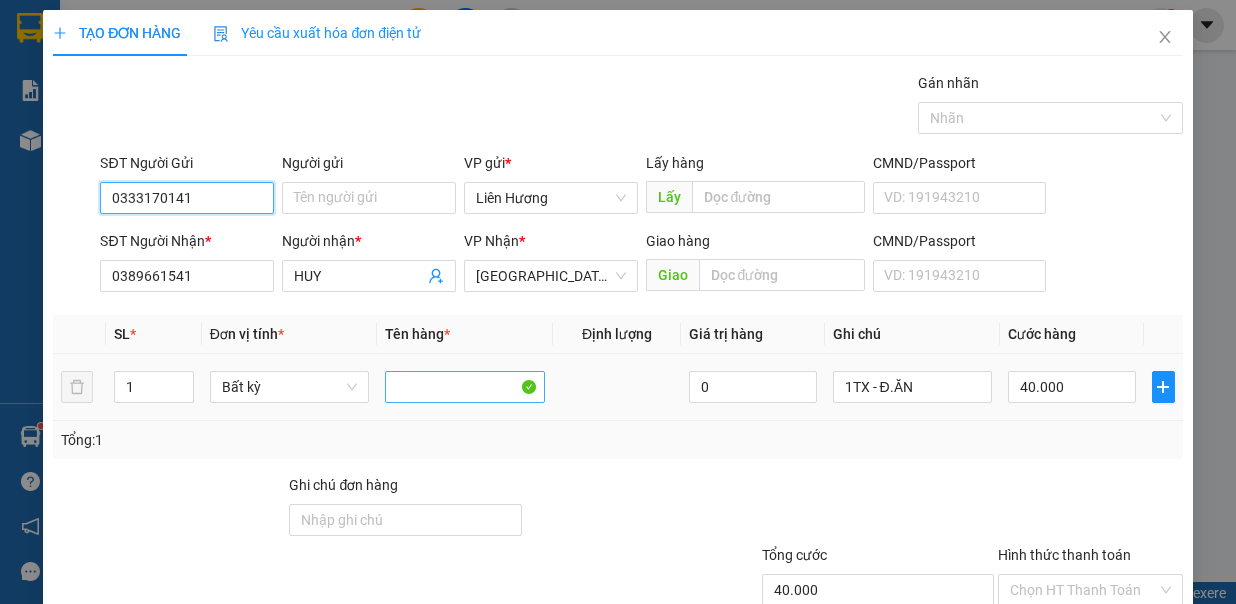type on "0333170141" 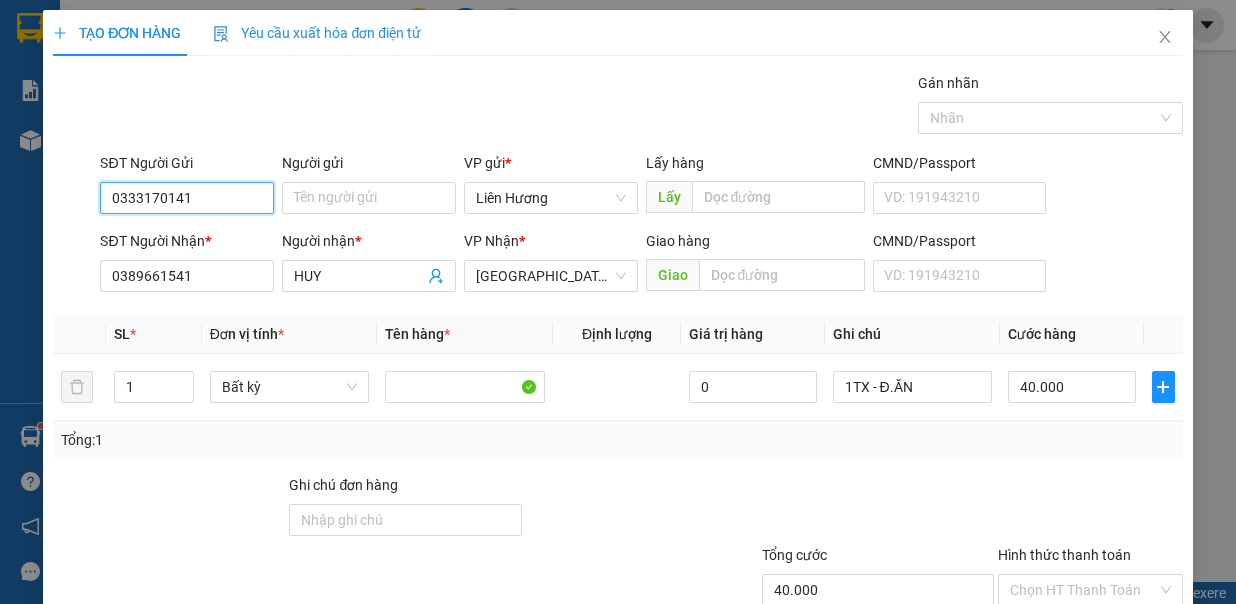 scroll, scrollTop: 133, scrollLeft: 0, axis: vertical 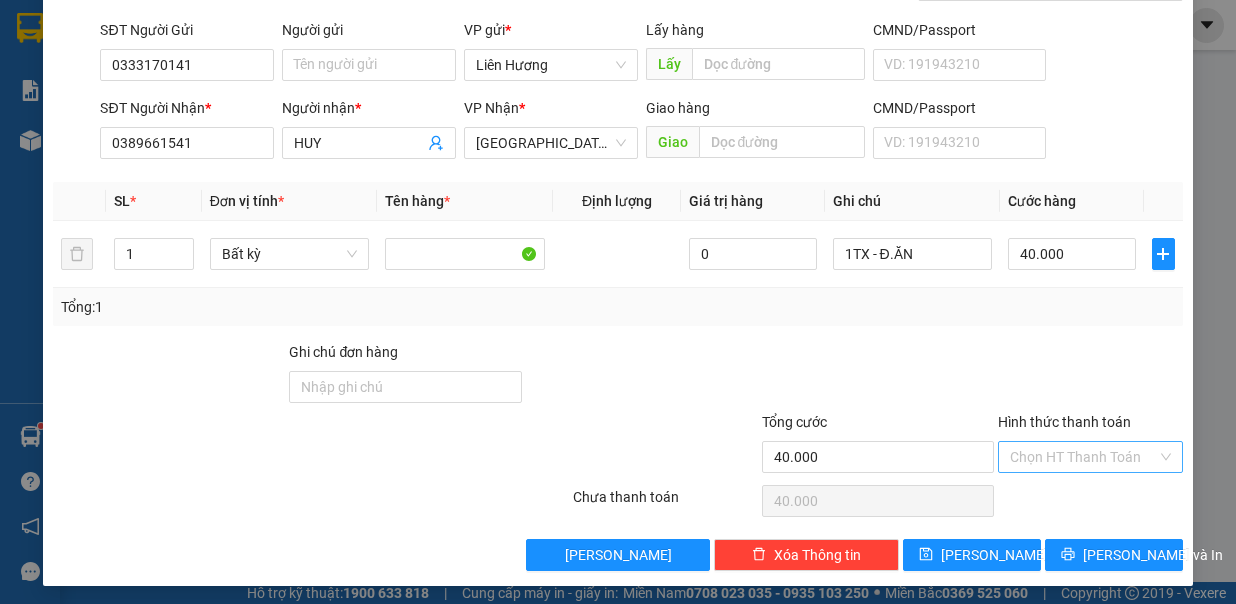 click on "Hình thức thanh toán" at bounding box center [1083, 457] 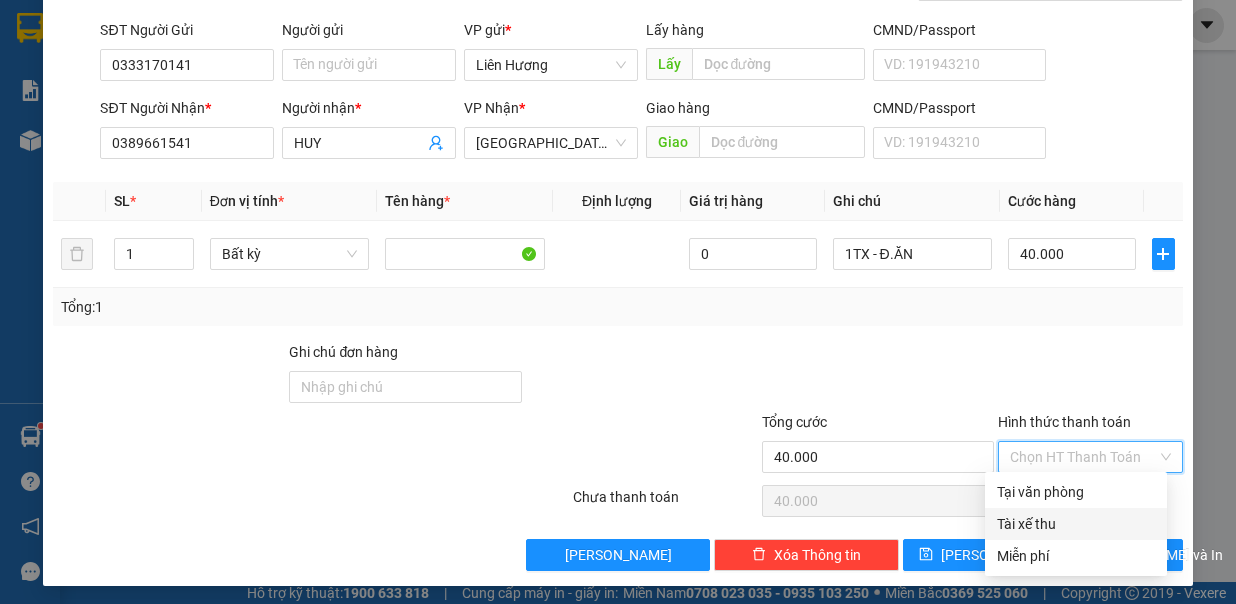 click on "Tài xế thu" at bounding box center (1076, 524) 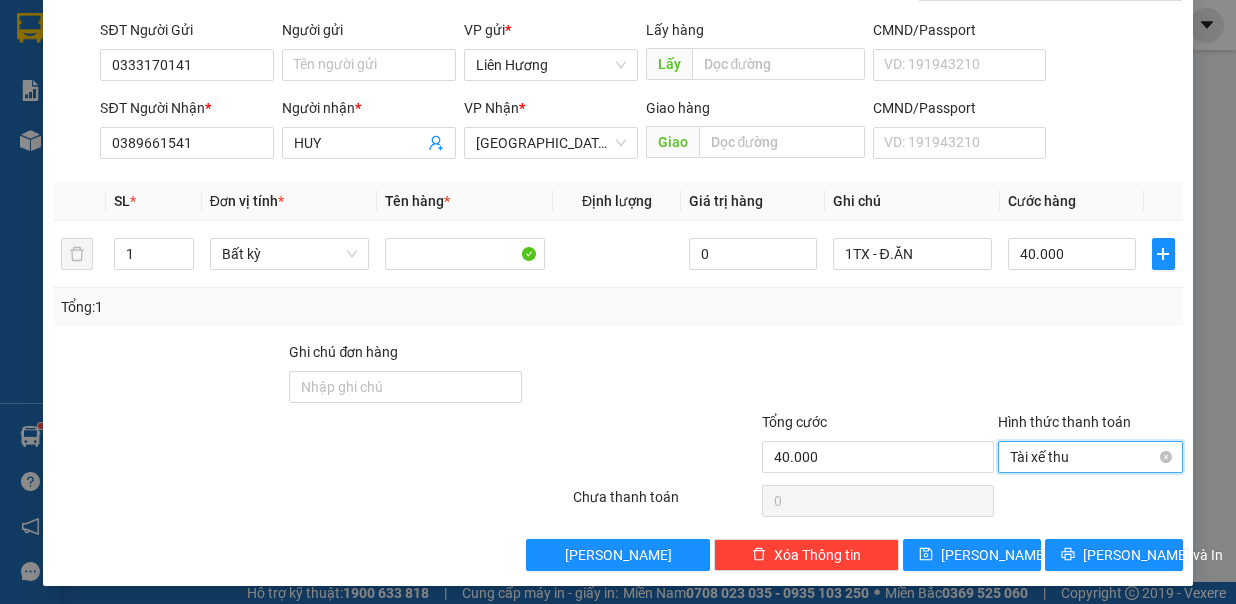 click on "Tài xế thu" at bounding box center (1090, 457) 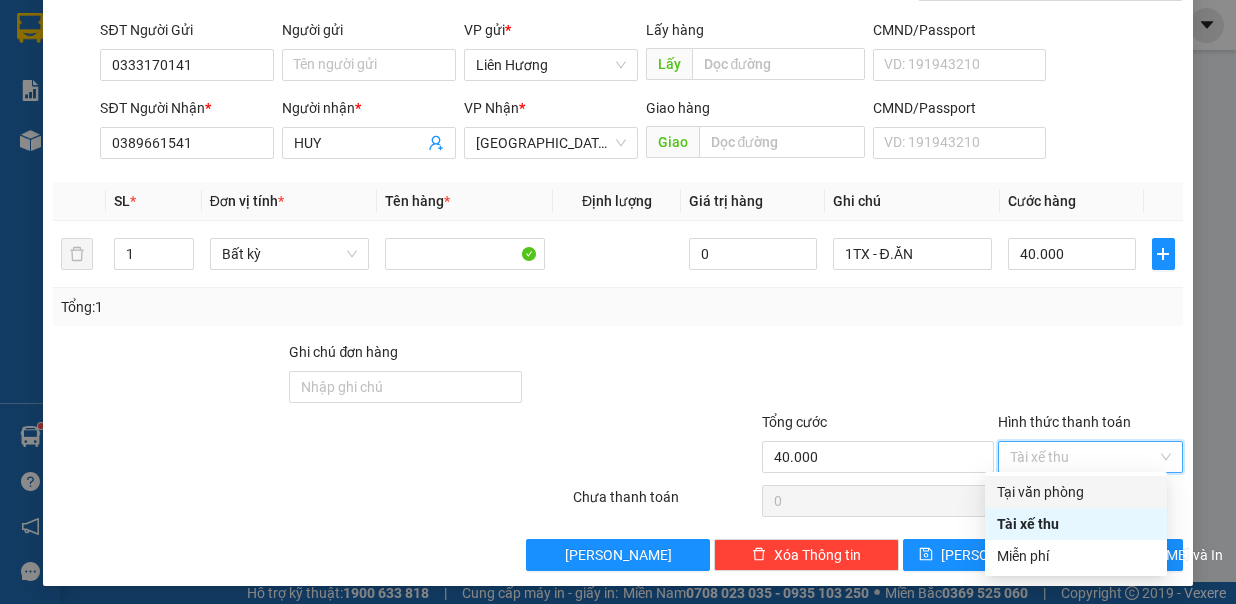 click on "Tại văn phòng" at bounding box center (1076, 492) 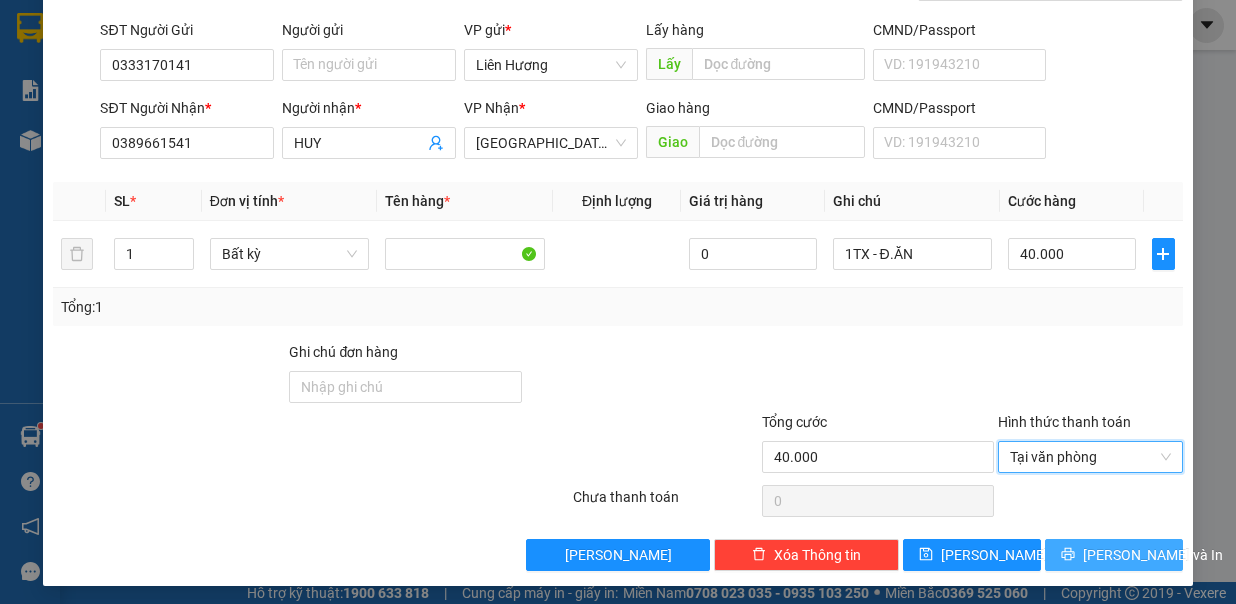 click on "Lưu và In" at bounding box center [1153, 555] 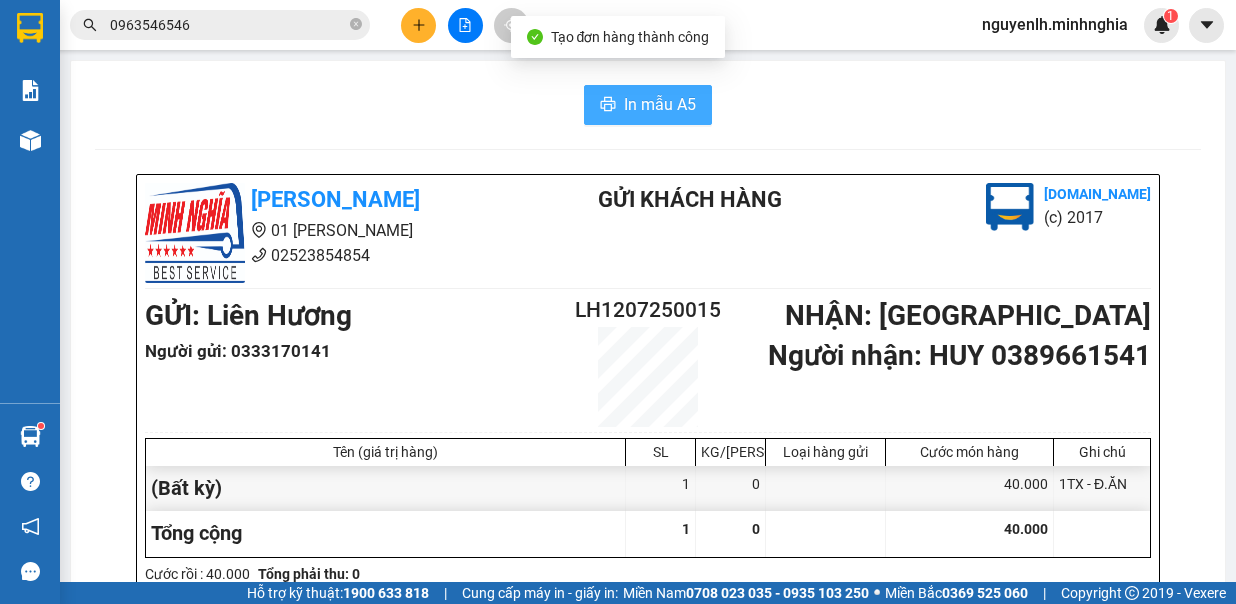 click on "In mẫu A5" at bounding box center [660, 104] 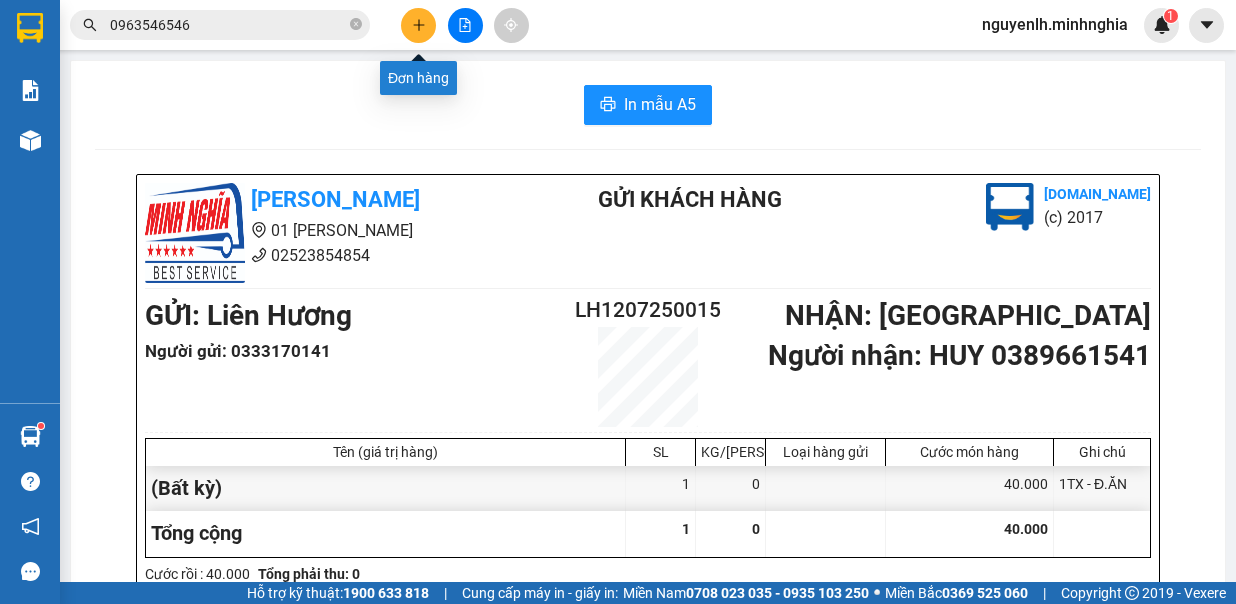 click 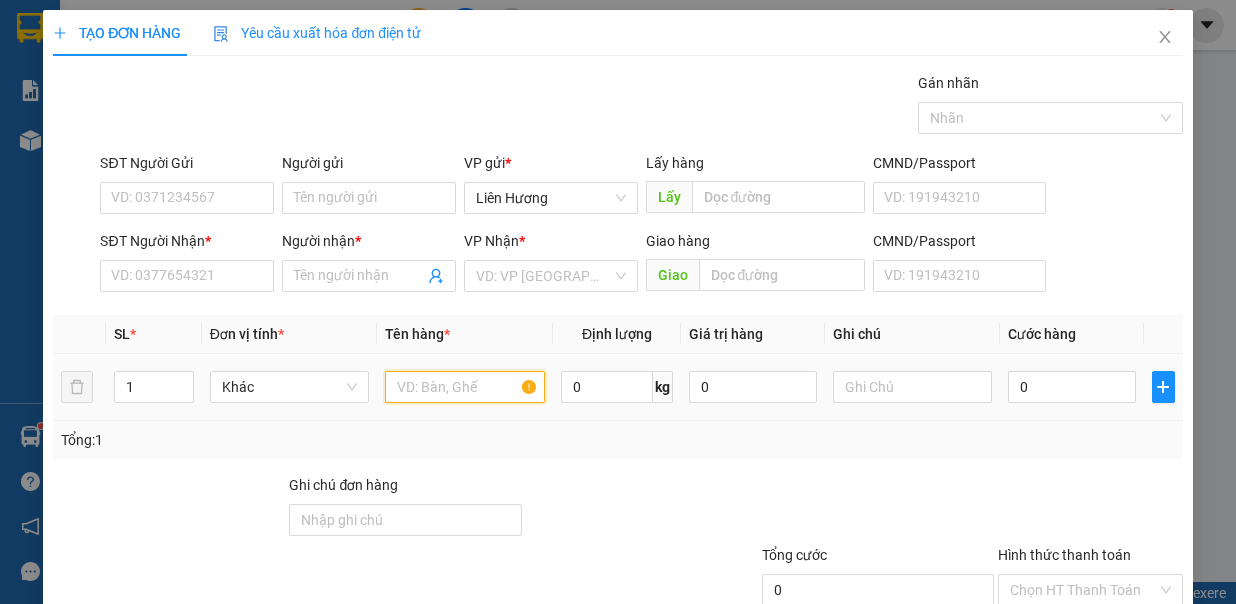 click at bounding box center [465, 387] 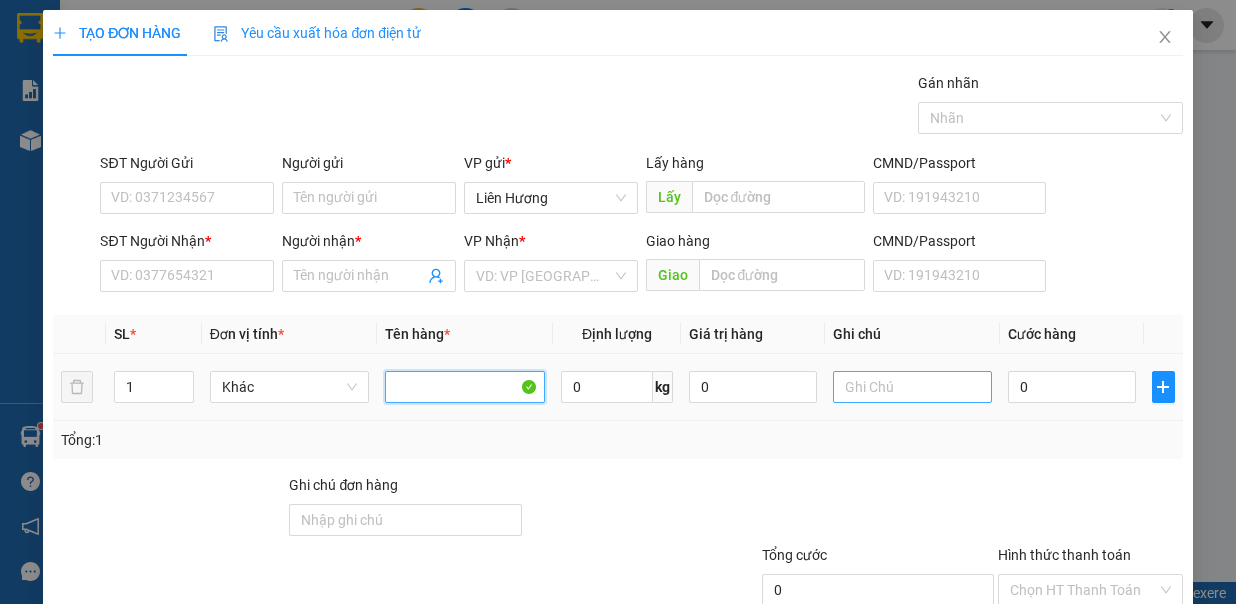 type 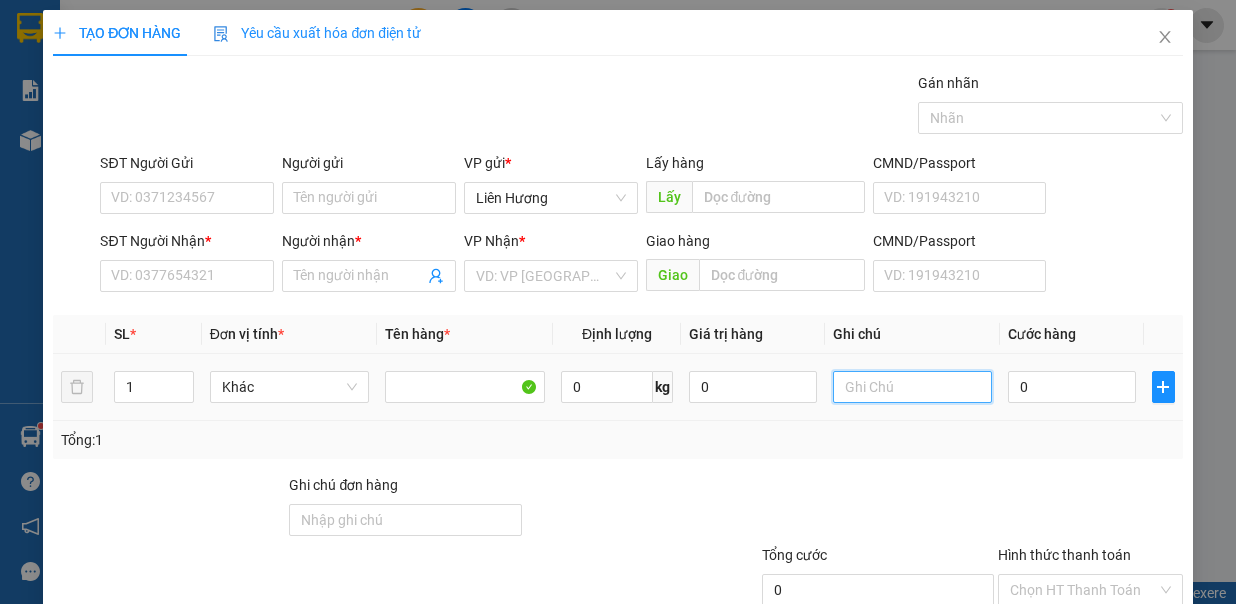 click at bounding box center (913, 387) 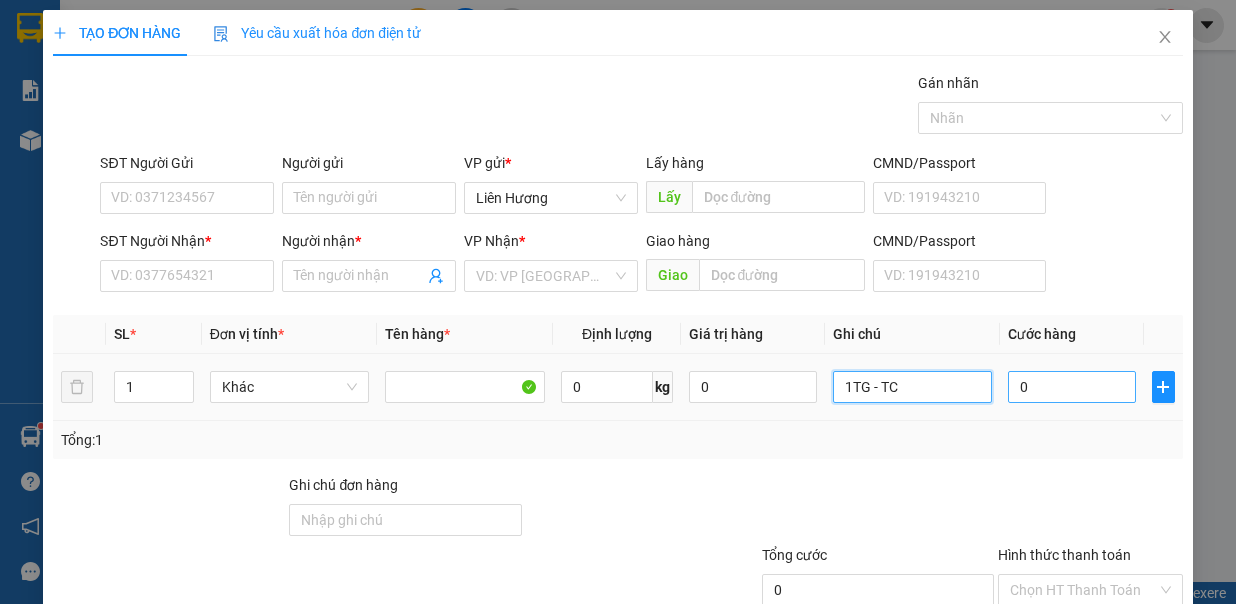 type on "1TG - TC" 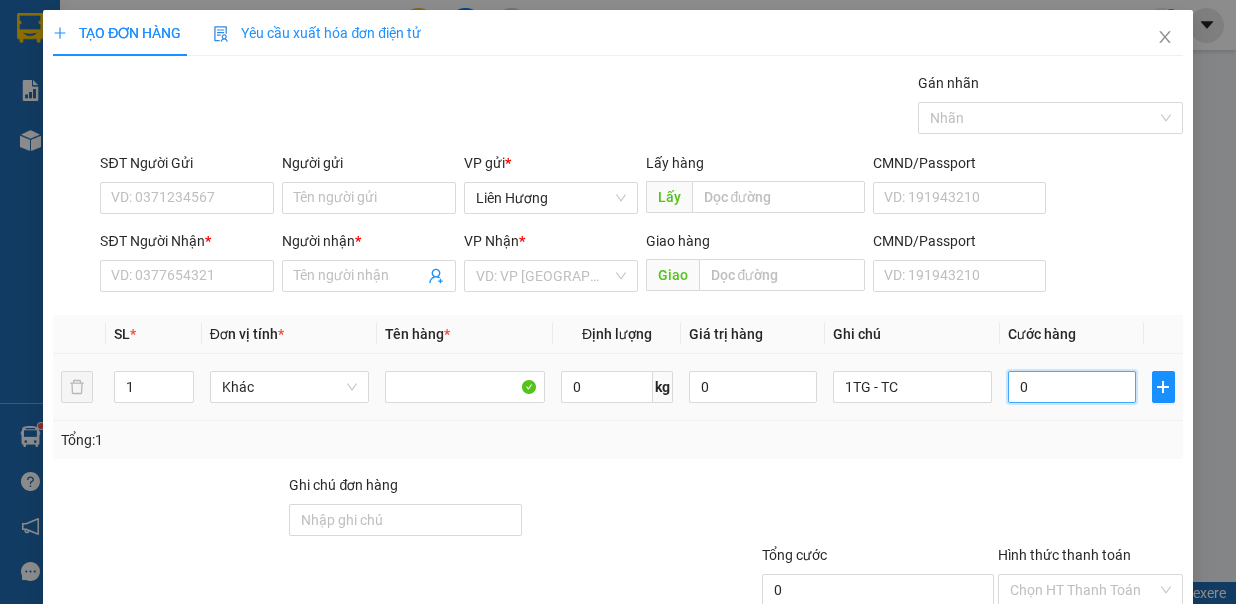 click on "0" at bounding box center [1072, 387] 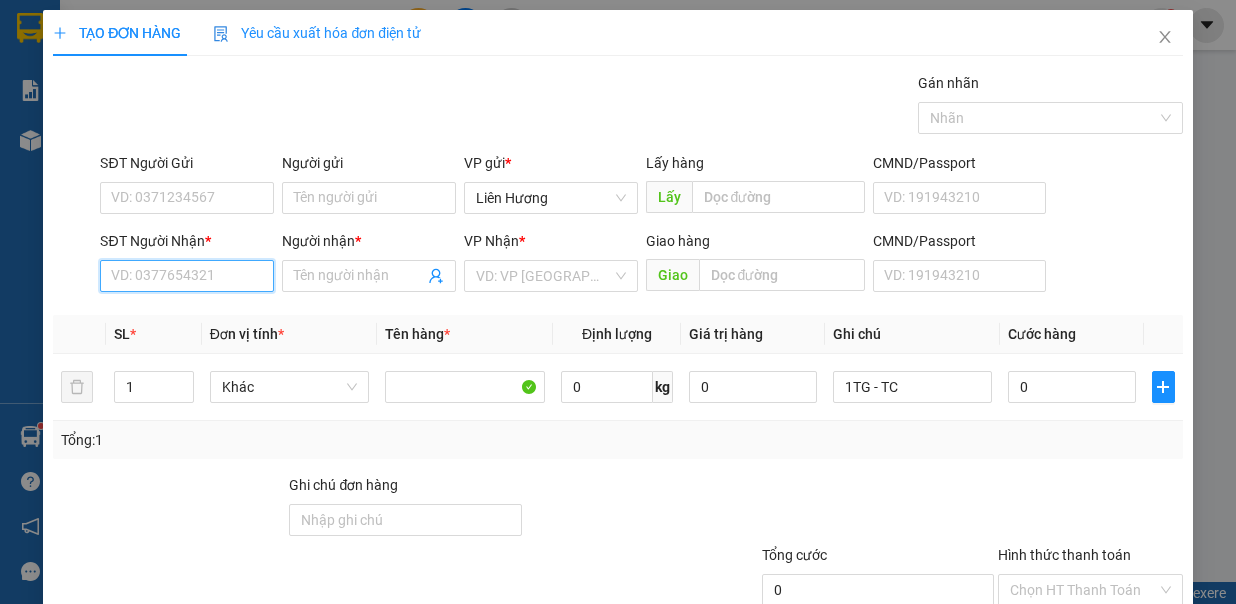 click on "SĐT Người Nhận  *" at bounding box center (187, 276) 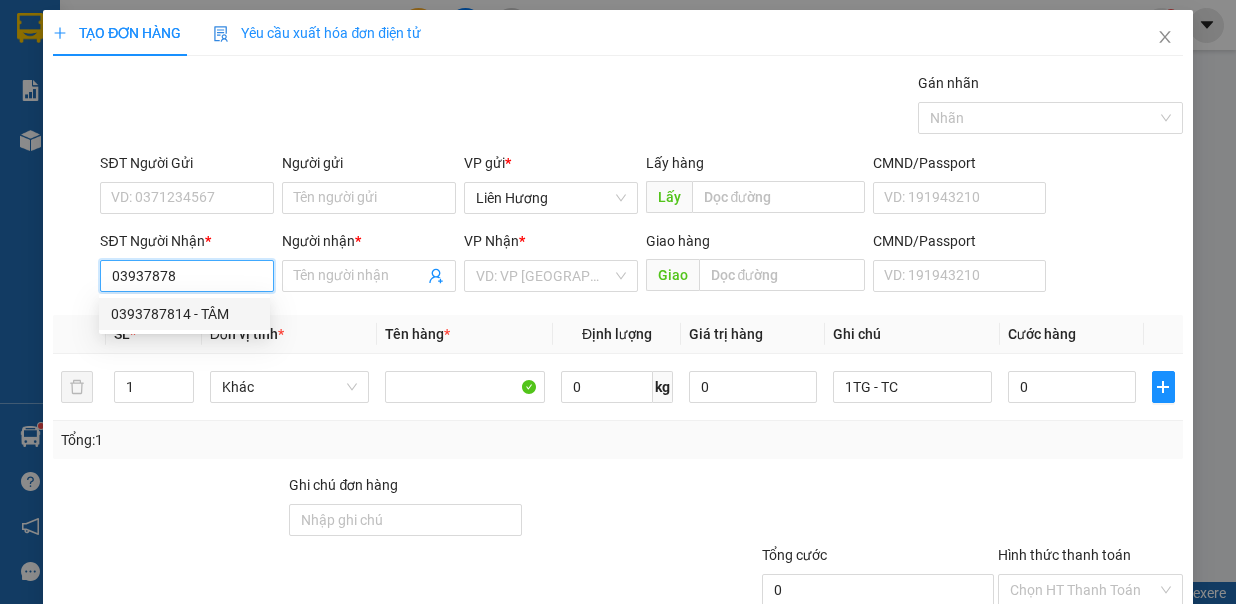 click on "0393787814 - TÂM" at bounding box center (184, 314) 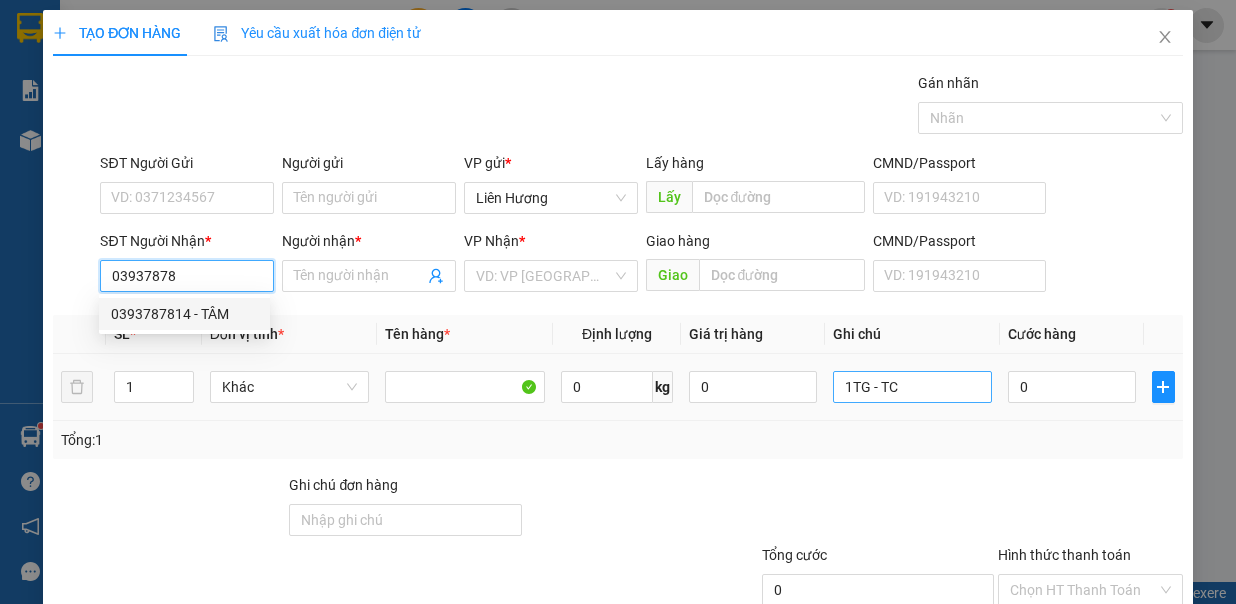 type on "0393787814" 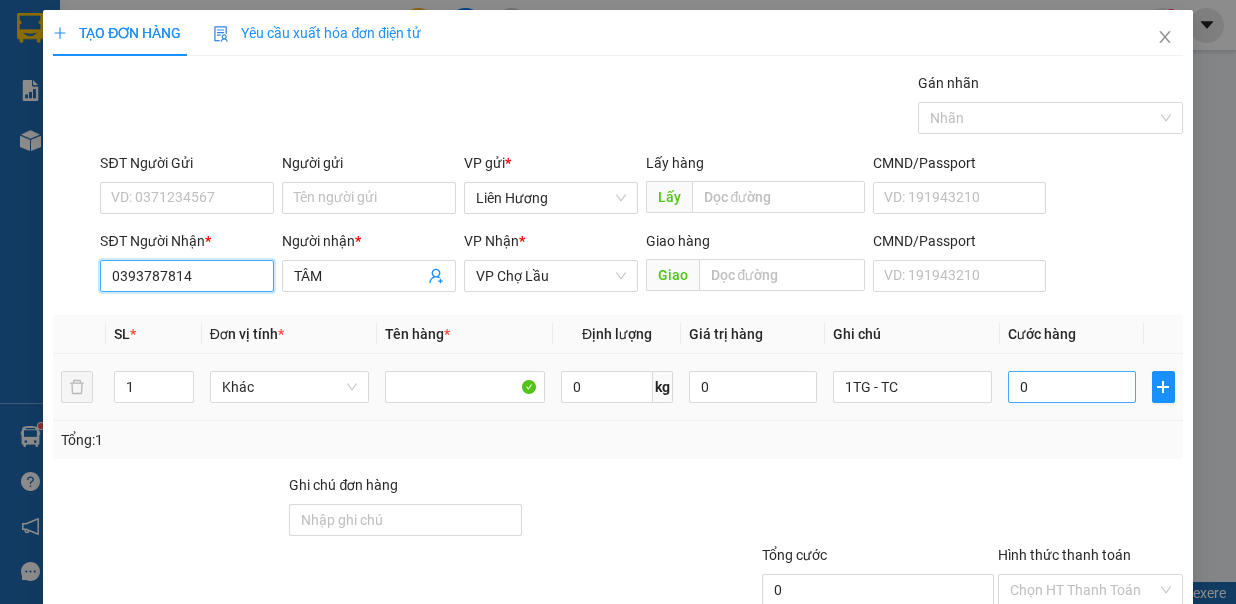 type on "0393787814" 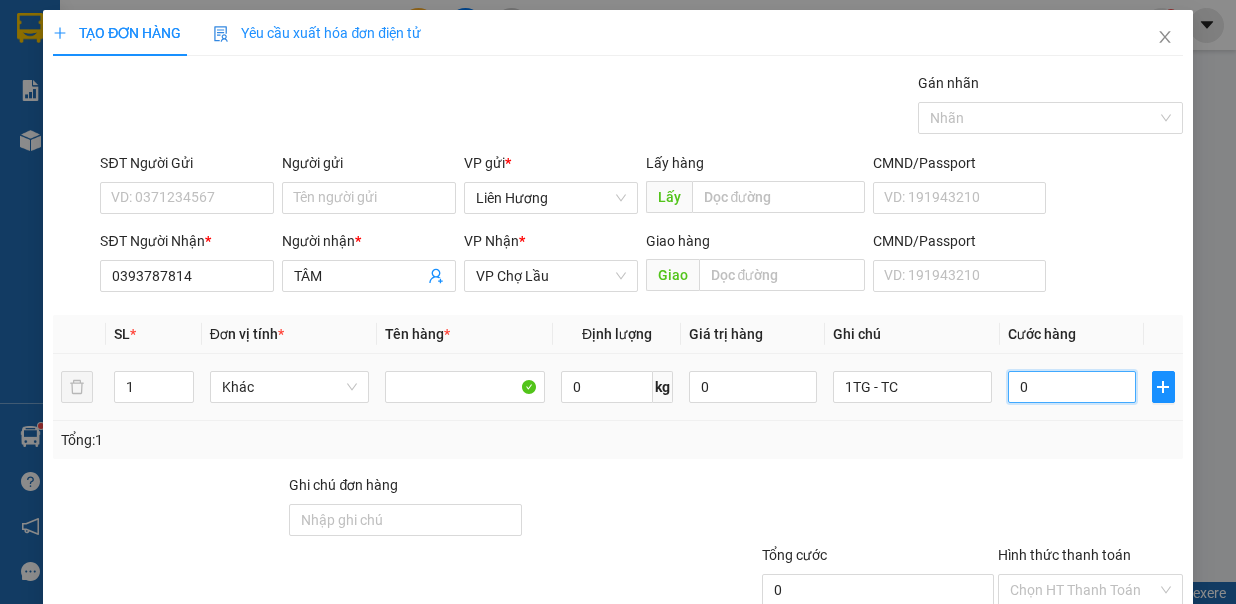 click on "0" at bounding box center [1072, 387] 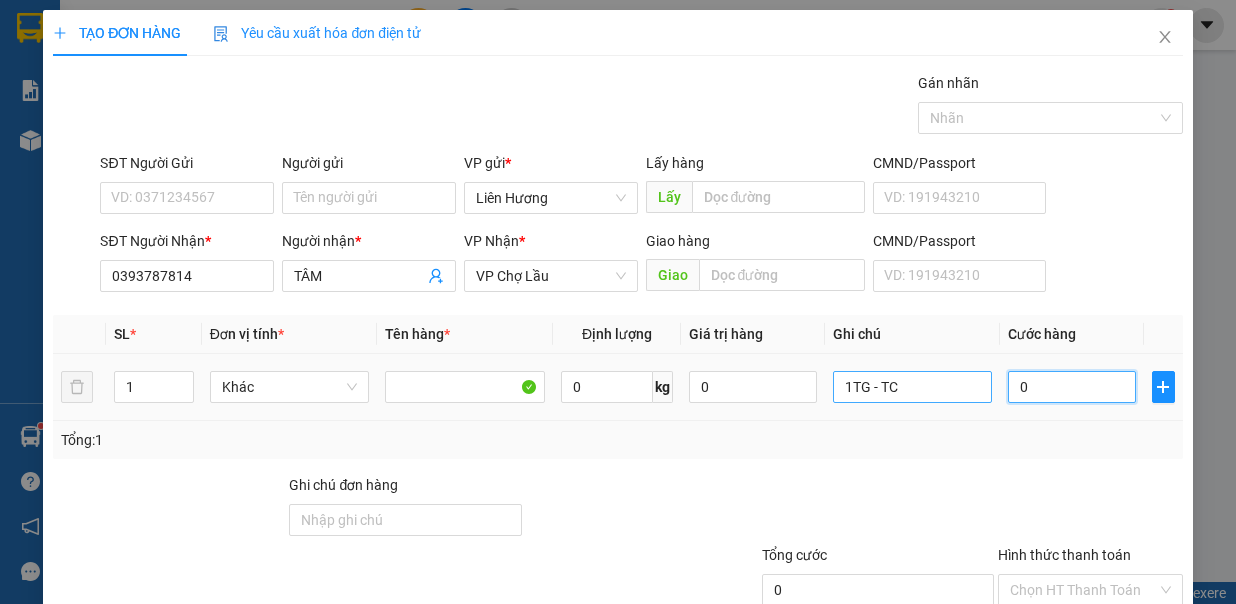 type on "3" 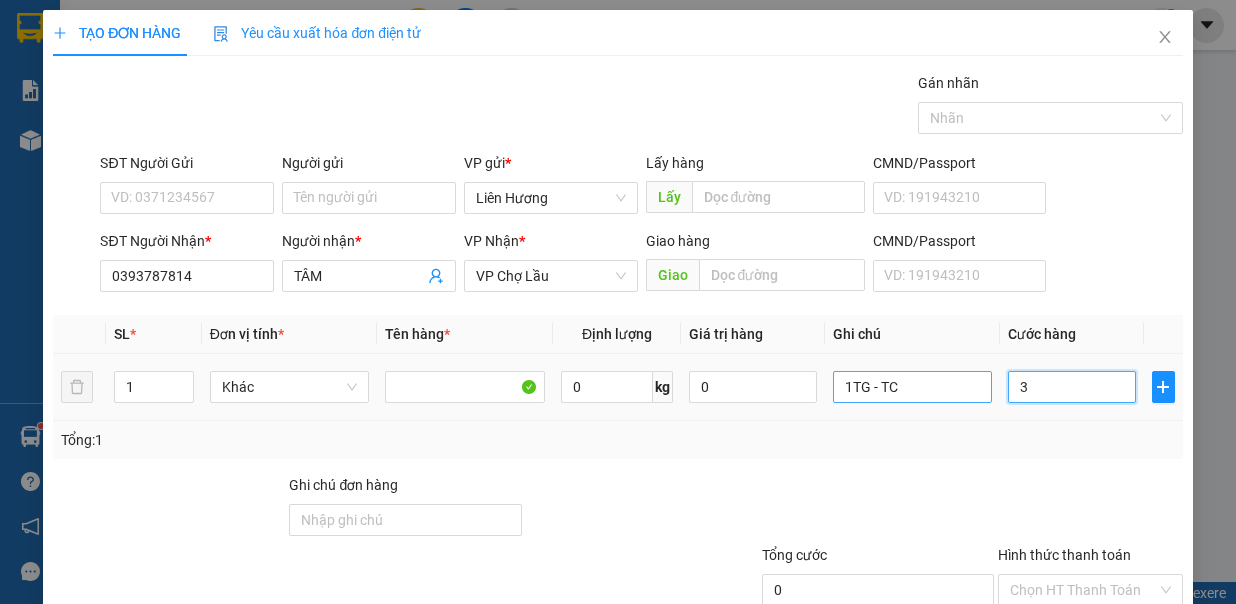 type on "3" 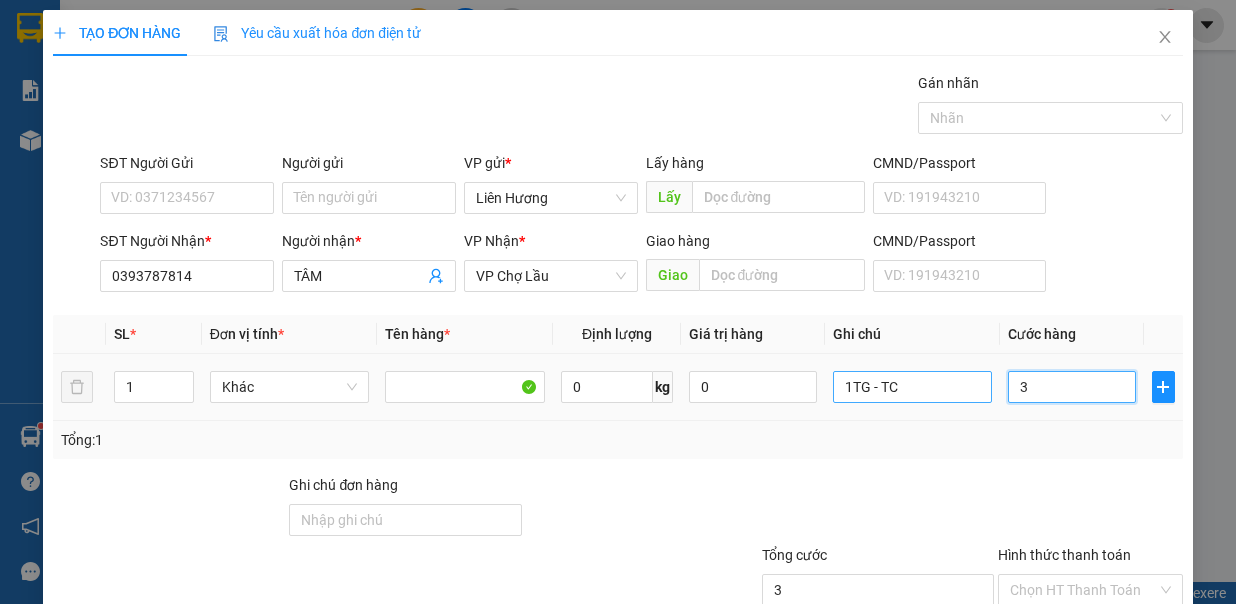 type on "30" 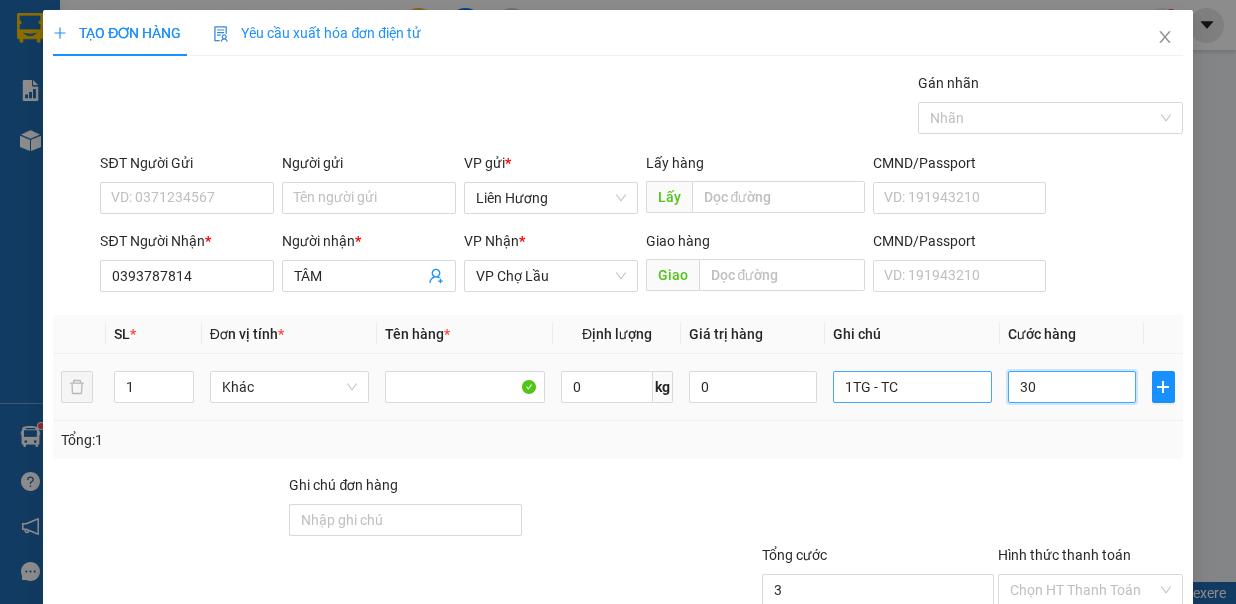type on "30" 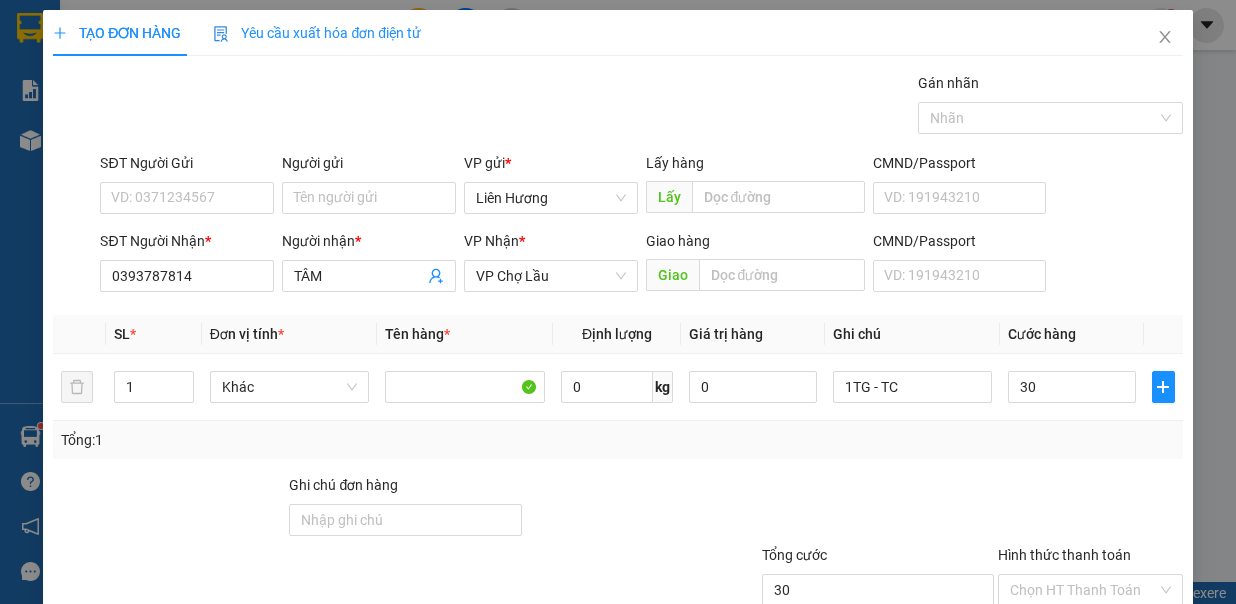 click on "SĐT Người Gửi VD: 0371234567 Người gửi Tên người gửi VP gửi  * Liên Hương Lấy hàng Lấy CMND/Passport VD: 191943210 SĐT Người Nhận  * 0393787814 Người nhận  * TÂM VP Nhận  * VP Chợ Lầu Giao hàng Giao CMND/Passport VD: 191943210" at bounding box center [617, 226] 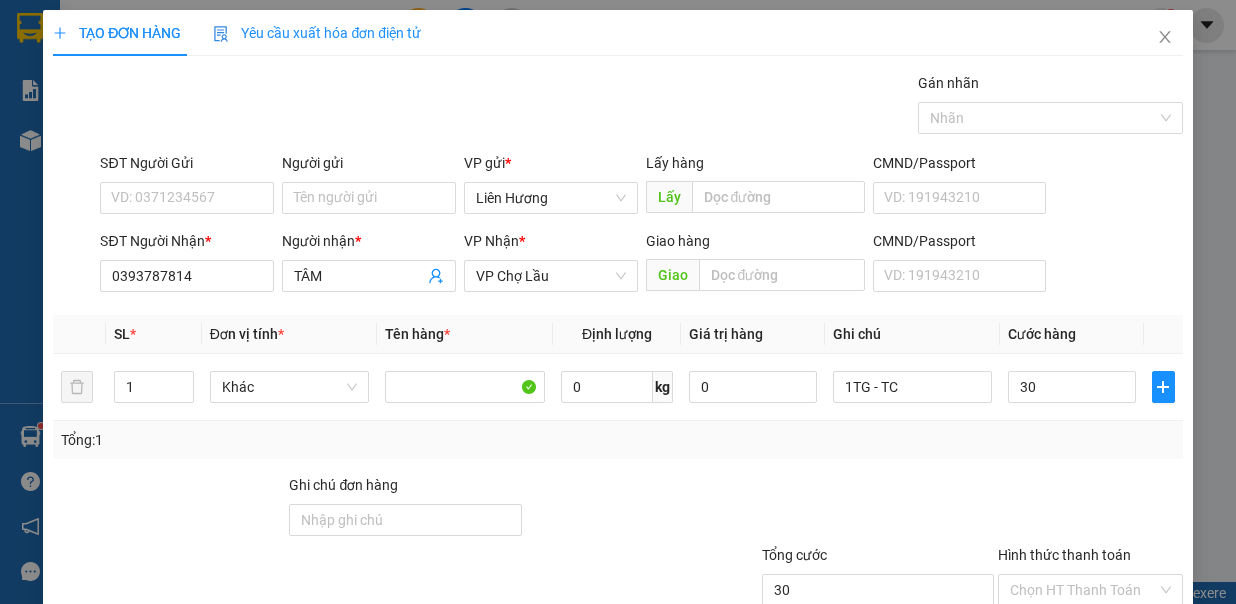 type on "30.000" 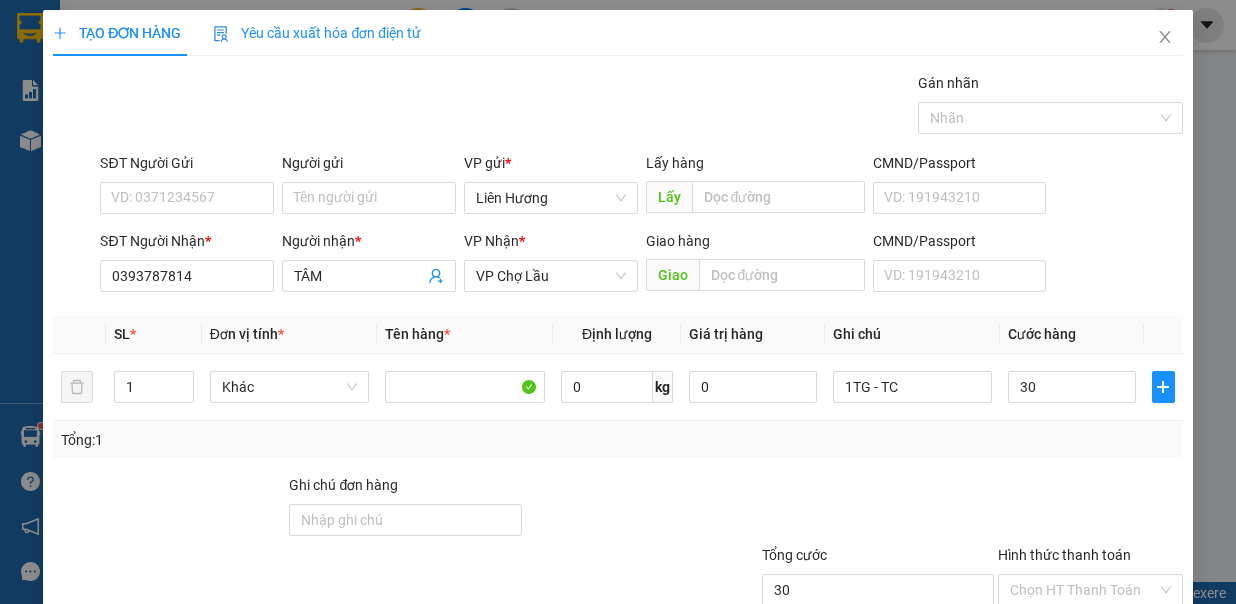type on "30.000" 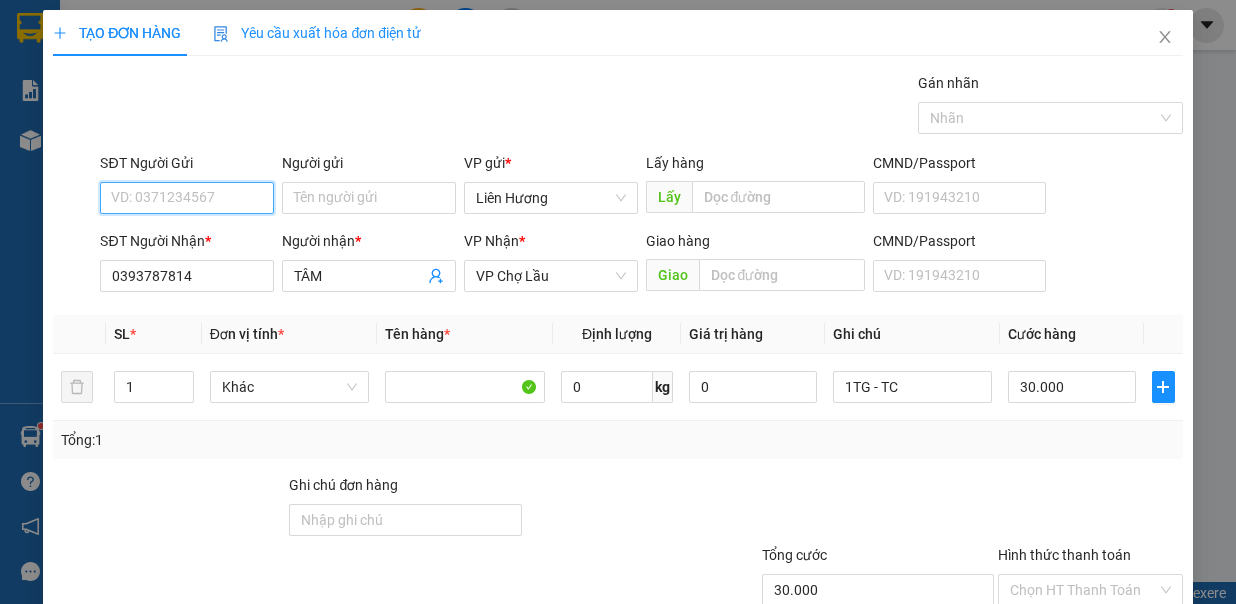 click on "SĐT Người Gửi" at bounding box center [187, 198] 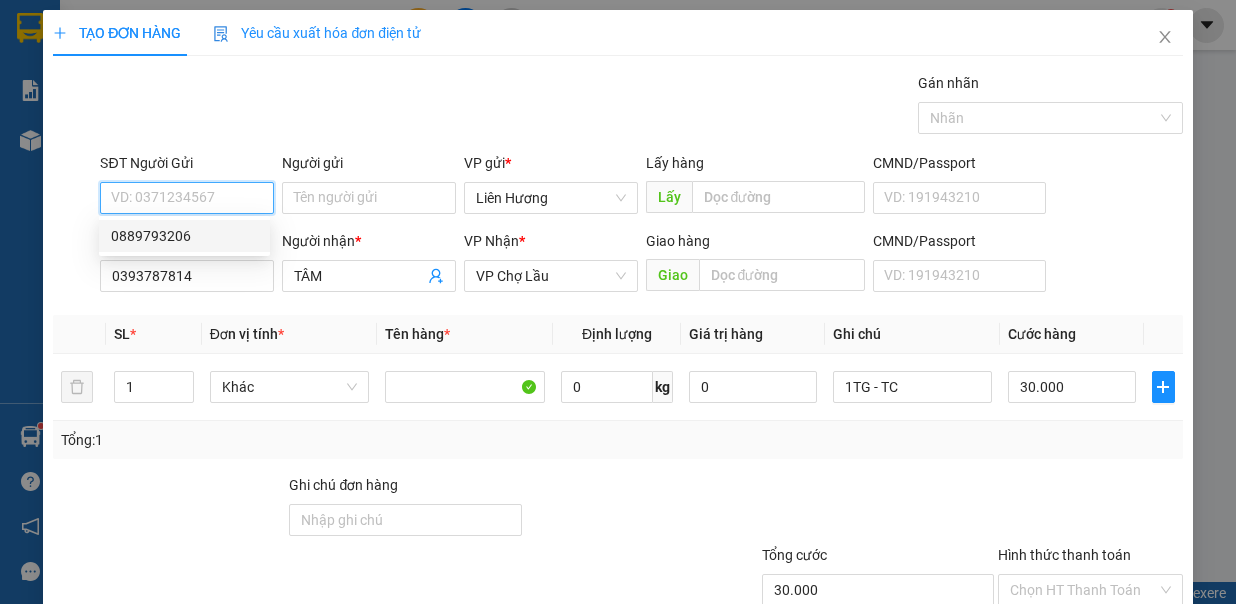 drag, startPoint x: 210, startPoint y: 234, endPoint x: 785, endPoint y: 346, distance: 585.8063 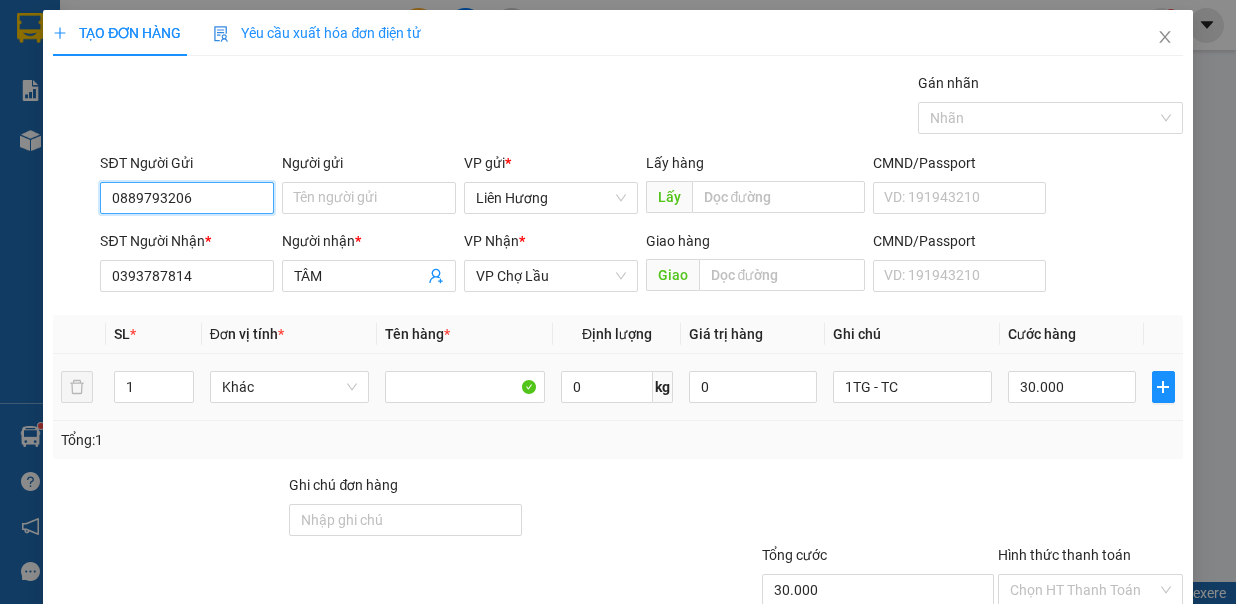 scroll, scrollTop: 133, scrollLeft: 0, axis: vertical 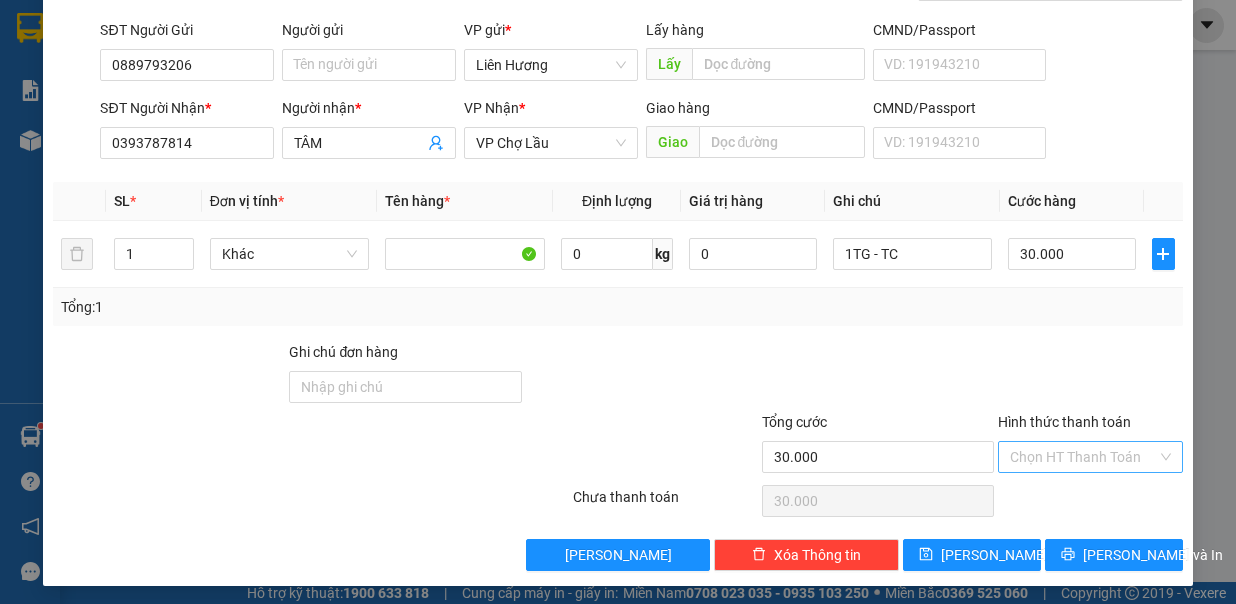 click on "Hình thức thanh toán" at bounding box center [1083, 457] 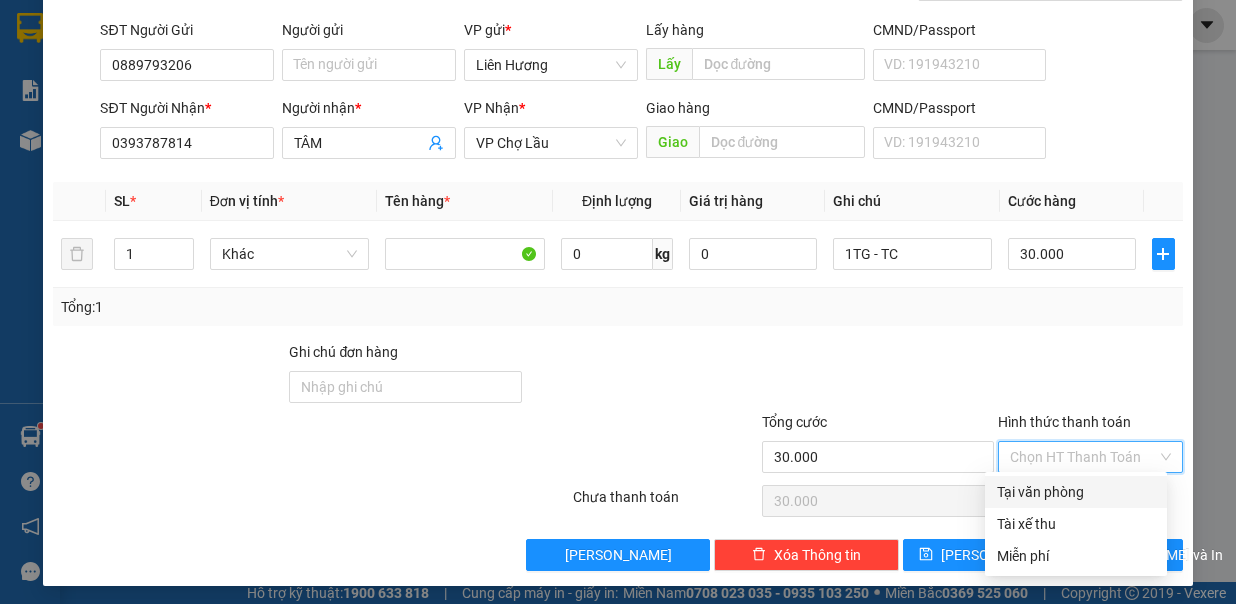 drag, startPoint x: 1098, startPoint y: 484, endPoint x: 1092, endPoint y: 520, distance: 36.496574 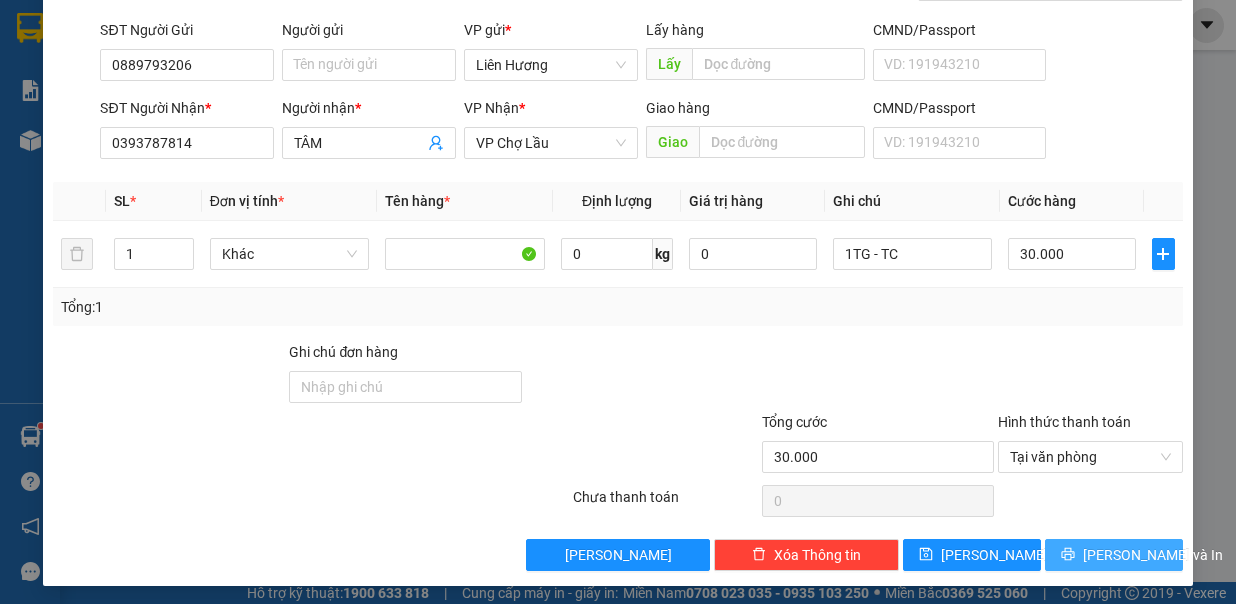 drag, startPoint x: 1089, startPoint y: 542, endPoint x: 1078, endPoint y: 540, distance: 11.18034 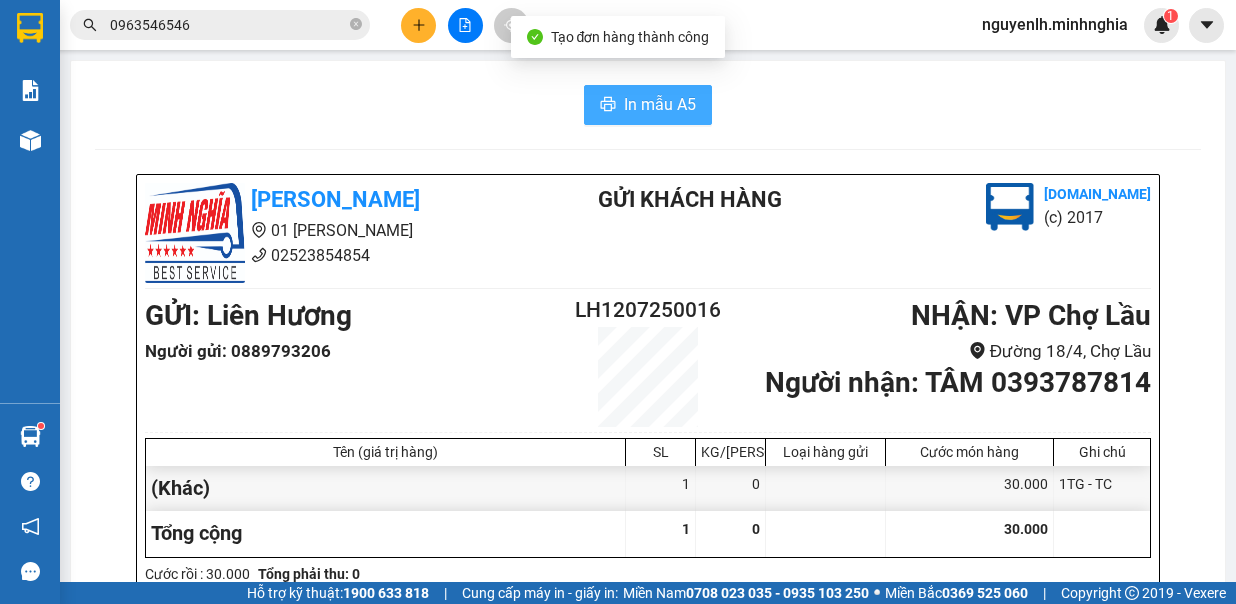 click on "In mẫu A5" at bounding box center [660, 104] 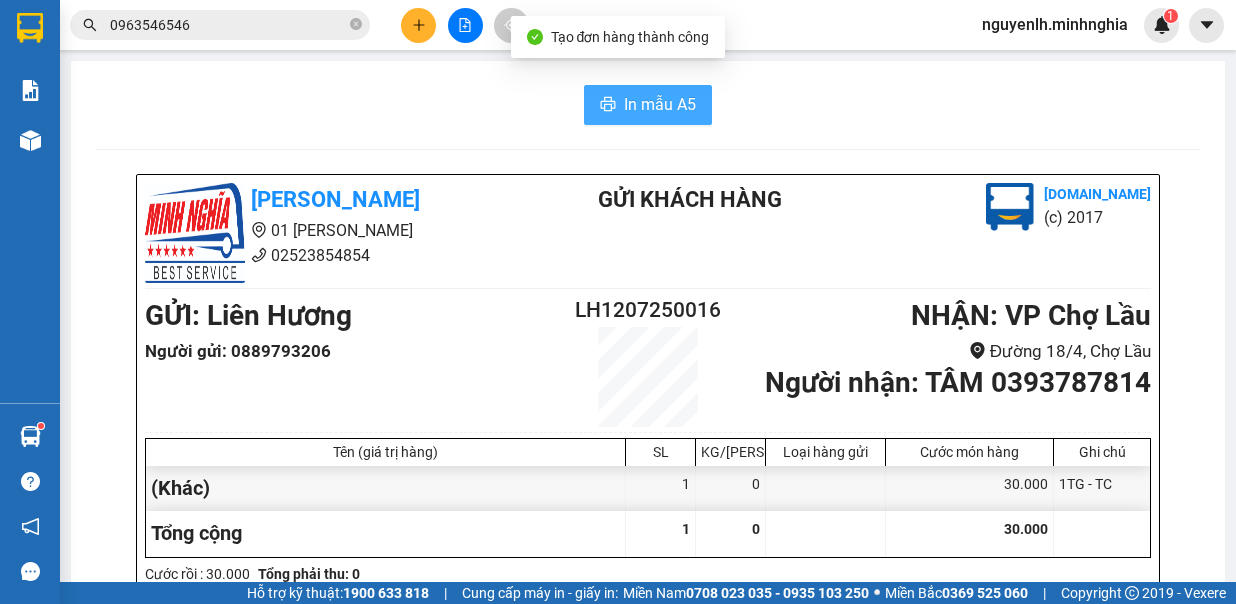 scroll, scrollTop: 0, scrollLeft: 0, axis: both 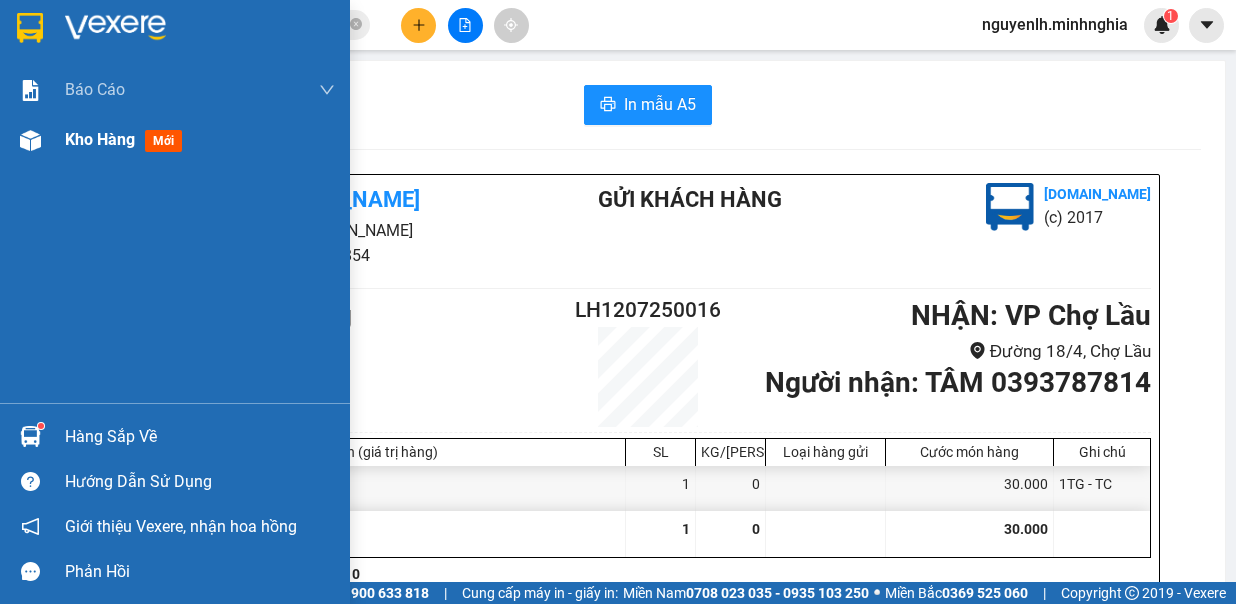 click on "Kho hàng" at bounding box center (100, 139) 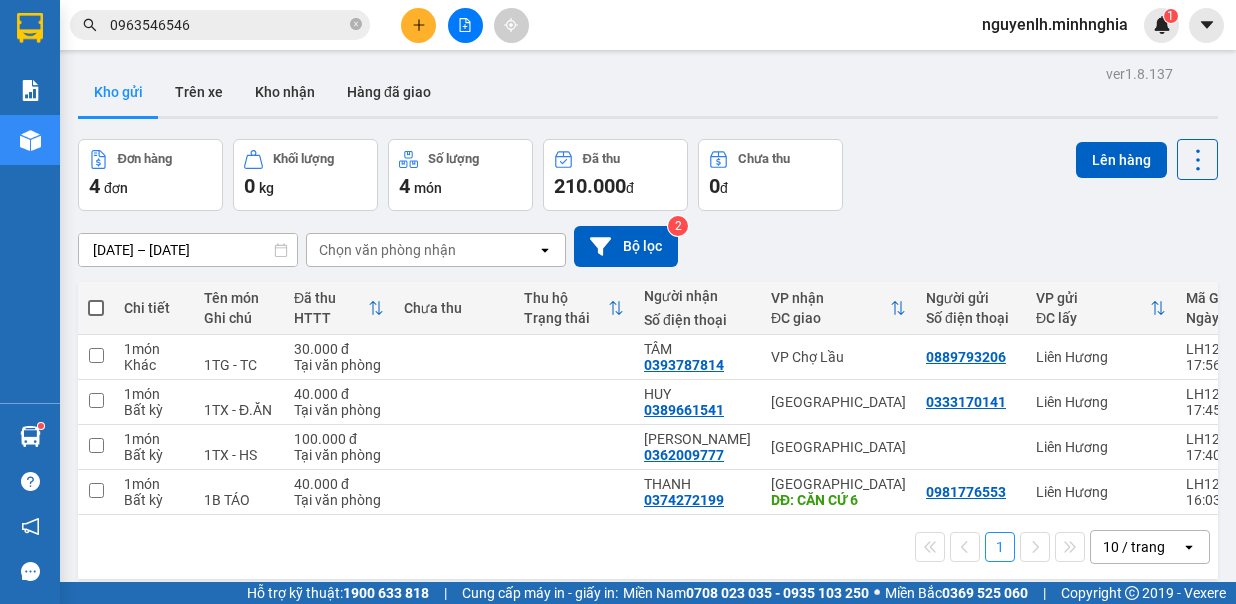scroll, scrollTop: 92, scrollLeft: 0, axis: vertical 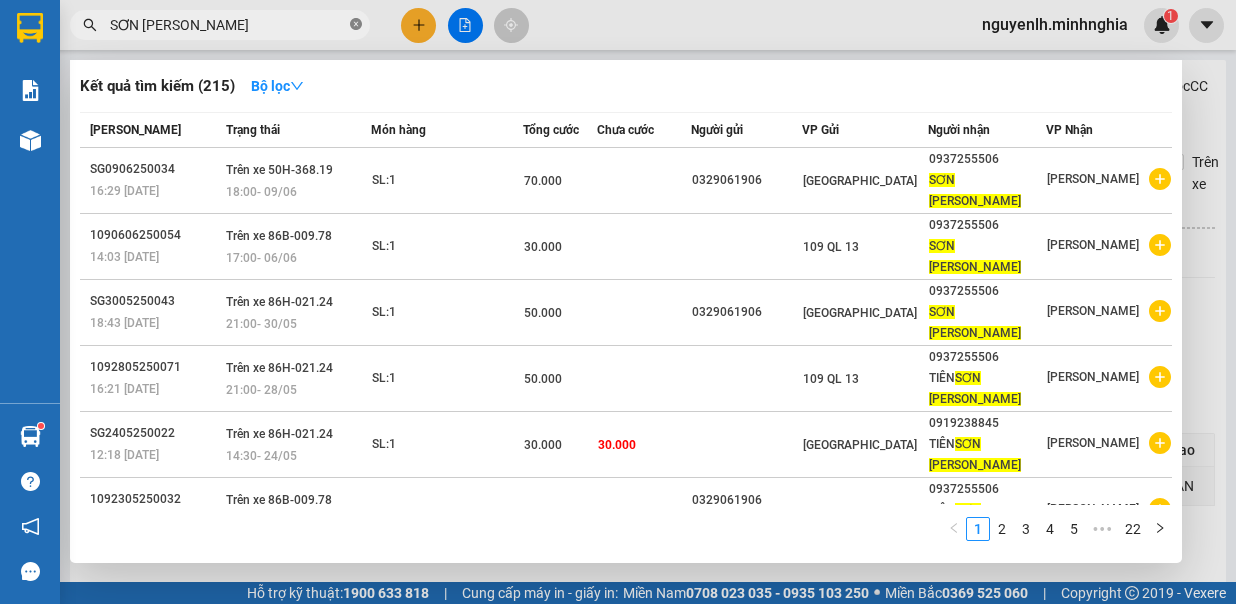 click 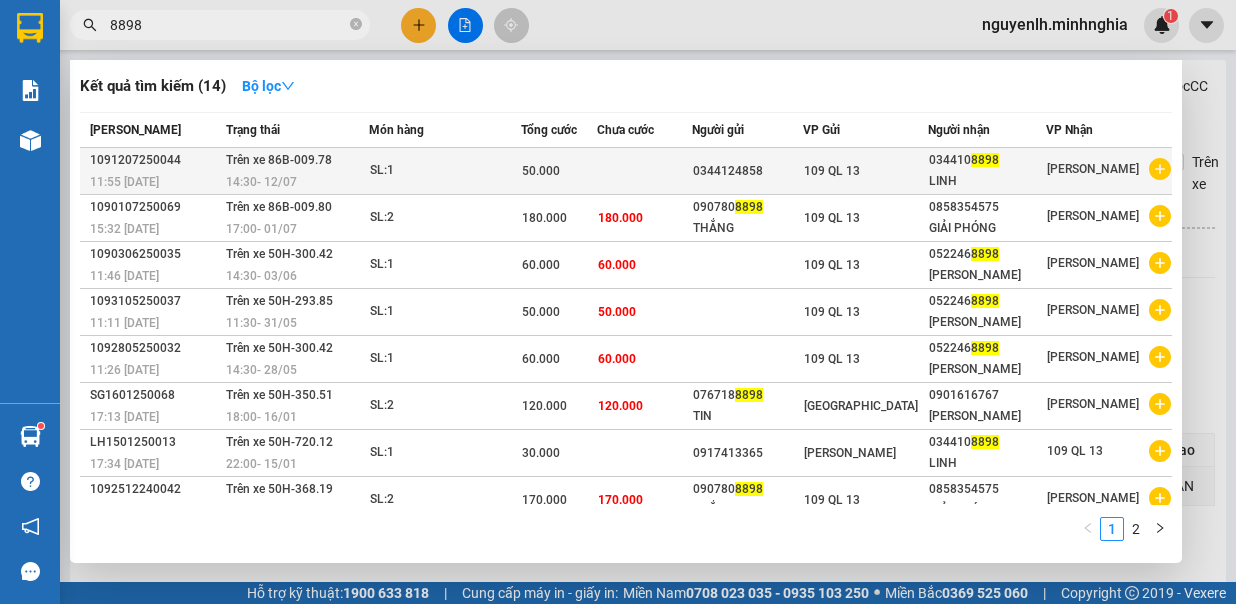 type on "8898" 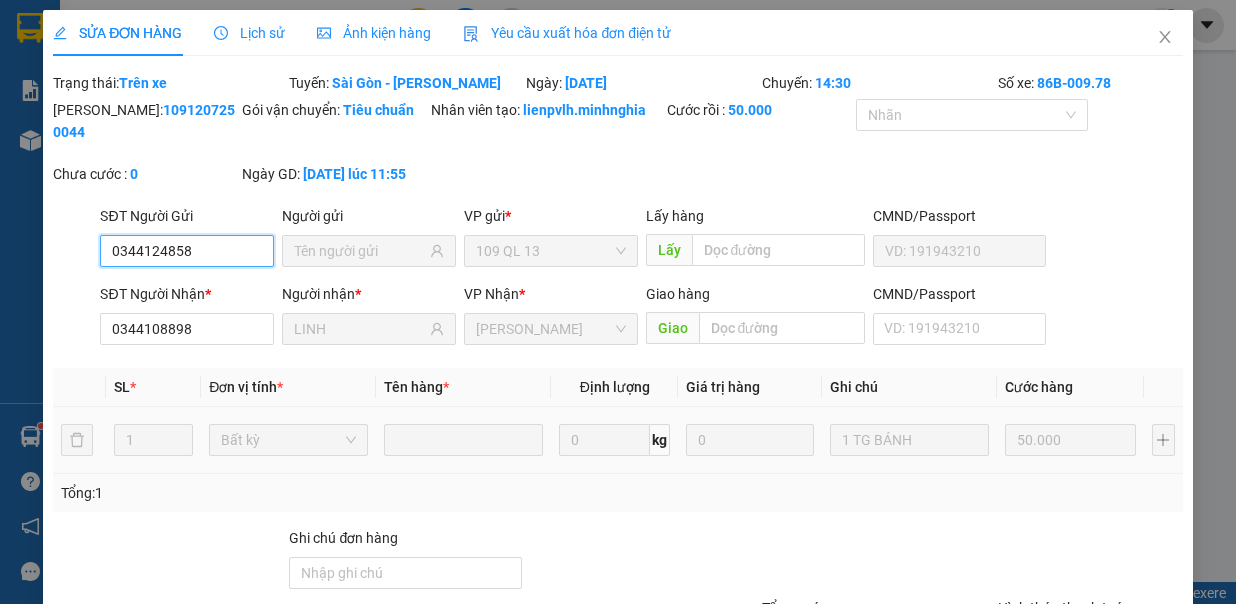 type on "0344124858" 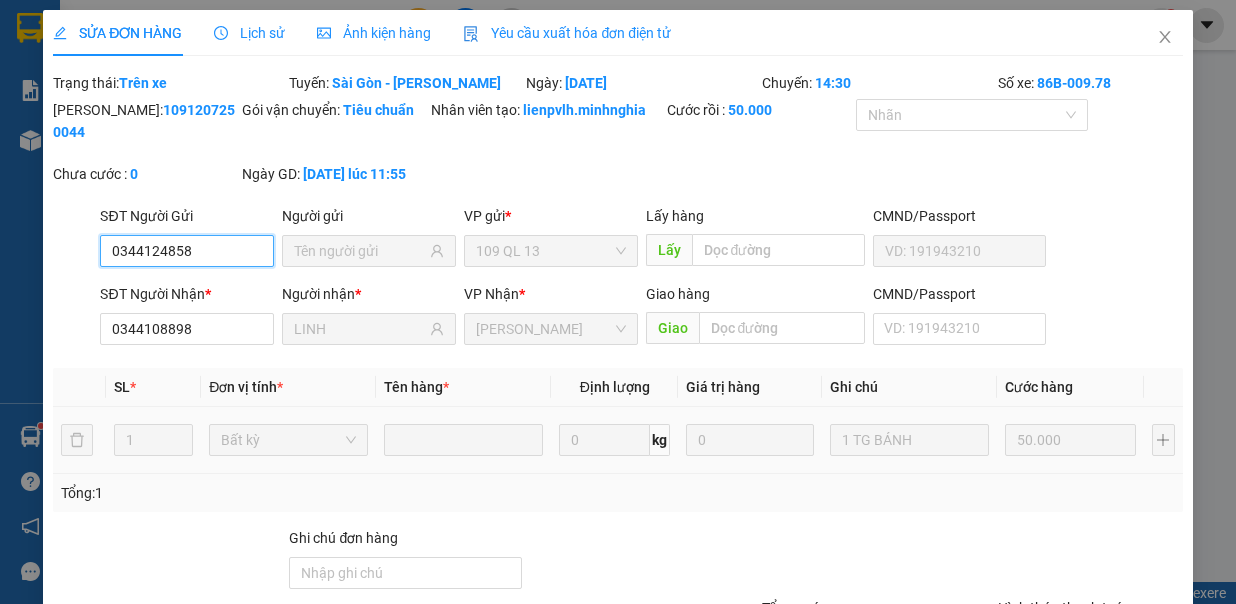 type on "0344108898" 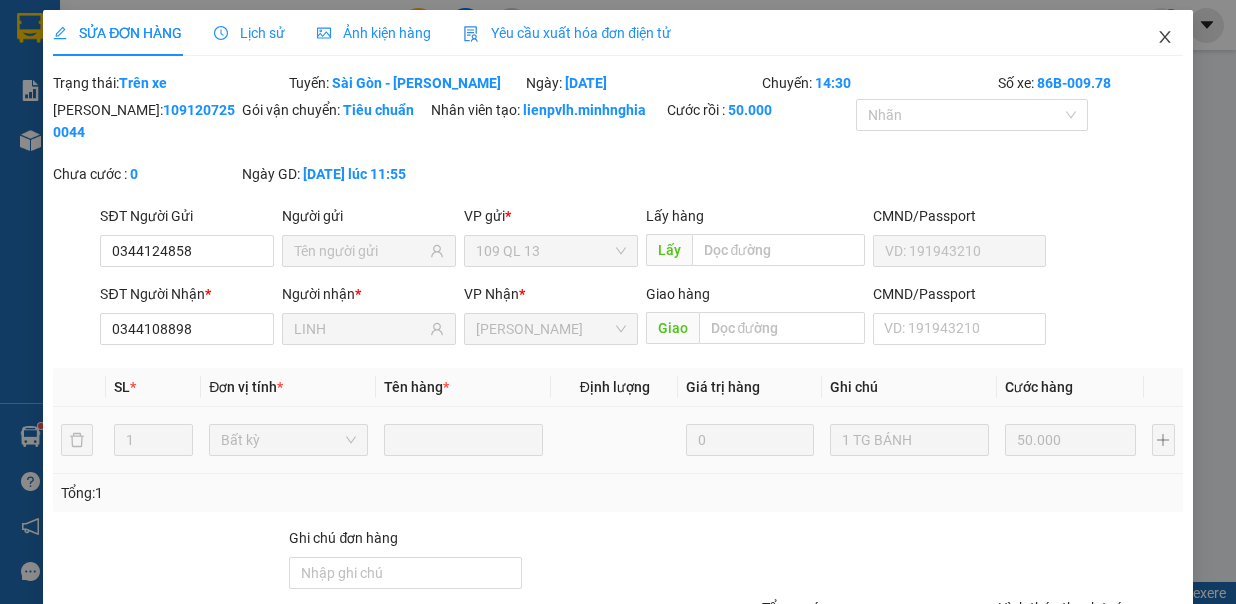 click 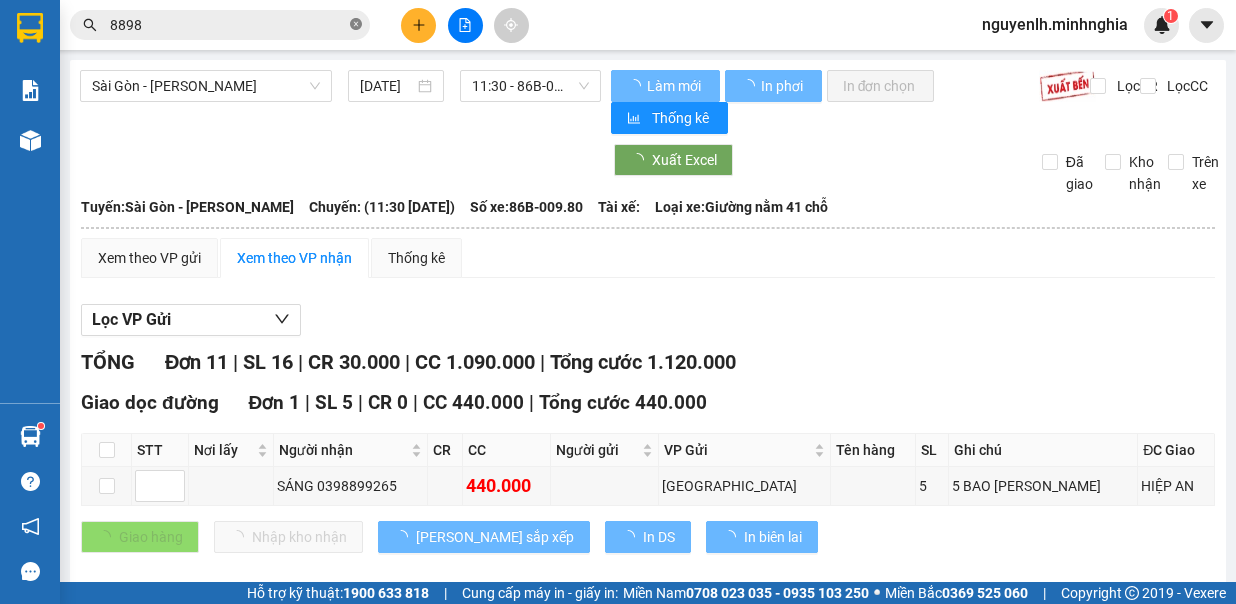 click 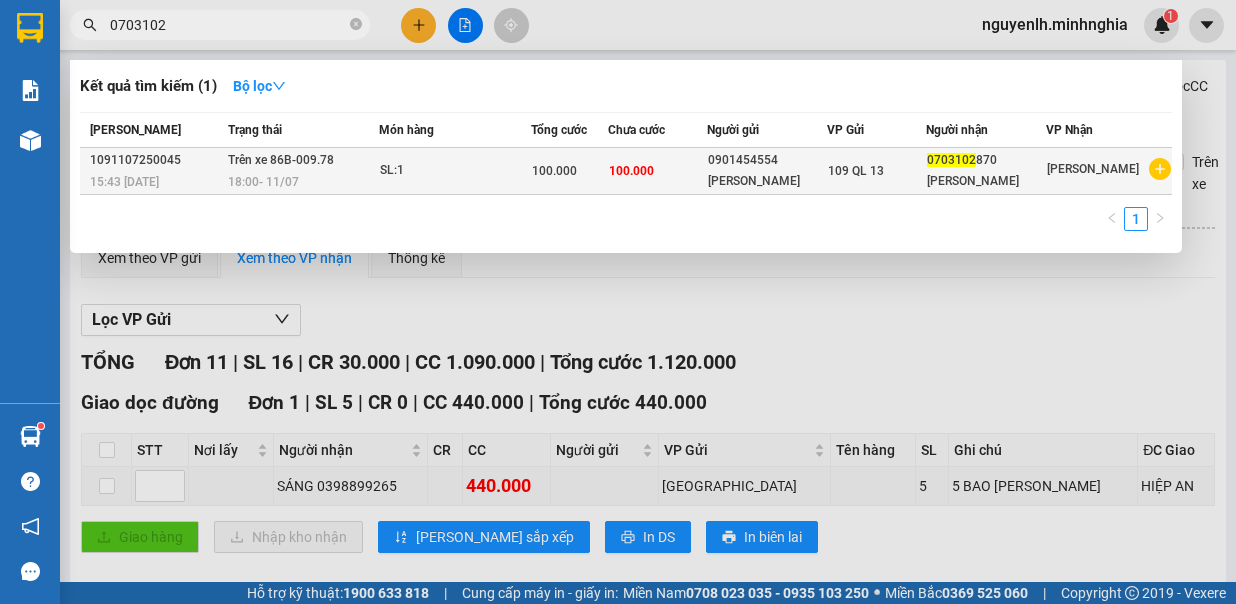 type on "0703102" 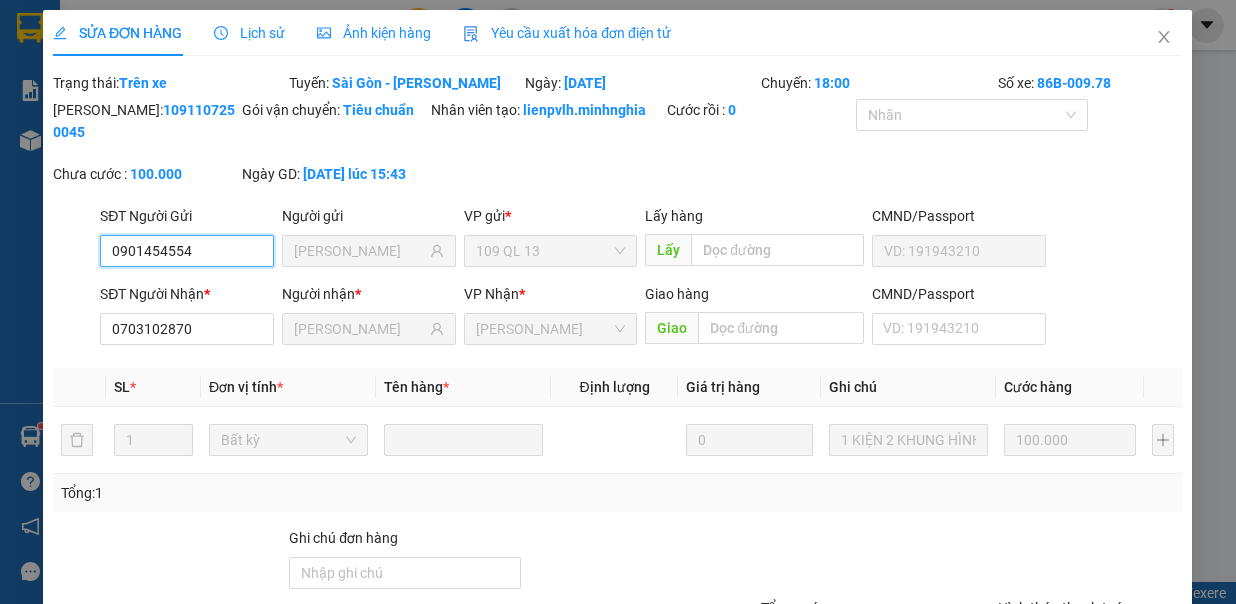 type on "0901454554" 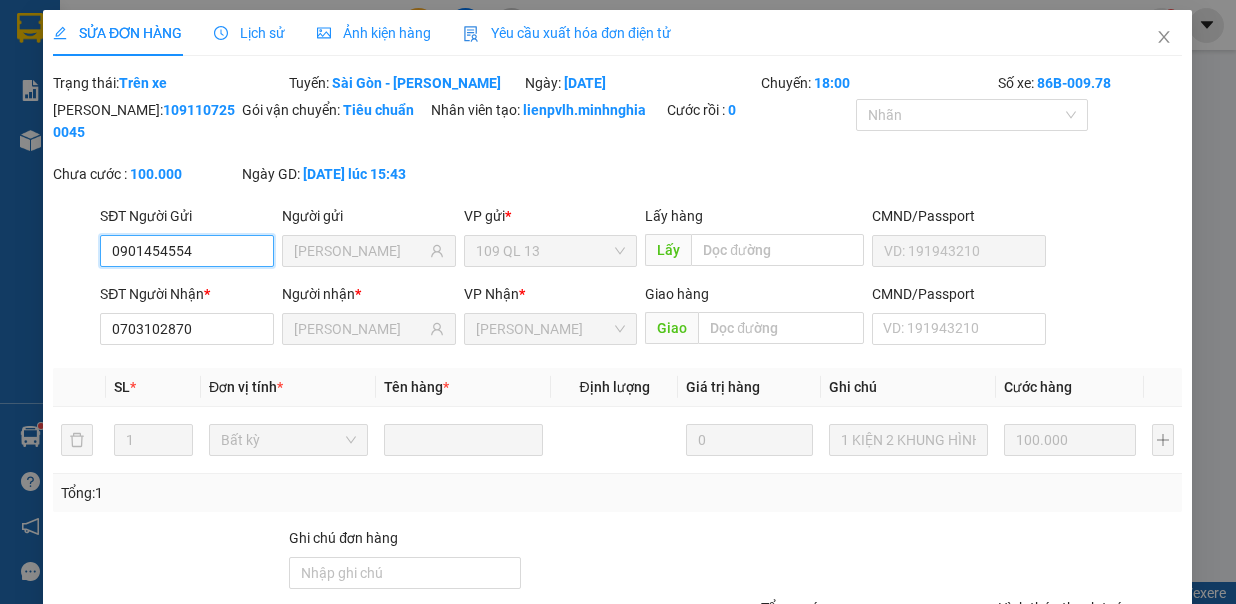 type on "REN BRIDAL" 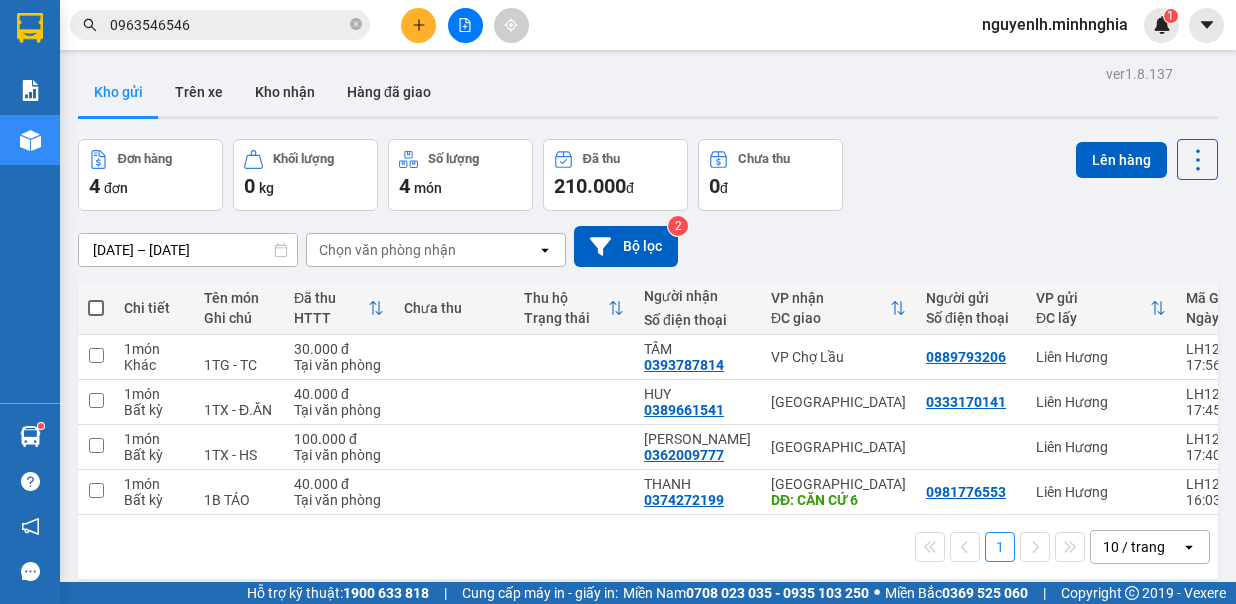 click 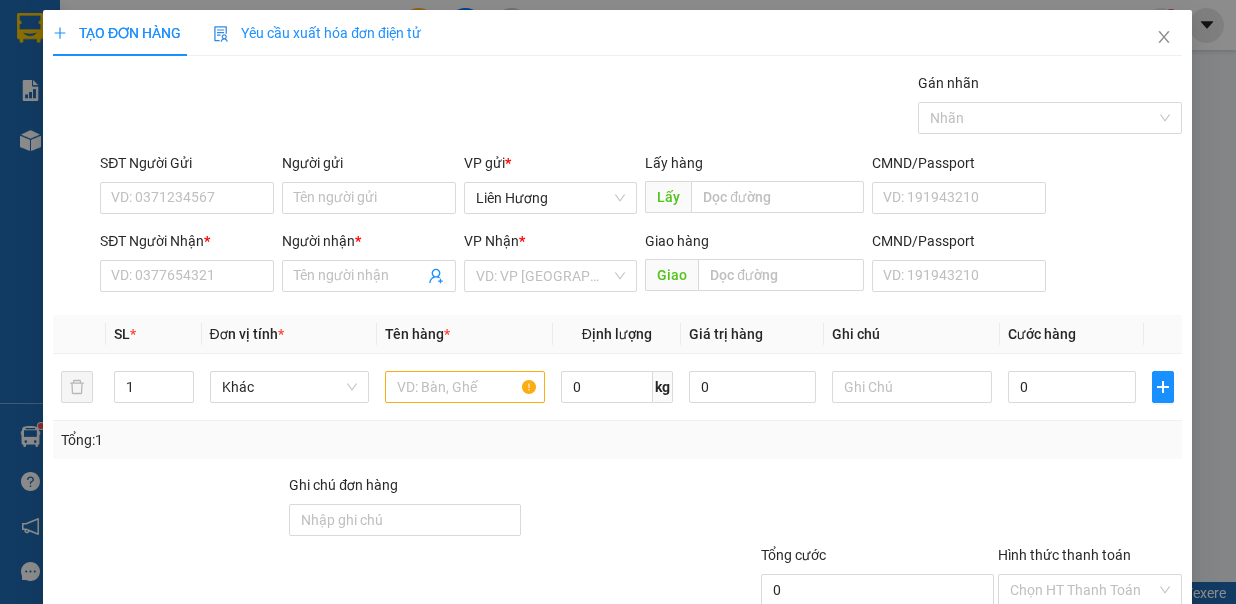 scroll, scrollTop: 0, scrollLeft: 0, axis: both 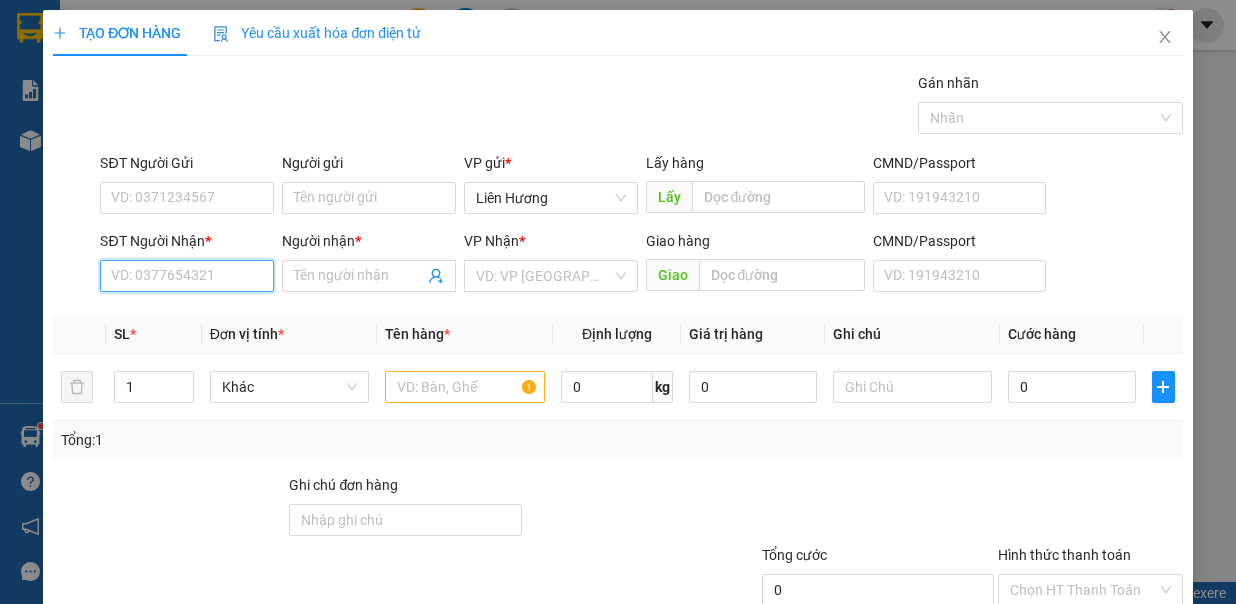 click on "SĐT Người Nhận  *" at bounding box center (187, 276) 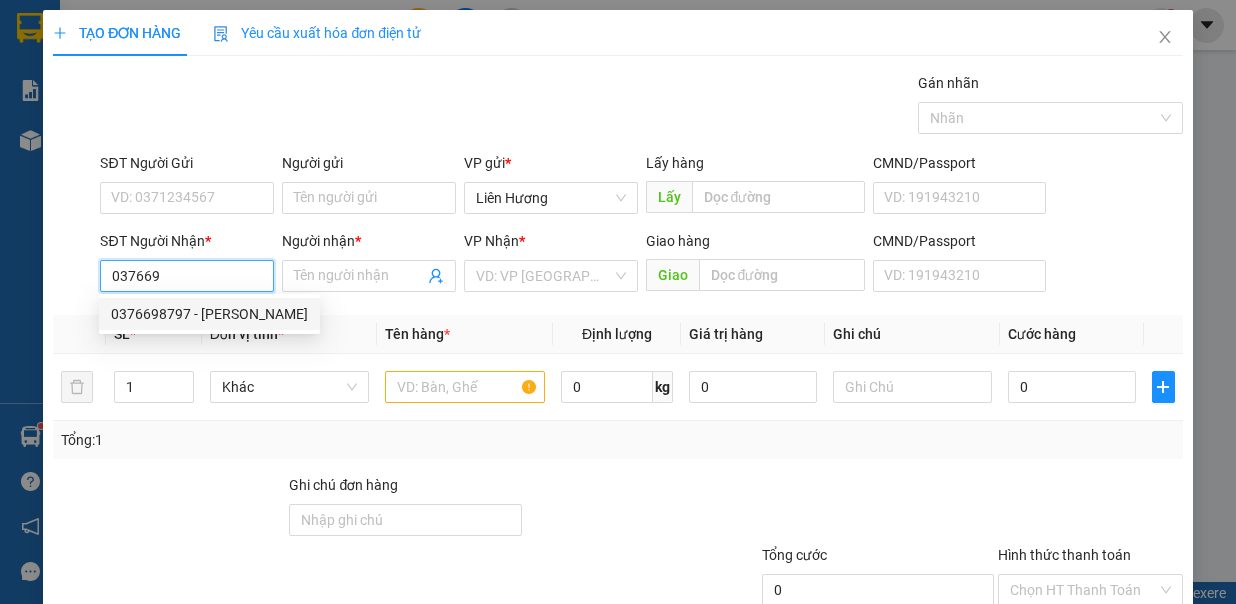 click on "0376698797 - [PERSON_NAME]" at bounding box center [209, 314] 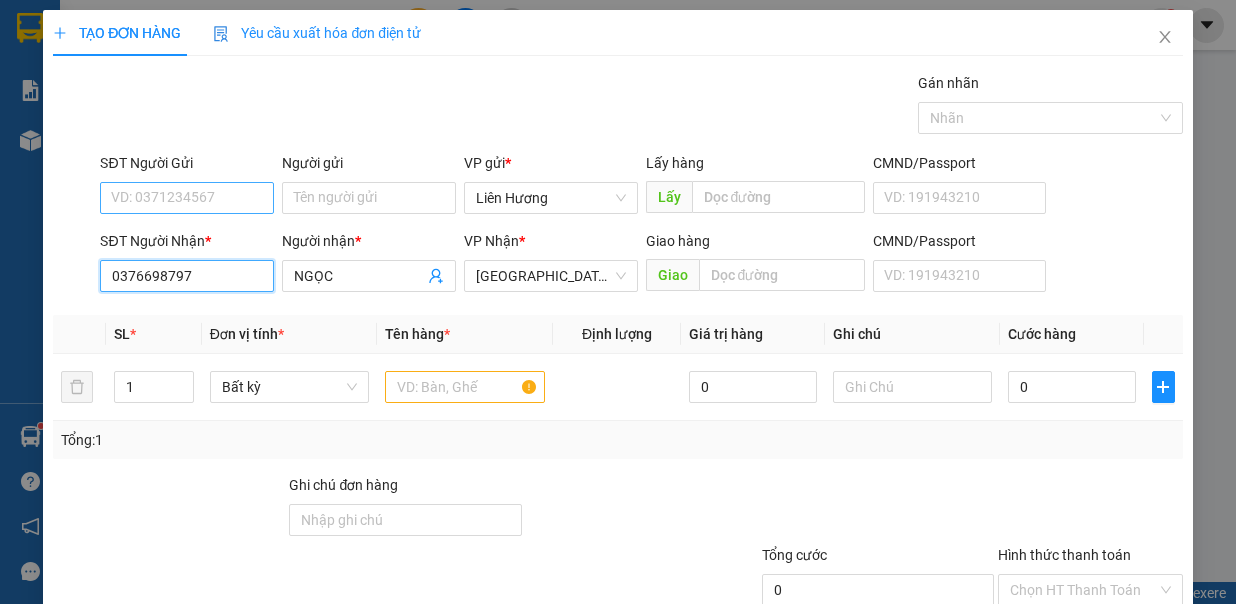 type on "0376698797" 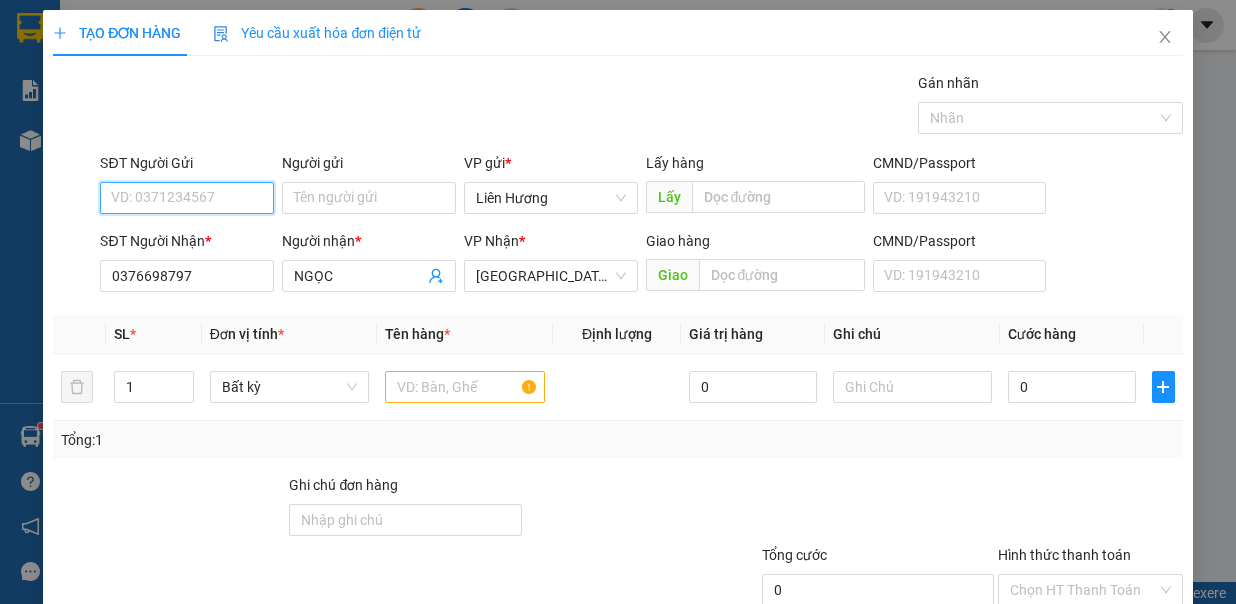 click on "SĐT Người Gửi" at bounding box center [187, 198] 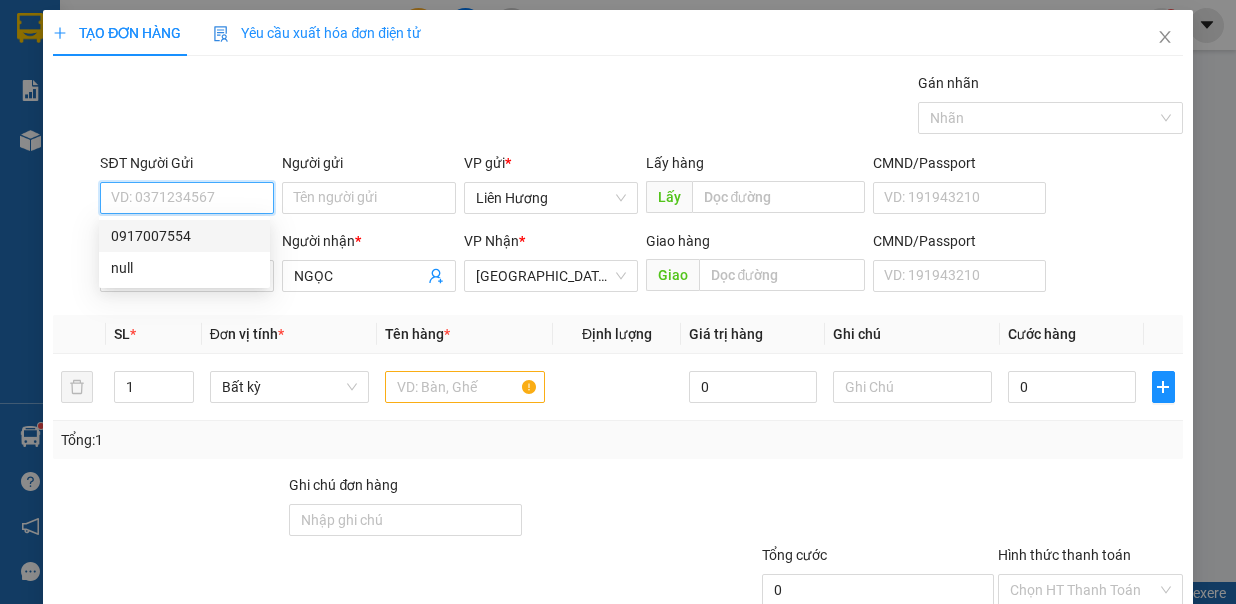click on "0917007554" at bounding box center (184, 236) 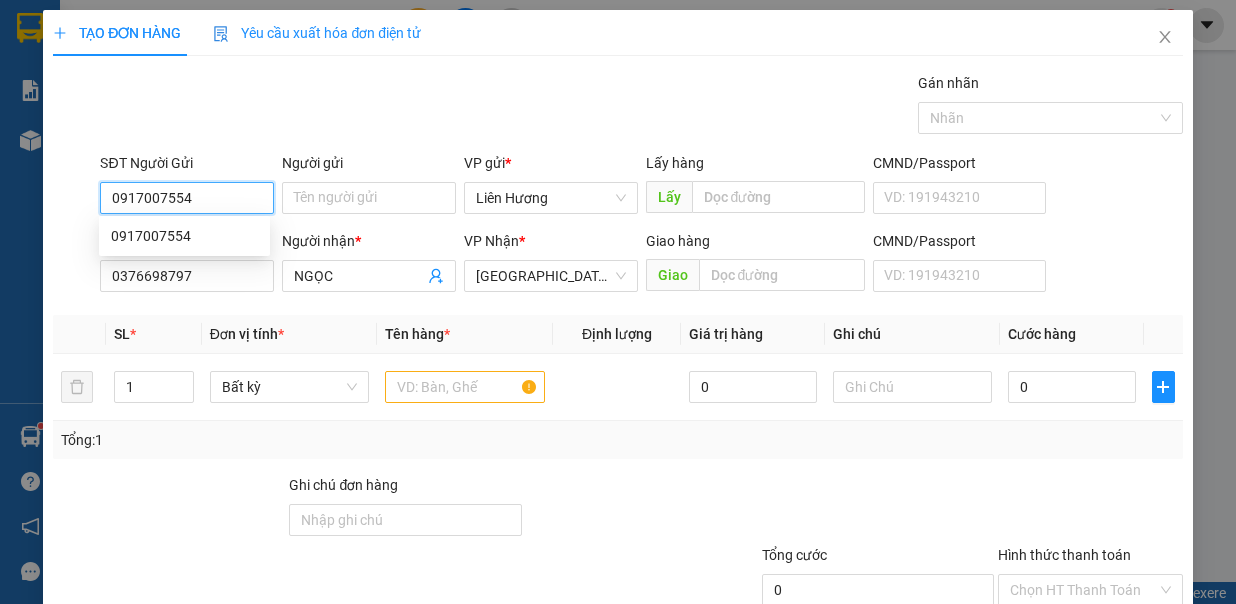 type on "0917007554" 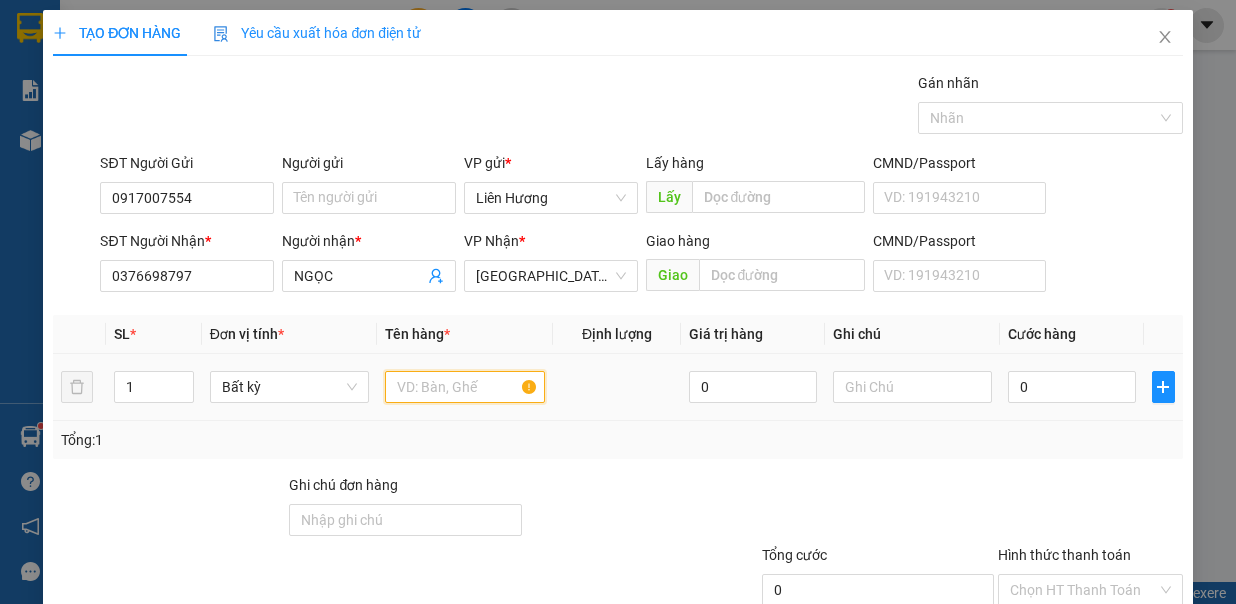 click at bounding box center (465, 387) 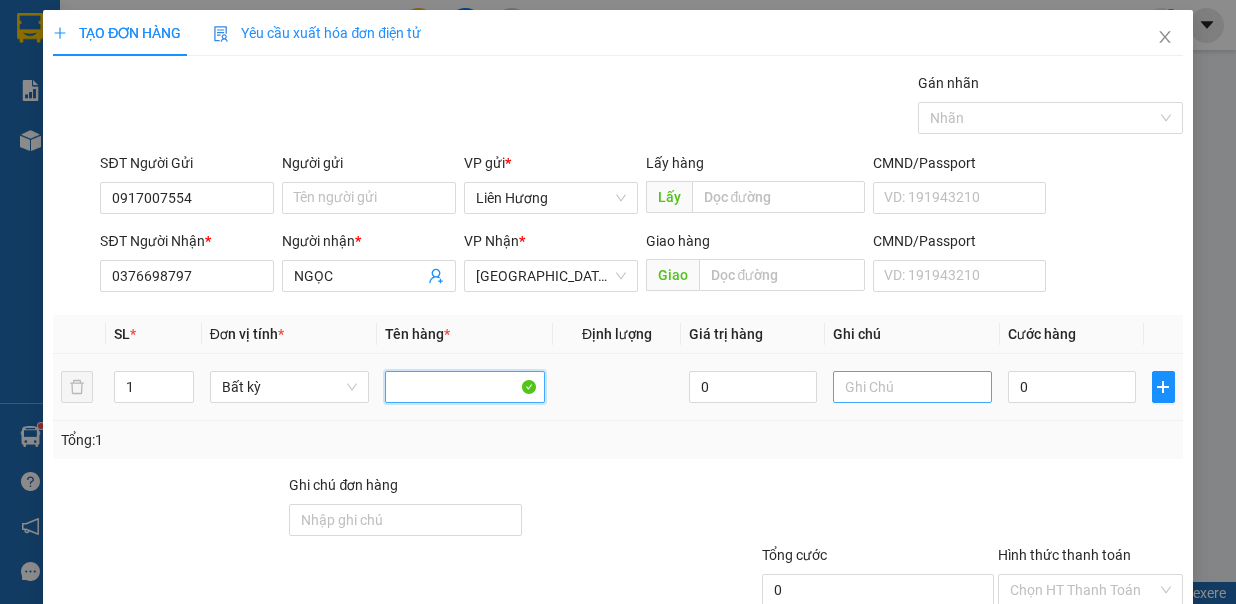 type 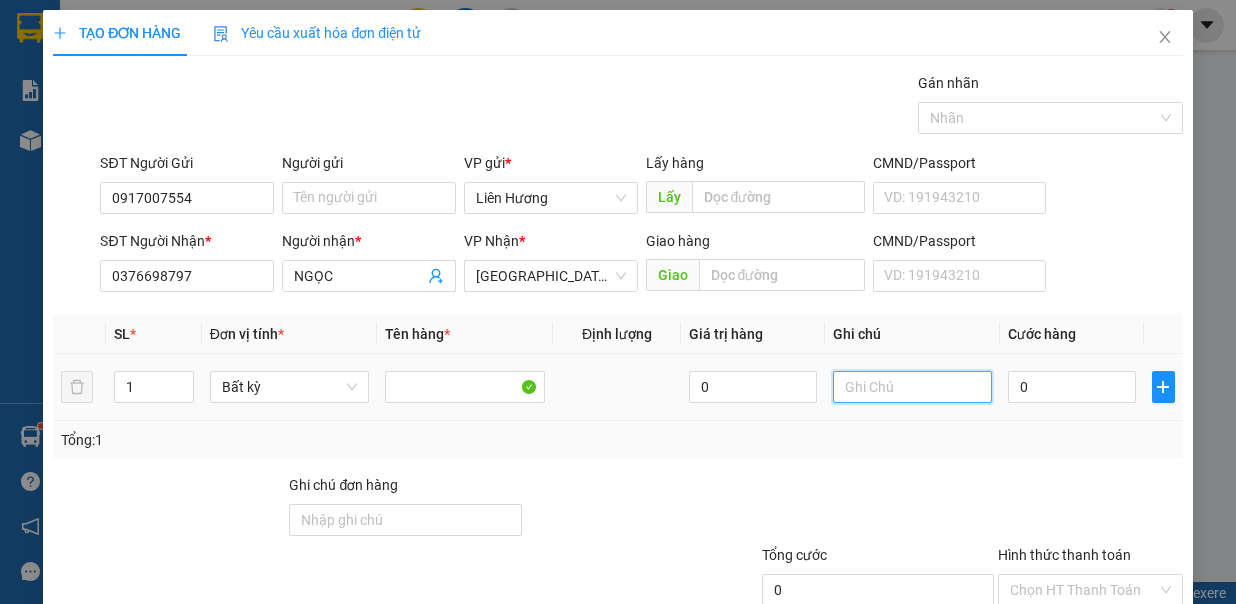 click at bounding box center (913, 387) 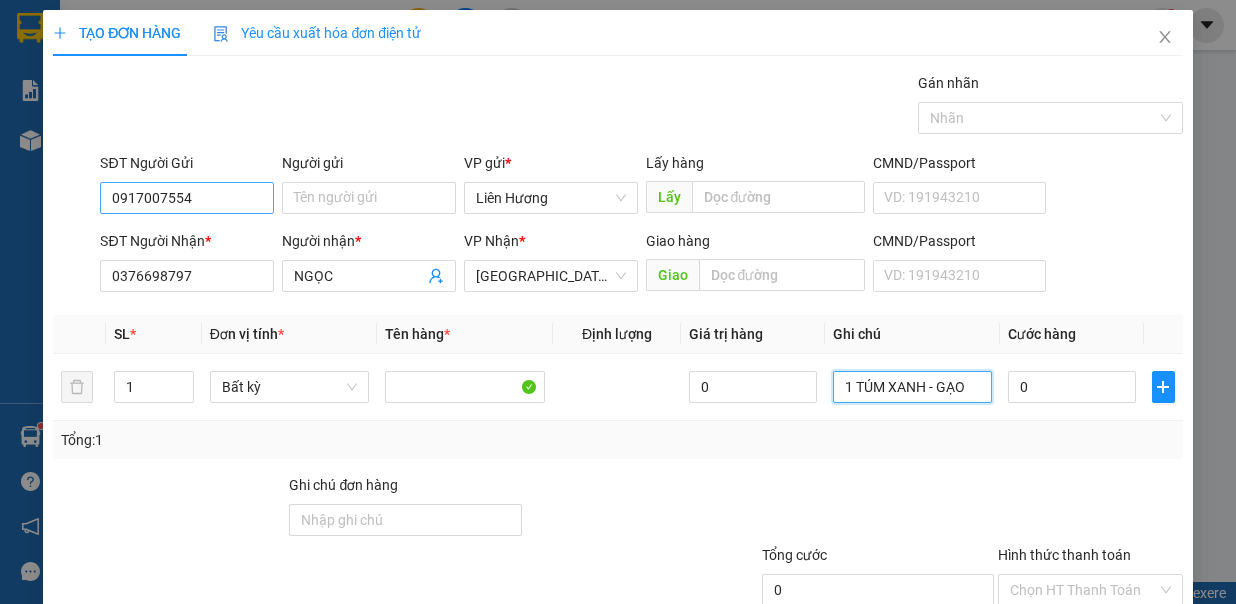 type on "1 TÚM XANH - GẠO" 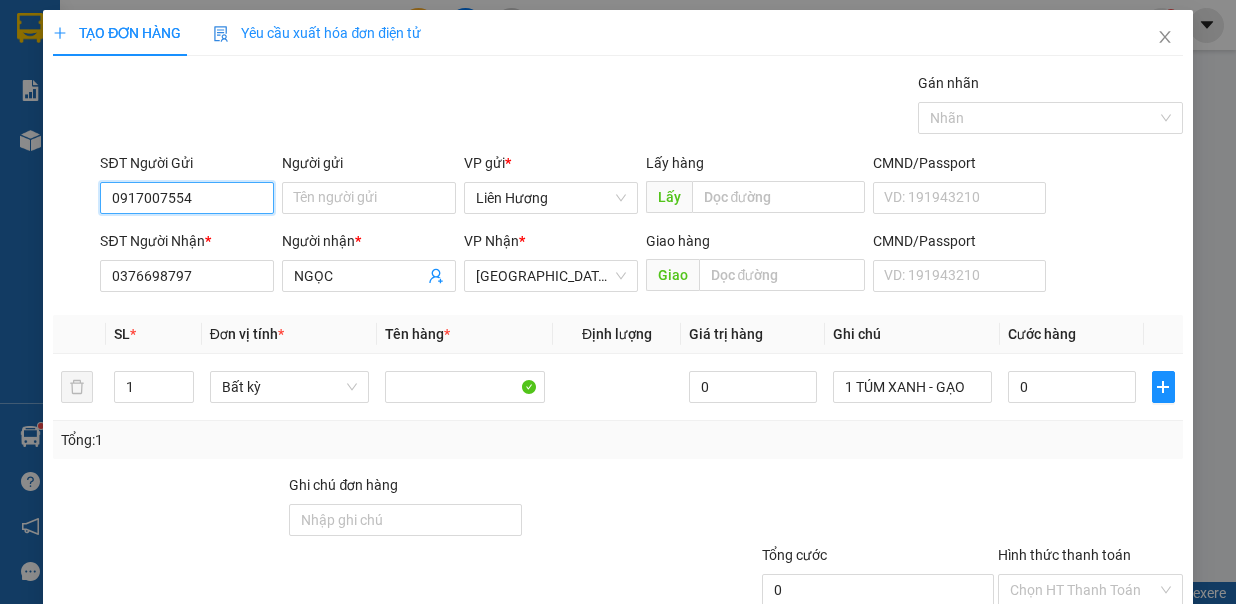 click on "0917007554" at bounding box center (187, 198) 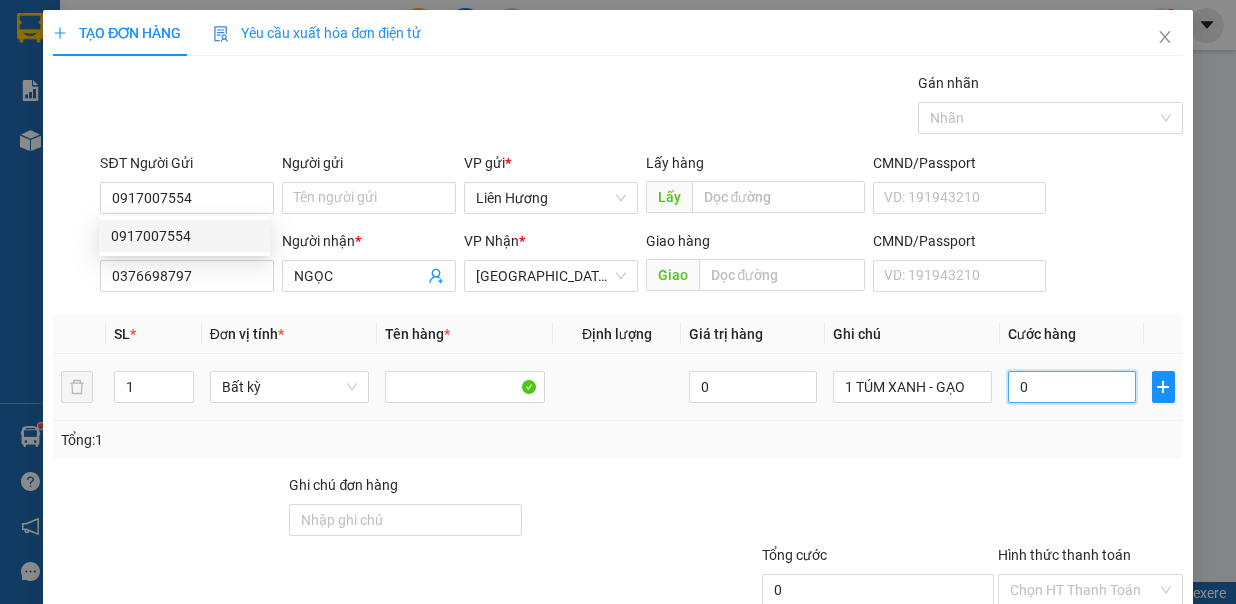 click on "0" at bounding box center [1072, 387] 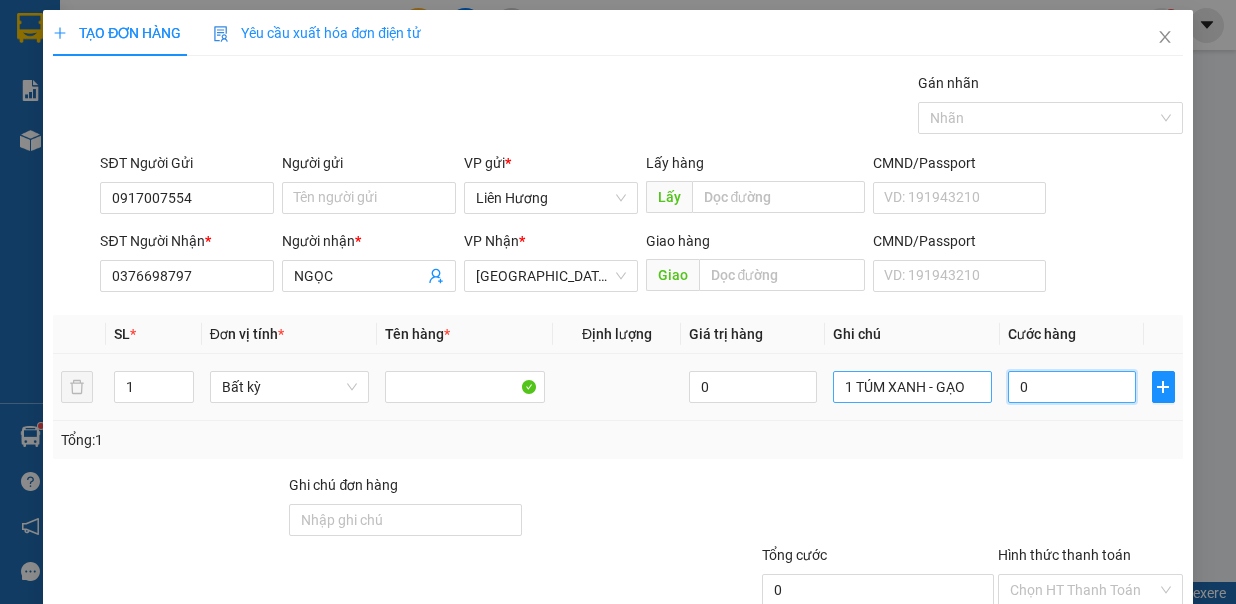 type on "4" 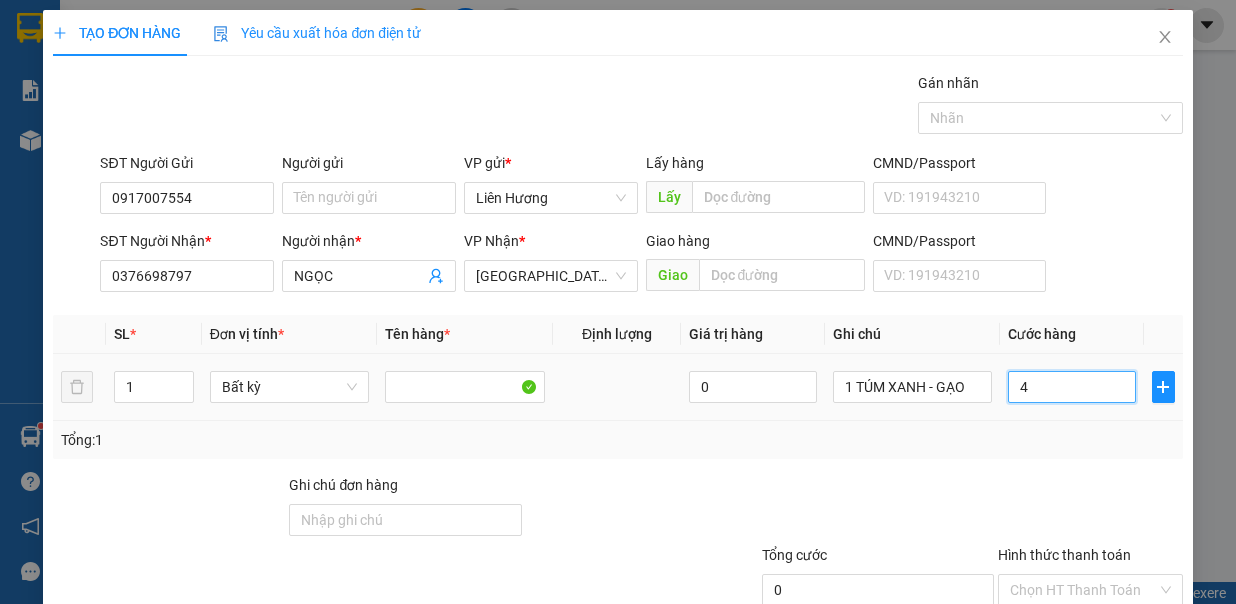 type on "4" 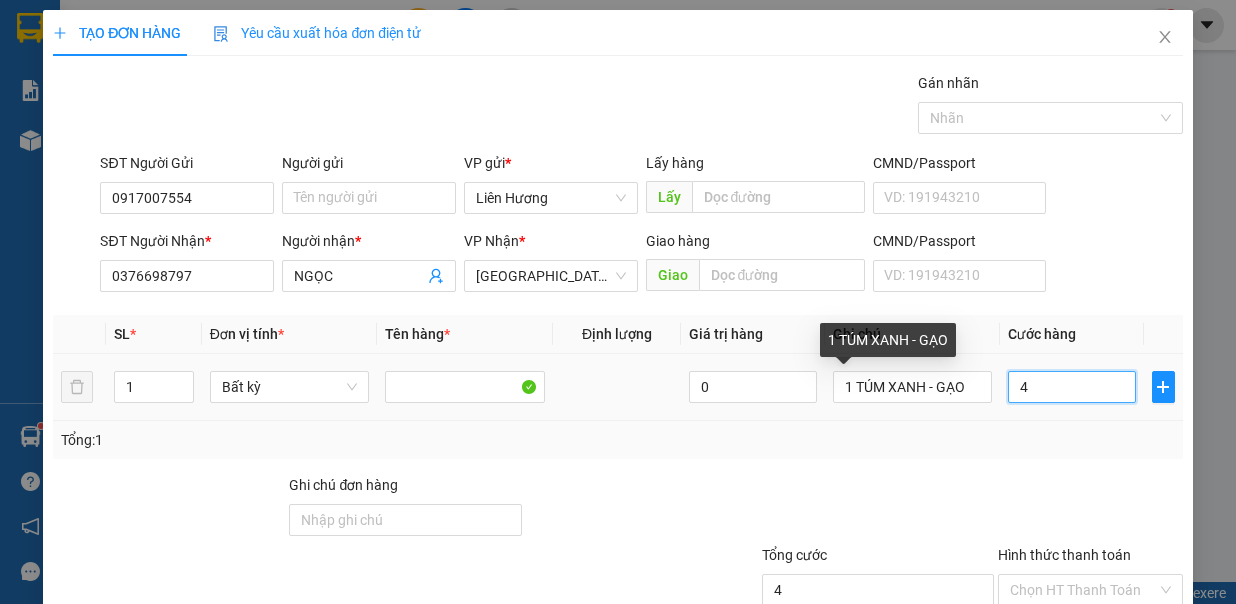 type on "40" 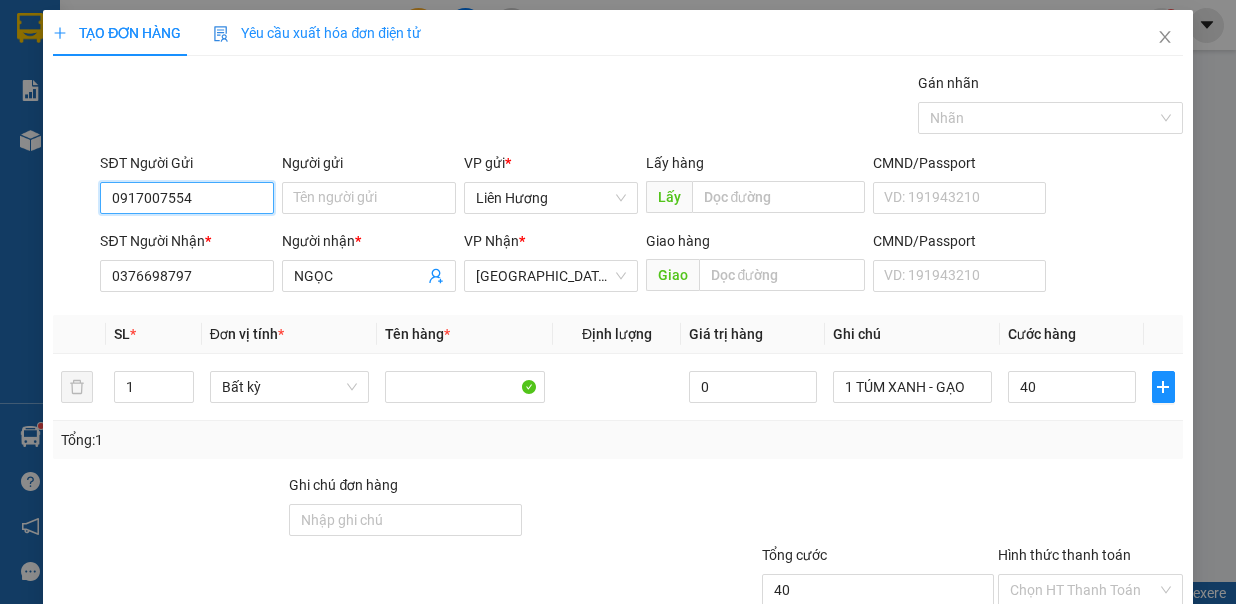 type on "40.000" 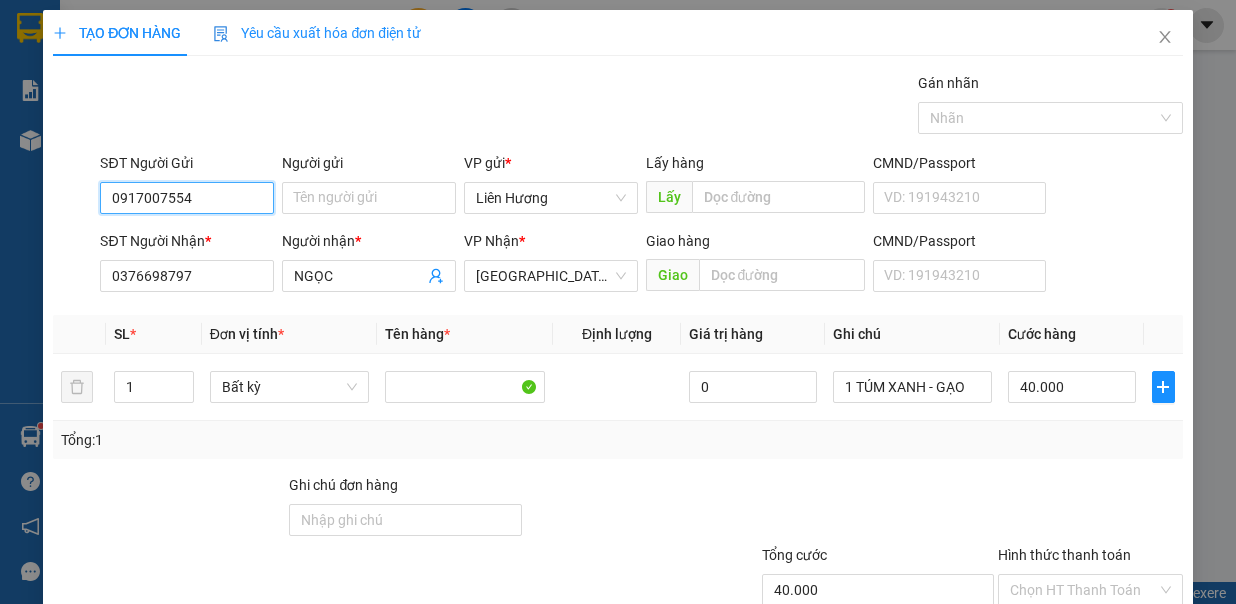 drag, startPoint x: 209, startPoint y: 194, endPoint x: 57, endPoint y: 197, distance: 152.0296 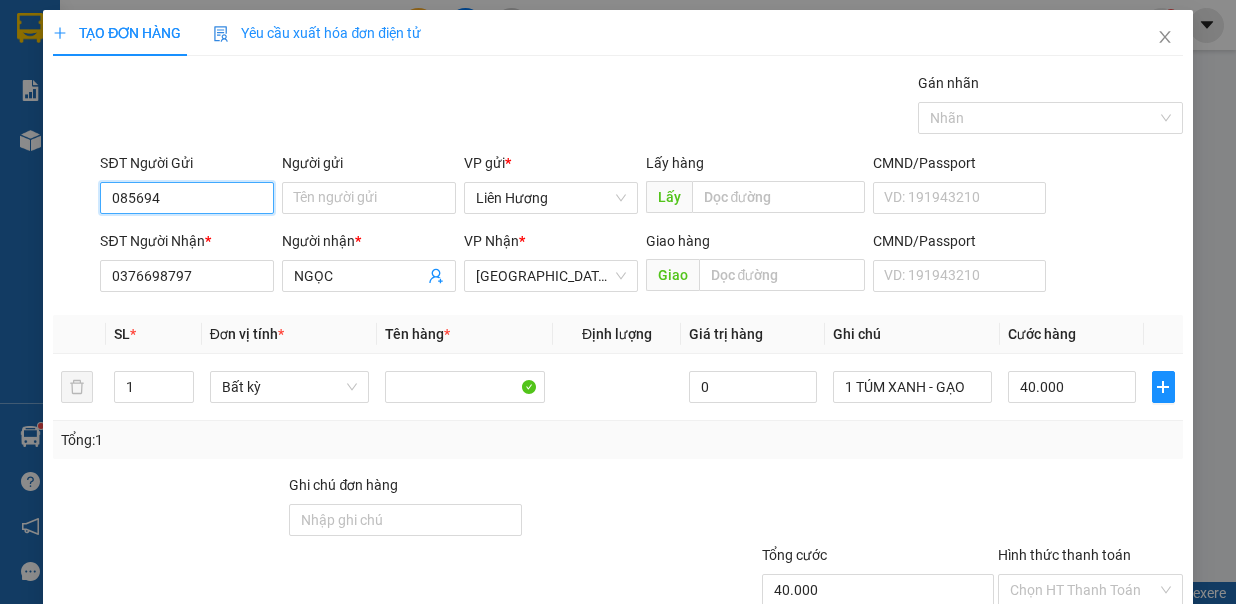 click on "085694" at bounding box center (187, 198) 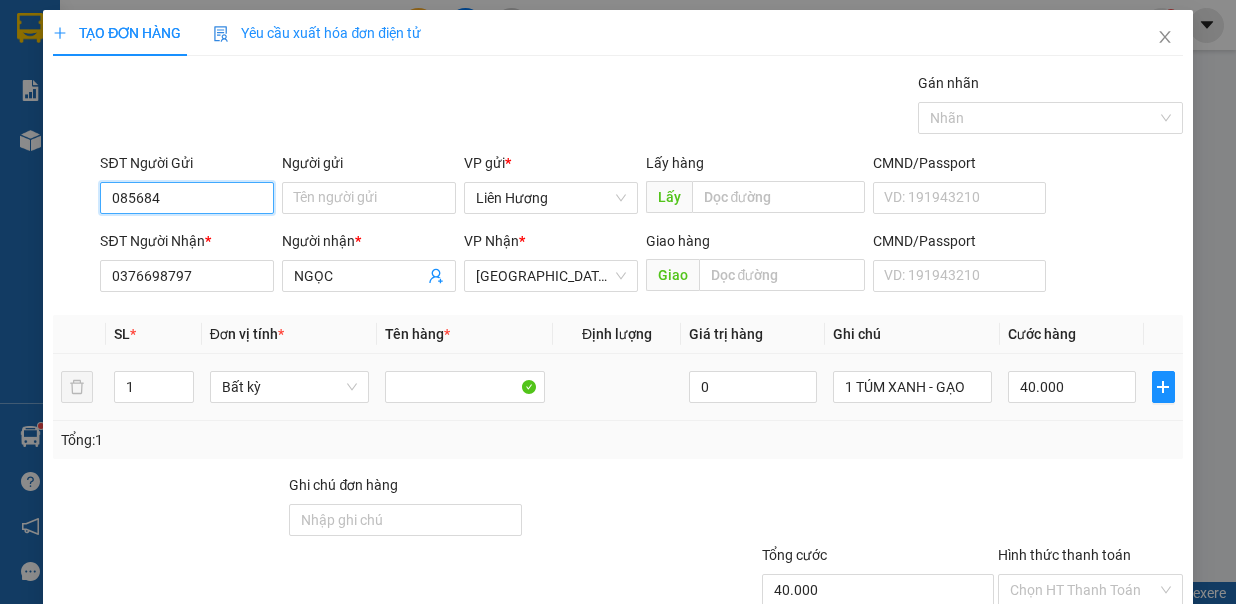 drag, startPoint x: 205, startPoint y: 195, endPoint x: 541, endPoint y: 373, distance: 380.23676 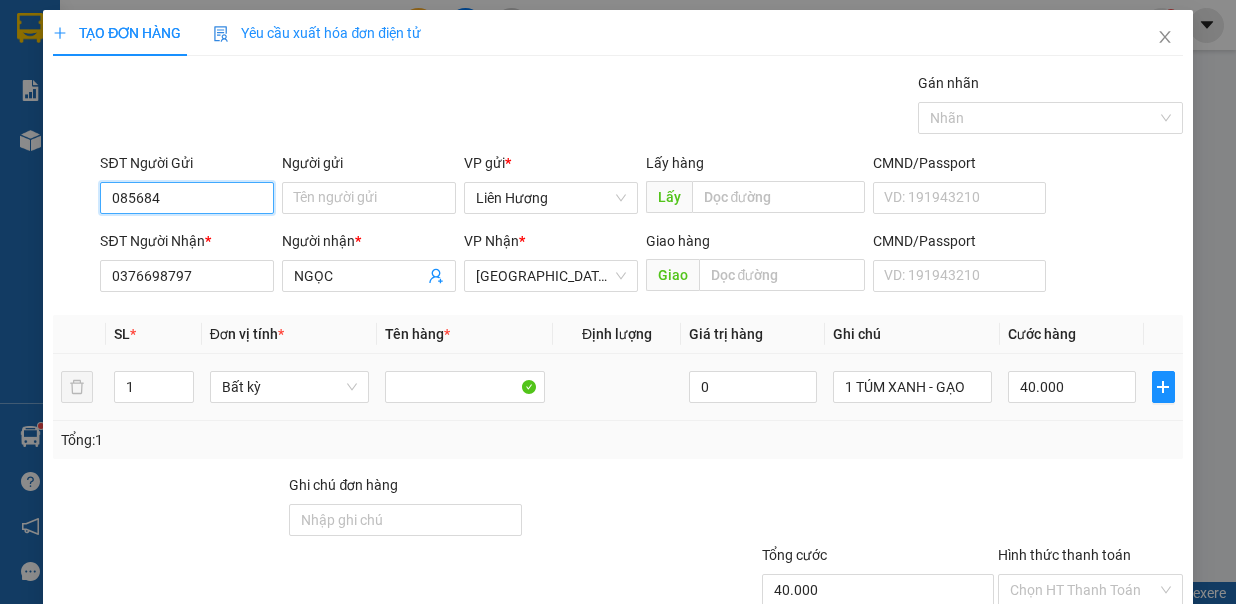 click on "085684" at bounding box center (187, 198) 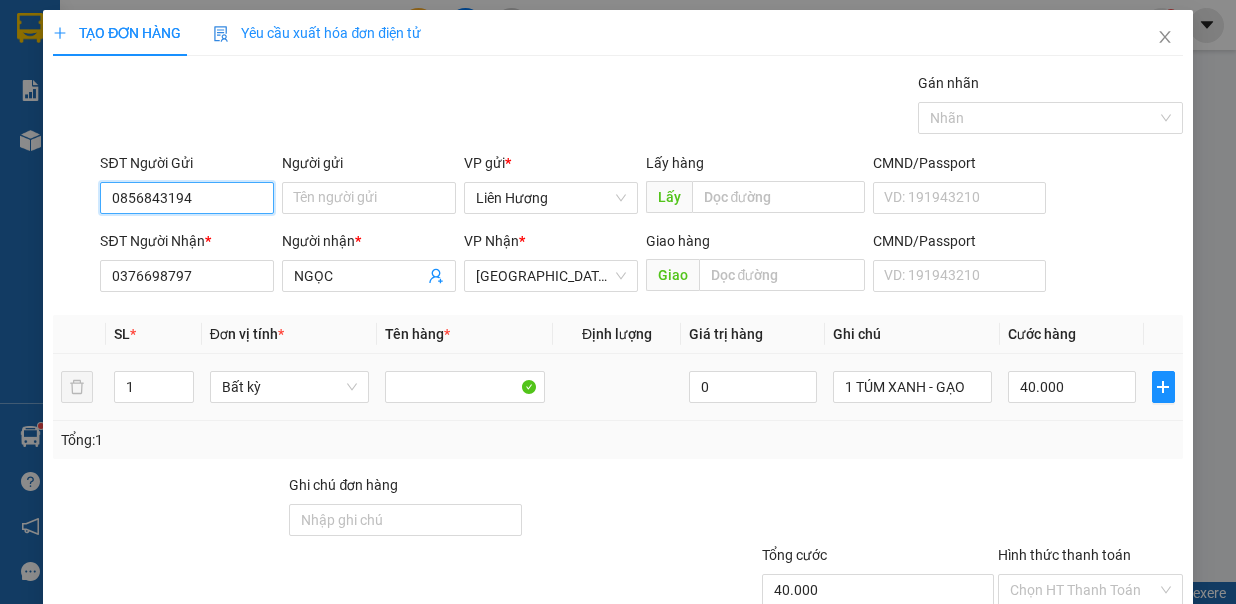 type on "0856843194" 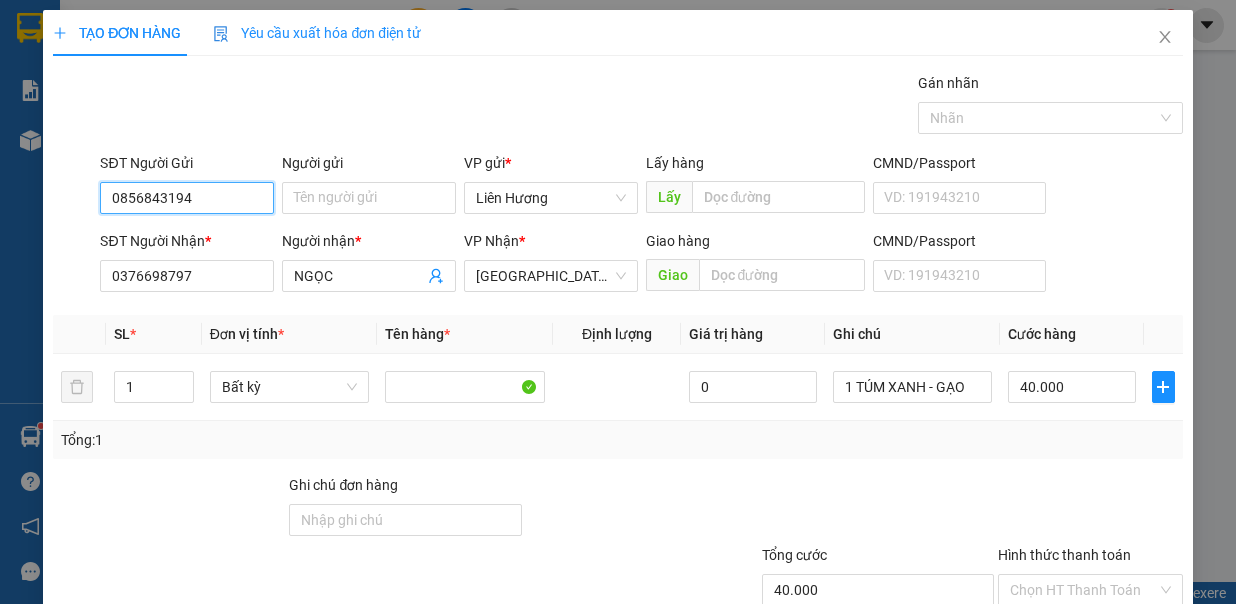 scroll, scrollTop: 133, scrollLeft: 0, axis: vertical 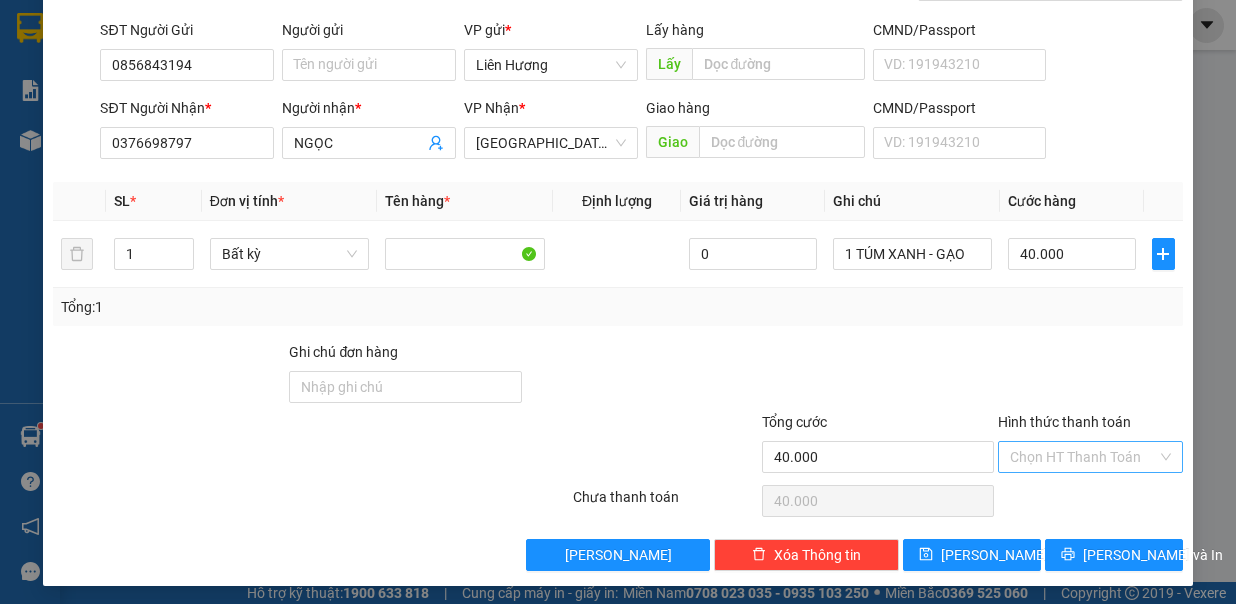 click on "Hình thức thanh toán" at bounding box center [1083, 457] 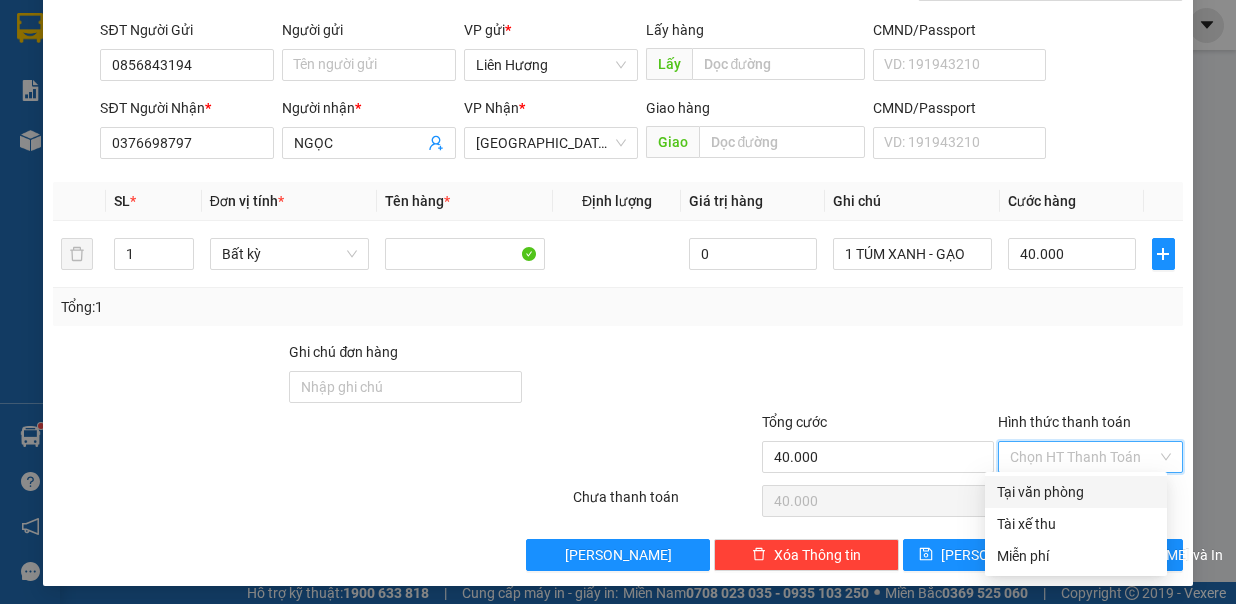 click on "Tại văn phòng" at bounding box center [1076, 492] 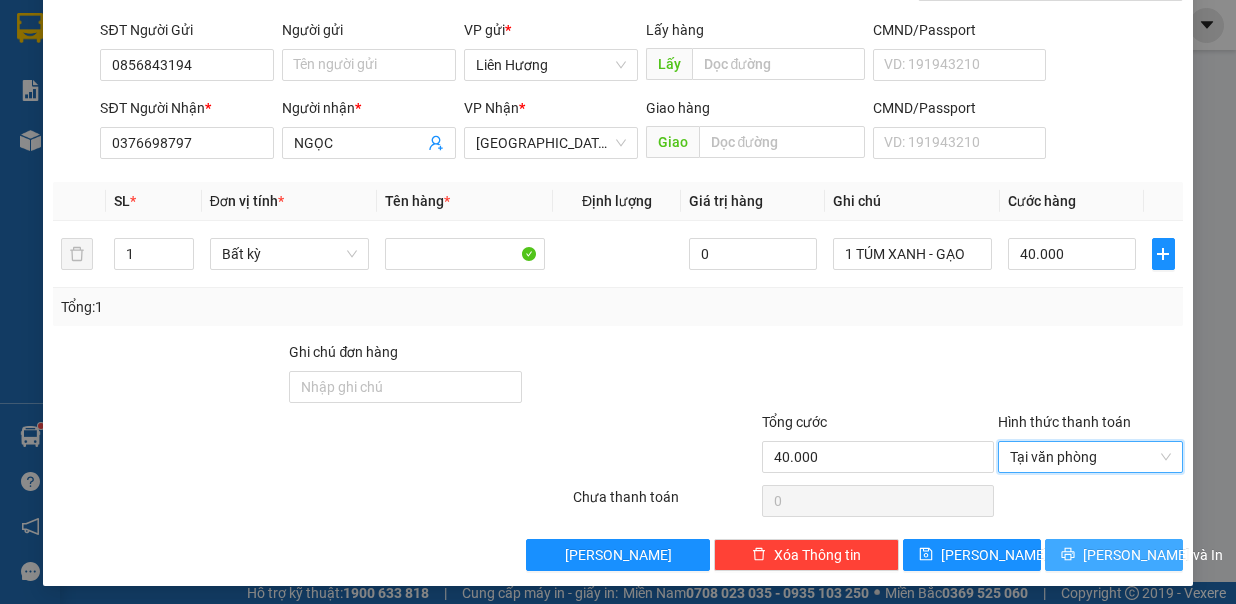 drag, startPoint x: 1092, startPoint y: 556, endPoint x: 1072, endPoint y: 552, distance: 20.396078 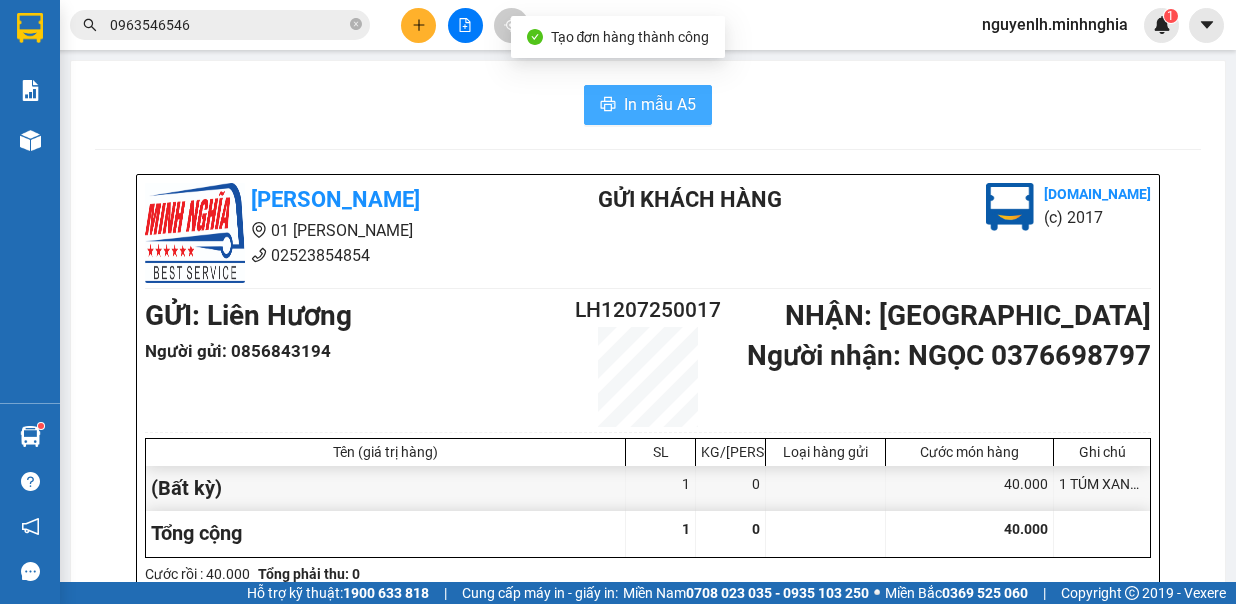 drag, startPoint x: 681, startPoint y: 107, endPoint x: 708, endPoint y: 84, distance: 35.468296 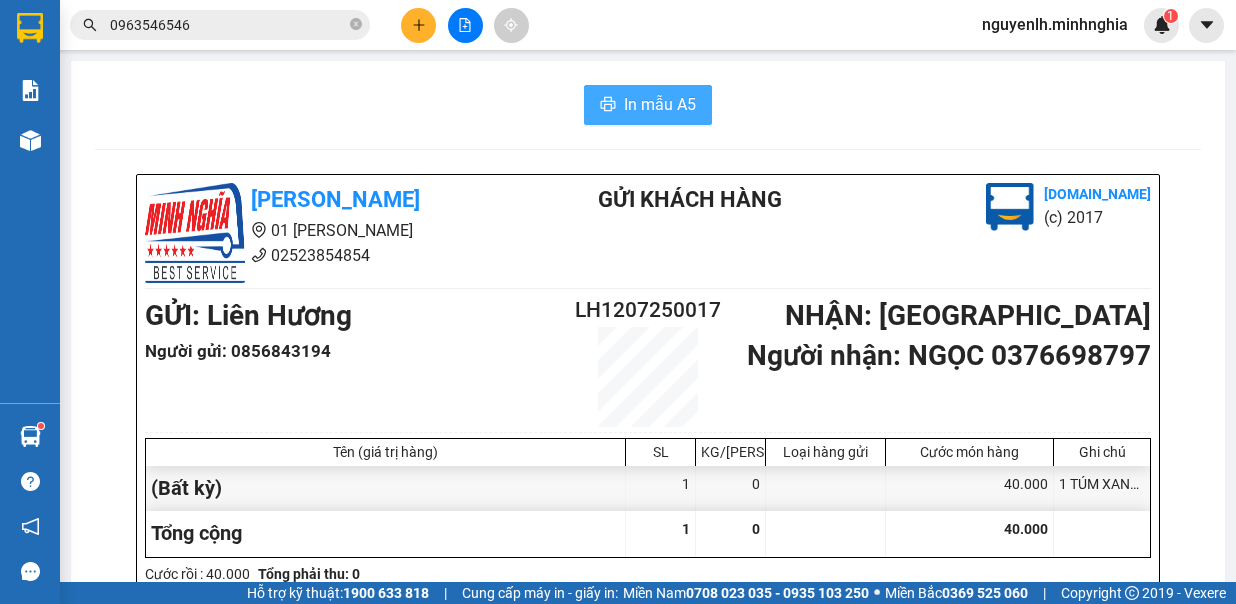 scroll, scrollTop: 0, scrollLeft: 0, axis: both 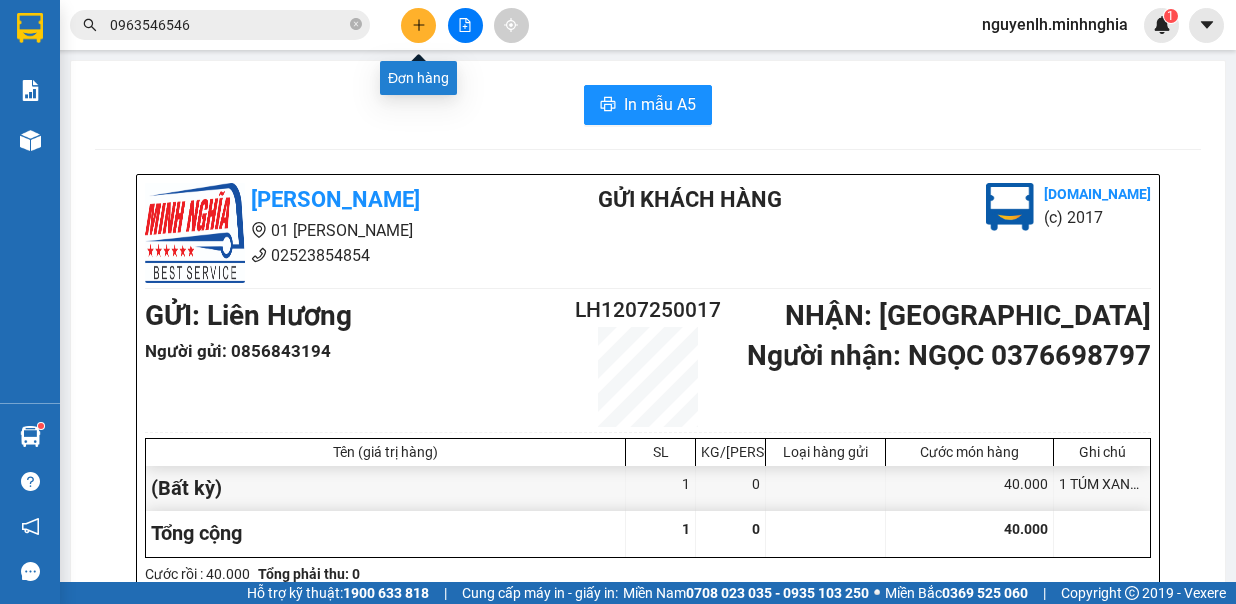 click at bounding box center (418, 25) 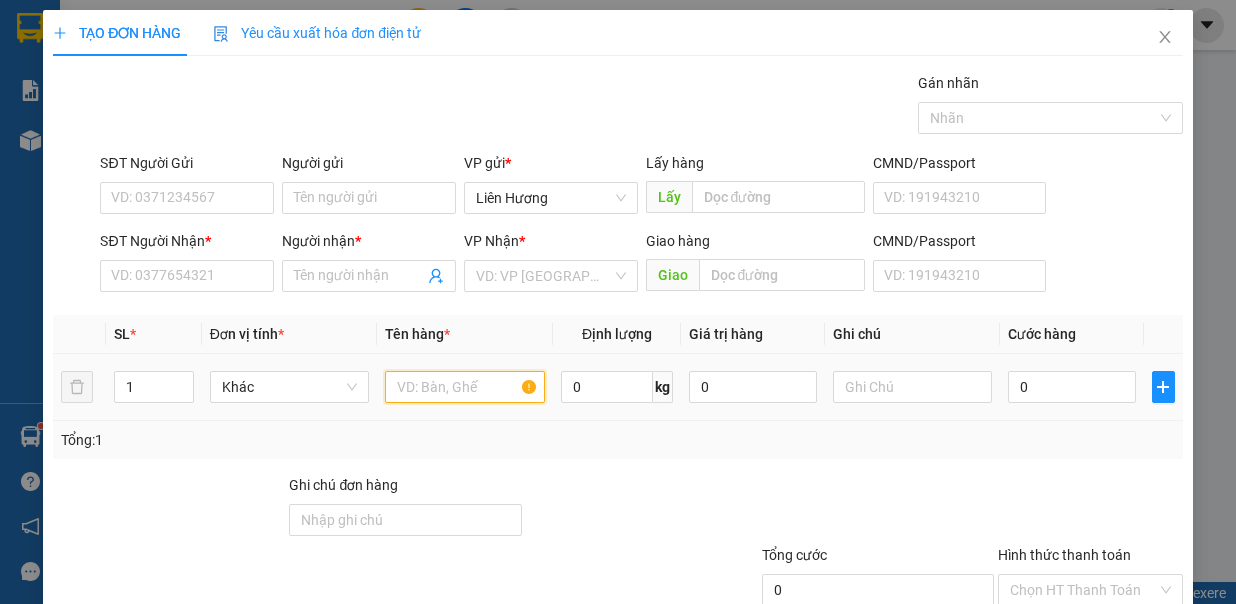 click at bounding box center [465, 387] 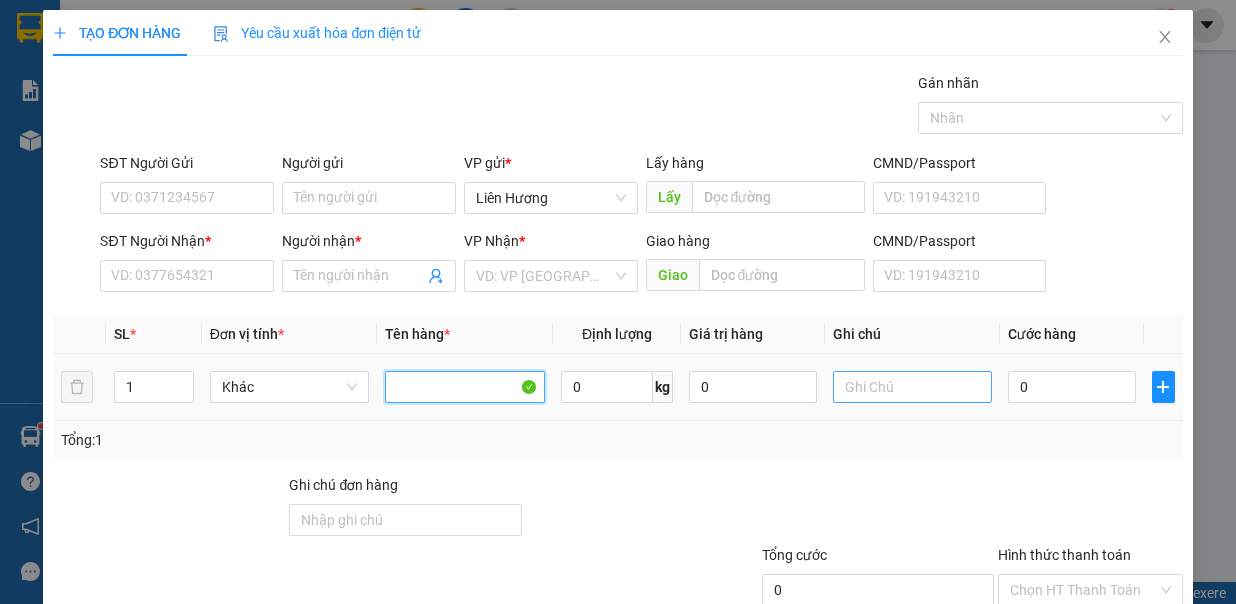 type 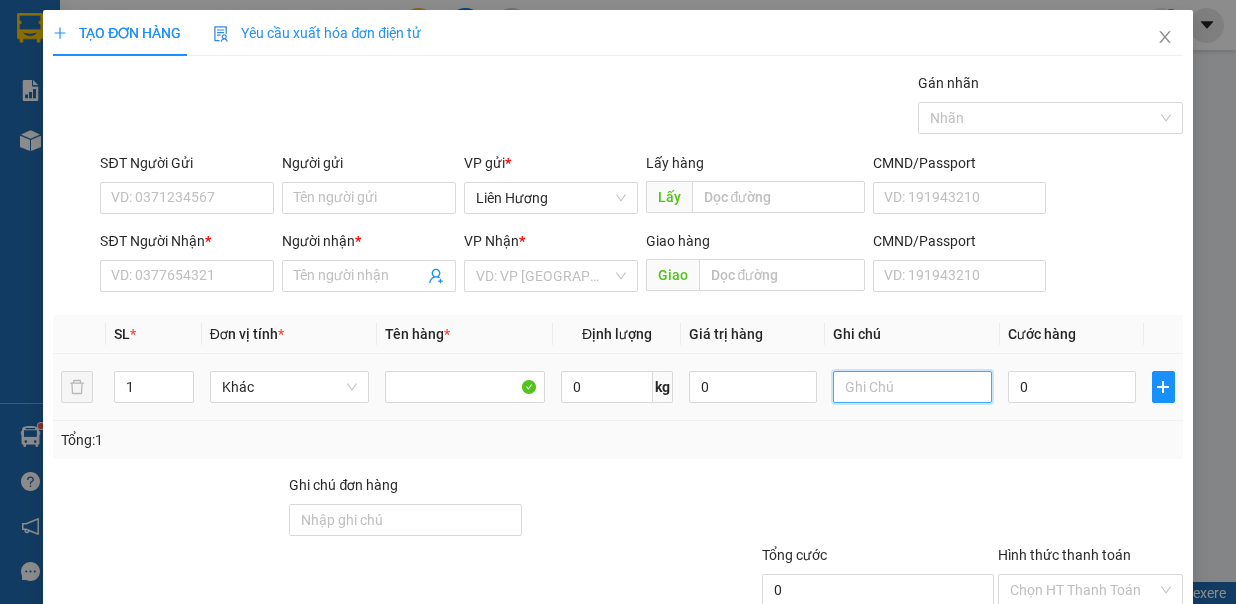 click at bounding box center [913, 387] 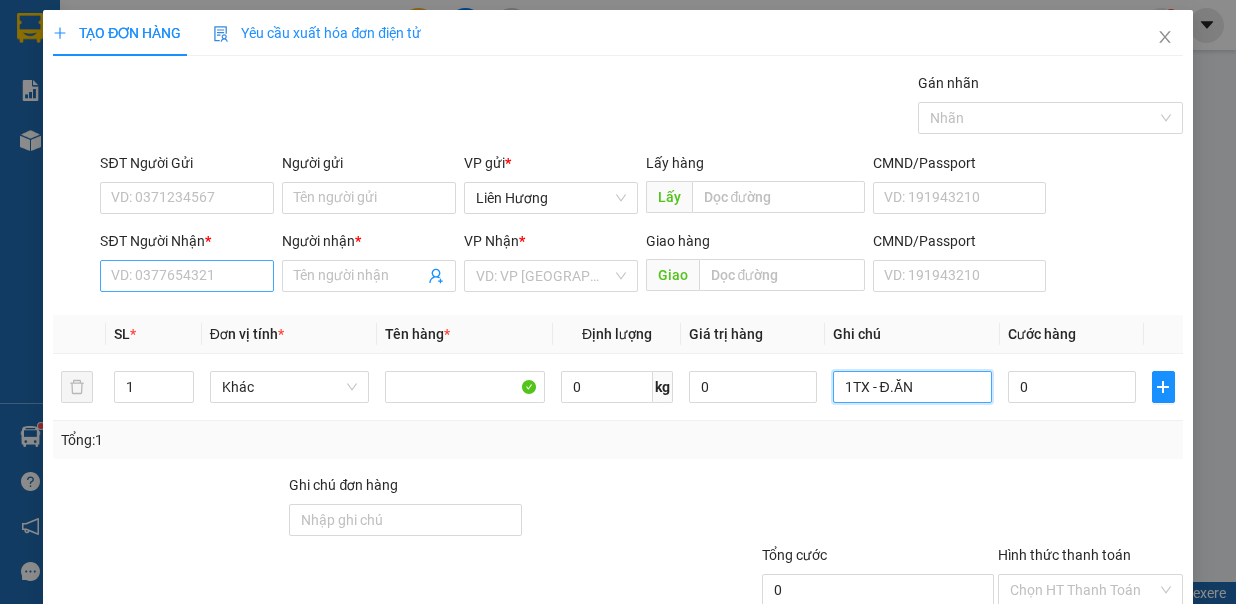 type on "1TX - Đ.ĂN" 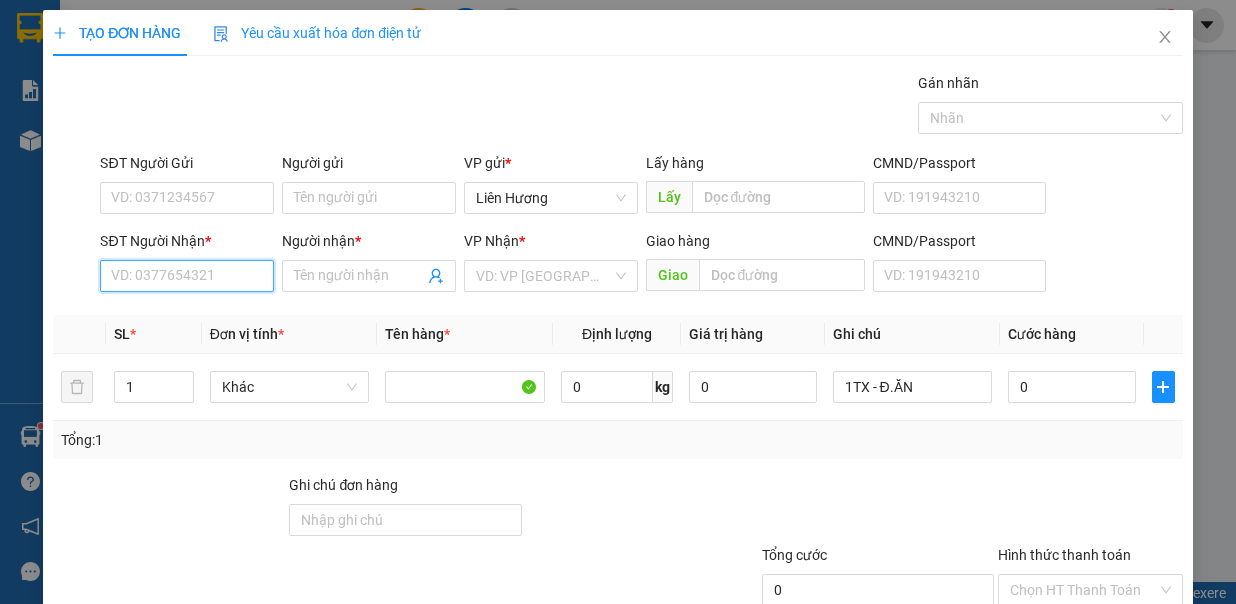 click on "SĐT Người Nhận  *" at bounding box center (187, 276) 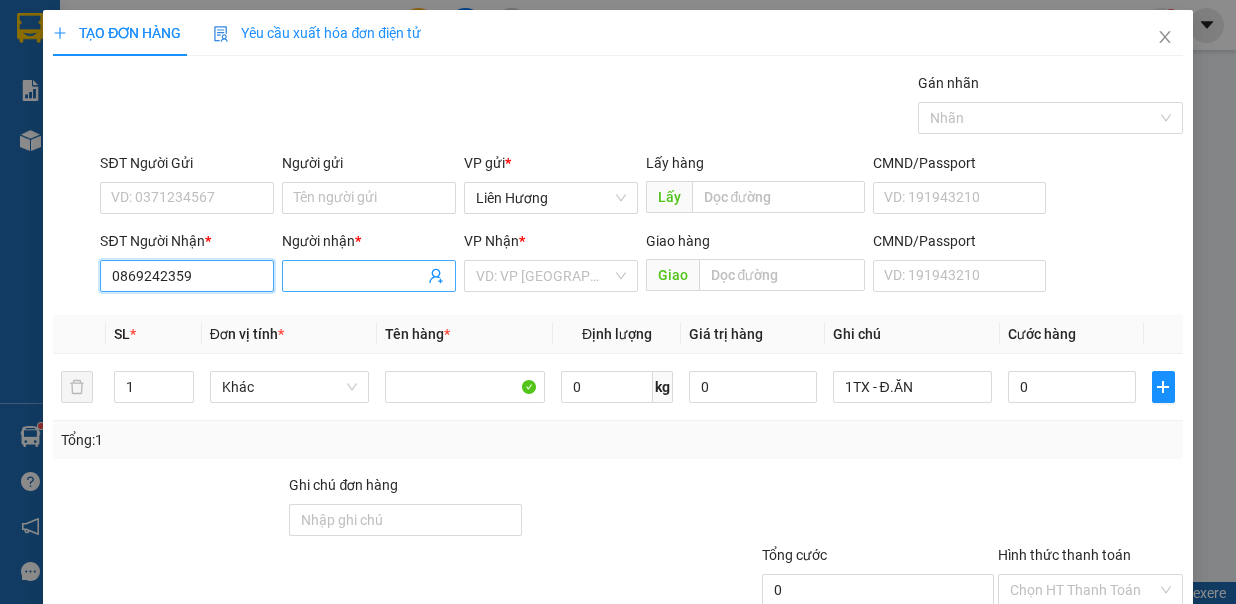 type on "0869242359" 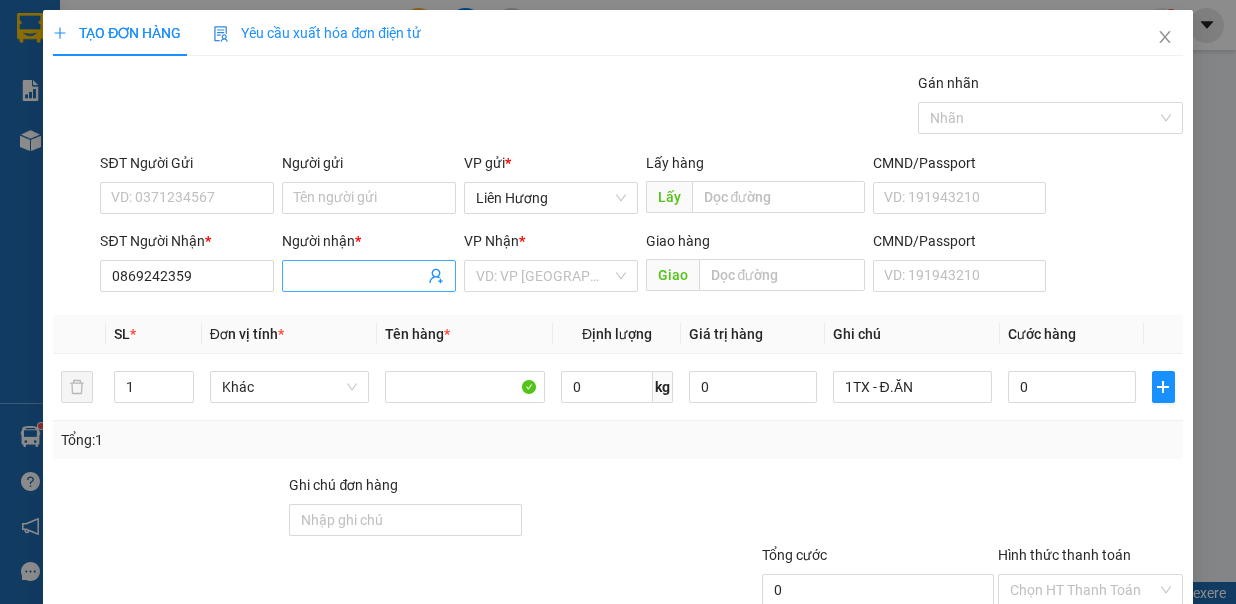 click on "Người nhận  *" at bounding box center [359, 276] 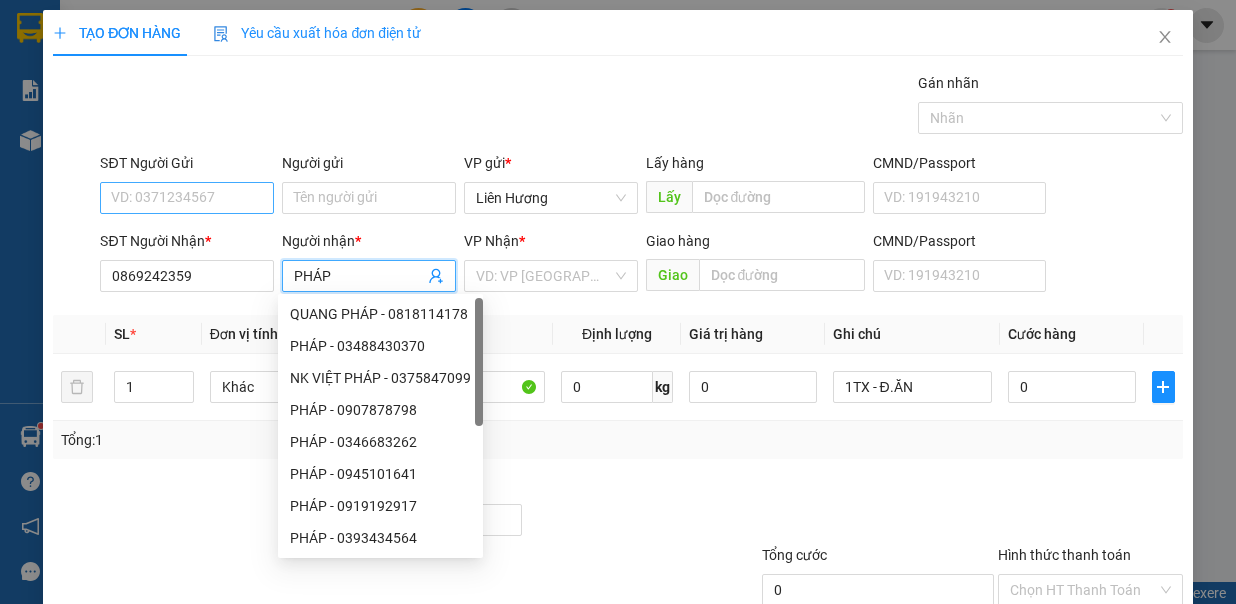 type on "PHÁP" 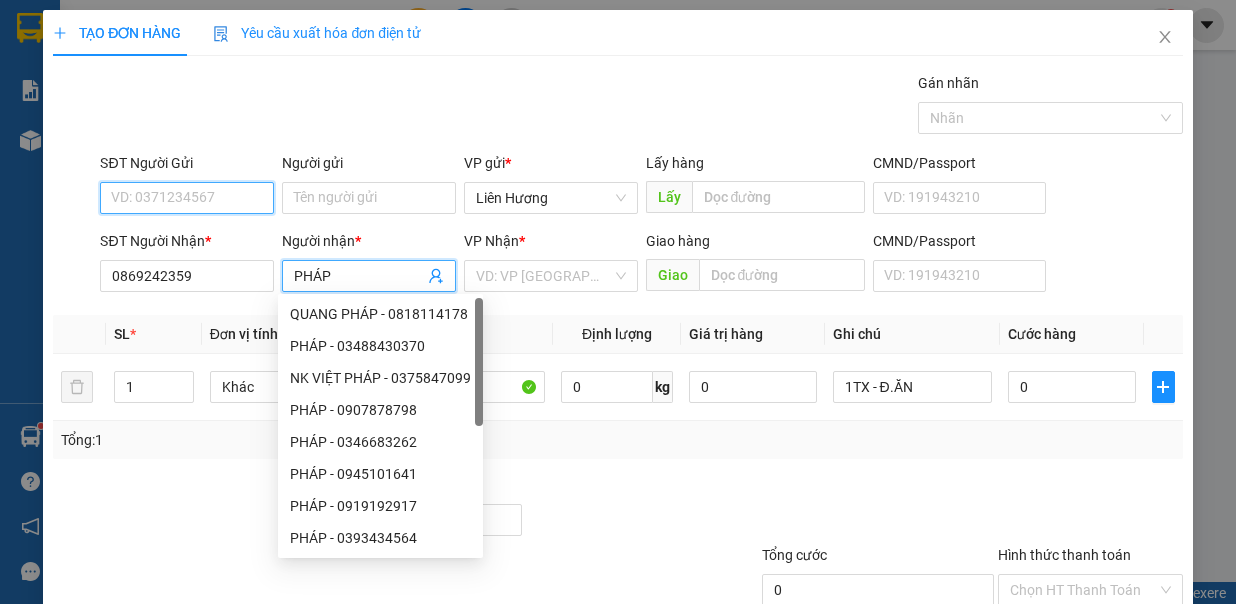 click on "SĐT Người Gửi" at bounding box center [187, 198] 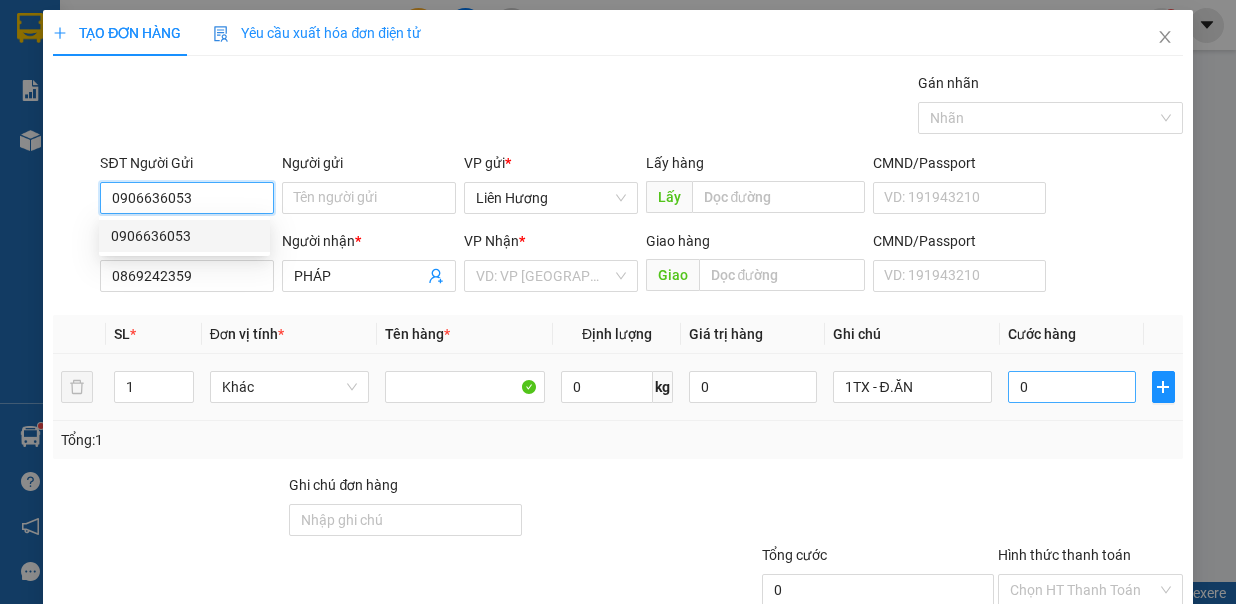 type on "0906636053" 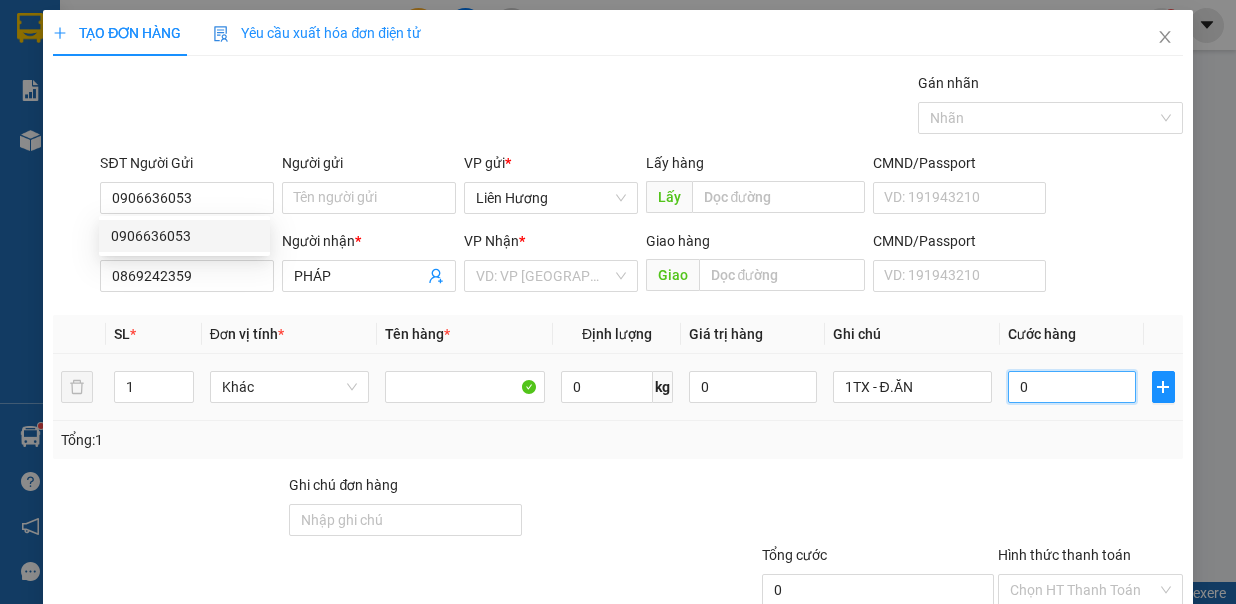 click on "0" at bounding box center [1072, 387] 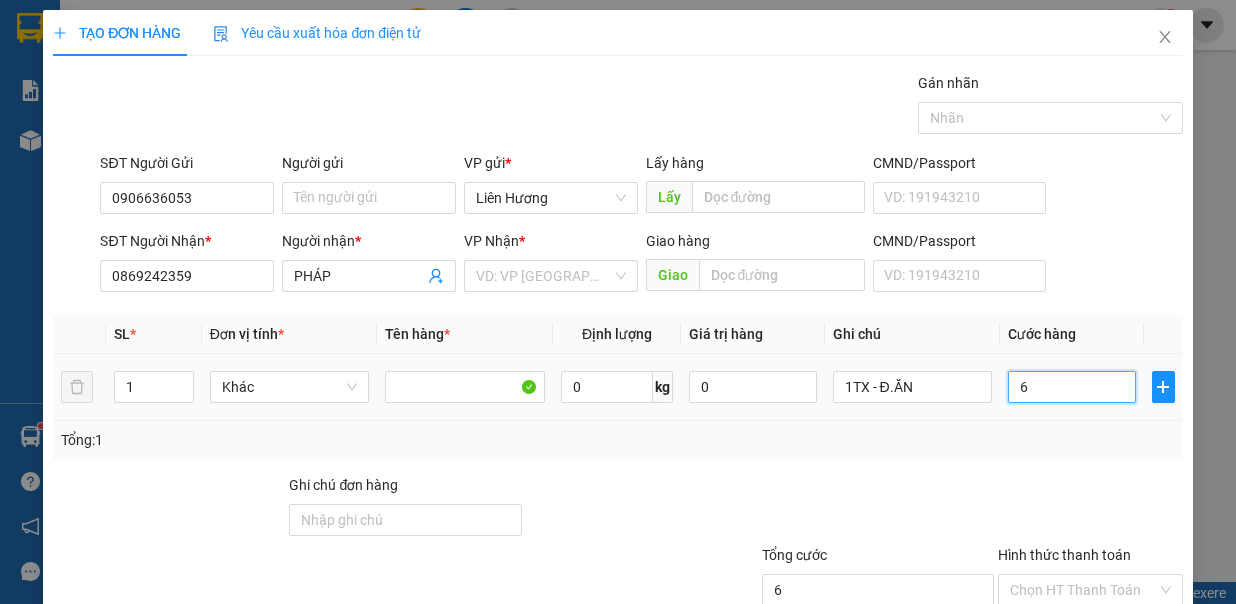type on "6" 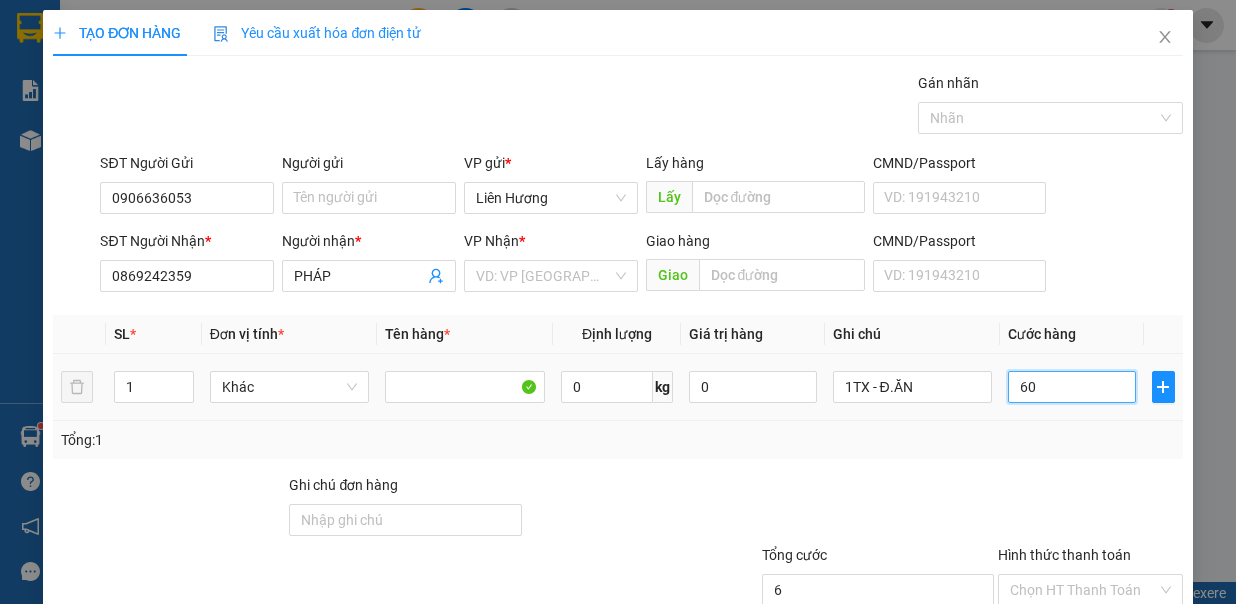 type on "60" 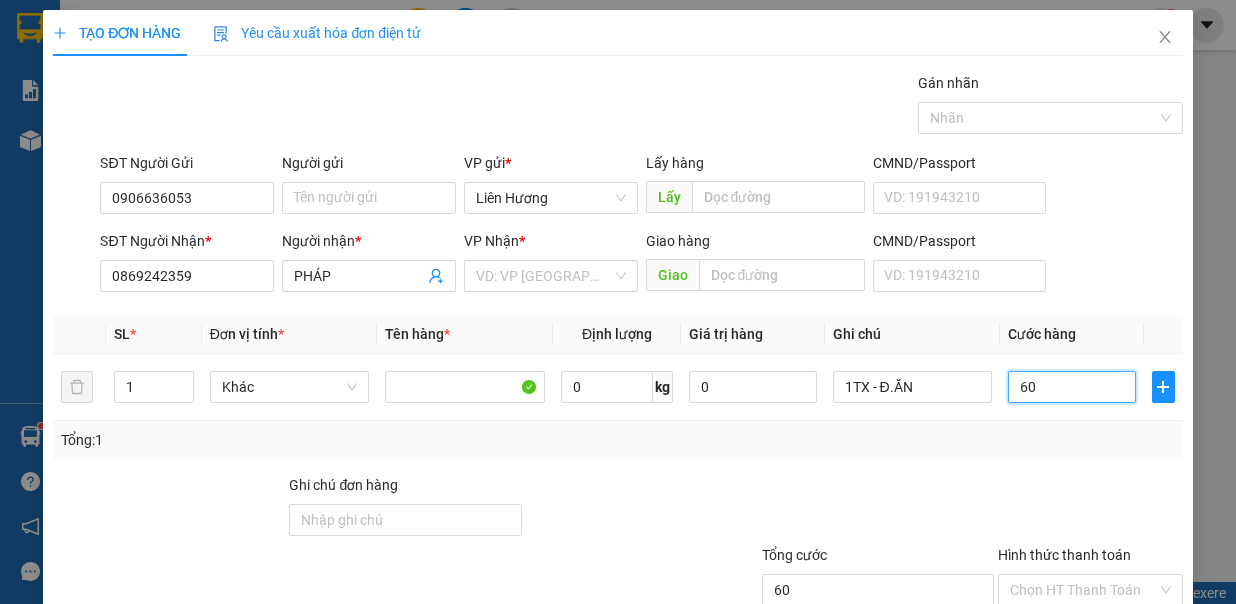 type on "60.000" 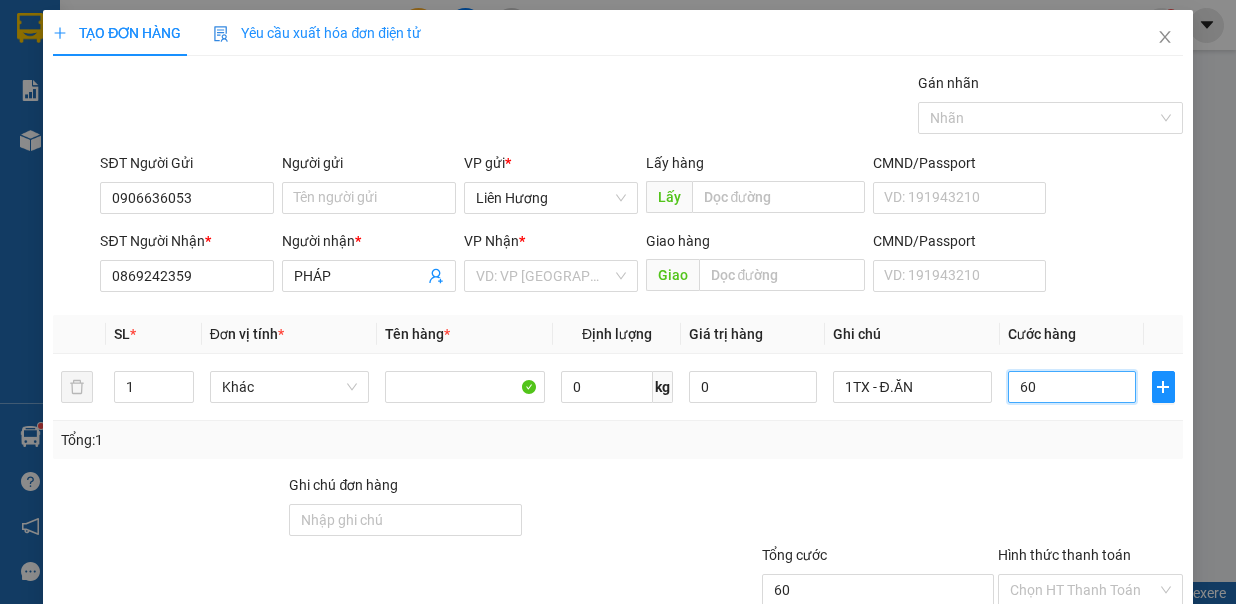 type on "60.000" 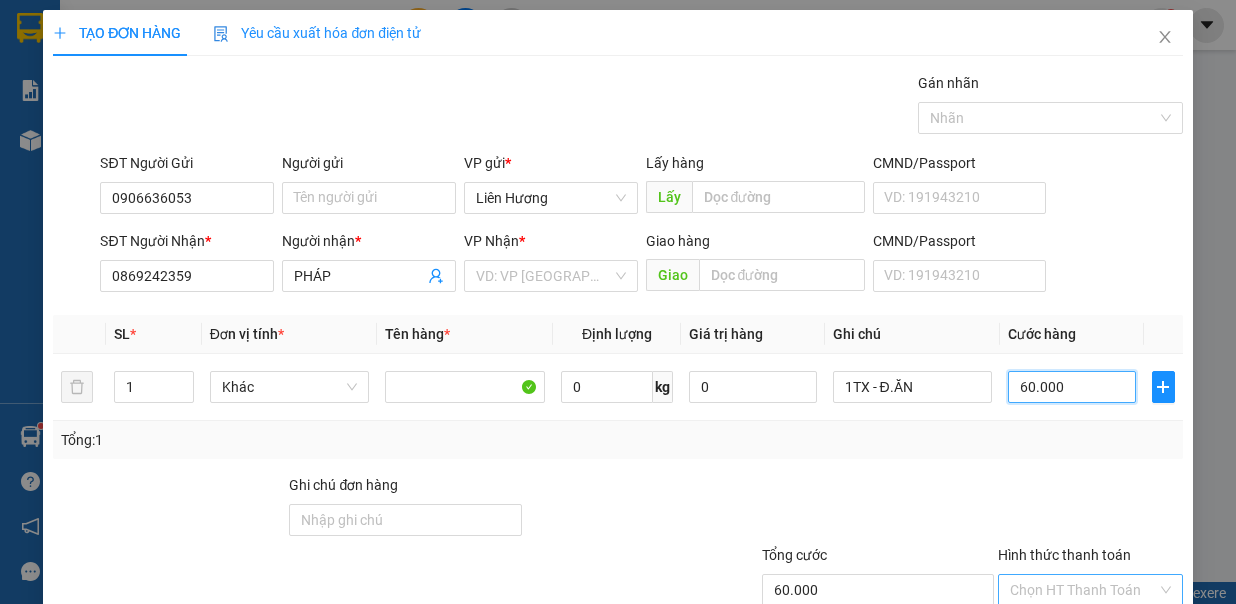 scroll, scrollTop: 133, scrollLeft: 0, axis: vertical 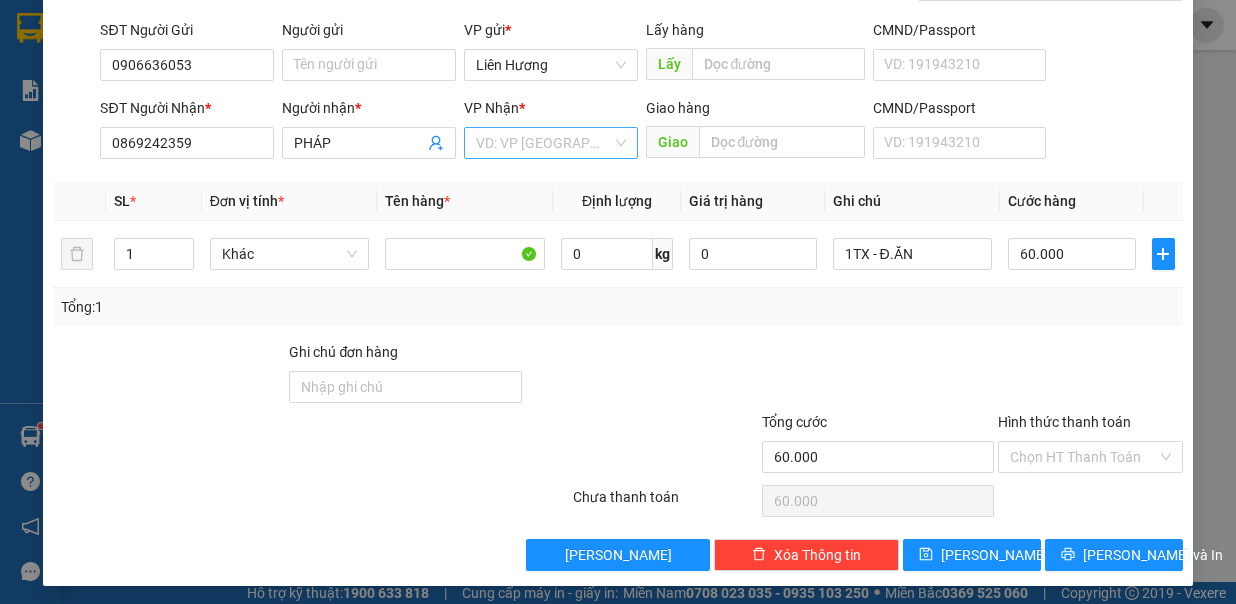 click at bounding box center [544, 143] 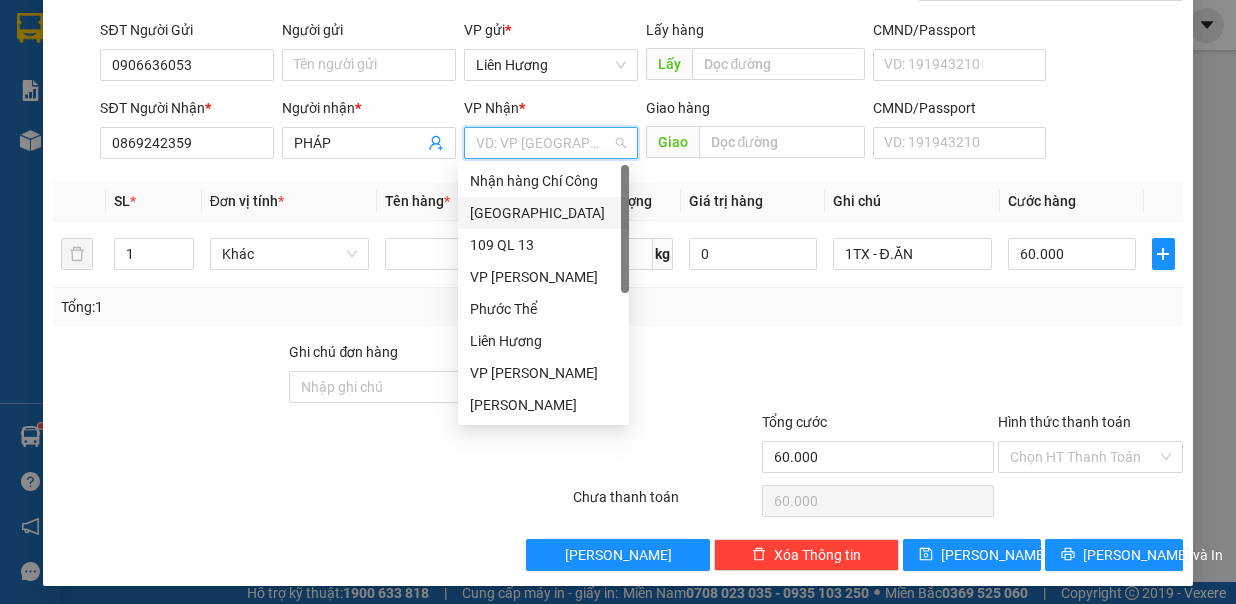 drag, startPoint x: 521, startPoint y: 216, endPoint x: 773, endPoint y: 296, distance: 264.39365 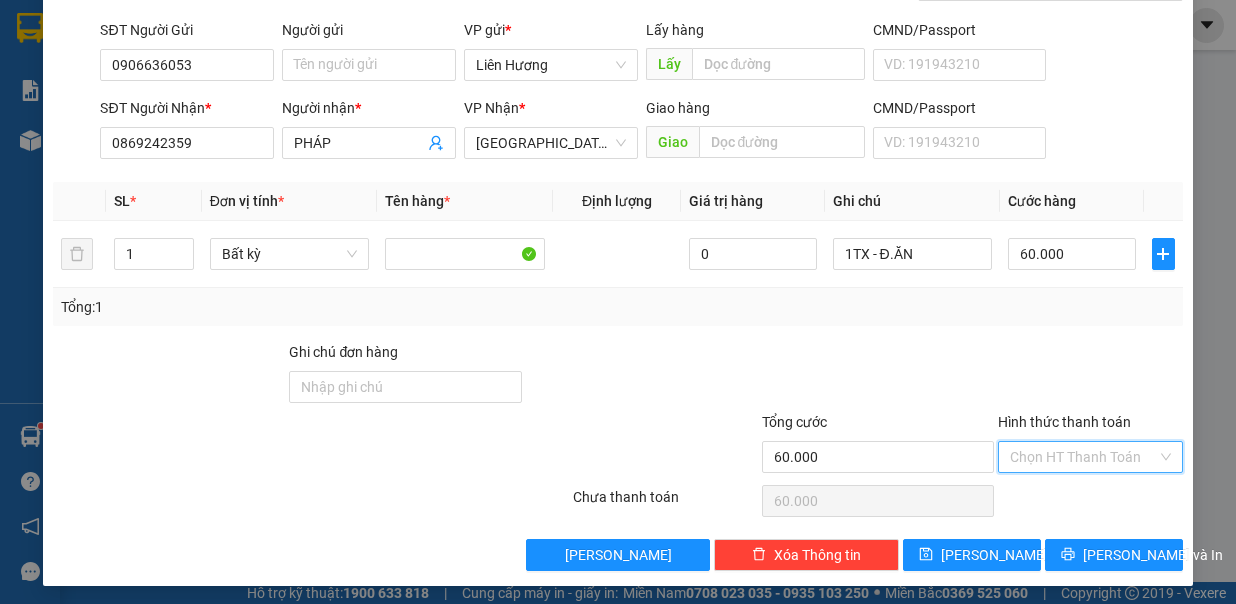 click on "Hình thức thanh toán" at bounding box center (1083, 457) 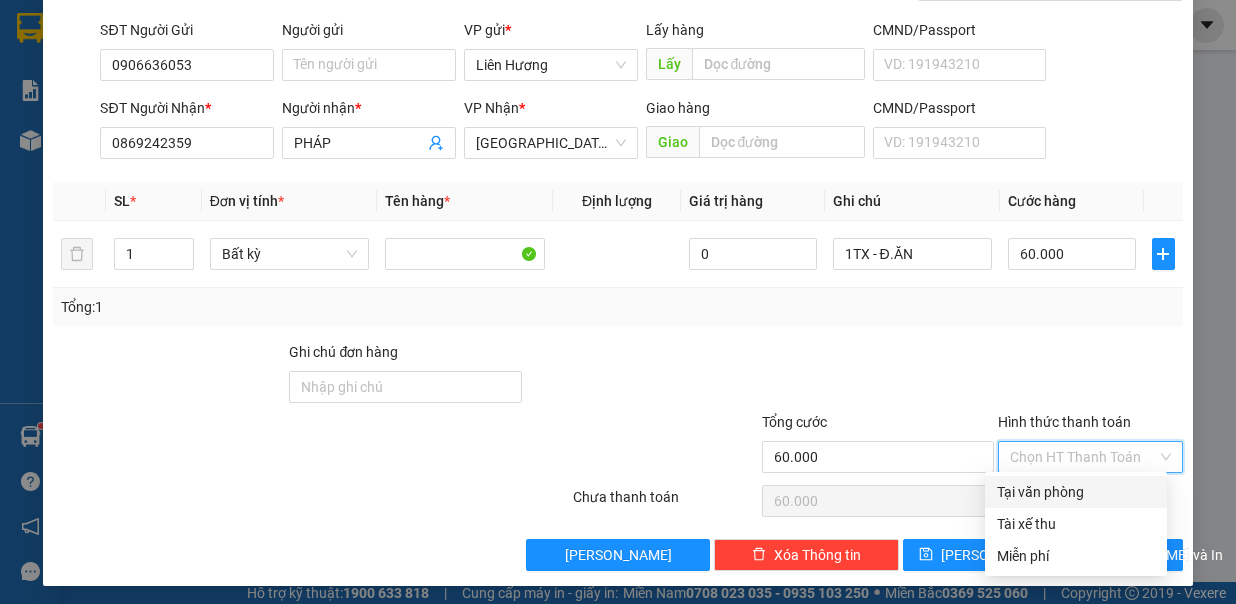drag, startPoint x: 1044, startPoint y: 488, endPoint x: 1070, endPoint y: 504, distance: 30.528675 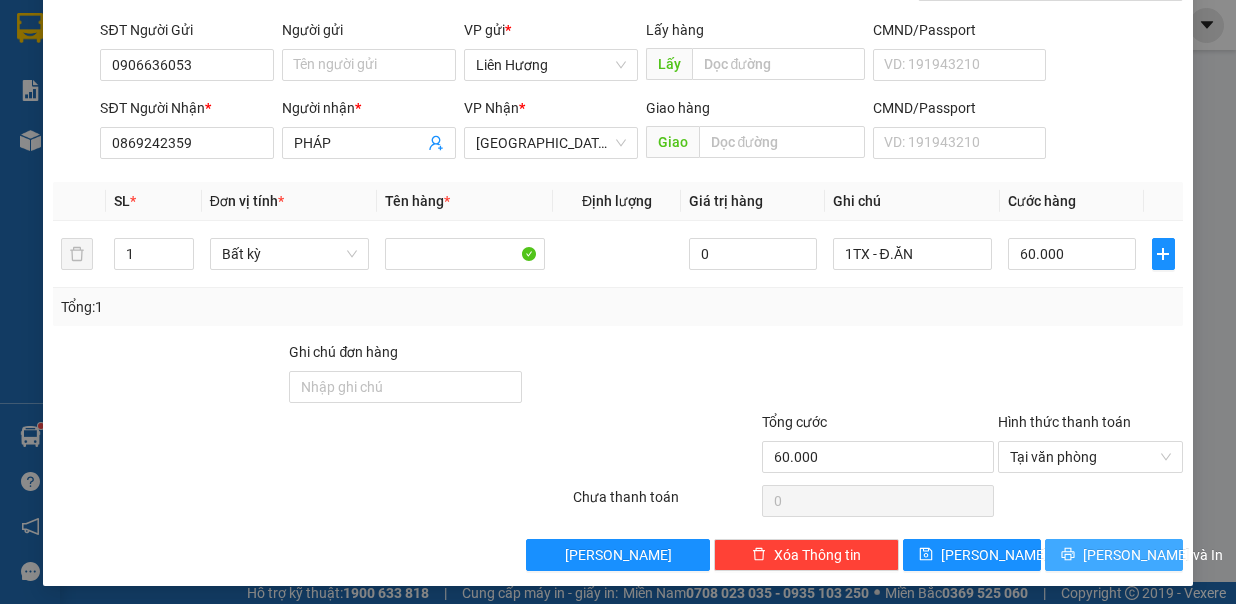 drag, startPoint x: 1108, startPoint y: 551, endPoint x: 1094, endPoint y: 550, distance: 14.035668 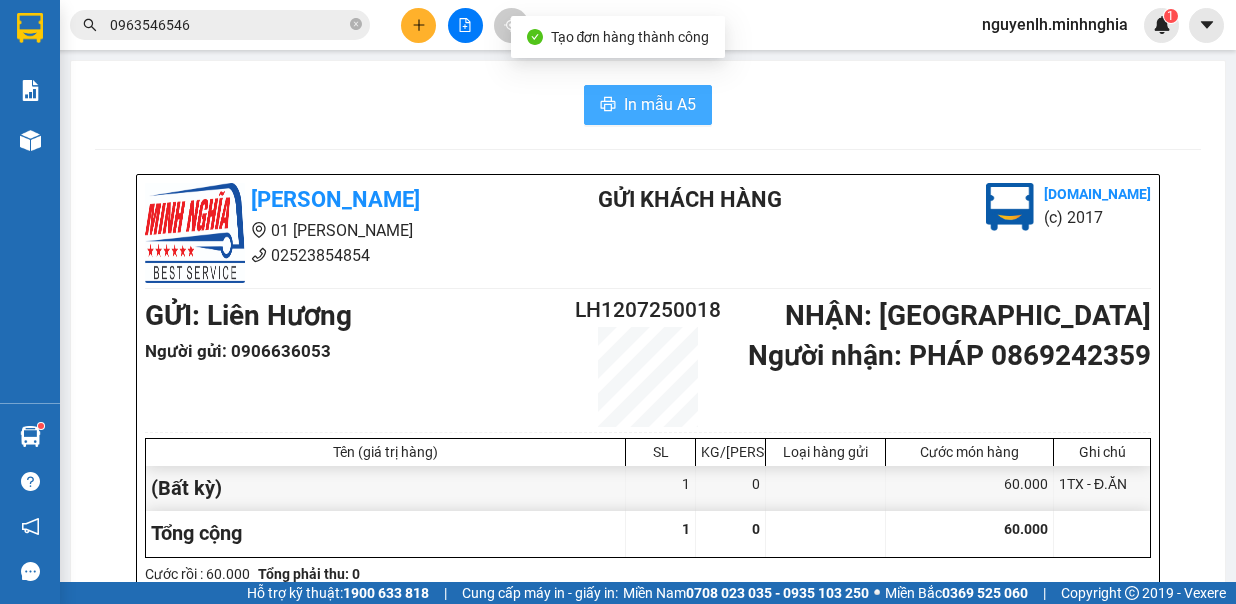 click on "In mẫu A5" at bounding box center (660, 104) 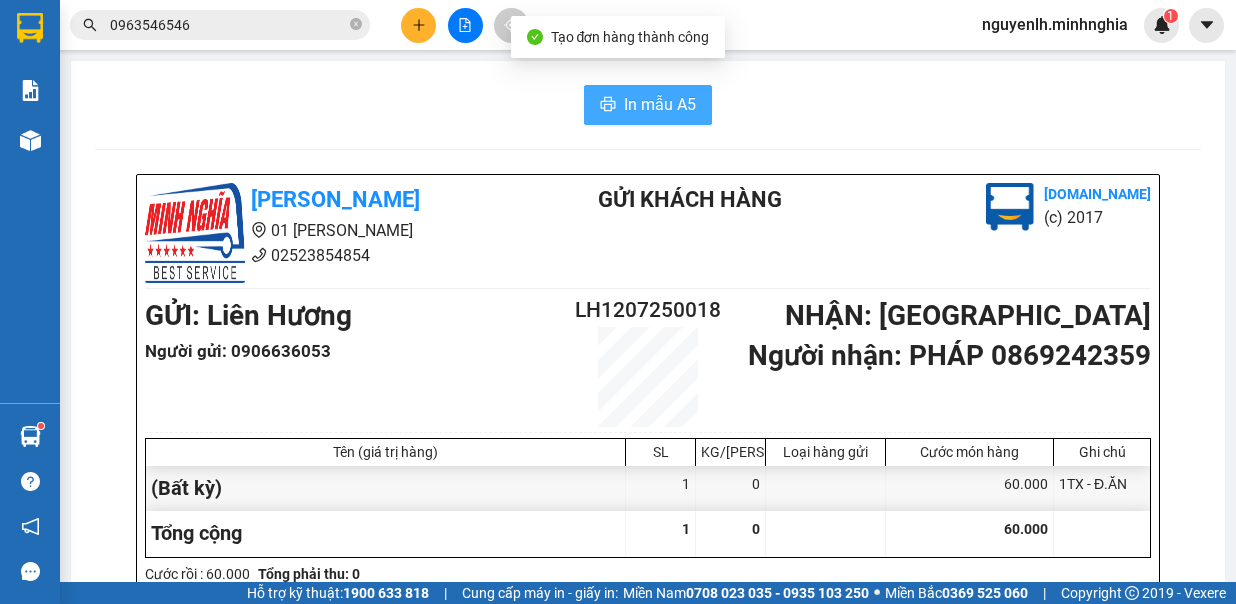 scroll, scrollTop: 0, scrollLeft: 0, axis: both 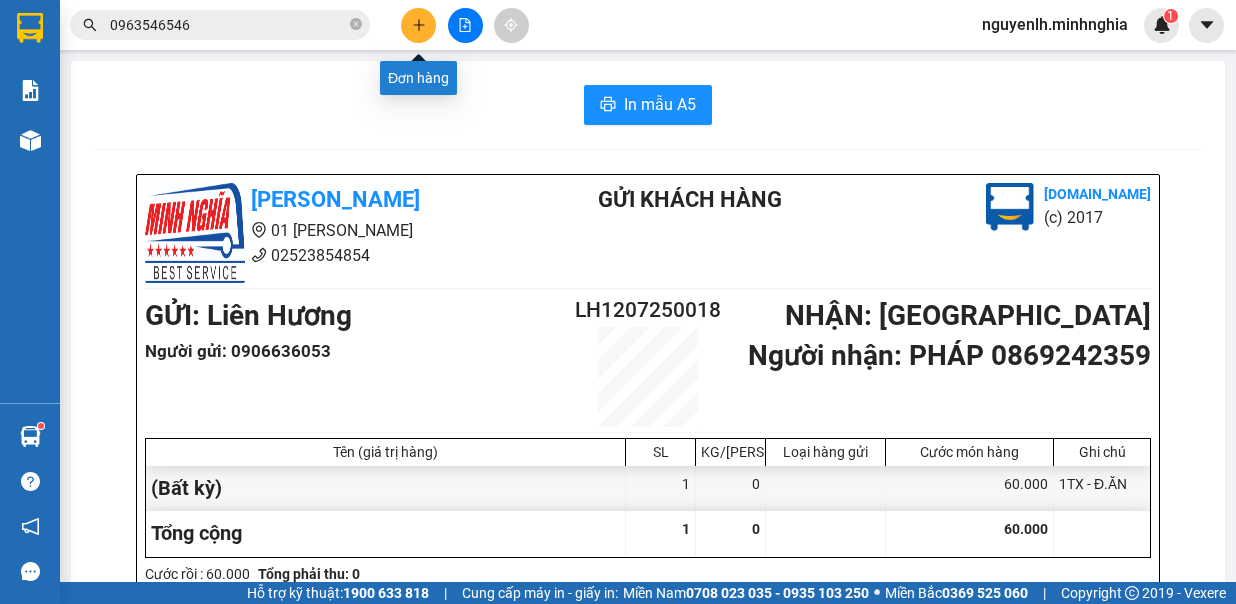 click 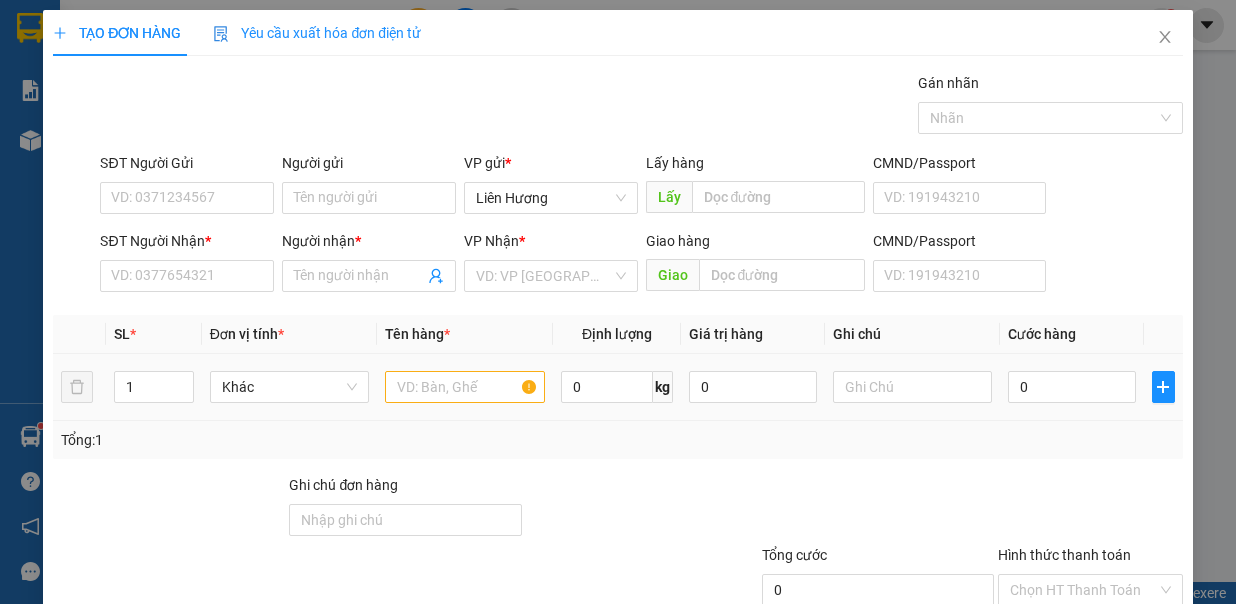 click at bounding box center (465, 387) 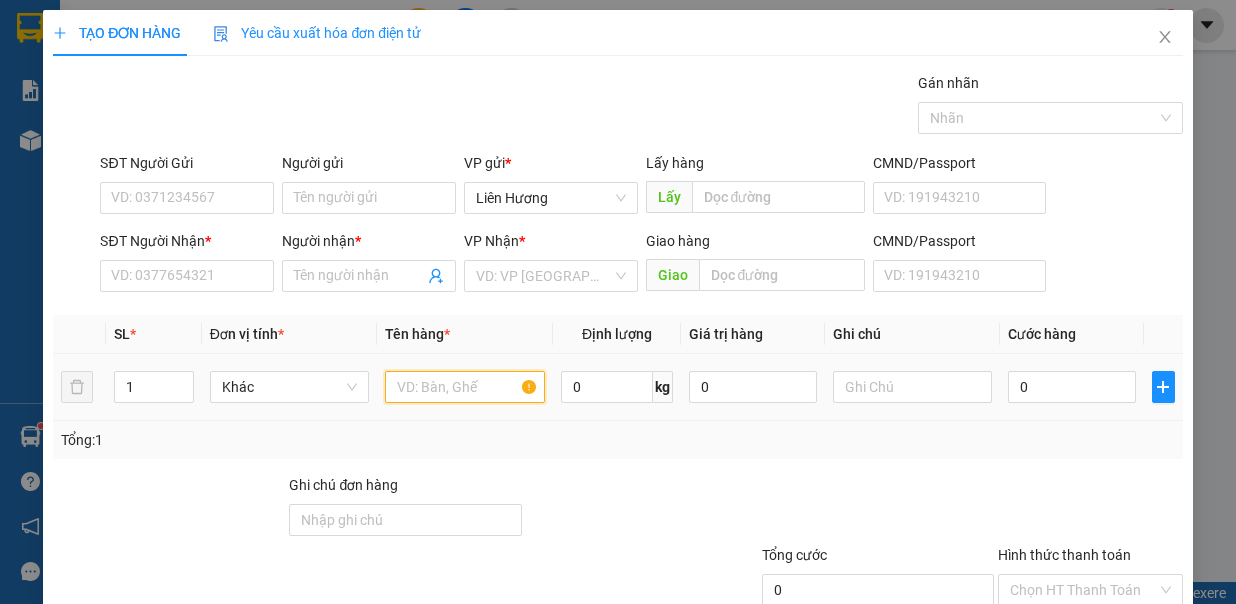 click at bounding box center (465, 387) 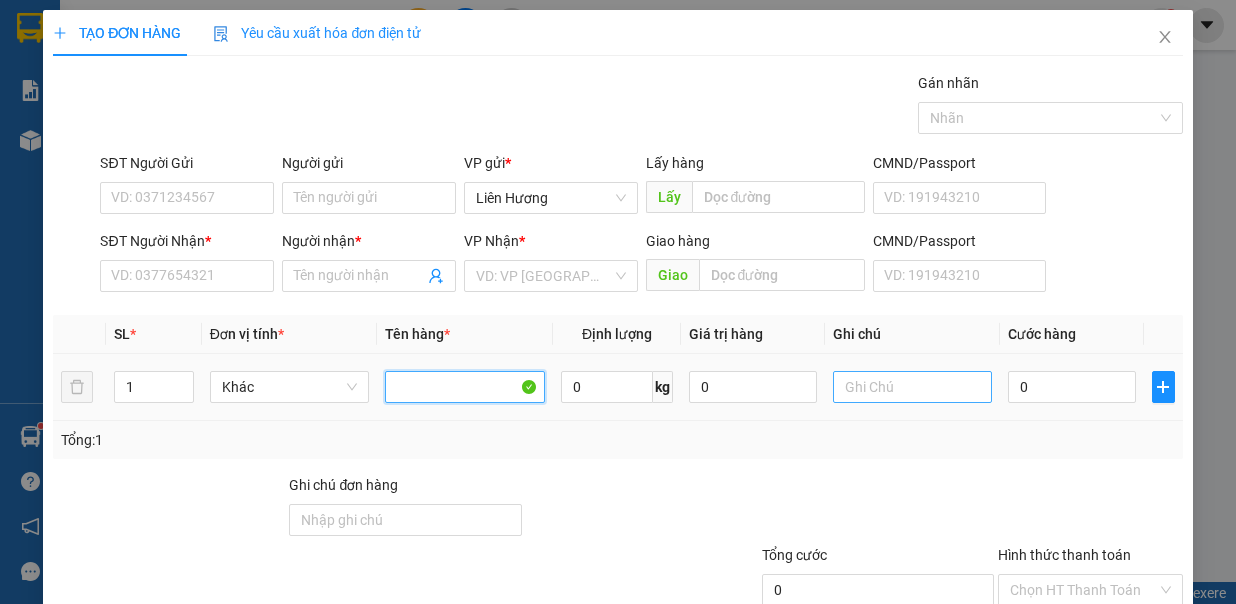 type 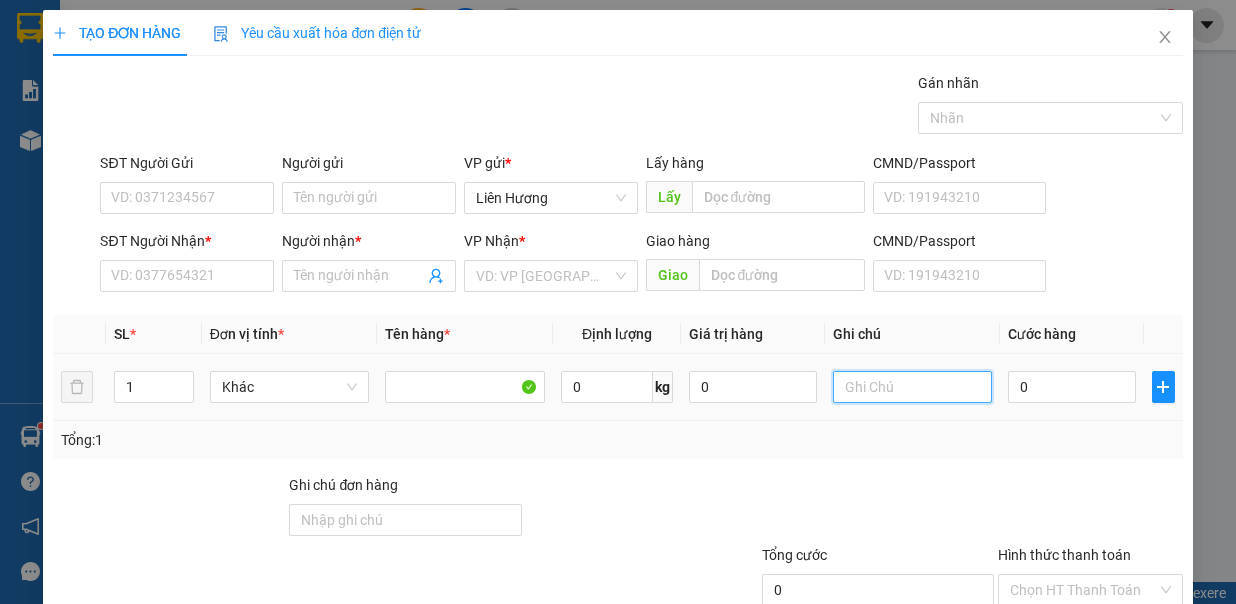click at bounding box center [913, 387] 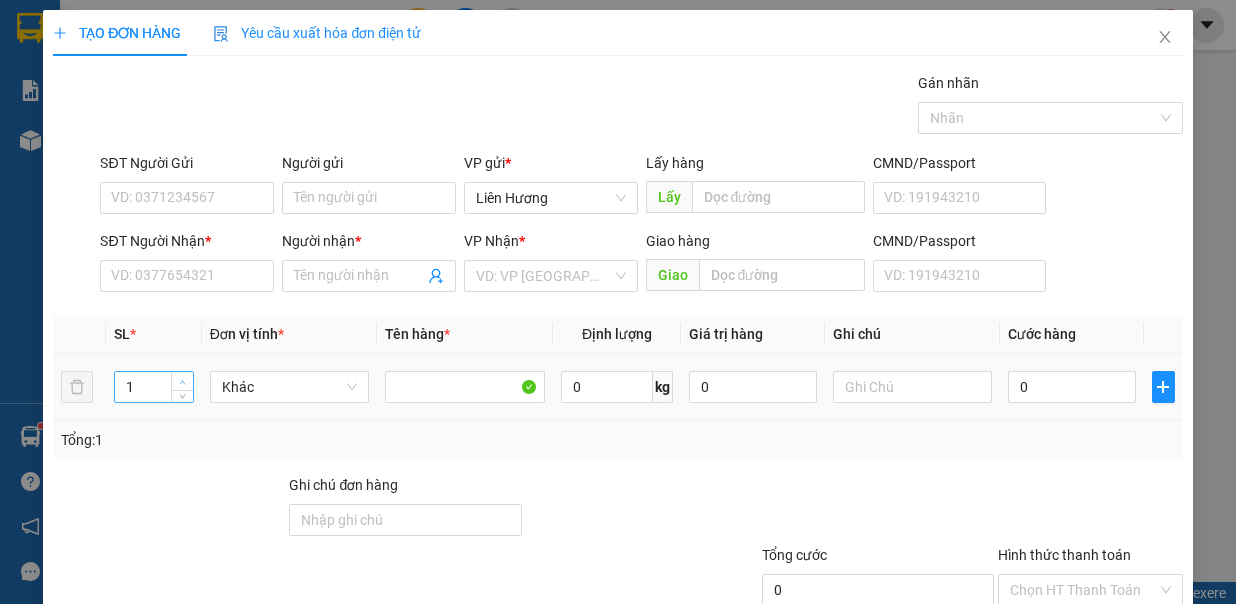 click at bounding box center (182, 381) 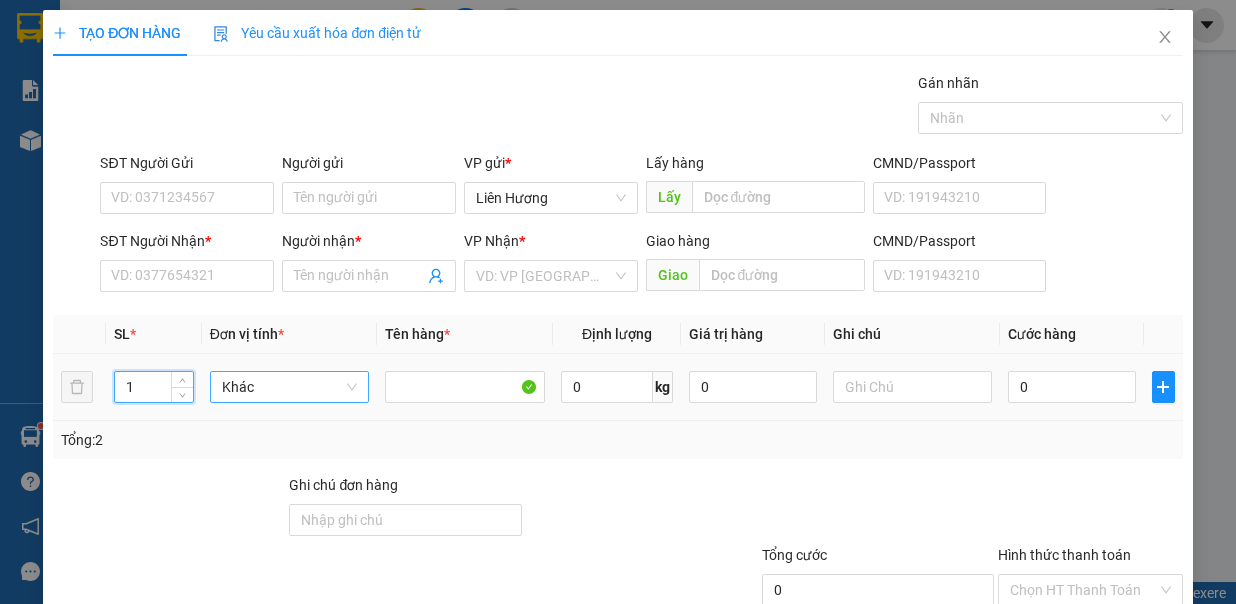 type on "2" 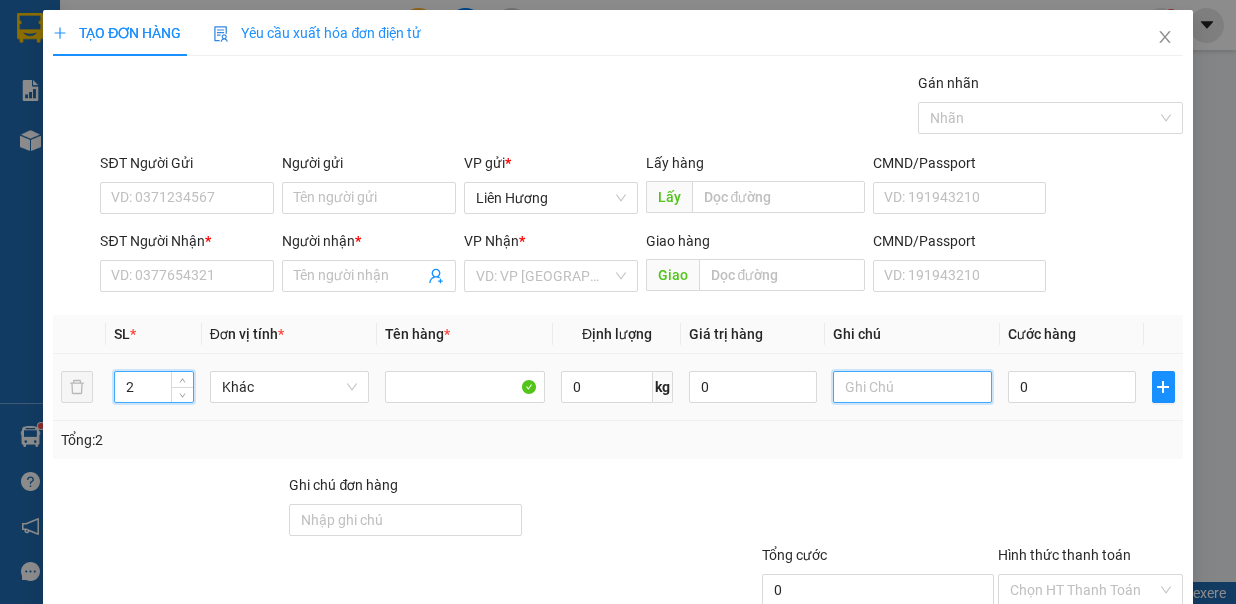 click at bounding box center [913, 387] 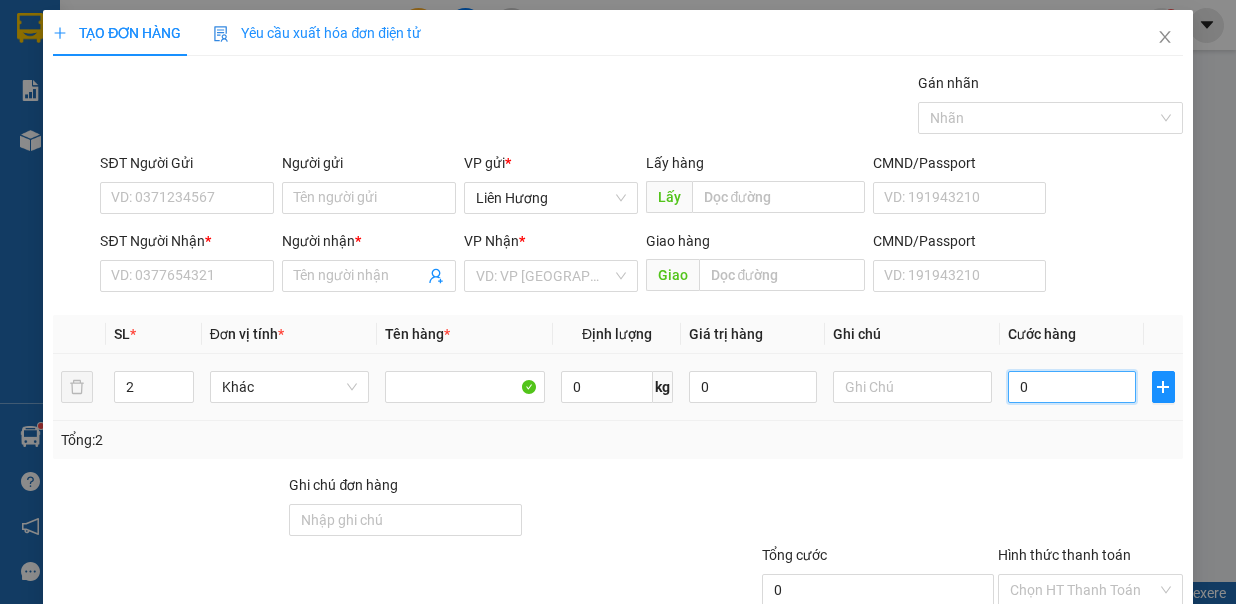 click on "0" at bounding box center [1072, 387] 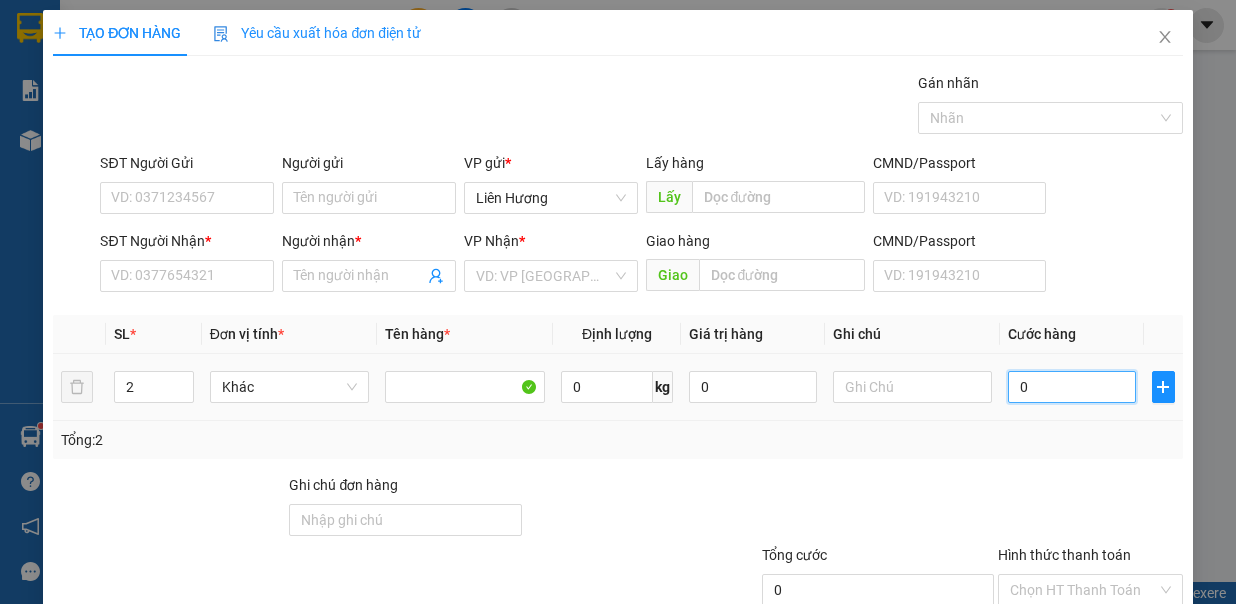 type on "6" 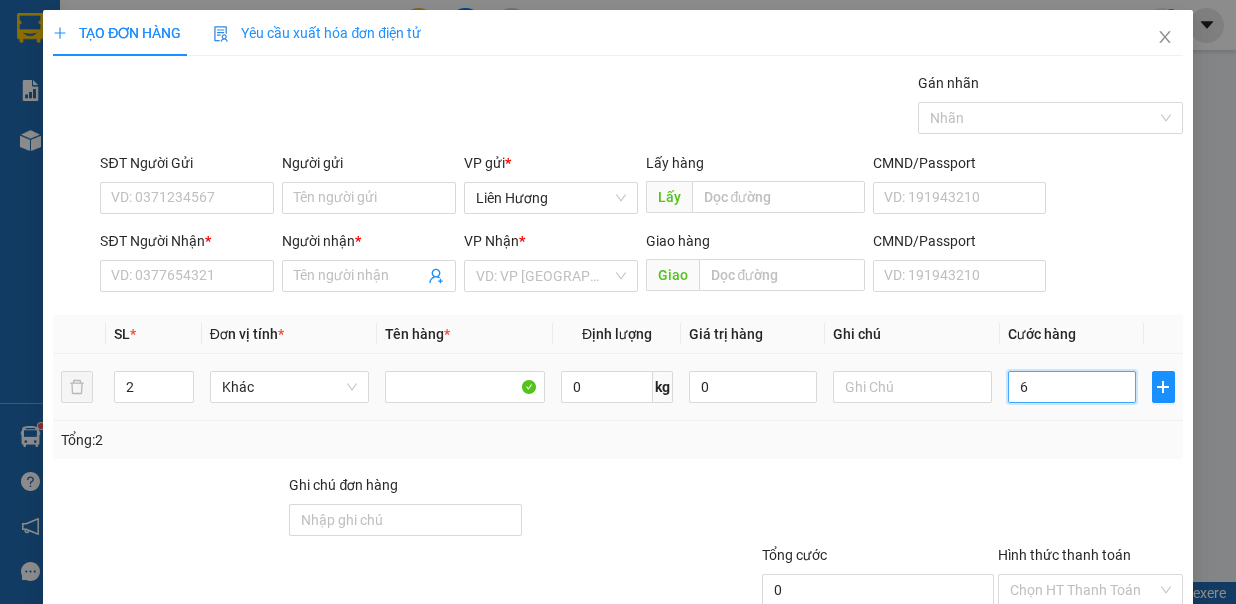 type on "6" 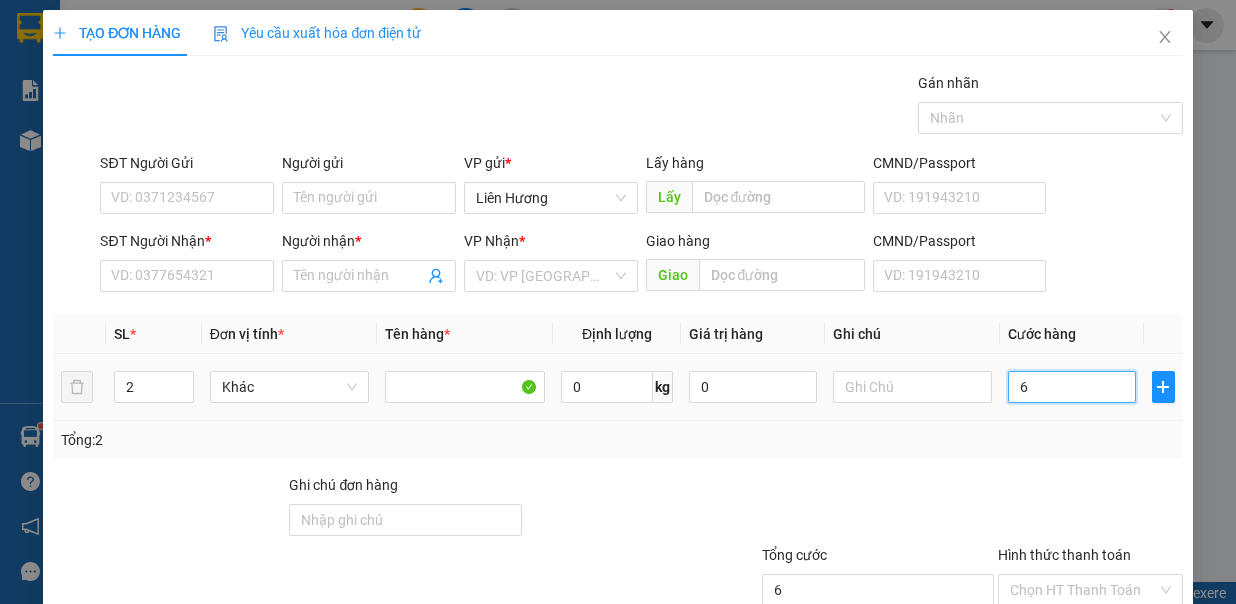 type on "60" 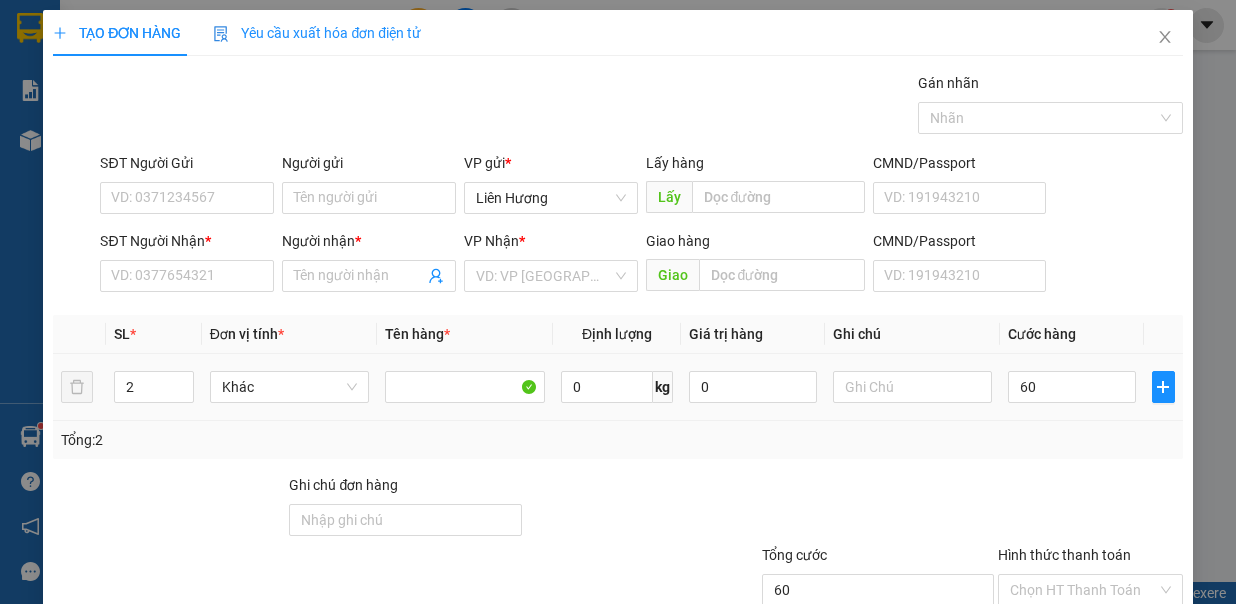 type on "60.000" 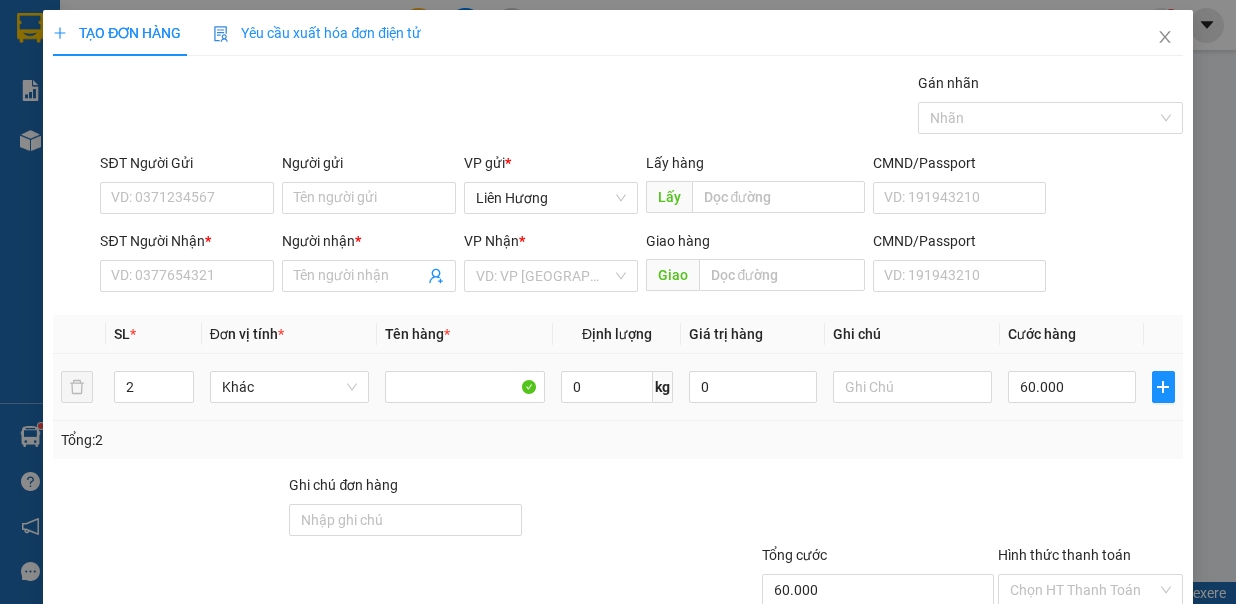 click at bounding box center [913, 387] 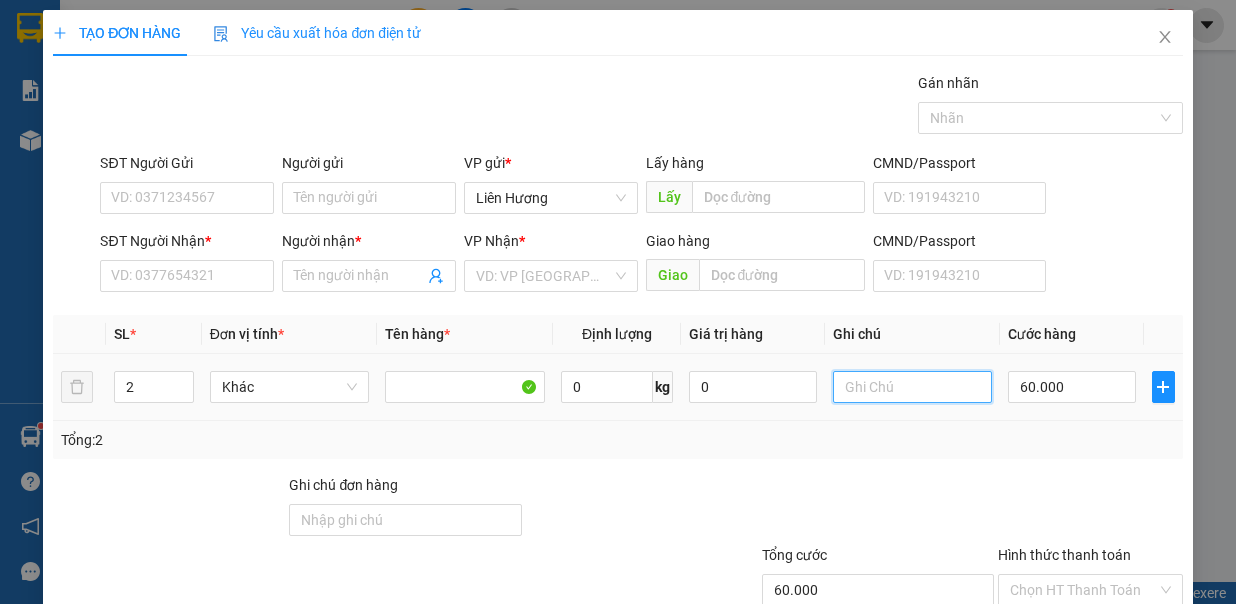 click at bounding box center (913, 387) 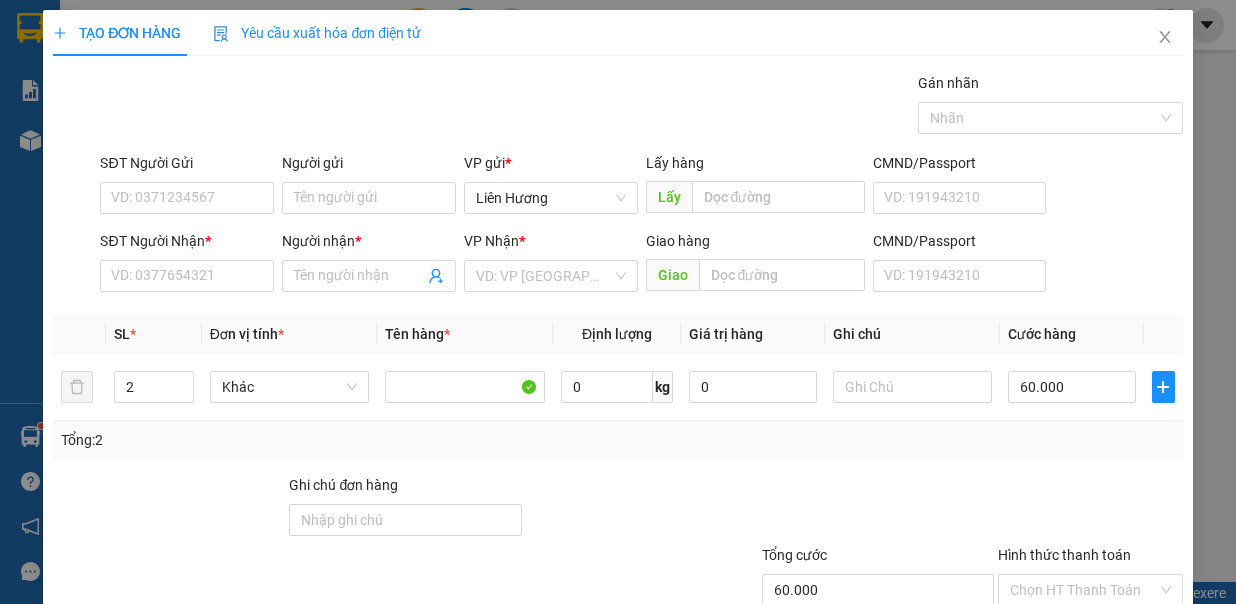 drag, startPoint x: 319, startPoint y: 424, endPoint x: 349, endPoint y: 424, distance: 30 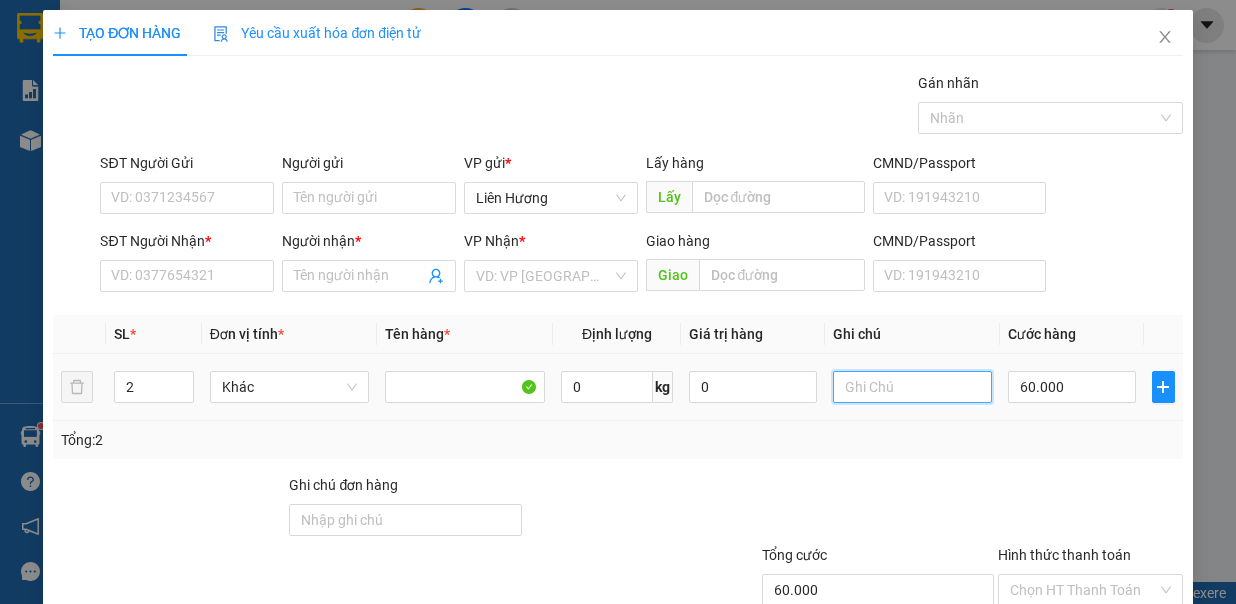 click at bounding box center (913, 387) 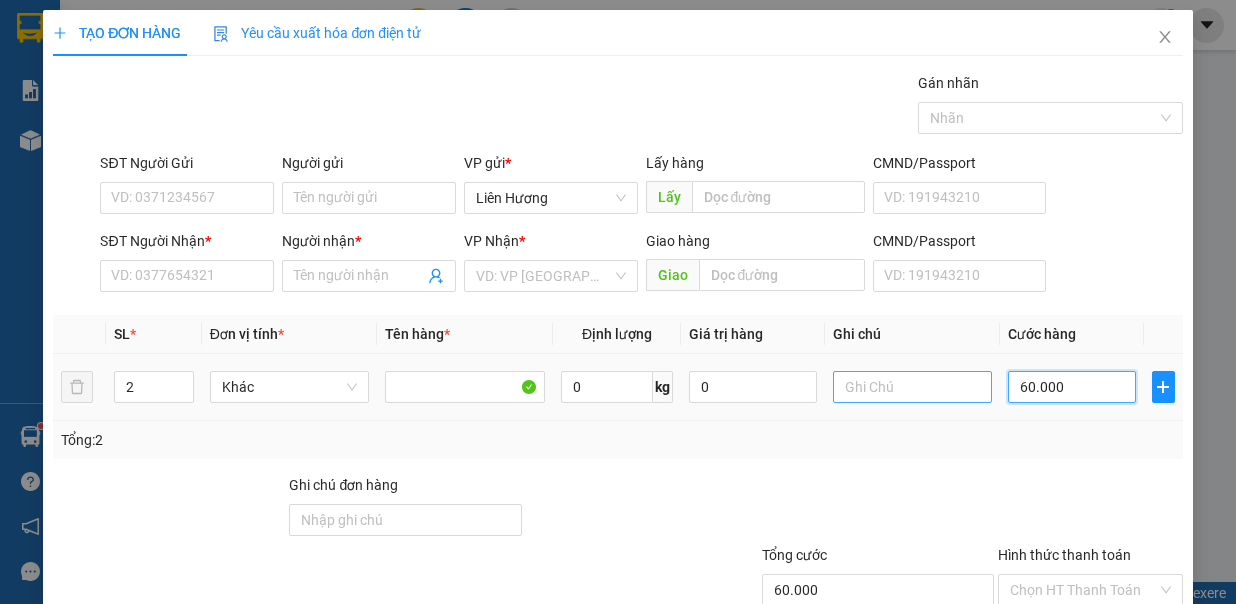 type on "0" 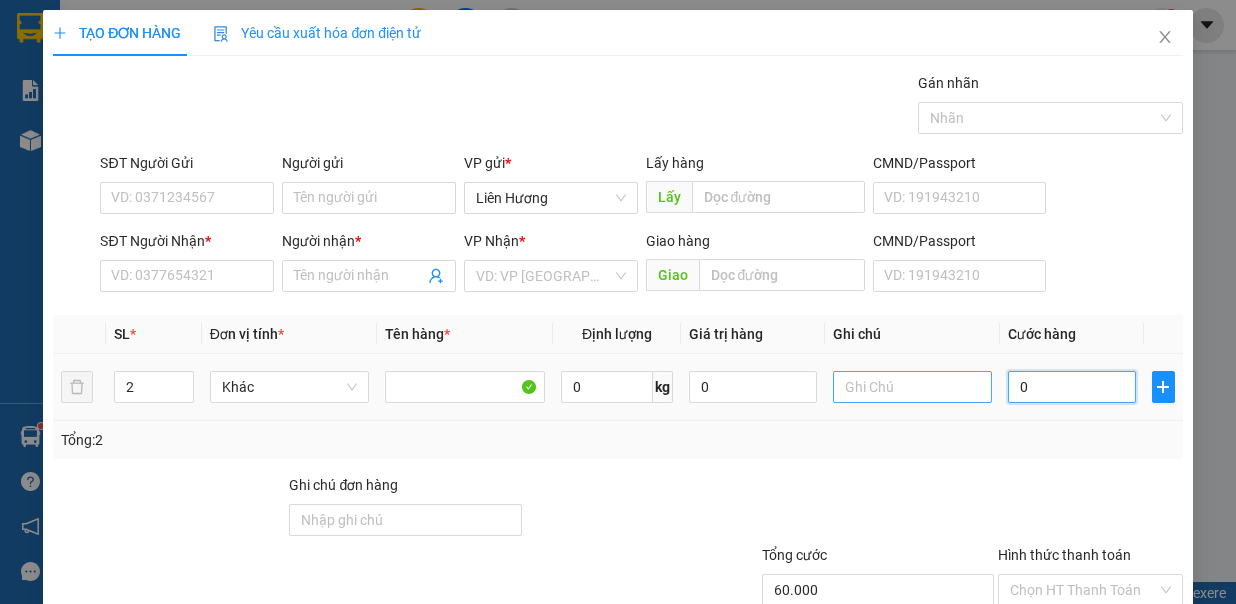 type on "0" 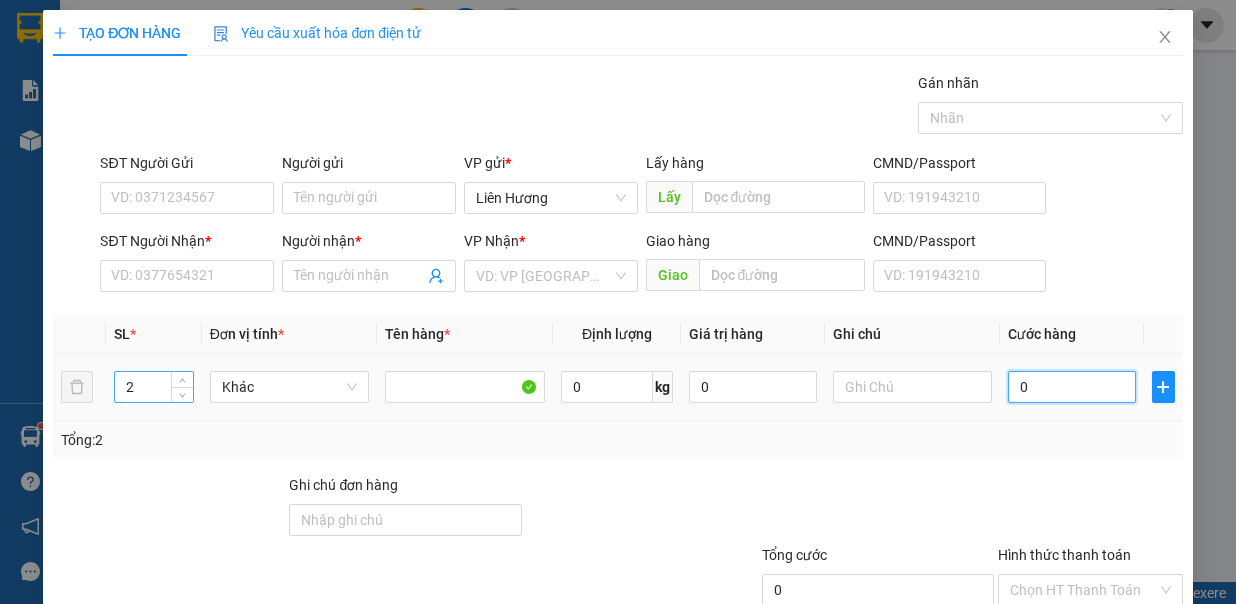 type on "0" 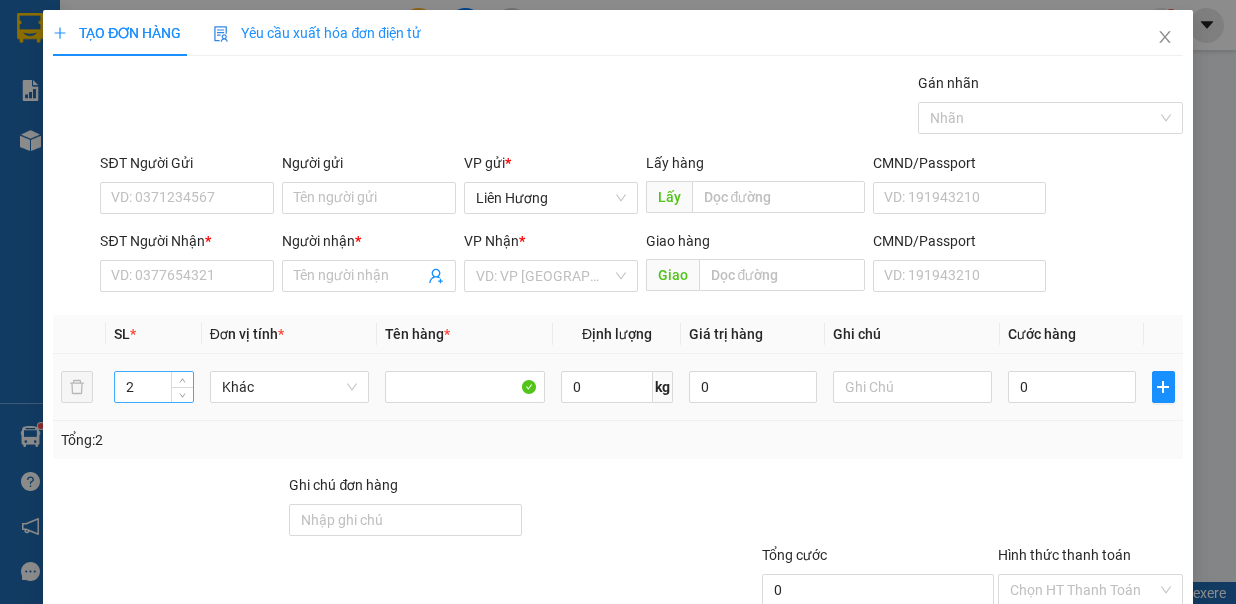 click on "2" at bounding box center [154, 387] 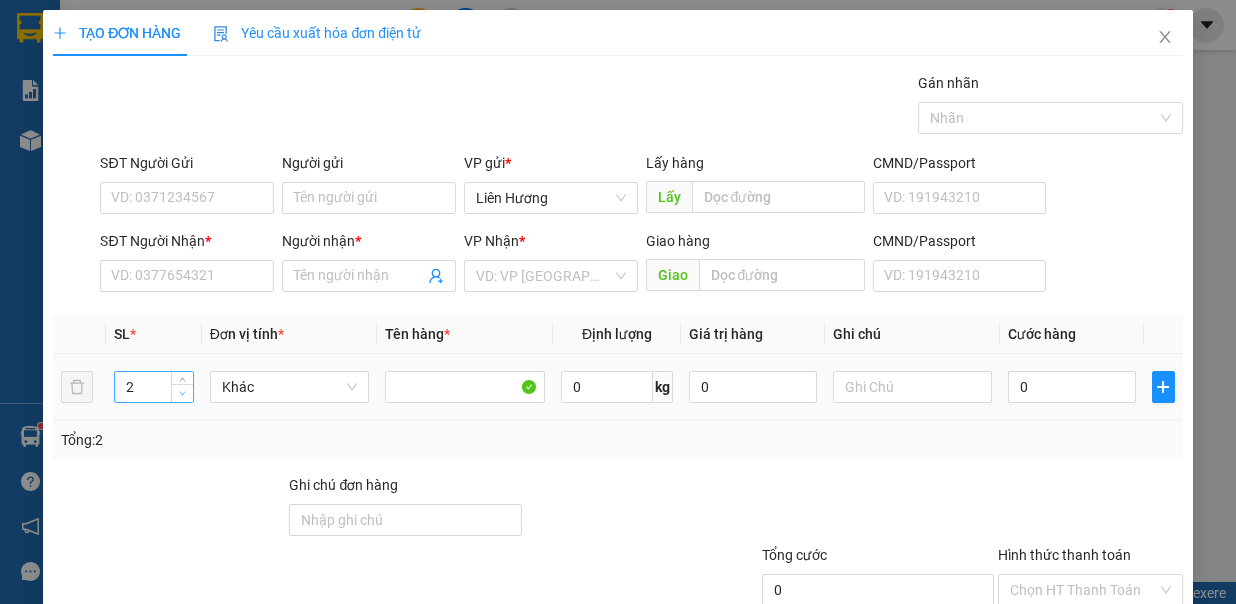 click 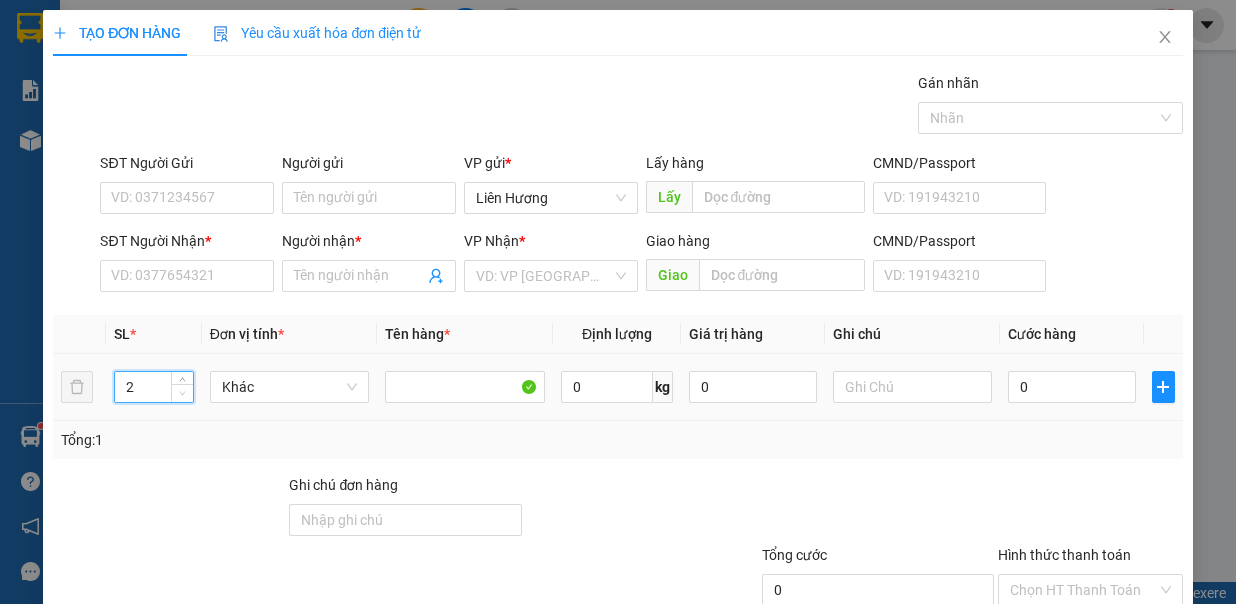 type on "1" 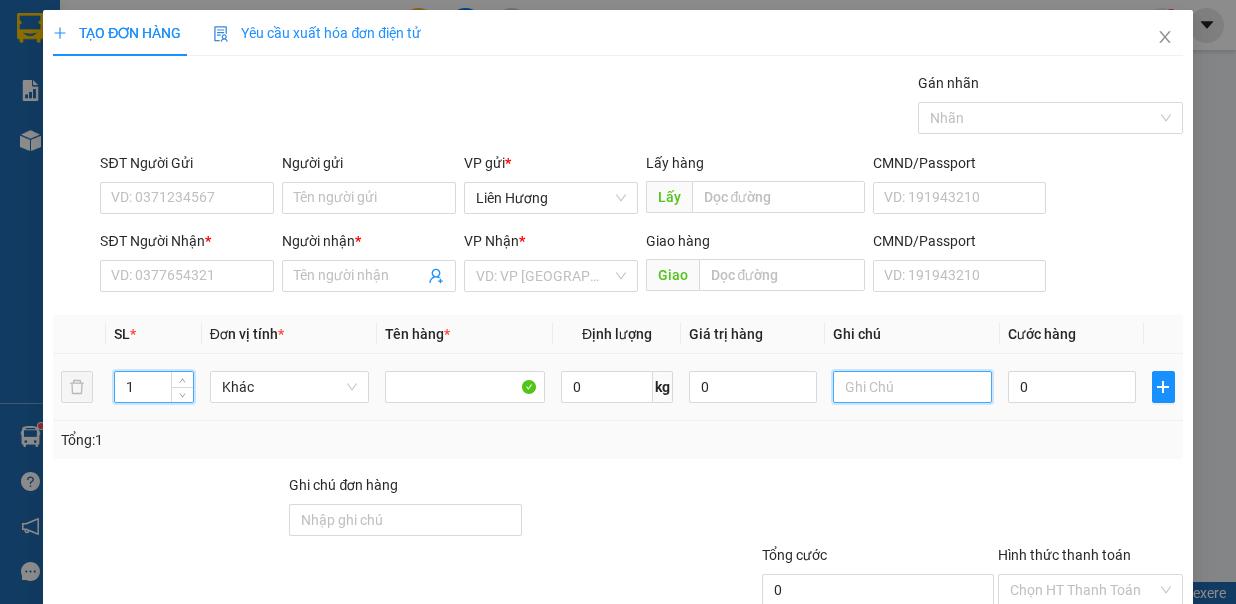 click at bounding box center [913, 387] 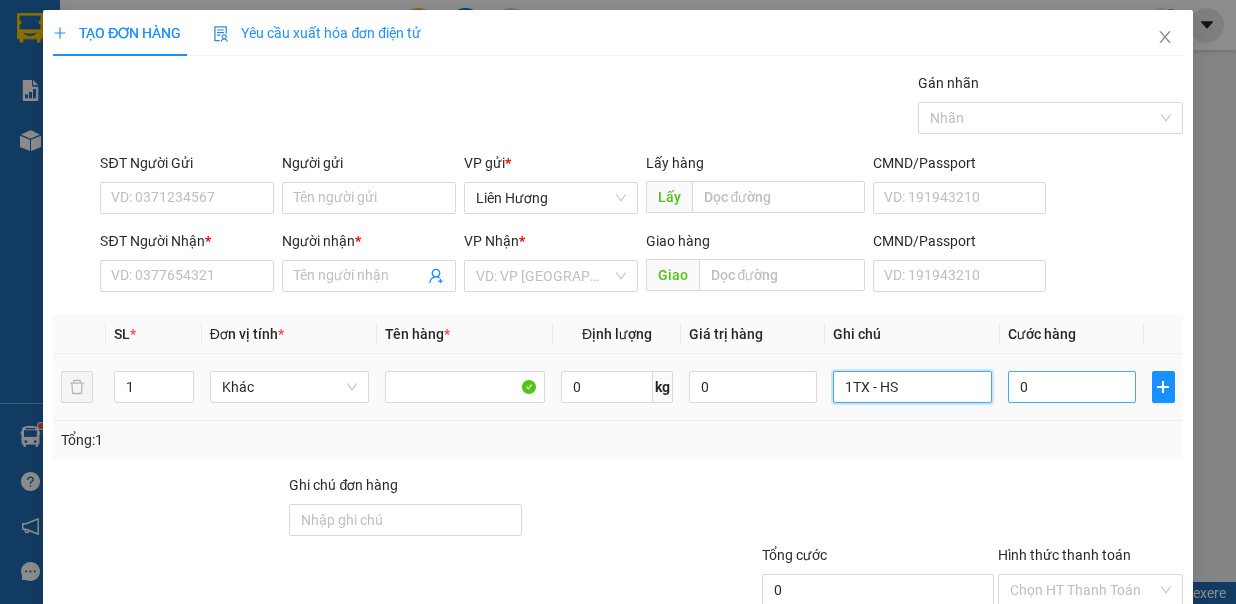 type on "1TX - HS" 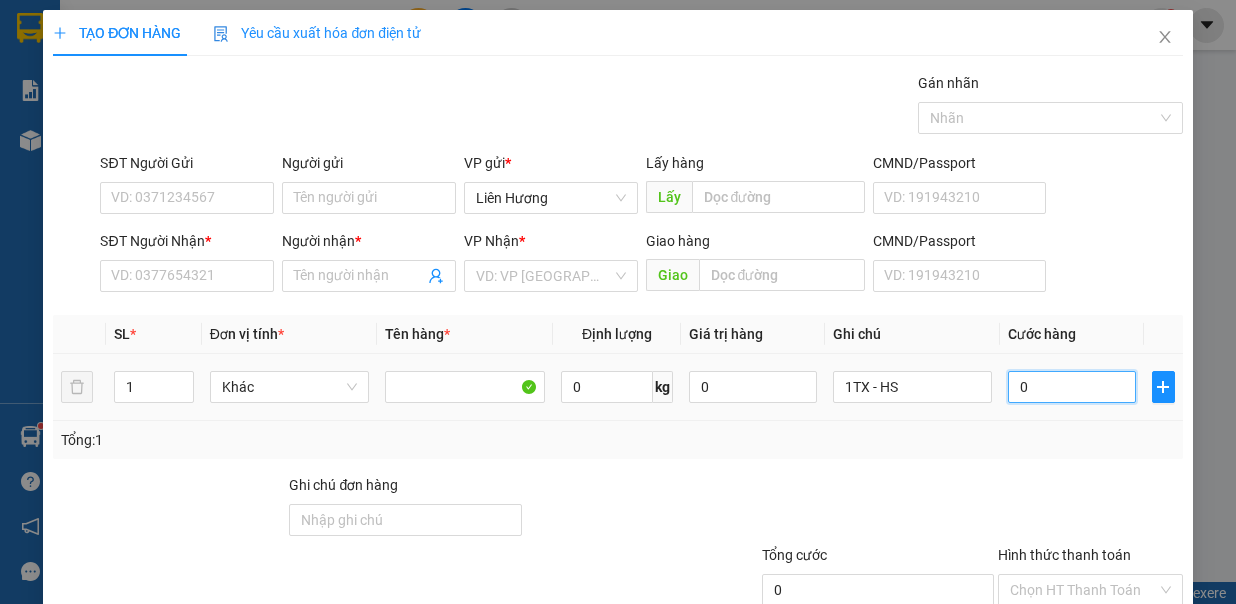 click on "0" at bounding box center (1072, 387) 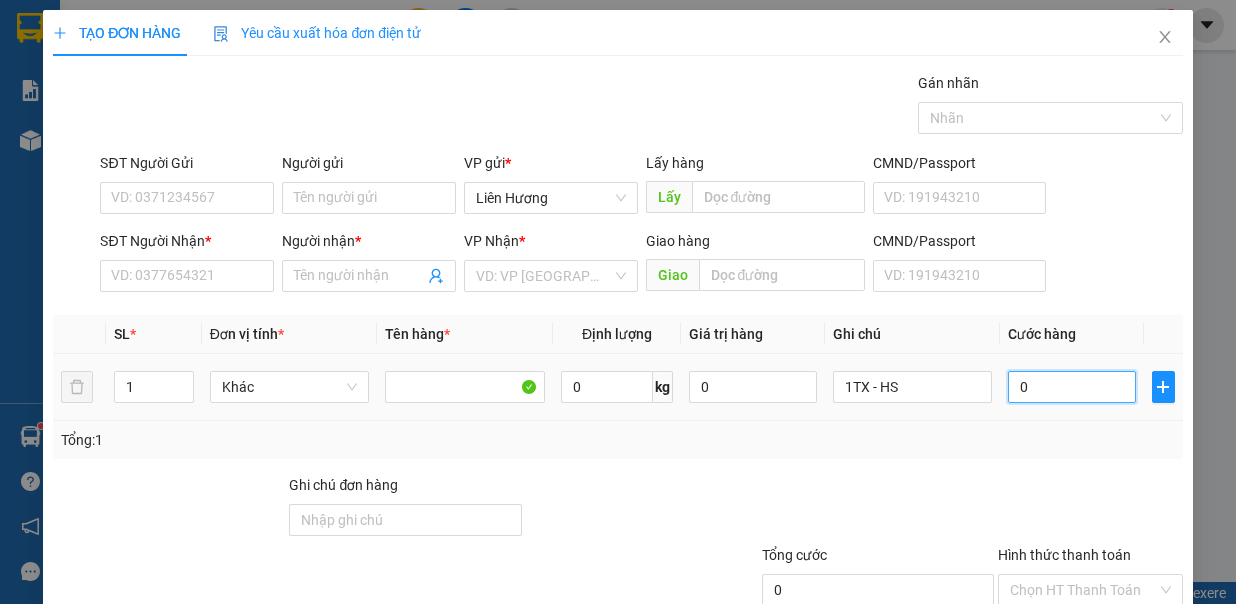 type on "3" 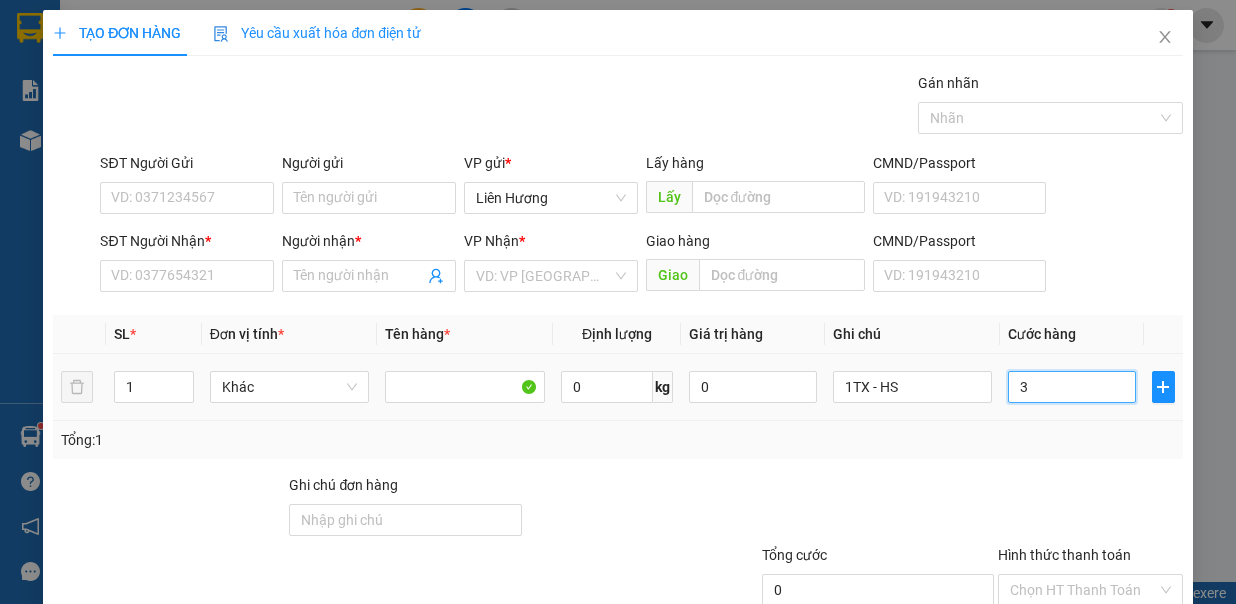 type on "3" 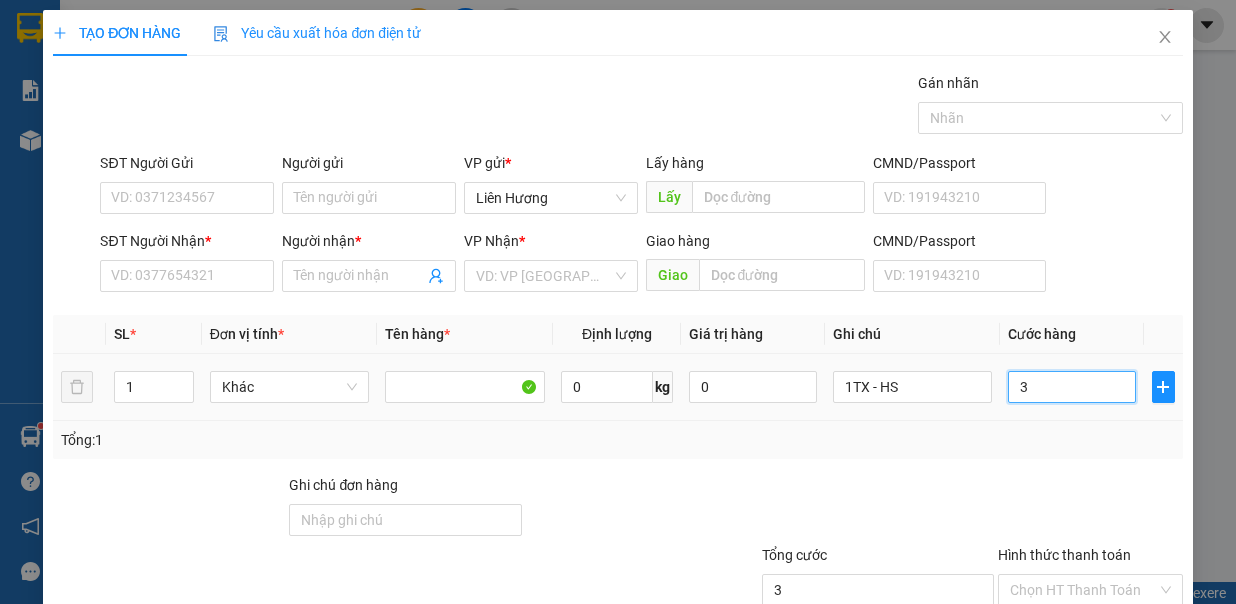 type on "30" 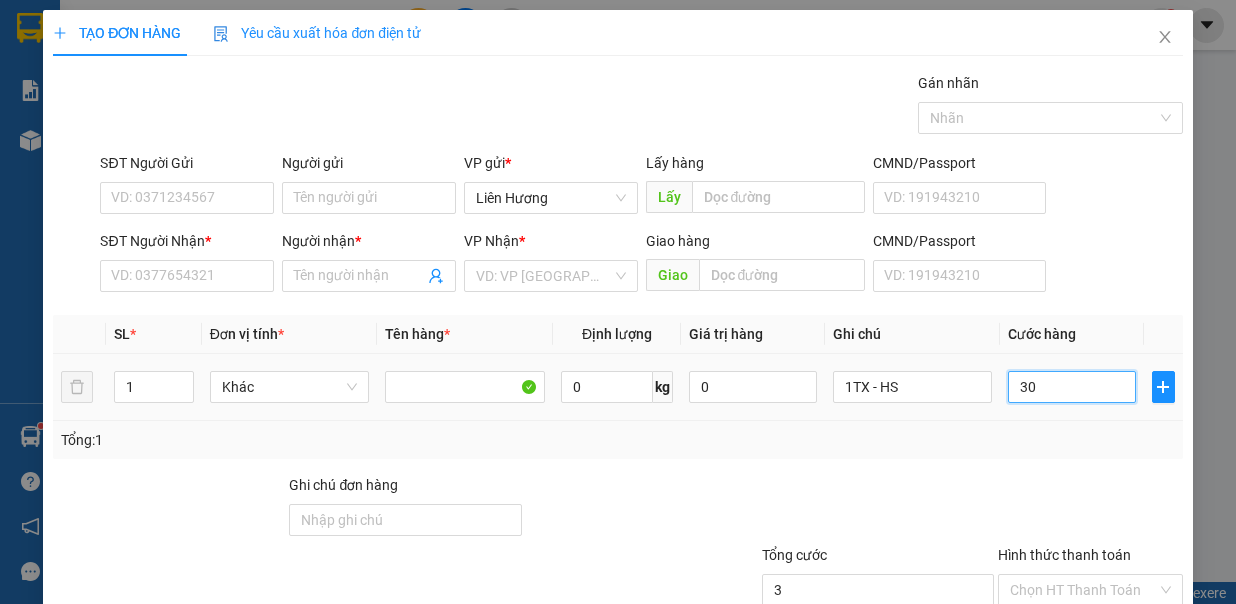 type on "30" 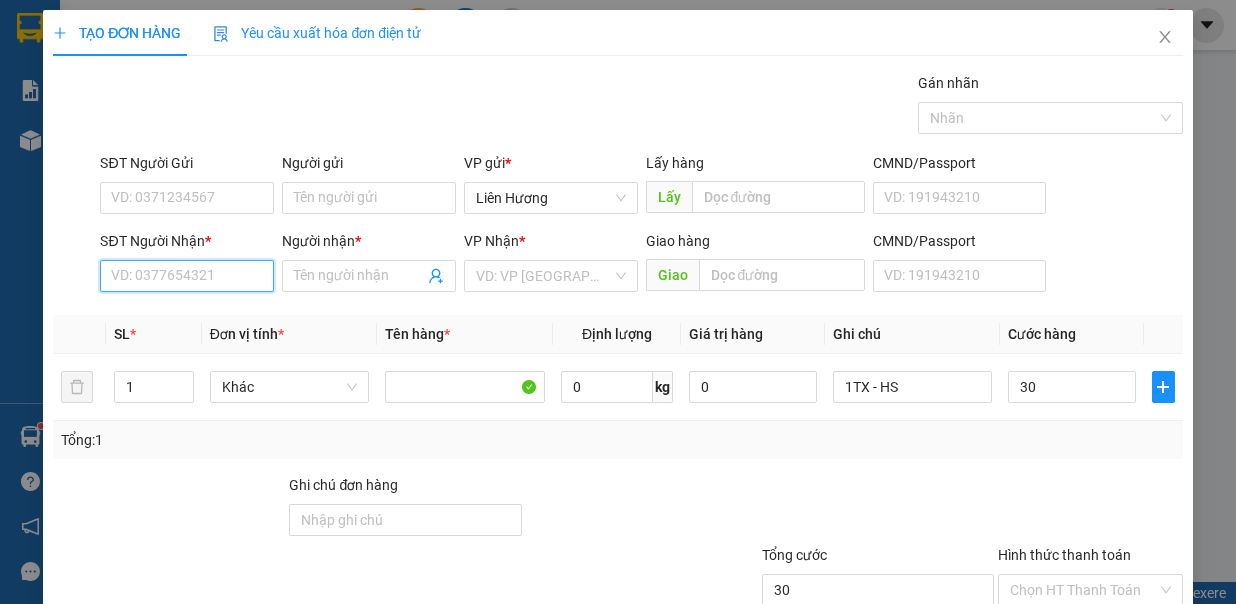 click on "SĐT Người Nhận  *" at bounding box center [187, 276] 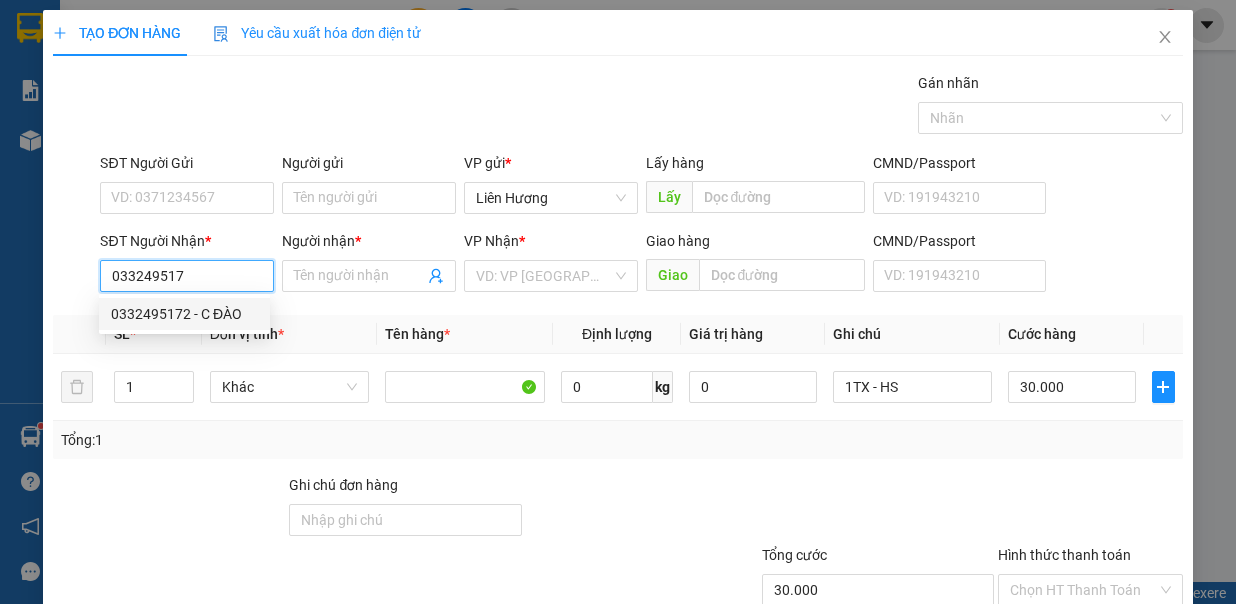 click on "0332495172 - C ĐÀO" at bounding box center (184, 314) 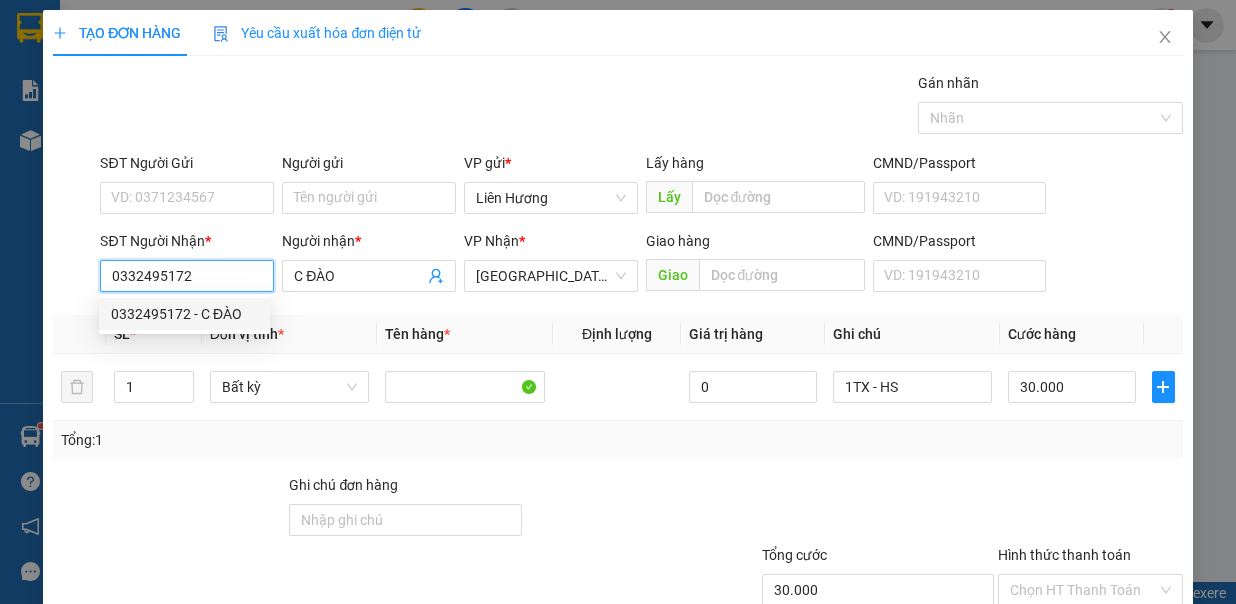 type on "0332495172" 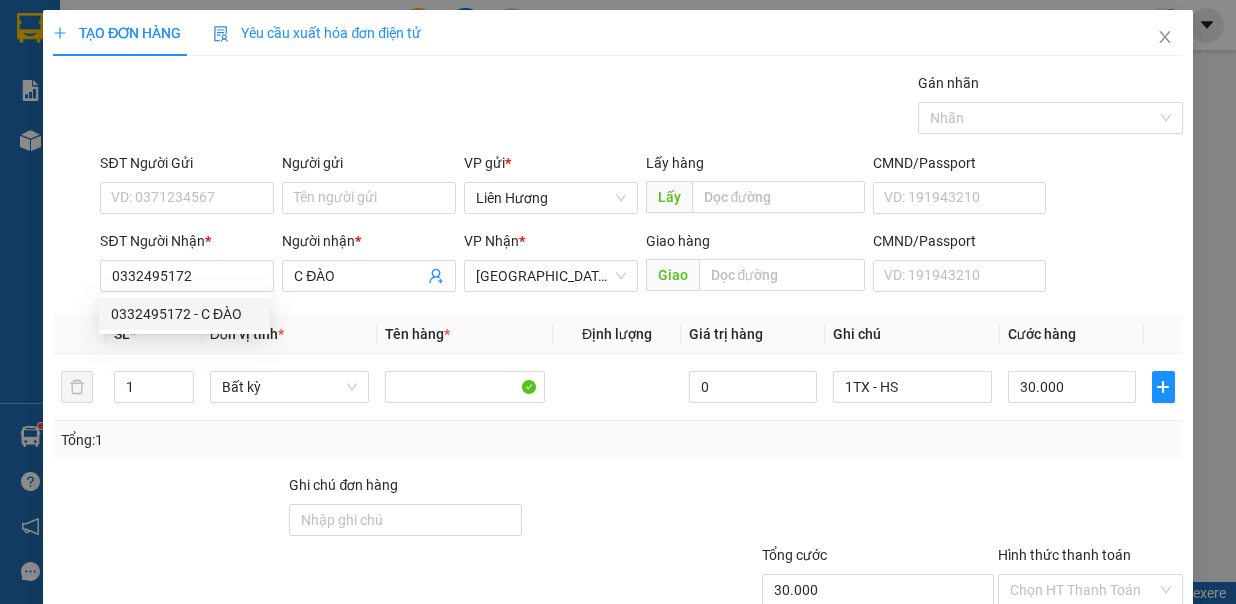 click on "SĐT Người Gửi" at bounding box center (187, 167) 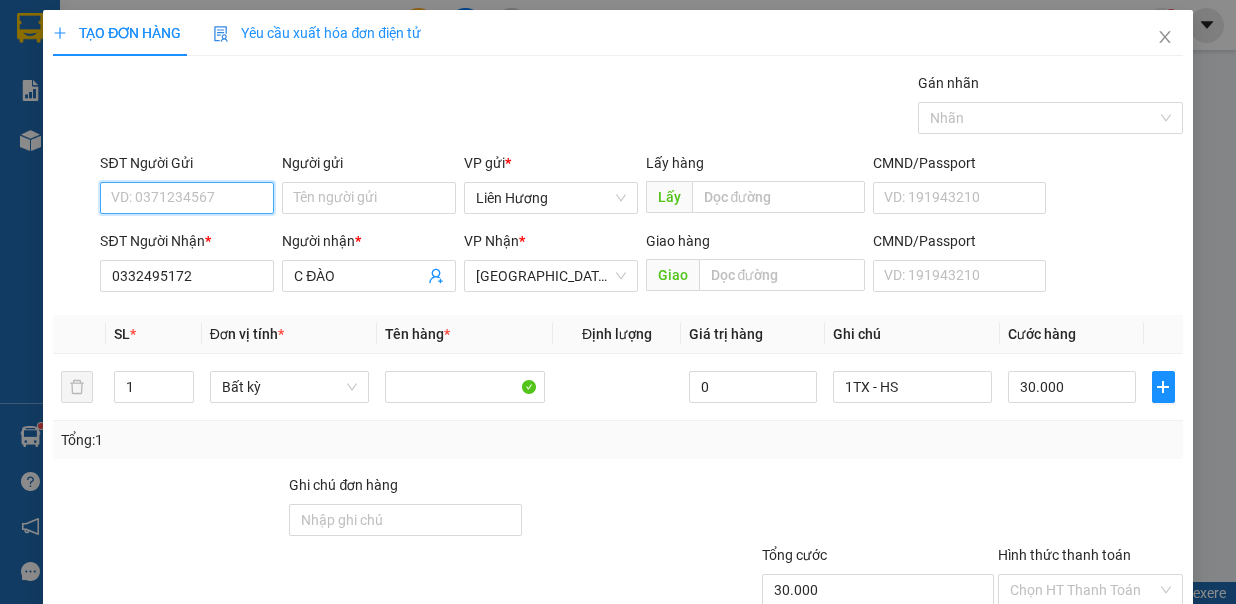 click on "SĐT Người Gửi" at bounding box center [187, 198] 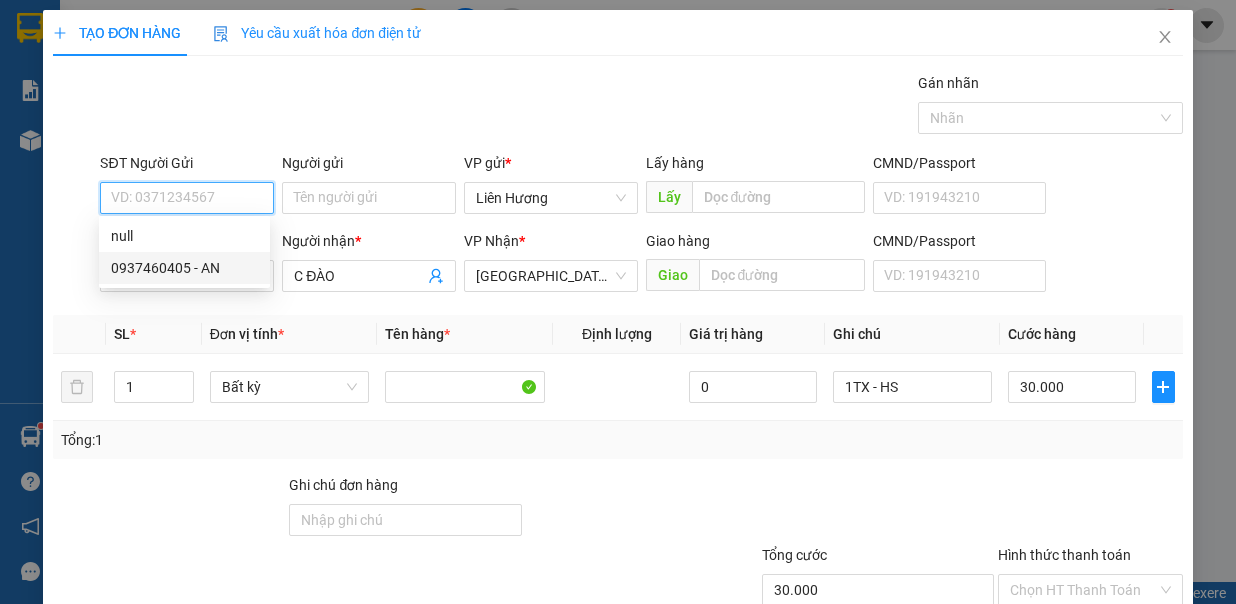 click on "0937460405 - AN" at bounding box center [184, 268] 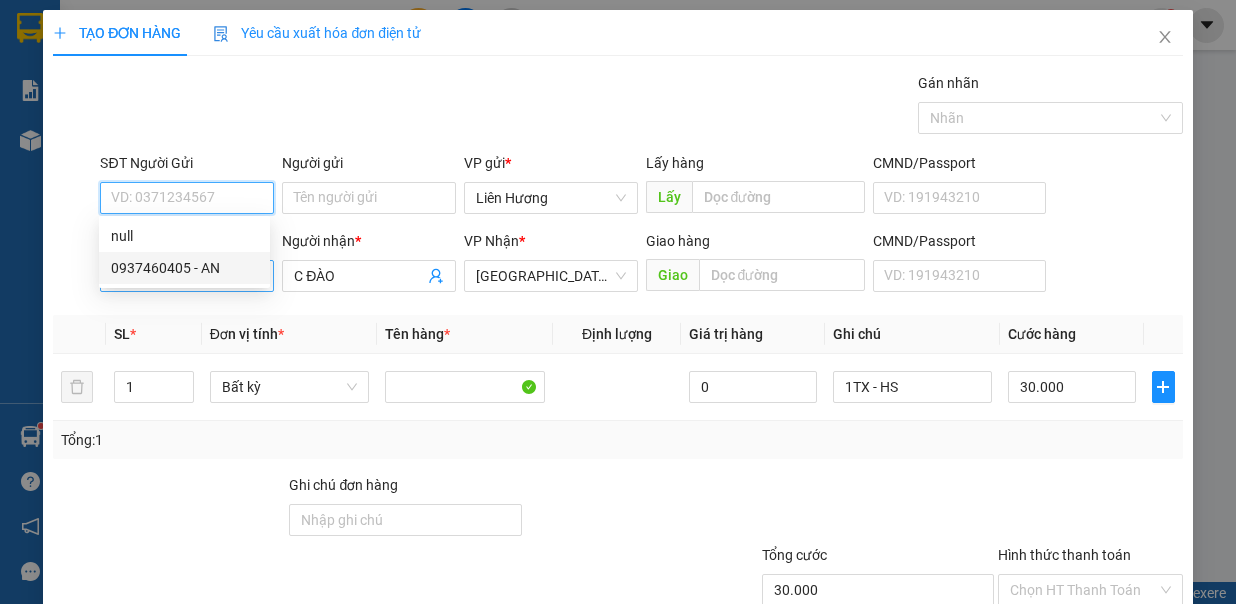 type on "0937460405" 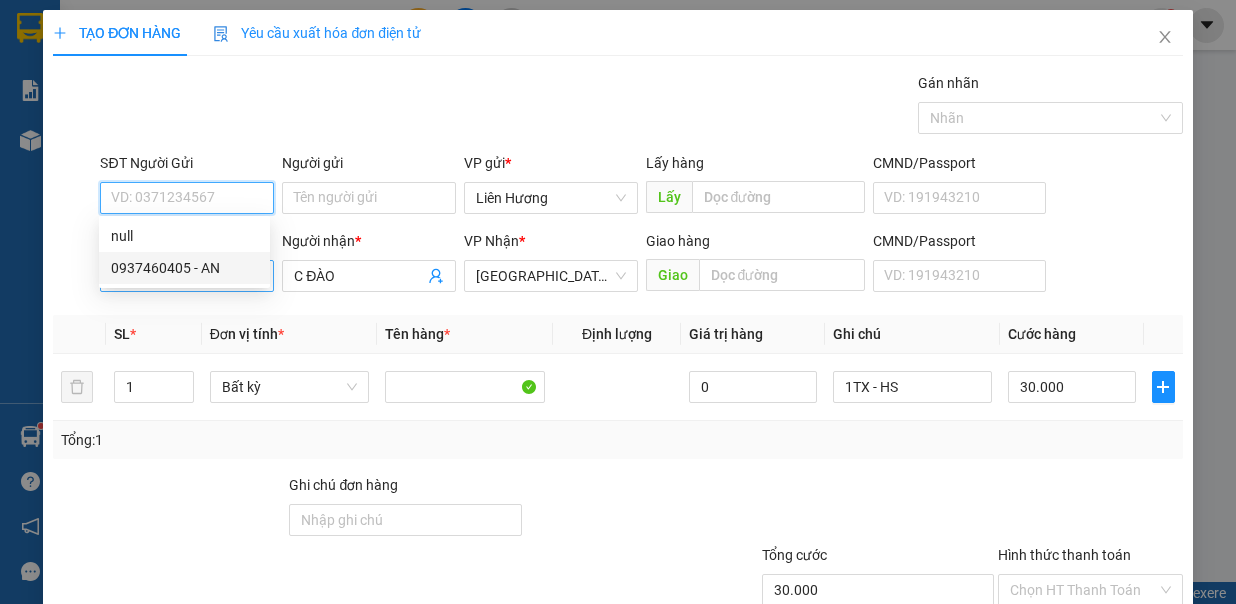 type on "AN" 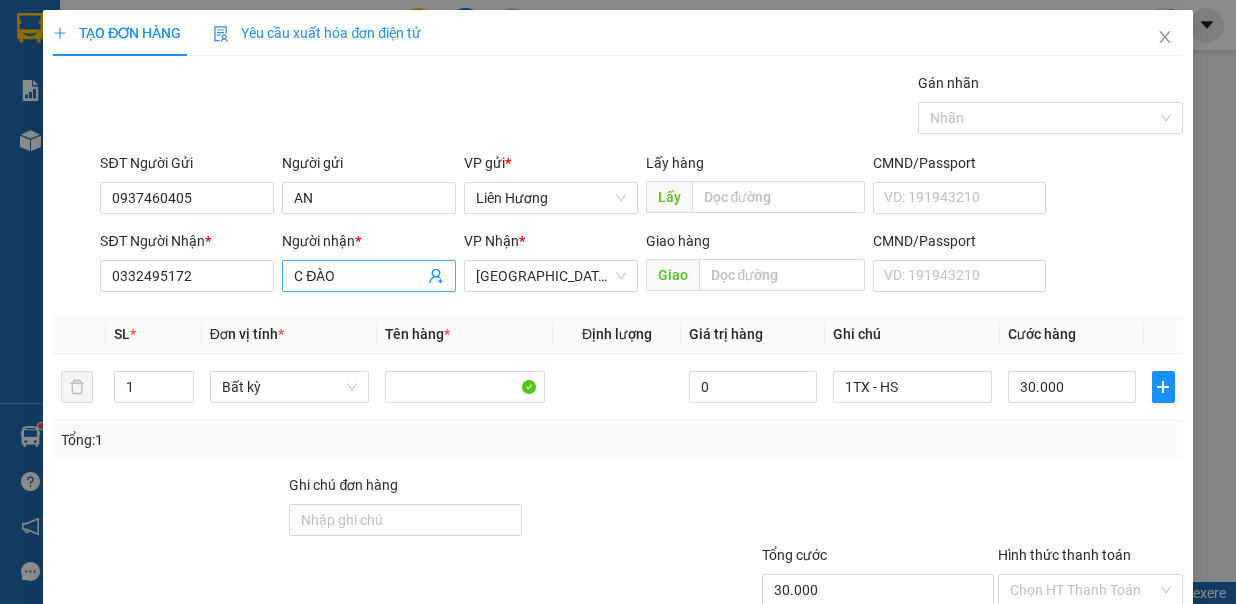 click on "C ĐÀO" at bounding box center [359, 276] 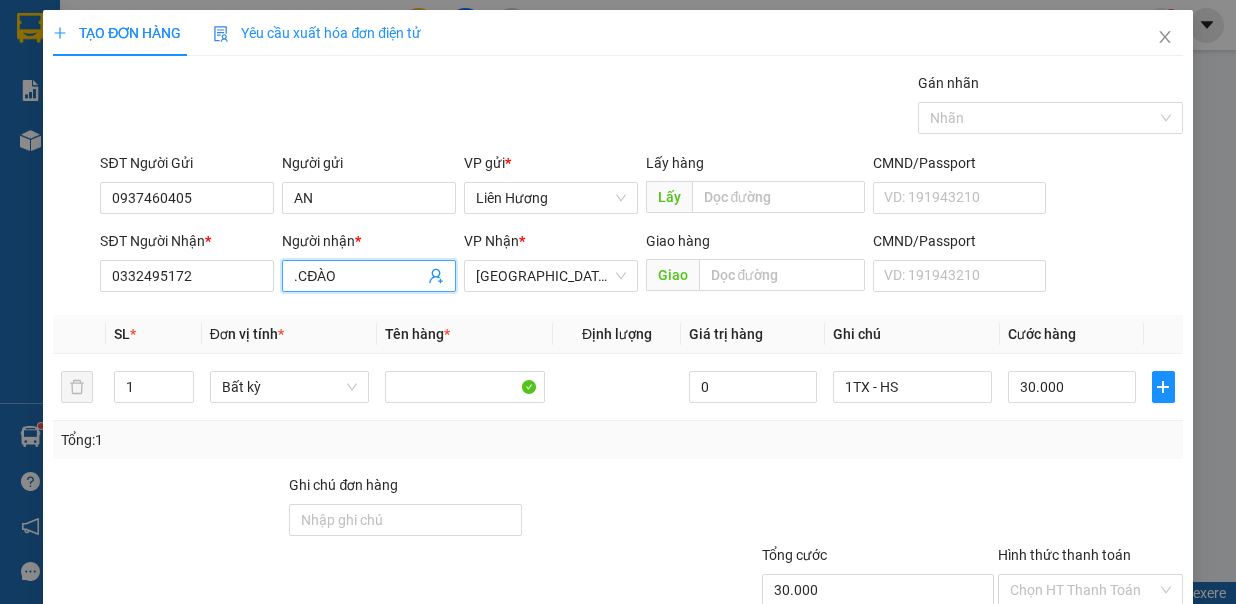 scroll, scrollTop: 133, scrollLeft: 0, axis: vertical 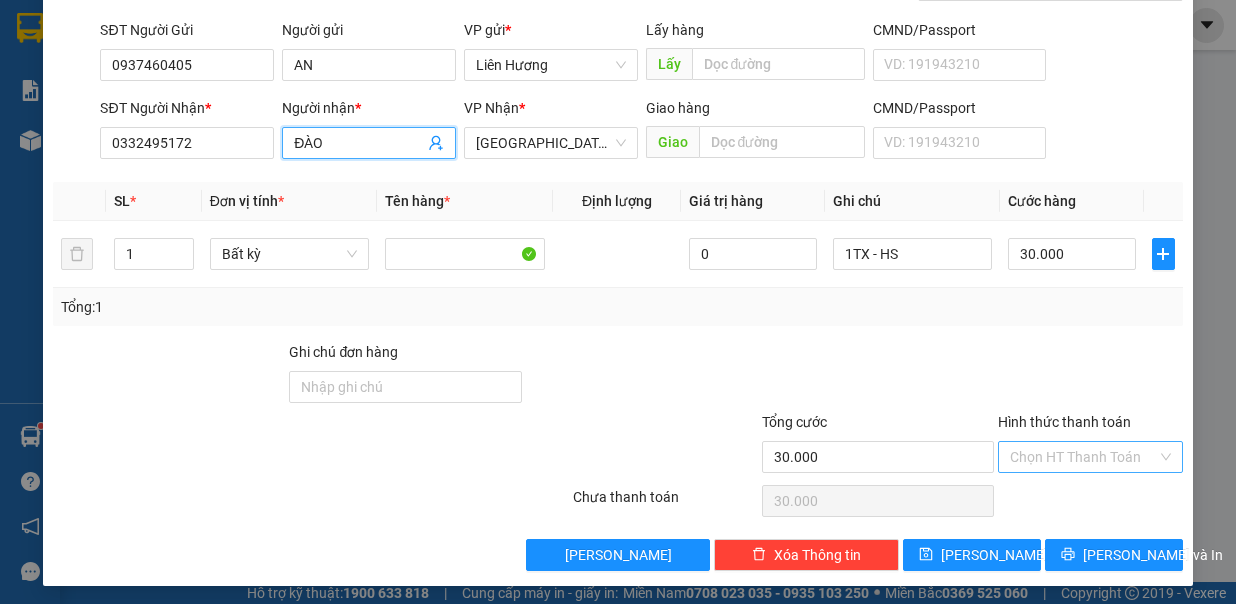 type on "ĐÀO" 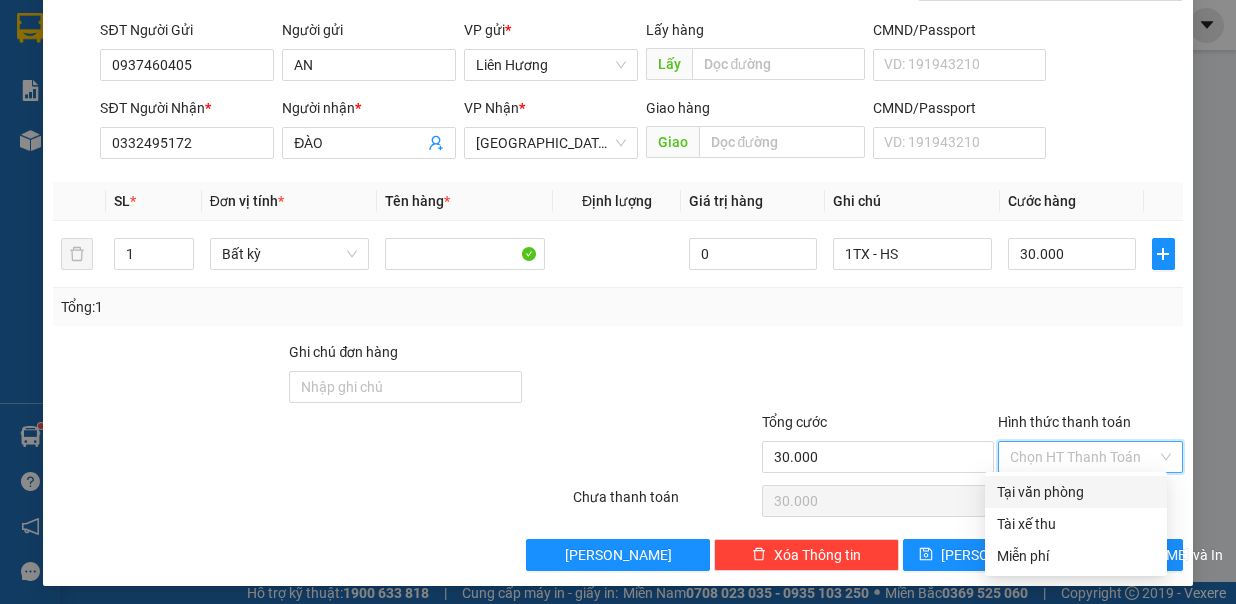 drag, startPoint x: 1102, startPoint y: 482, endPoint x: 1104, endPoint y: 499, distance: 17.117243 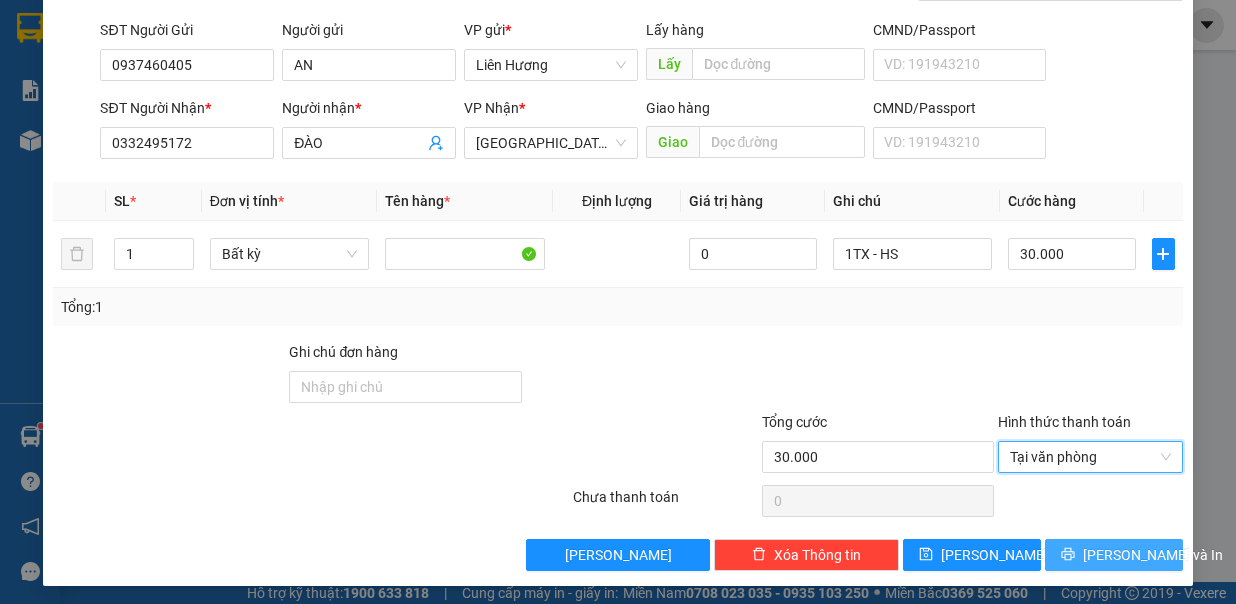 drag, startPoint x: 1107, startPoint y: 538, endPoint x: 1093, endPoint y: 533, distance: 14.866069 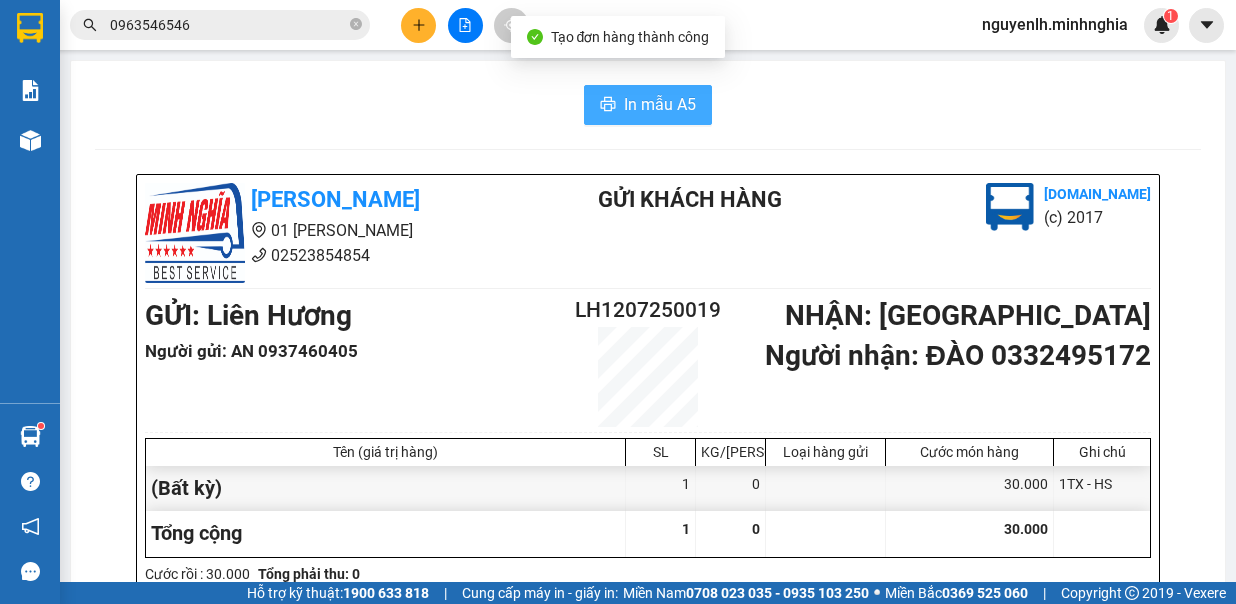 click on "In mẫu A5" at bounding box center (648, 105) 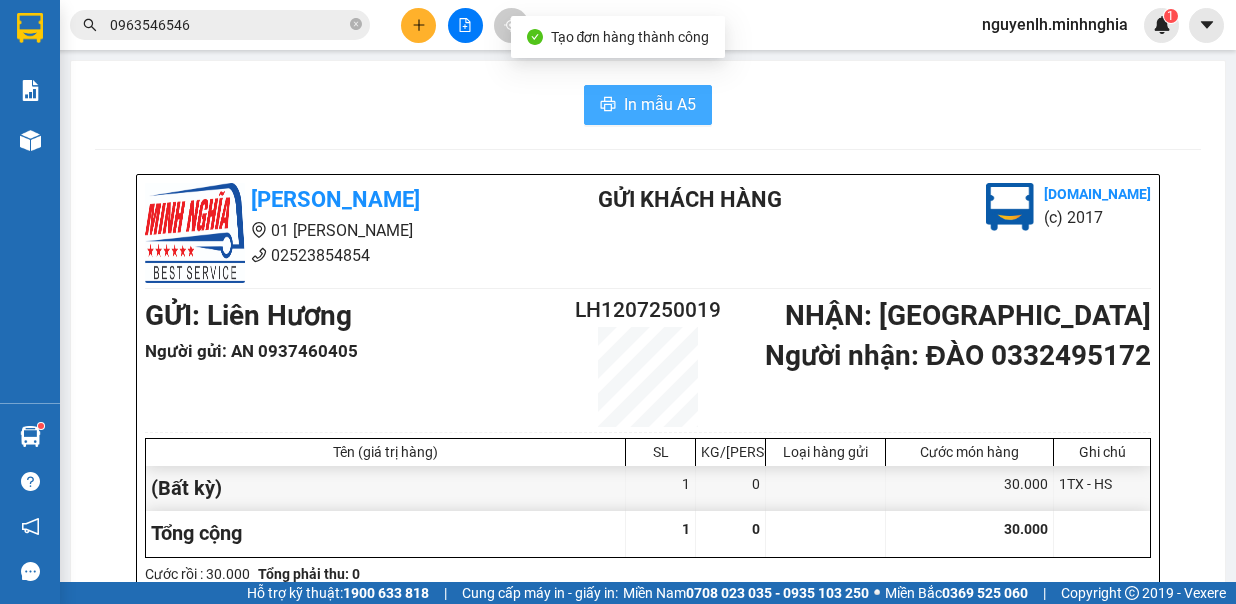 scroll, scrollTop: 0, scrollLeft: 0, axis: both 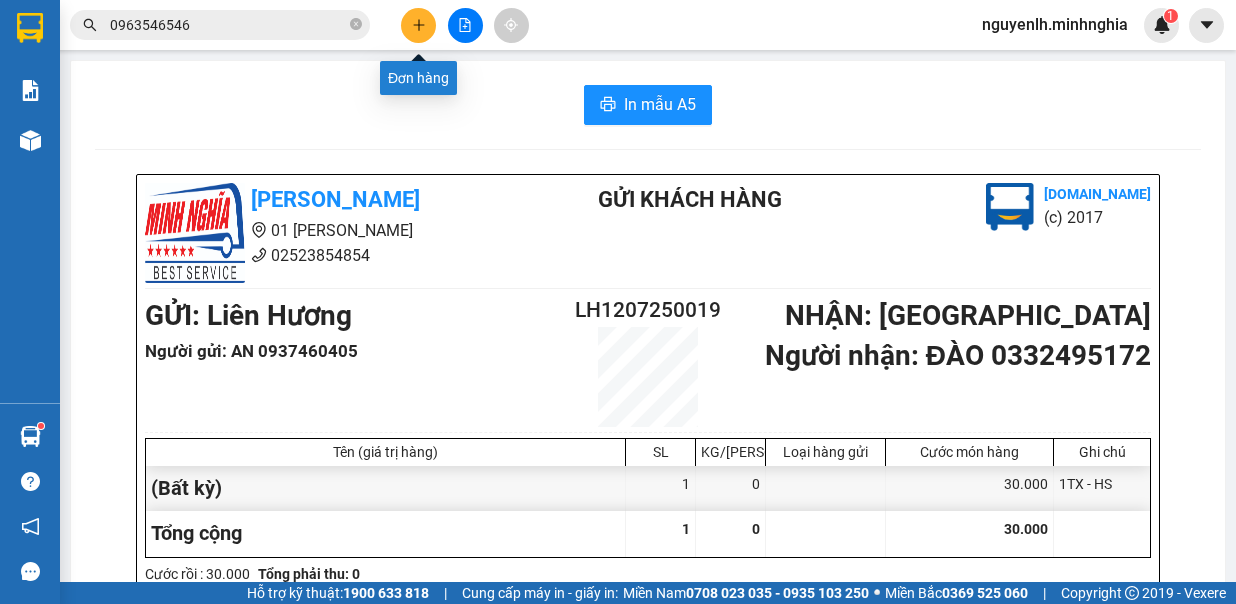 click 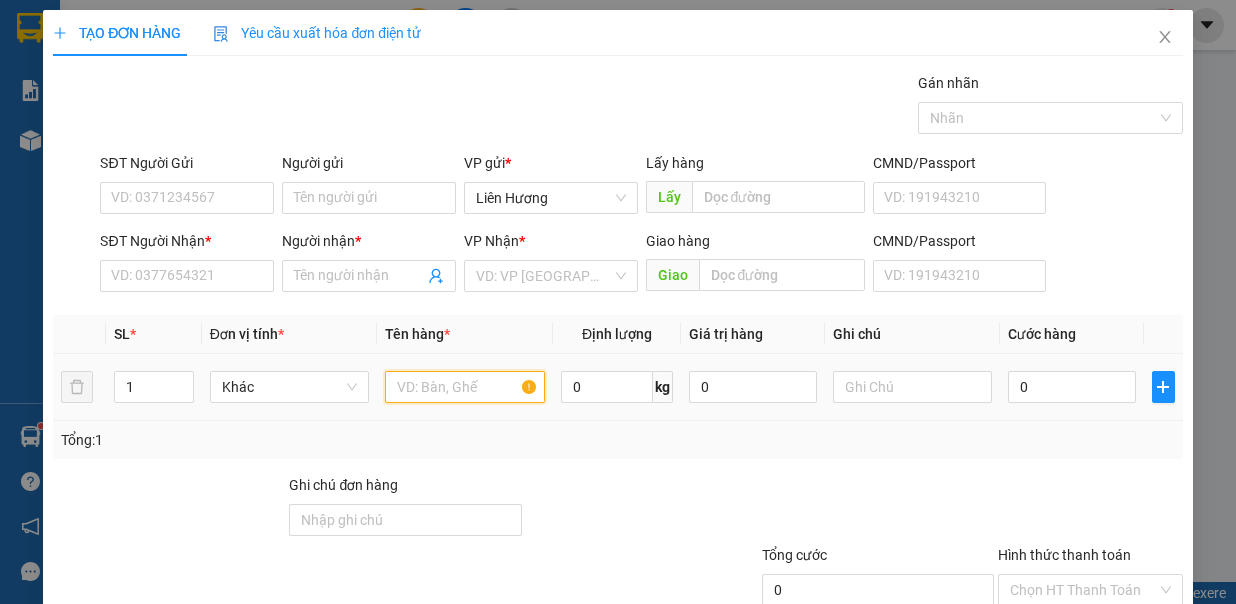click at bounding box center (465, 387) 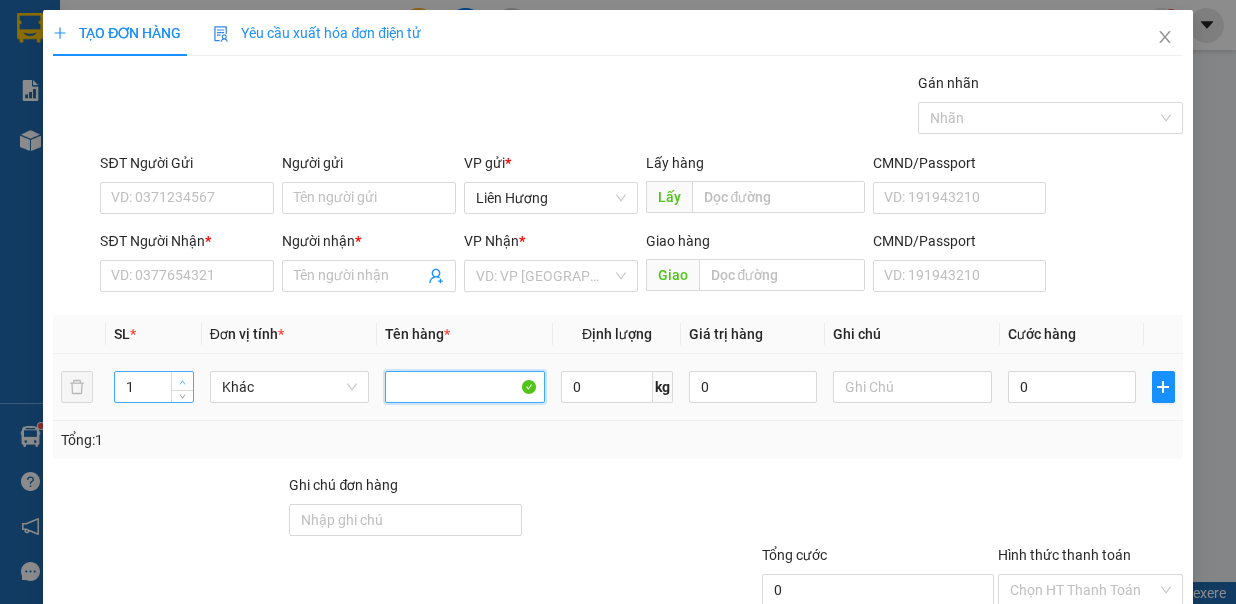 type 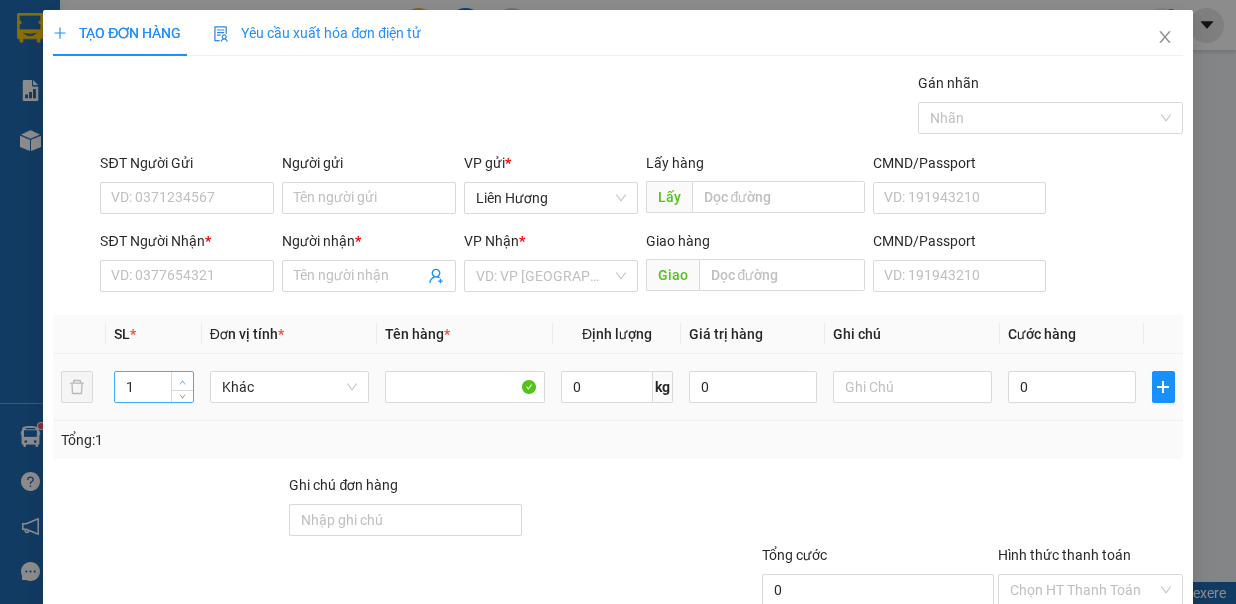 click at bounding box center [183, 382] 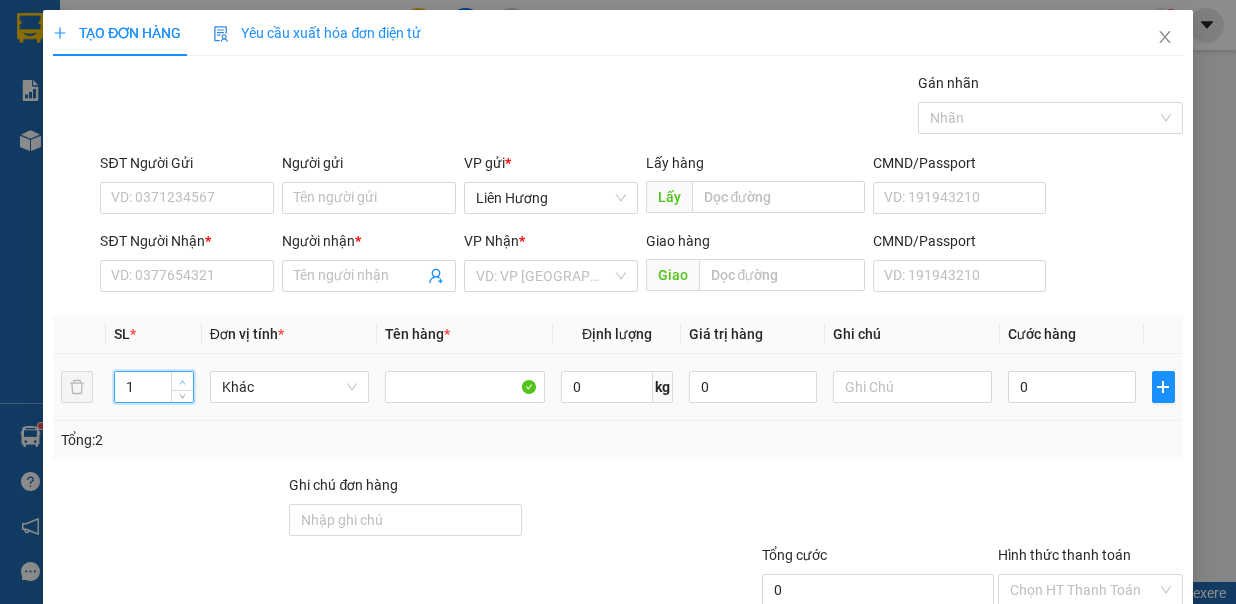 type on "2" 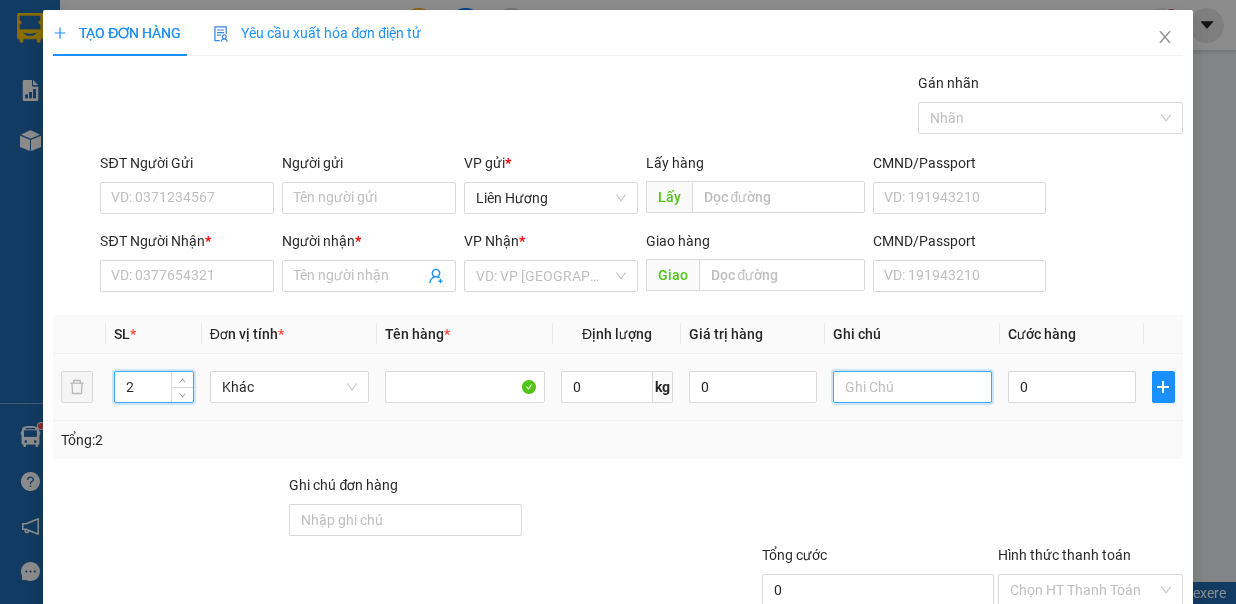 click at bounding box center [913, 387] 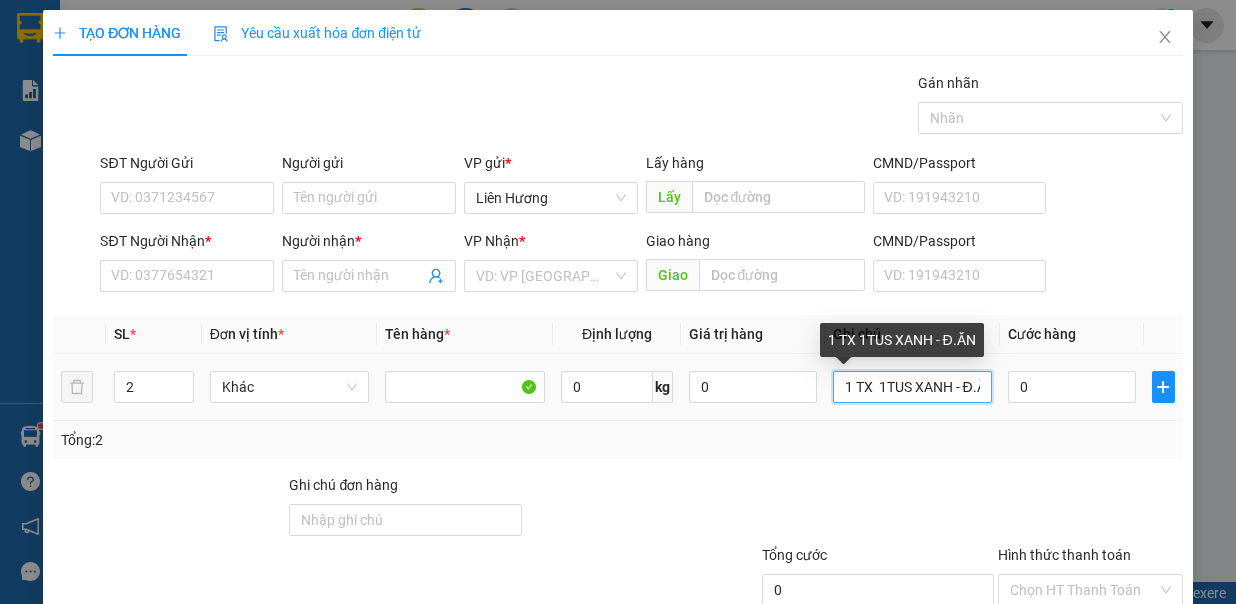 click on "1 TX  1TUS XANH - Đ.ĂN" at bounding box center [913, 387] 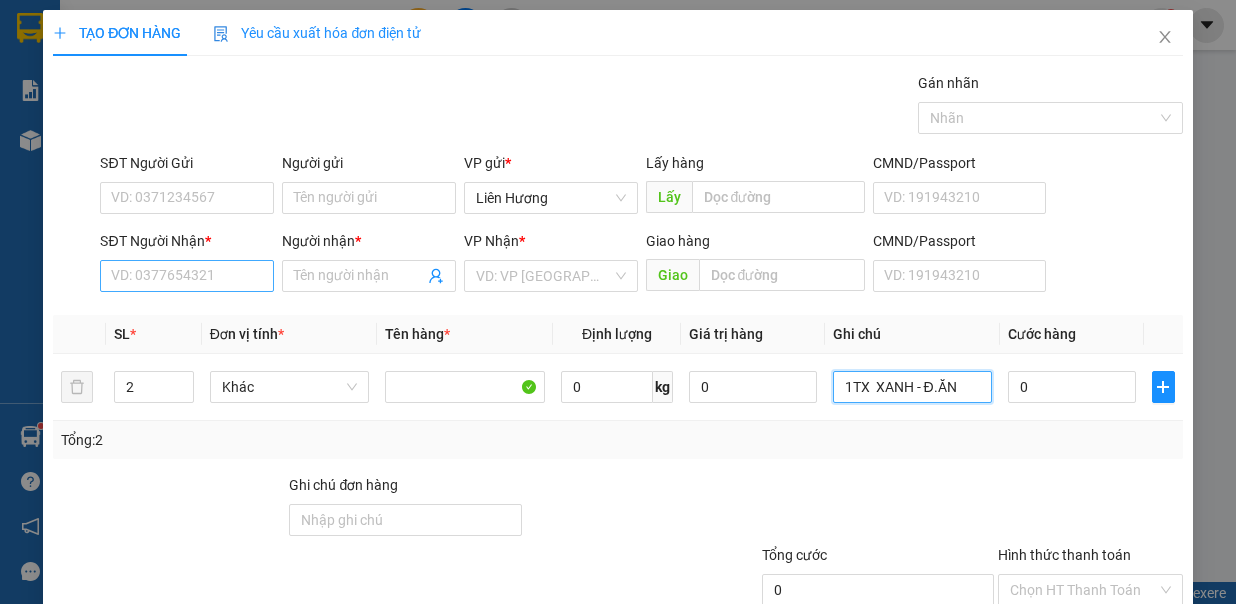 type on "1TX  XANH - Đ.ĂN" 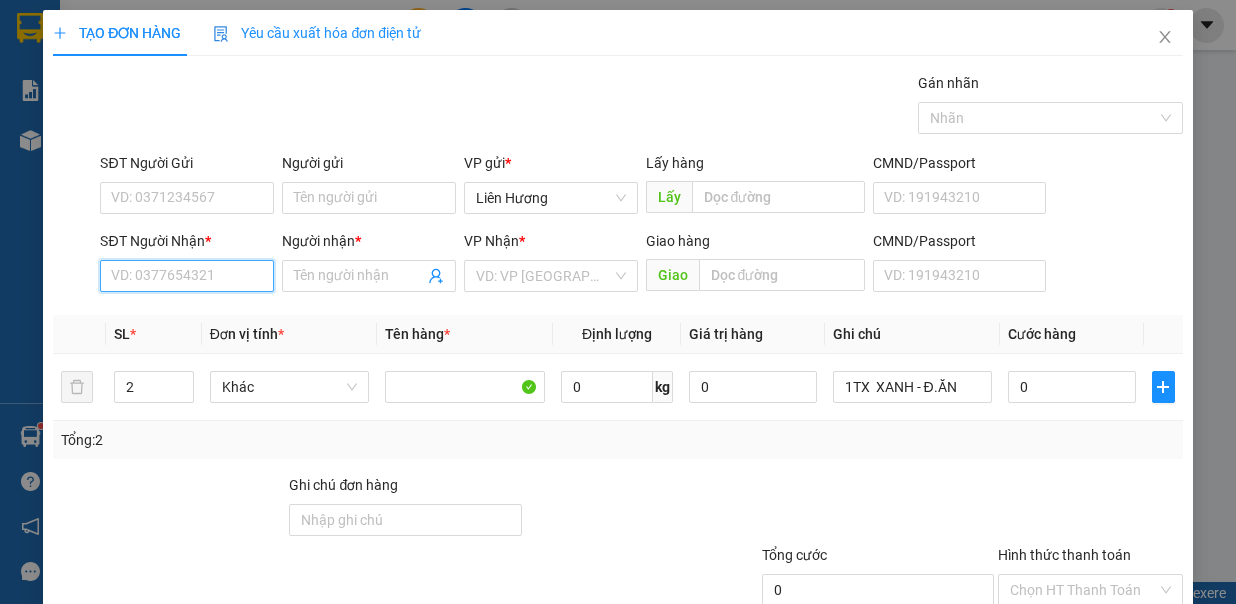 click on "SĐT Người Nhận  *" at bounding box center [187, 276] 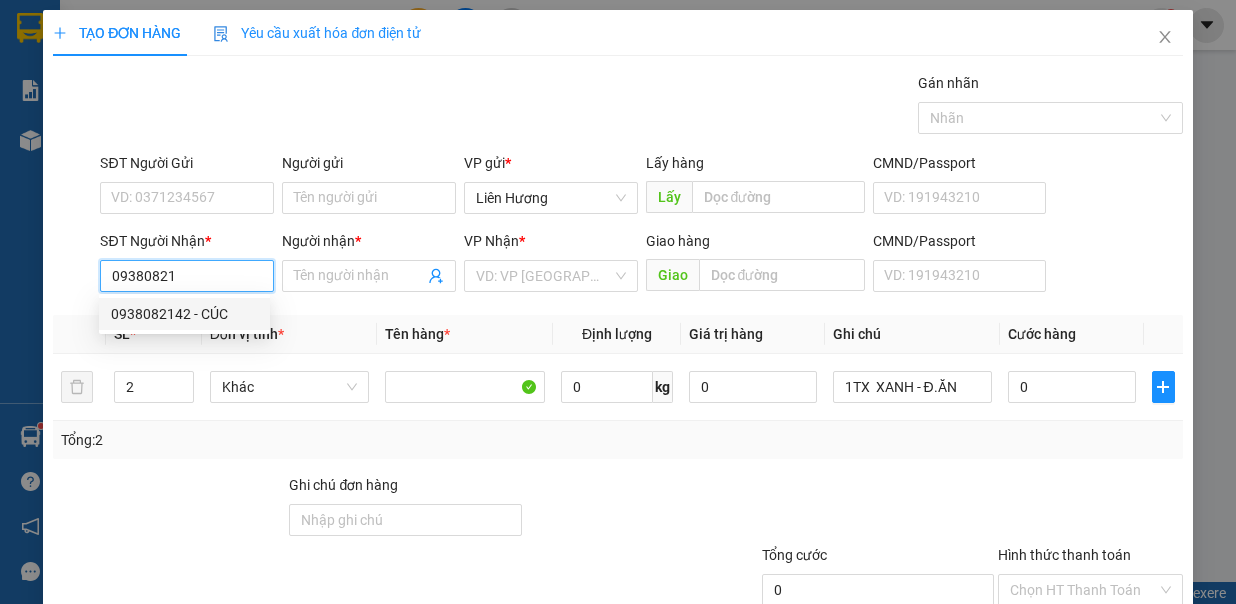 click on "0938082142 - CÚC" at bounding box center (184, 314) 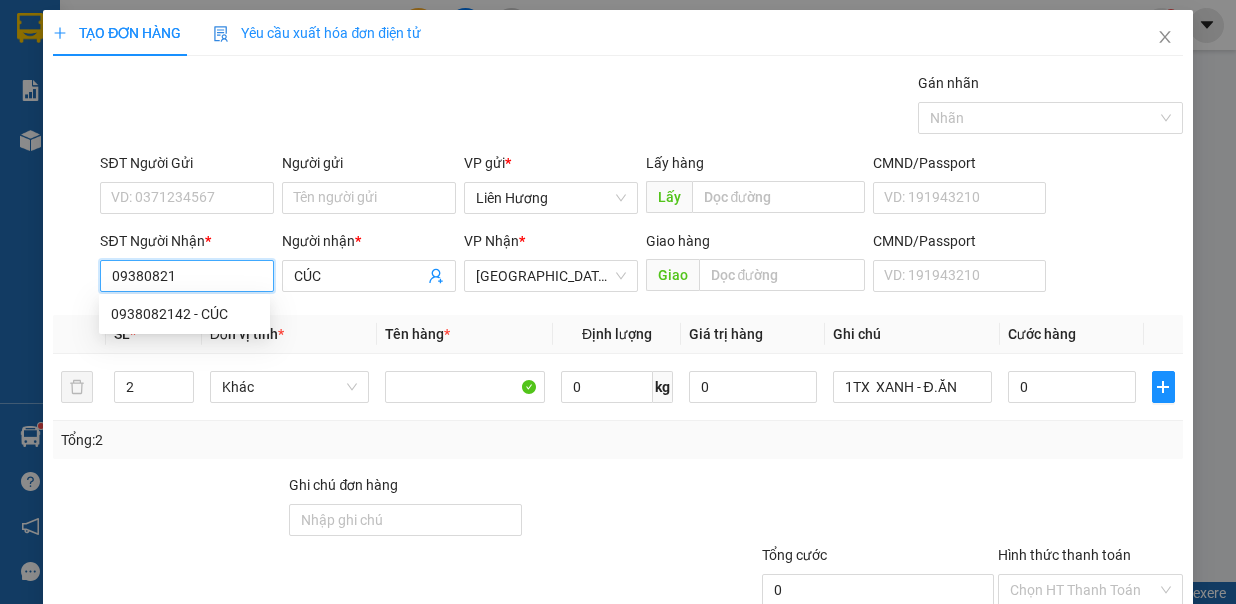 type on "0938082142" 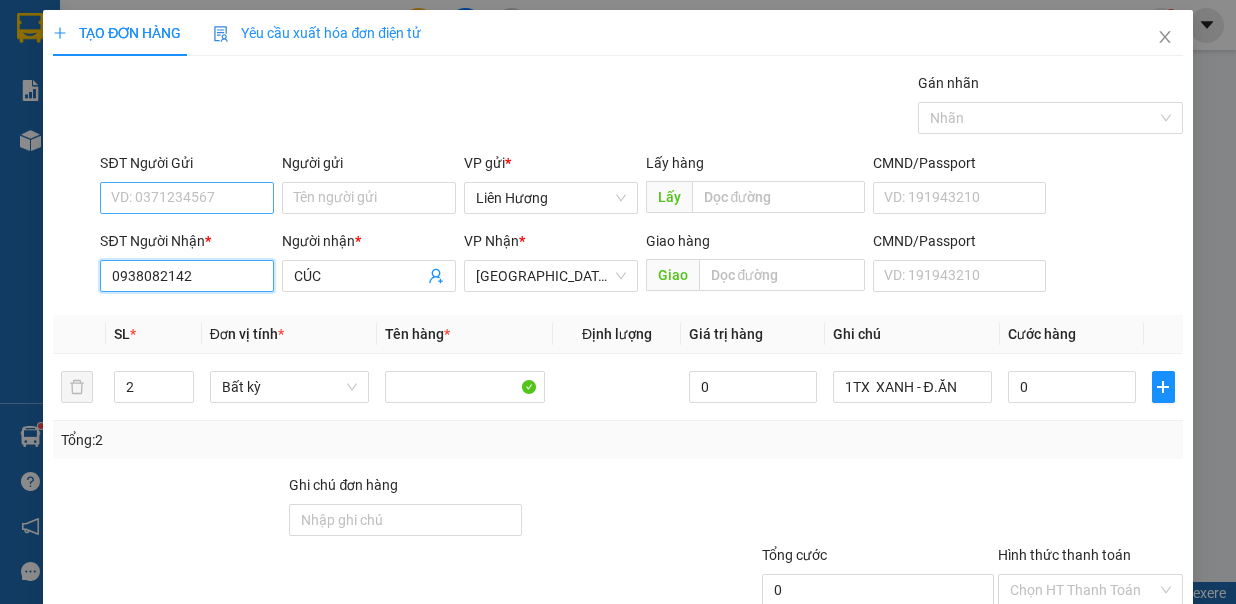 type on "0938082142" 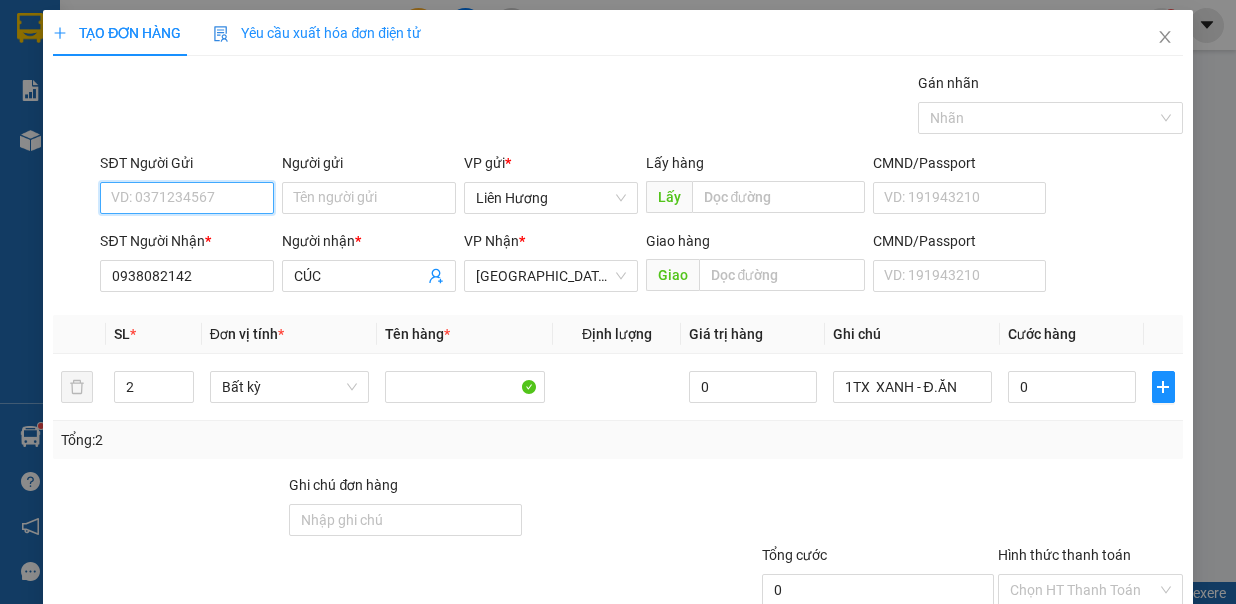 click on "SĐT Người Gửi" at bounding box center (187, 198) 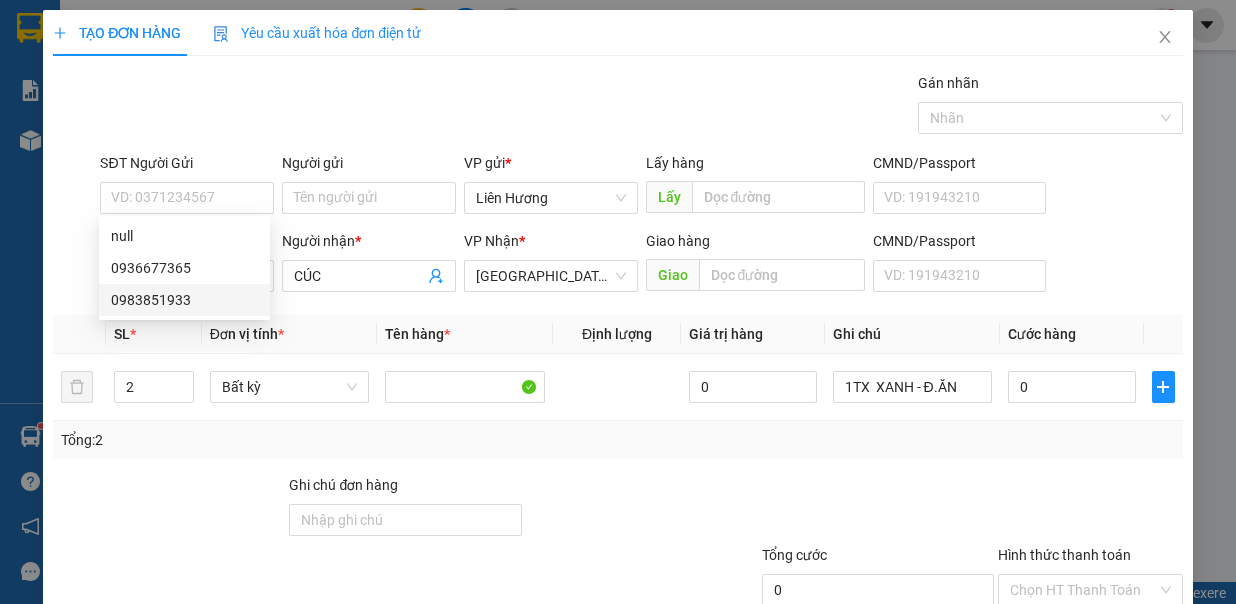 click on "Đơn vị tính  *" at bounding box center (290, 334) 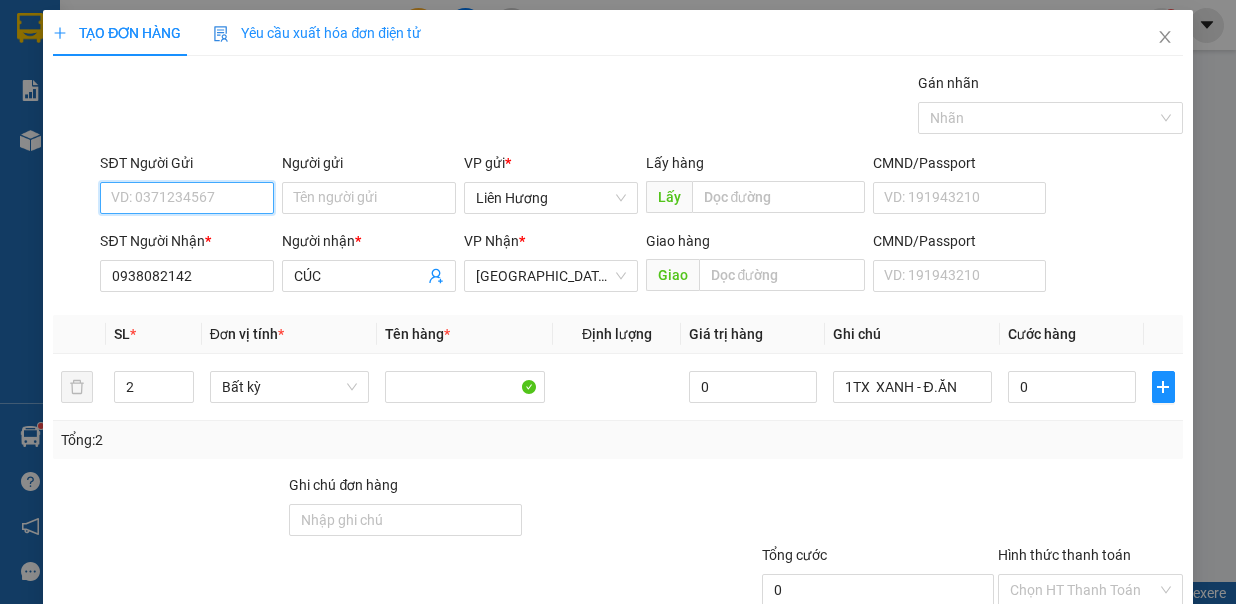 click on "SĐT Người Gửi" at bounding box center (187, 198) 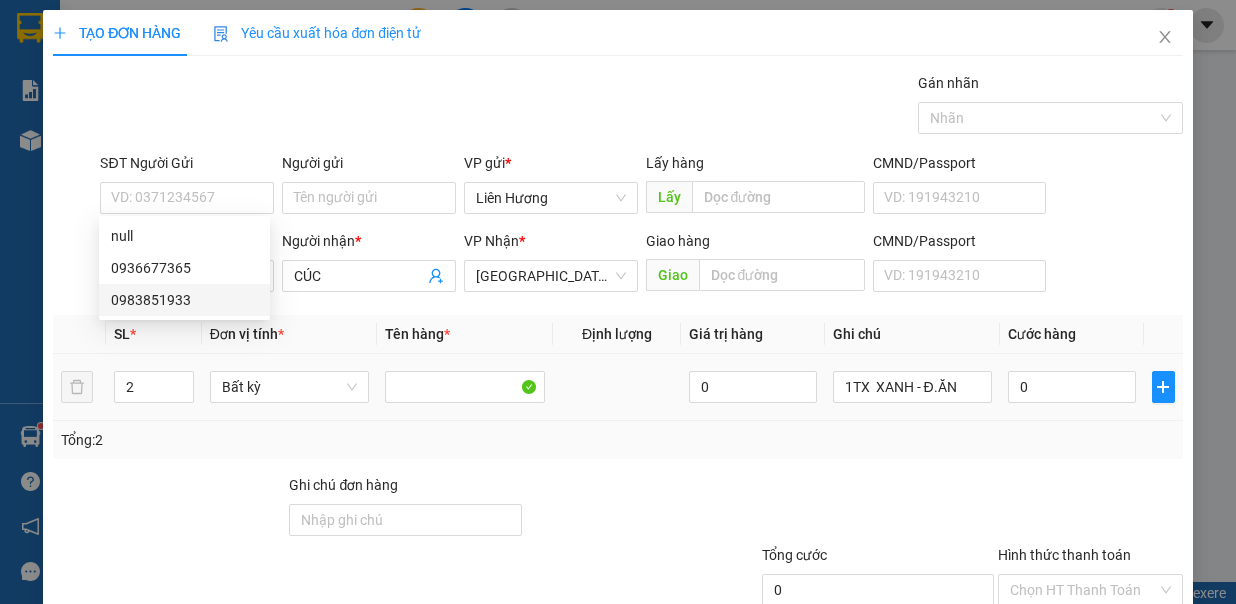 click on "Bất kỳ" at bounding box center (290, 387) 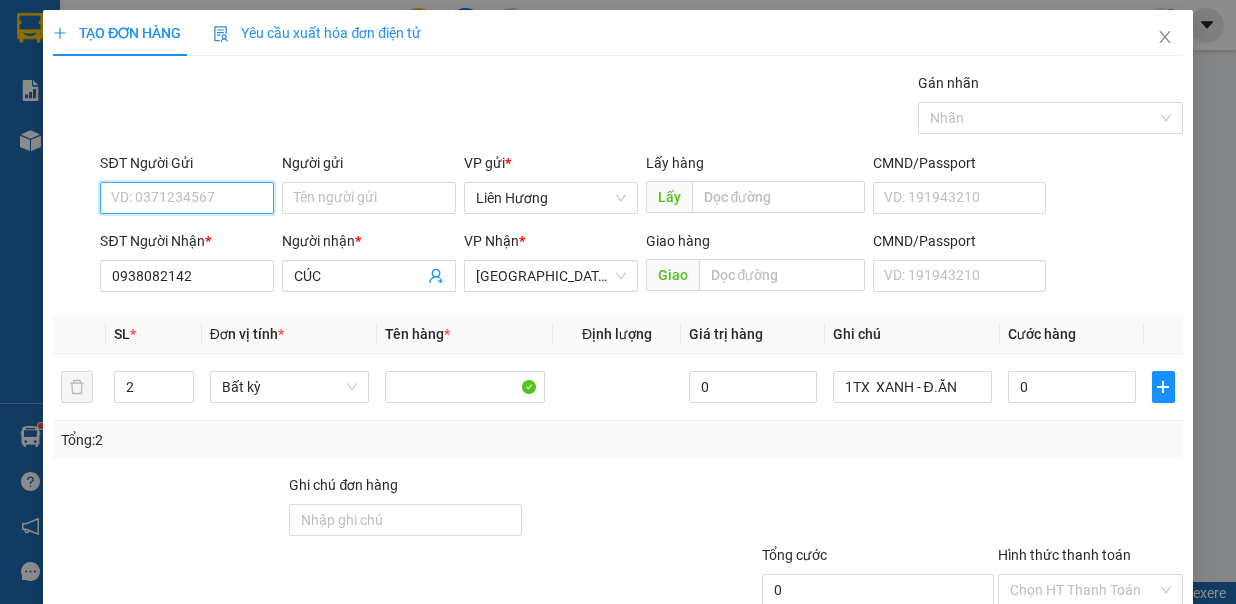 click on "SĐT Người Gửi" at bounding box center [187, 198] 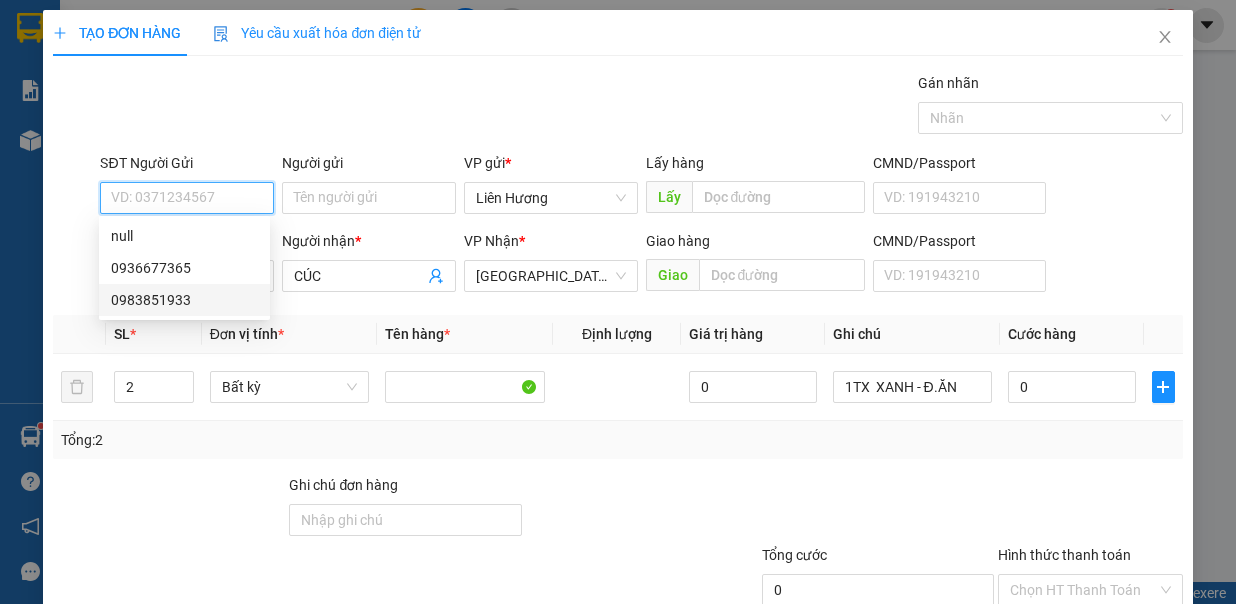 click on "0983851933" at bounding box center (184, 300) 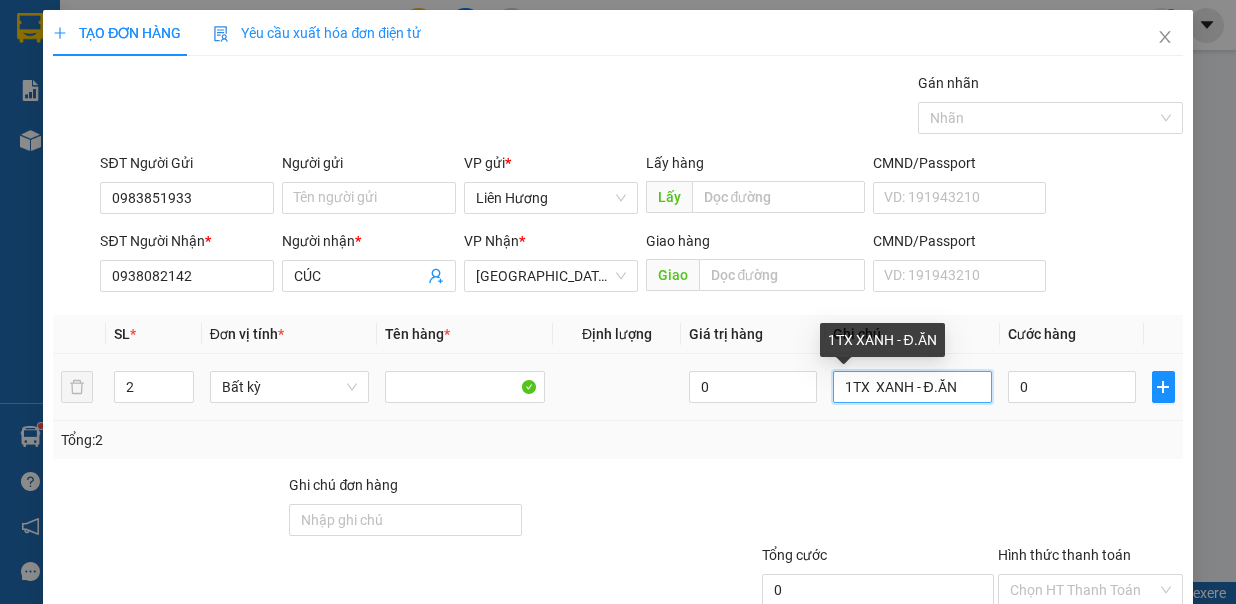 click on "1TX  XANH - Đ.ĂN" at bounding box center [913, 387] 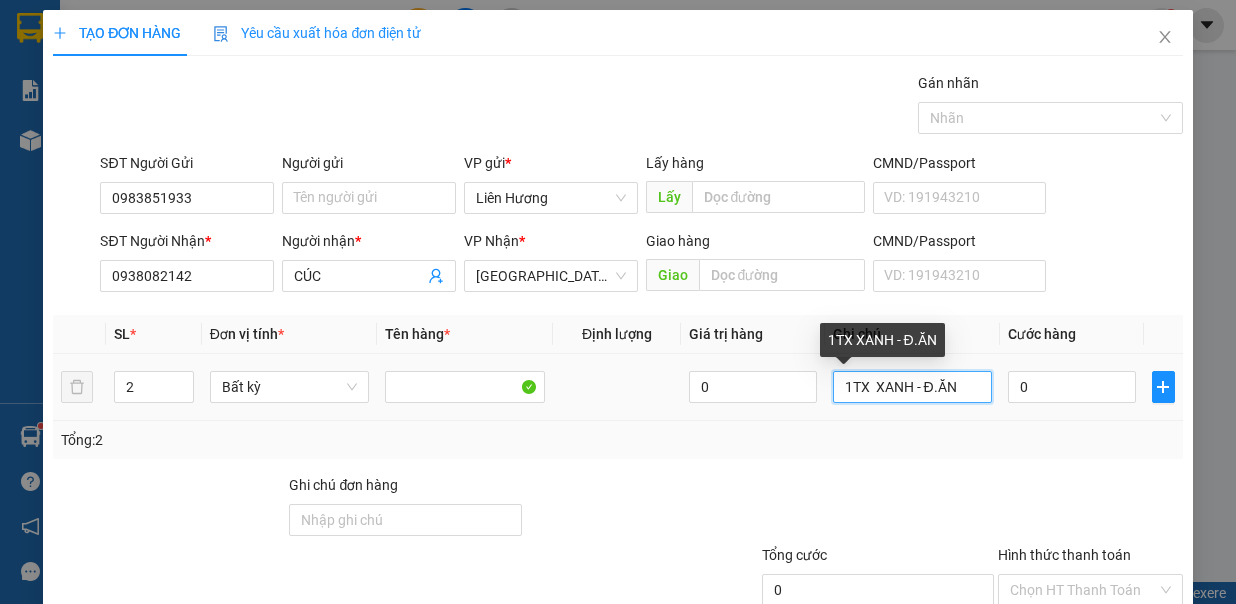 click on "1TX  XANH - Đ.ĂN" at bounding box center [913, 387] 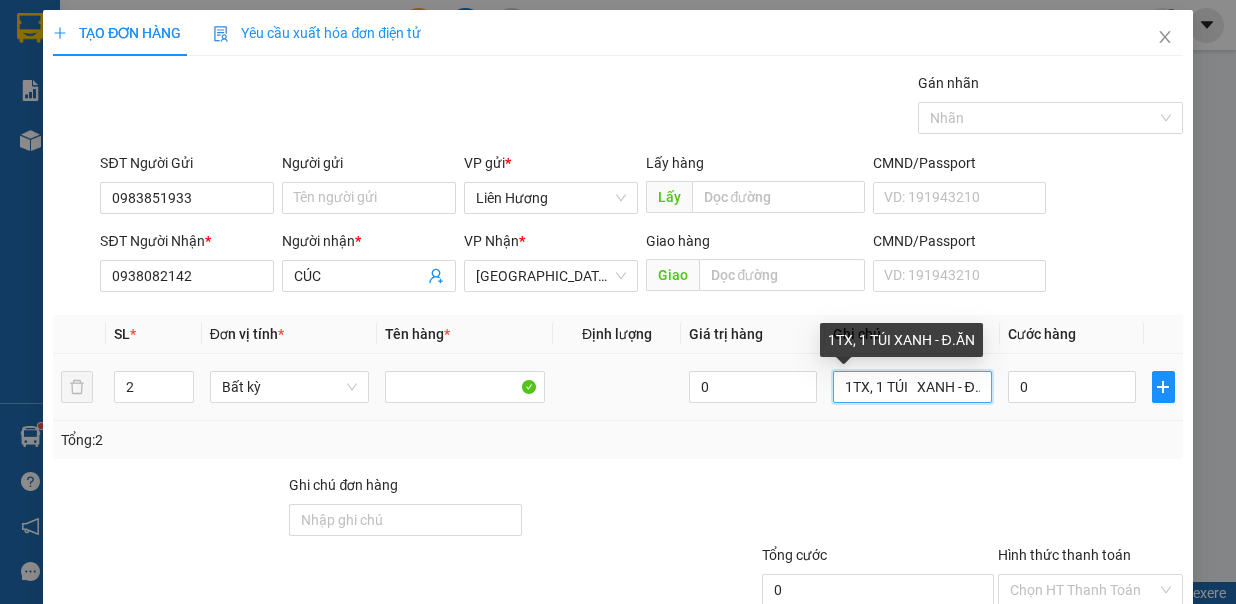 click on "1TX, 1 TÚI   XANH - Đ.ĂN" at bounding box center [913, 387] 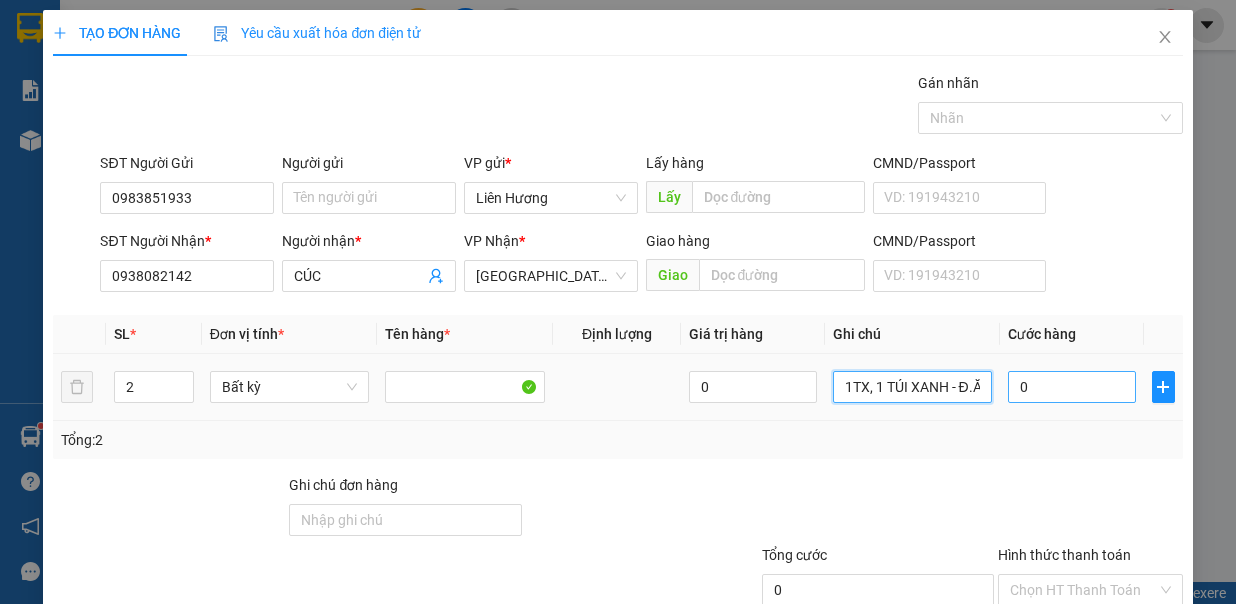 type on "1TX, 1 TÚI XANH - Đ.ĂN" 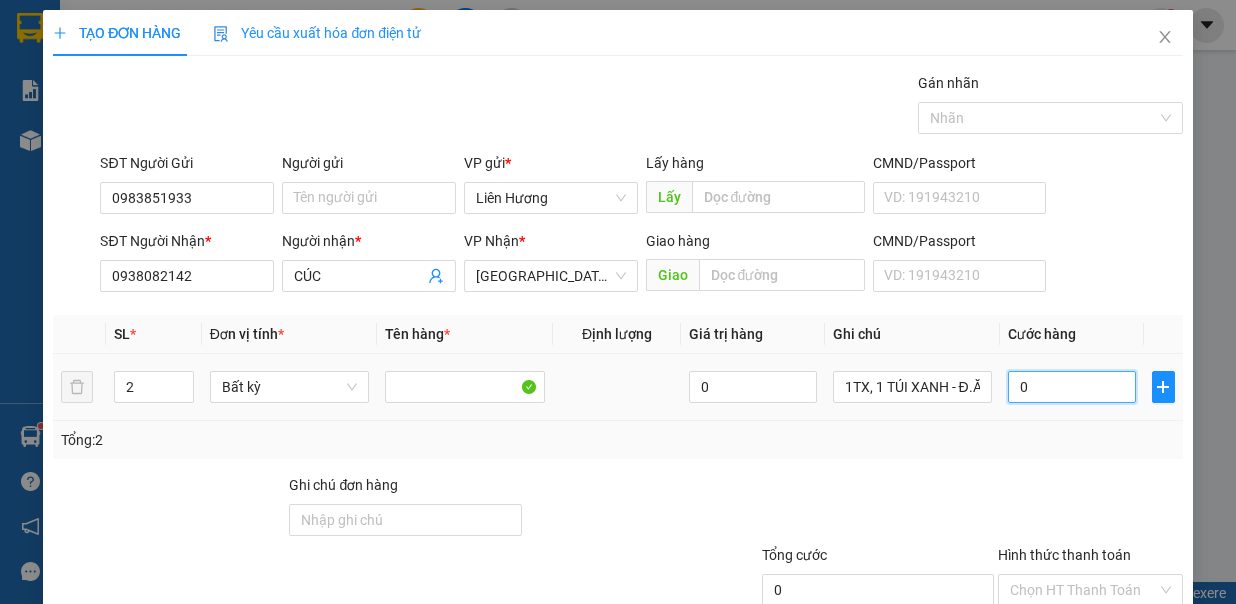 click on "0" at bounding box center [1072, 387] 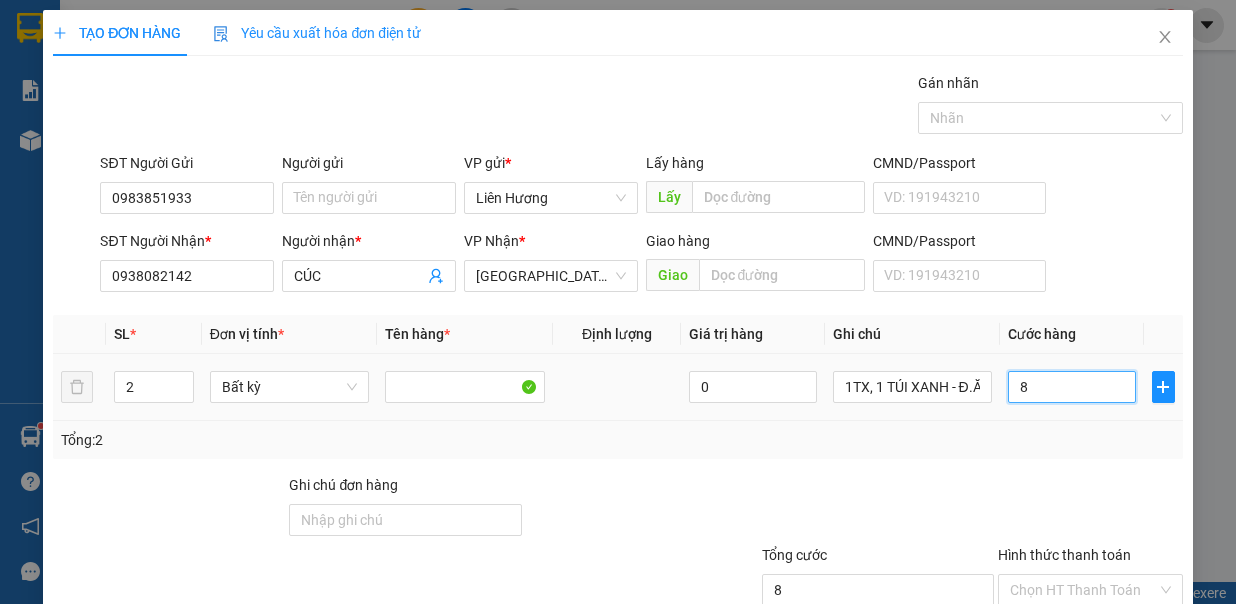 type on "80" 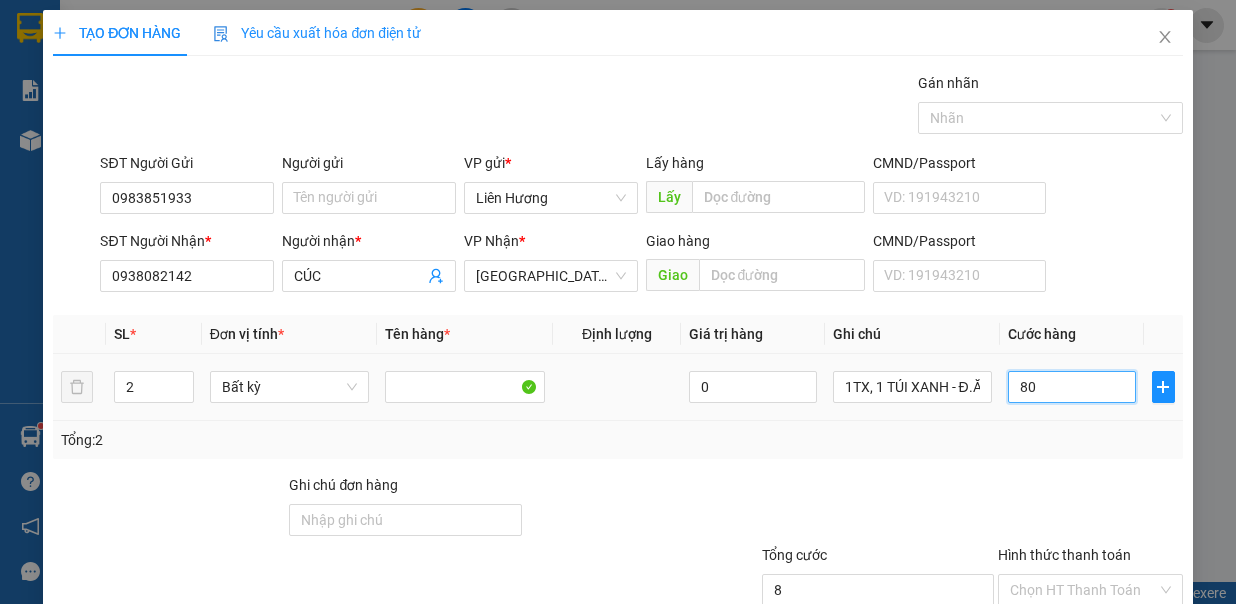 type on "80" 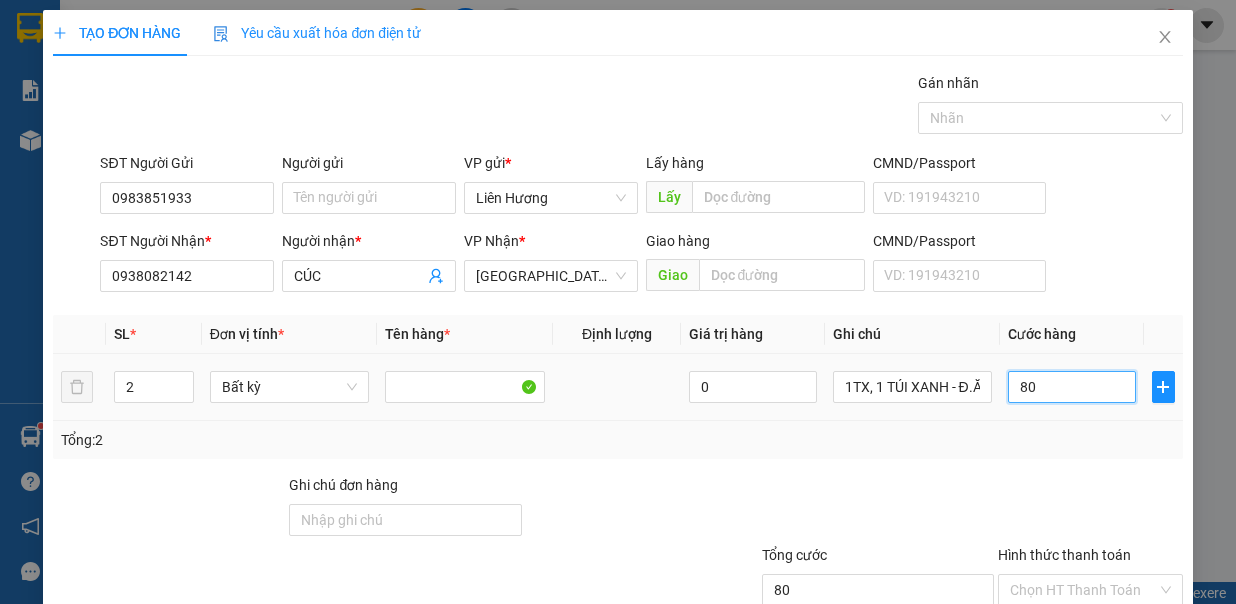 type on "80.000" 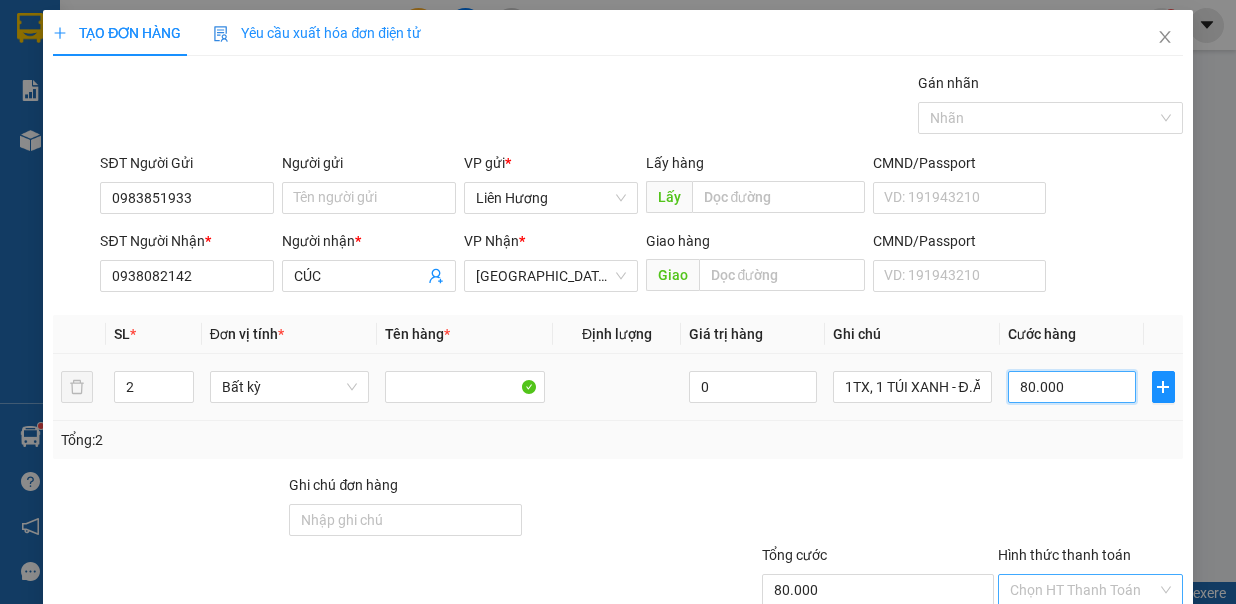 scroll, scrollTop: 133, scrollLeft: 0, axis: vertical 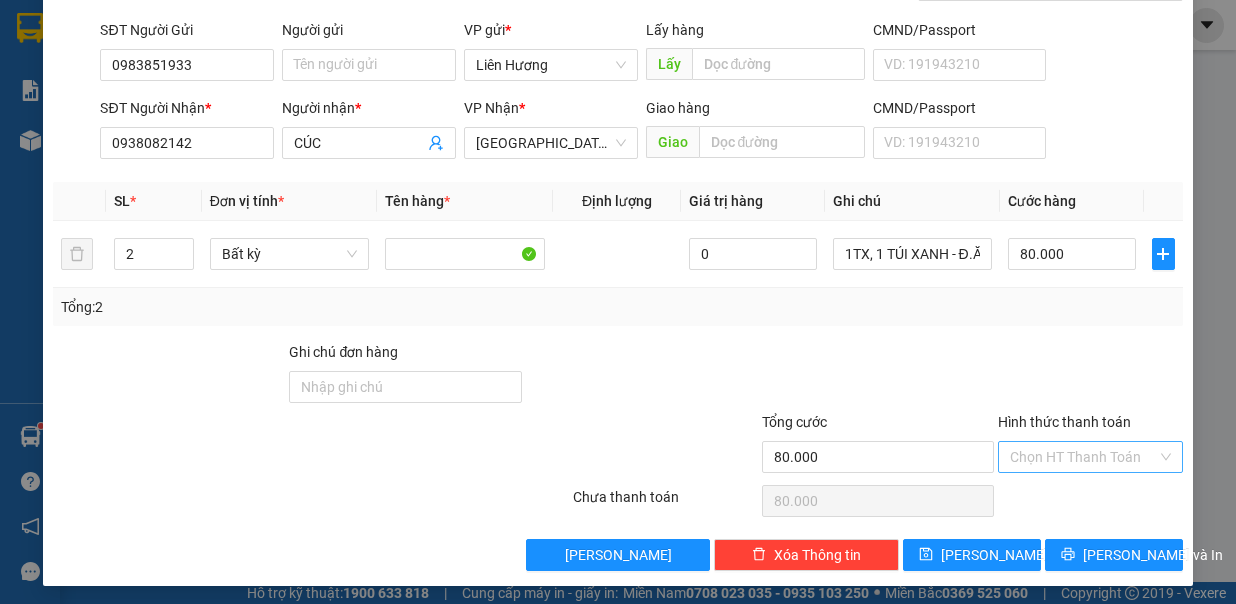 click on "Hình thức thanh toán" at bounding box center [1083, 457] 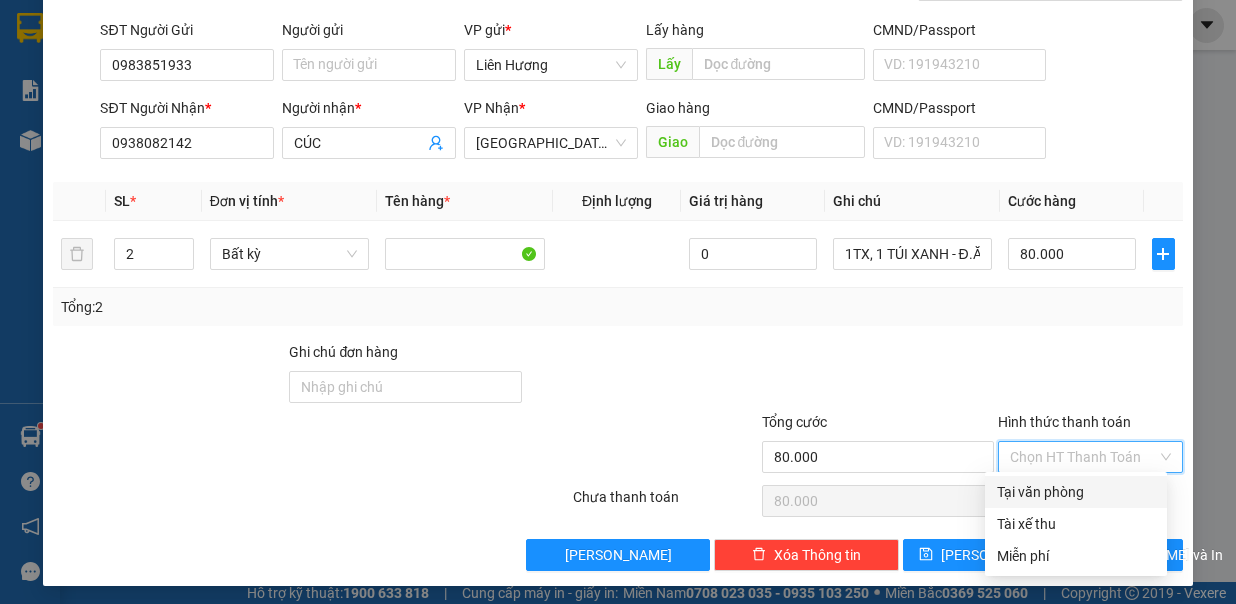 drag, startPoint x: 1071, startPoint y: 480, endPoint x: 1072, endPoint y: 496, distance: 16.03122 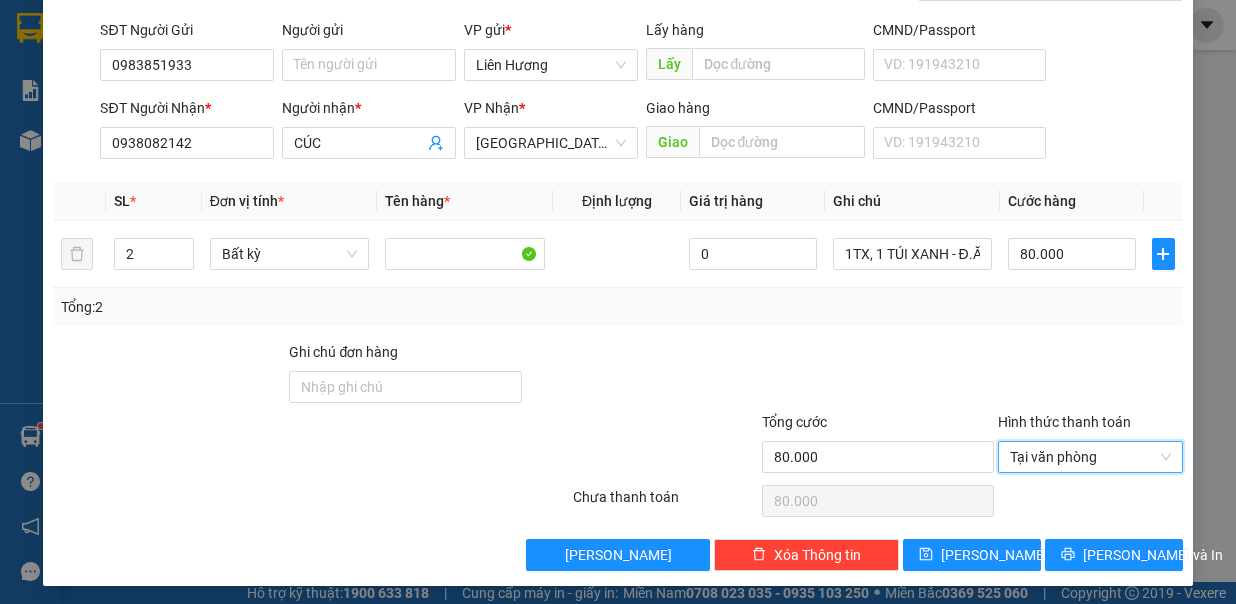 type on "0" 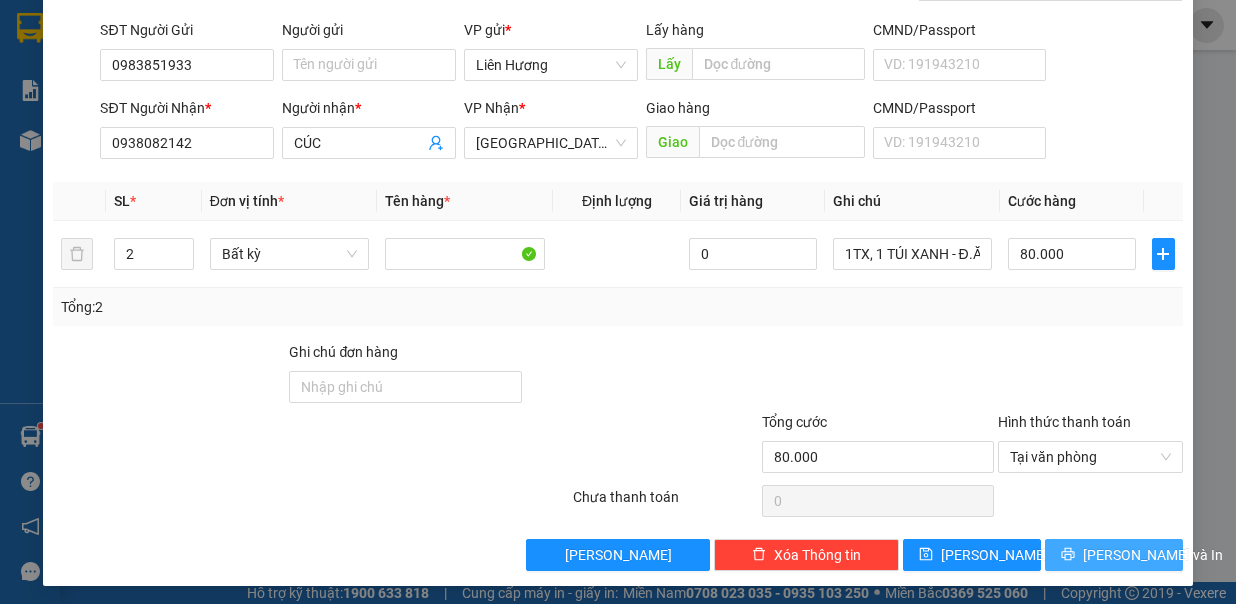 drag, startPoint x: 1076, startPoint y: 548, endPoint x: 972, endPoint y: 522, distance: 107.200745 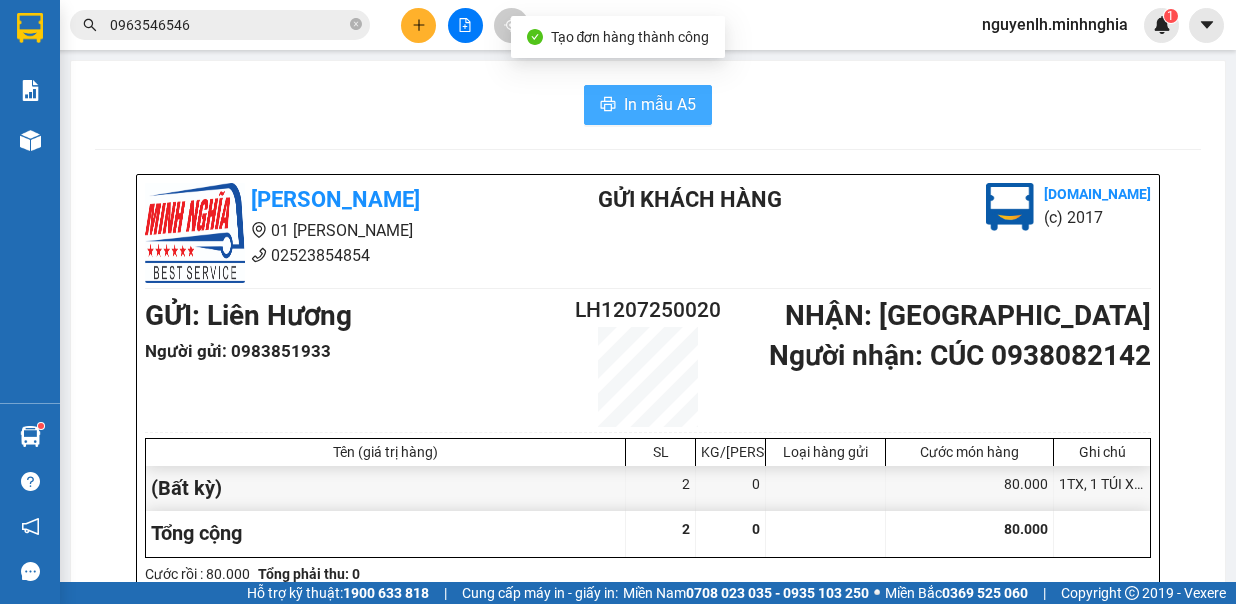 click on "In mẫu A5" at bounding box center (660, 104) 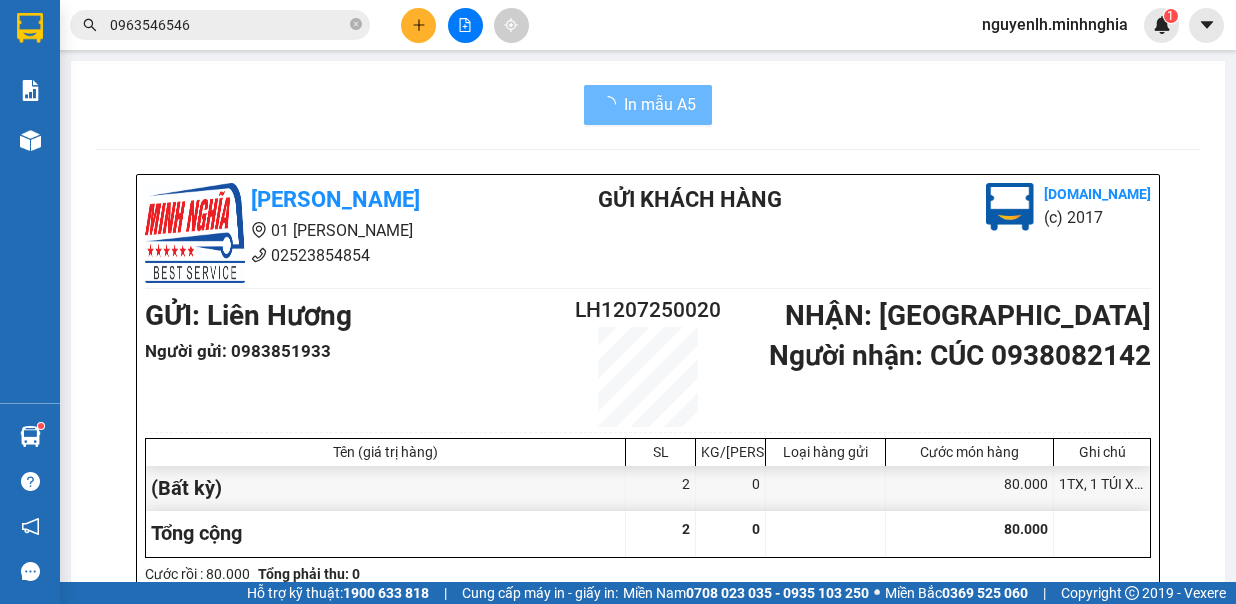 scroll, scrollTop: 0, scrollLeft: 0, axis: both 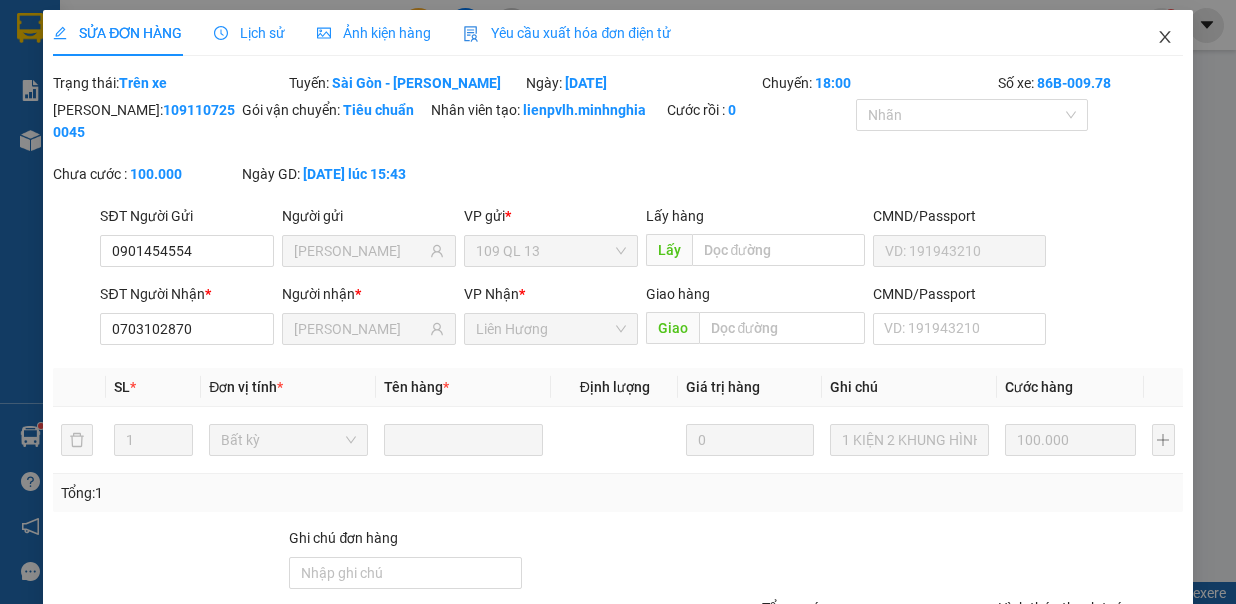 click at bounding box center [1165, 38] 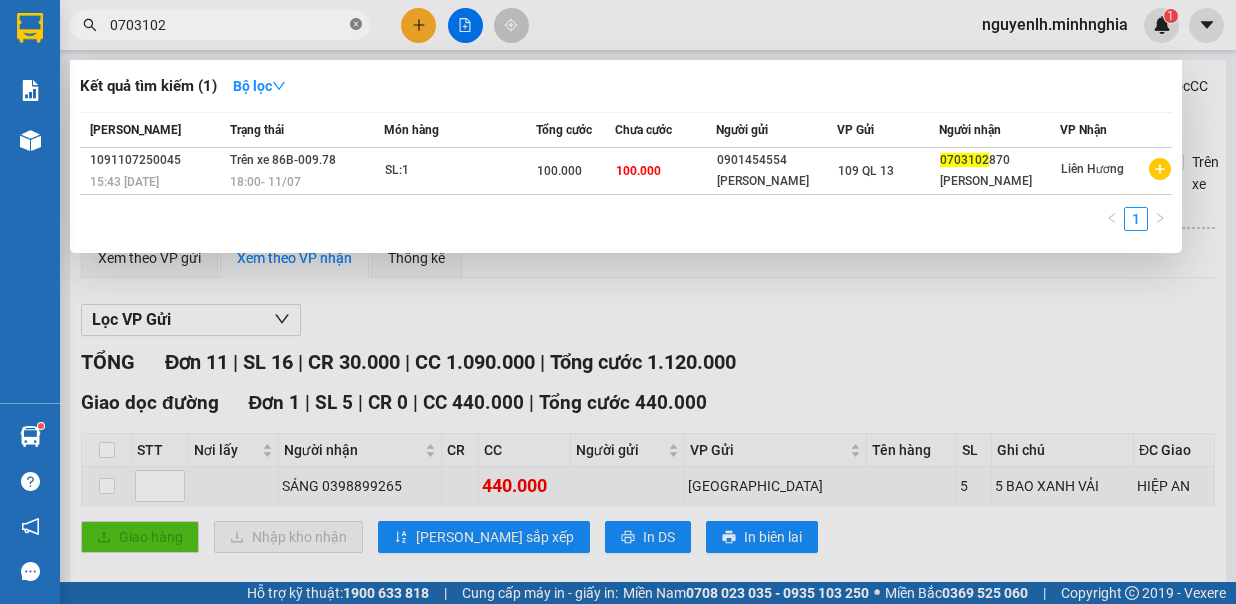 click 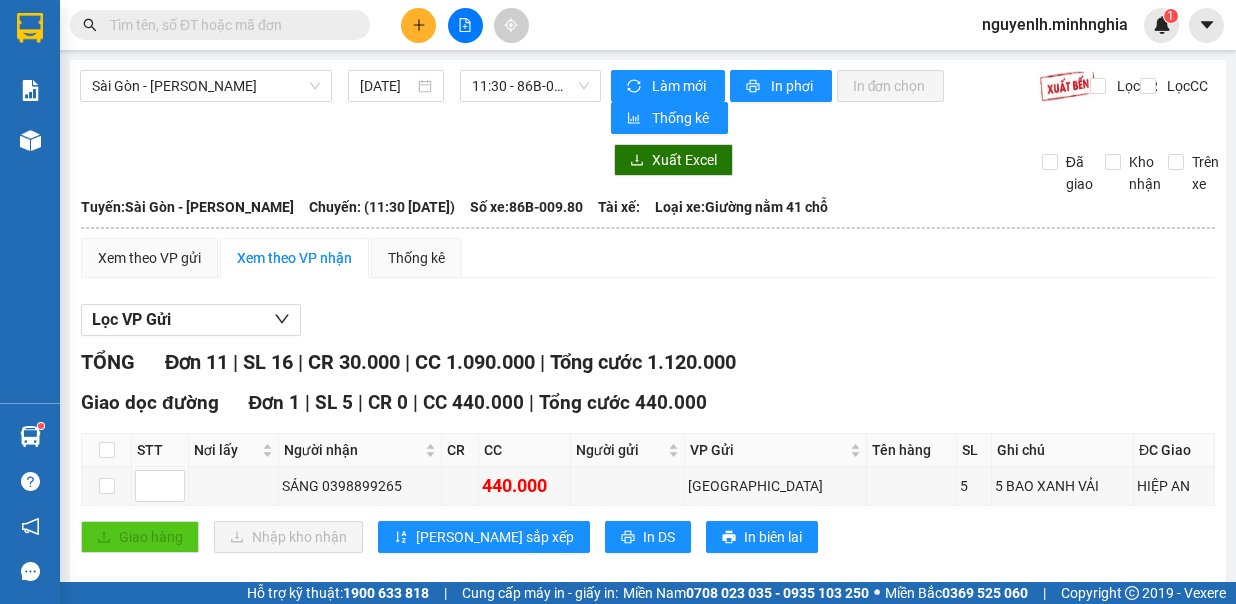 type on "9" 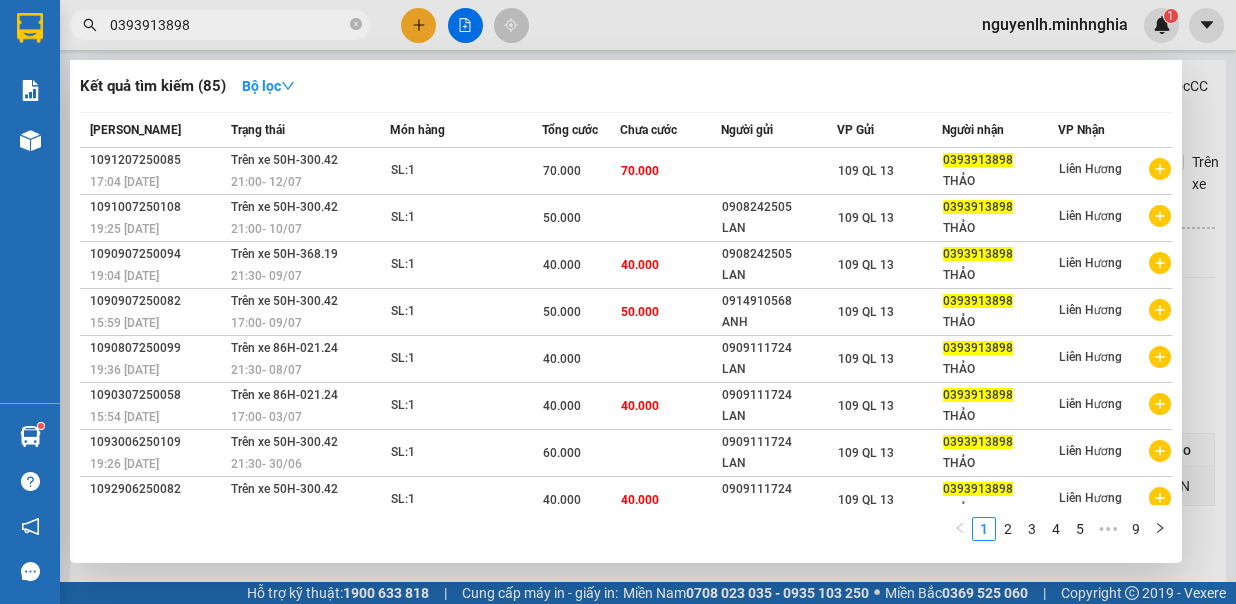 type on "0393913898" 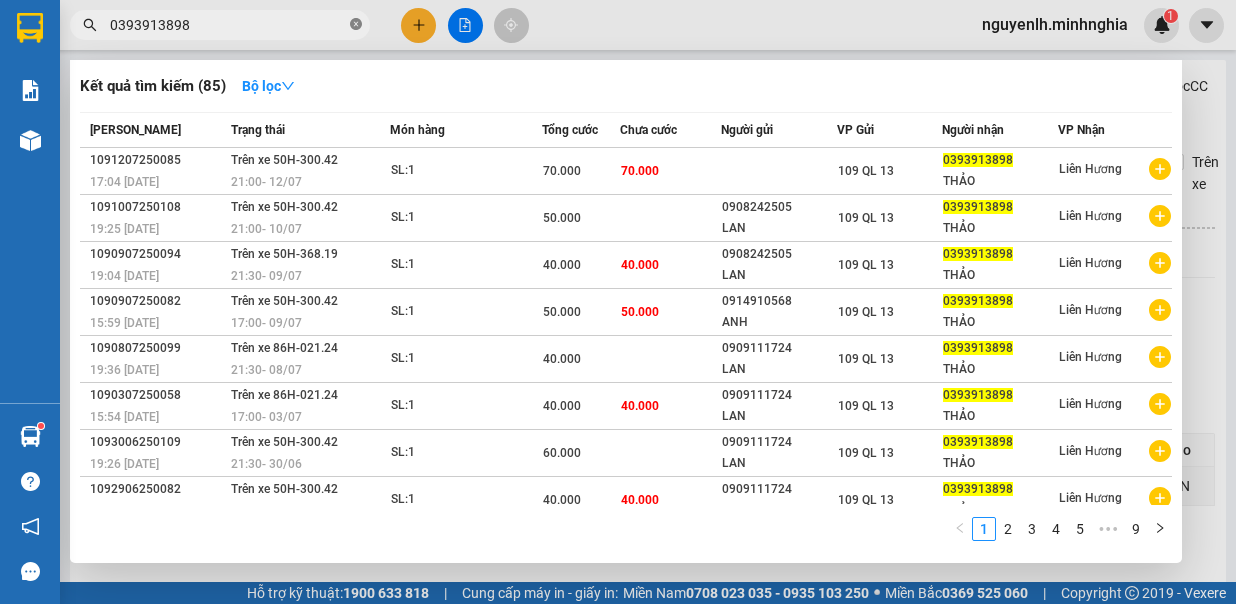 click at bounding box center (356, 25) 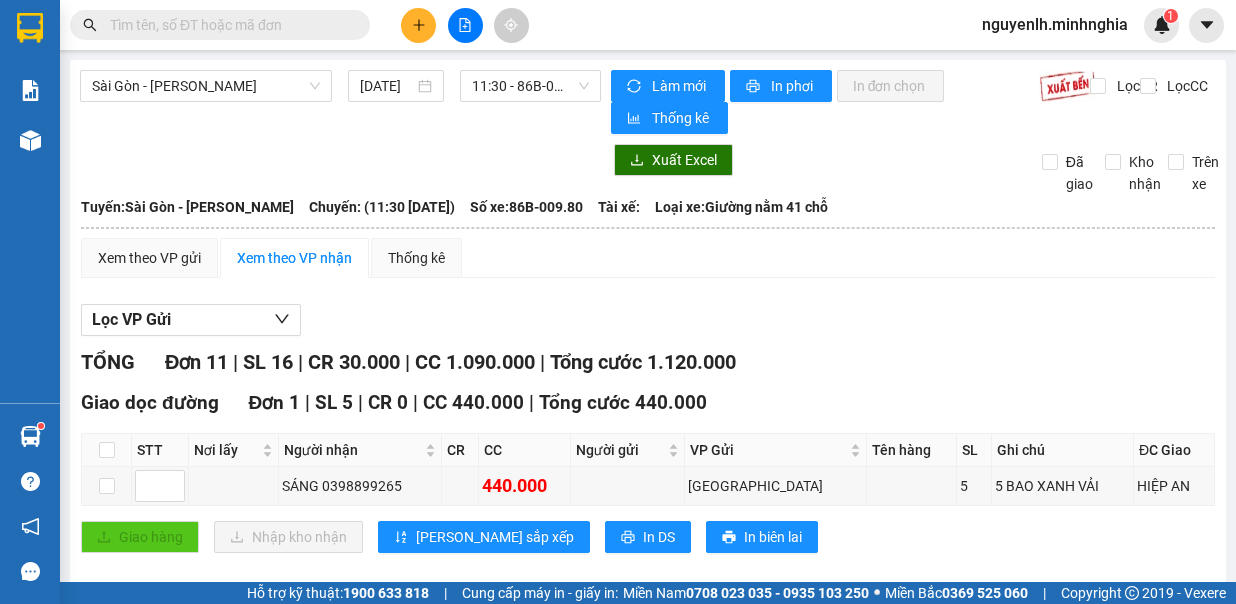 click at bounding box center (356, 25) 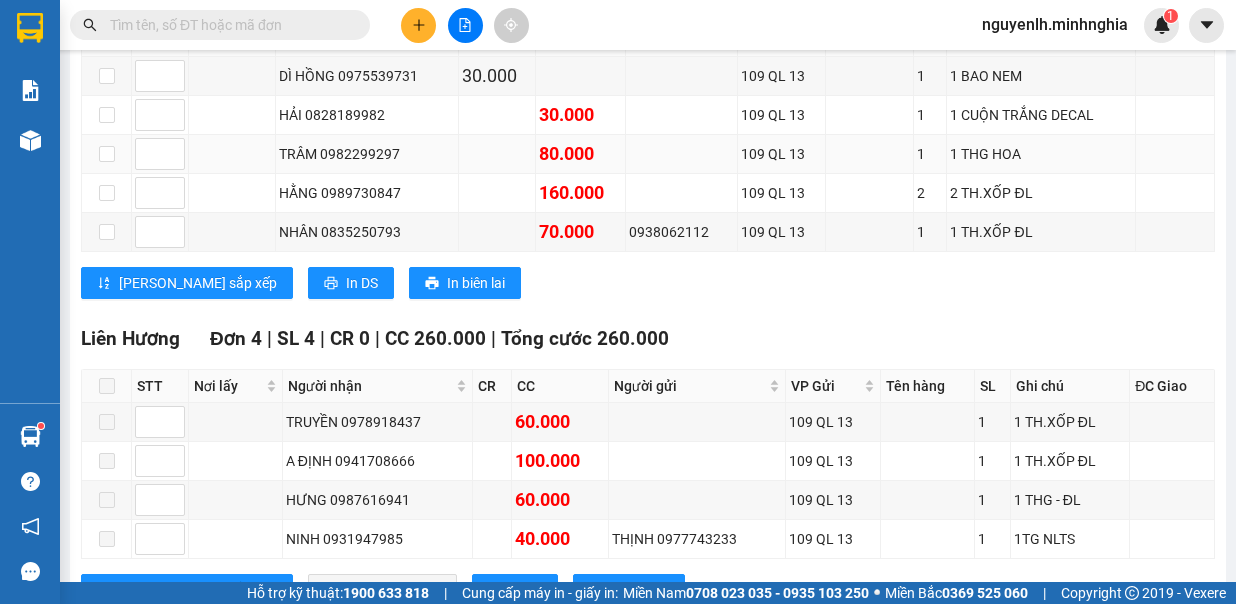 scroll, scrollTop: 0, scrollLeft: 0, axis: both 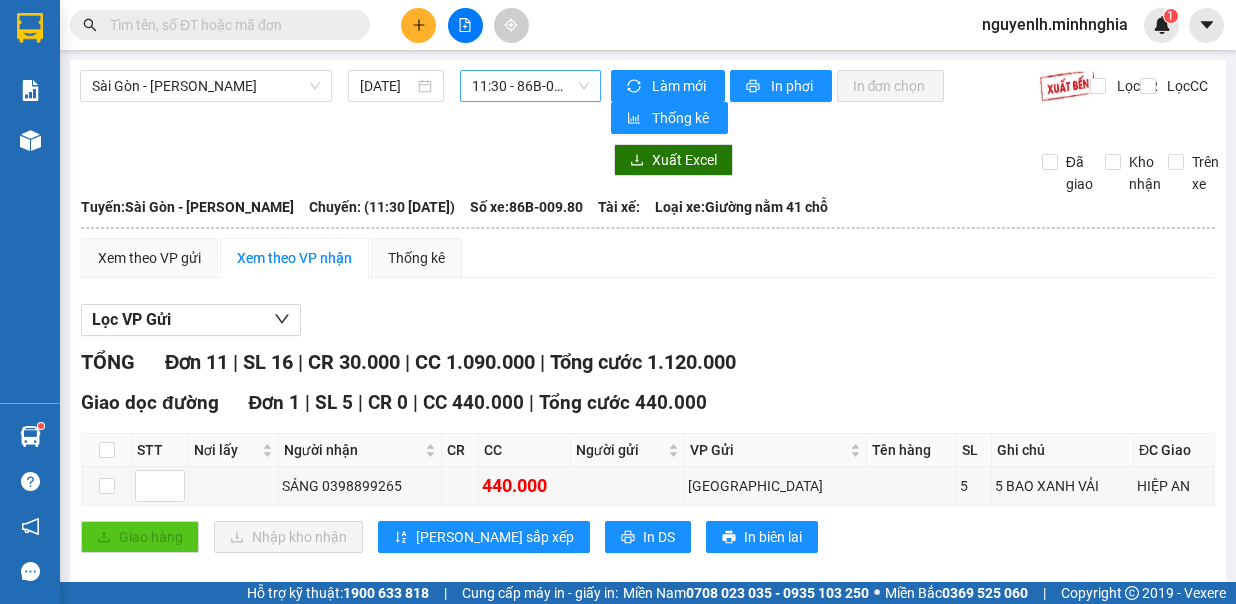 click on "11:30     - 86B-009.80" at bounding box center [530, 86] 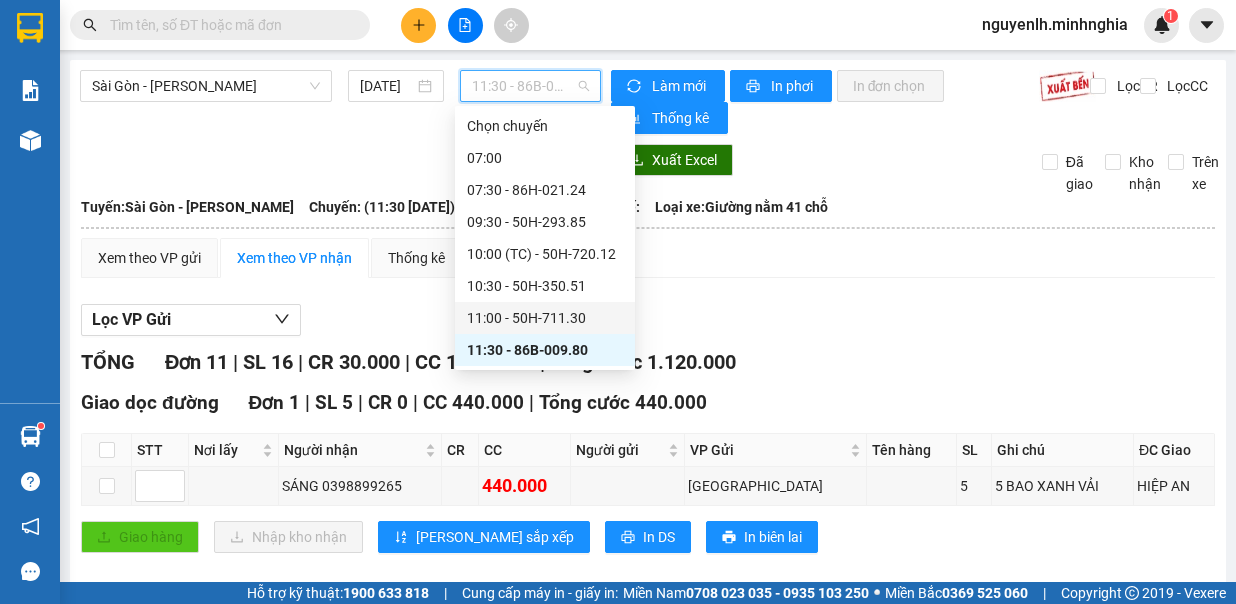 scroll, scrollTop: 200, scrollLeft: 0, axis: vertical 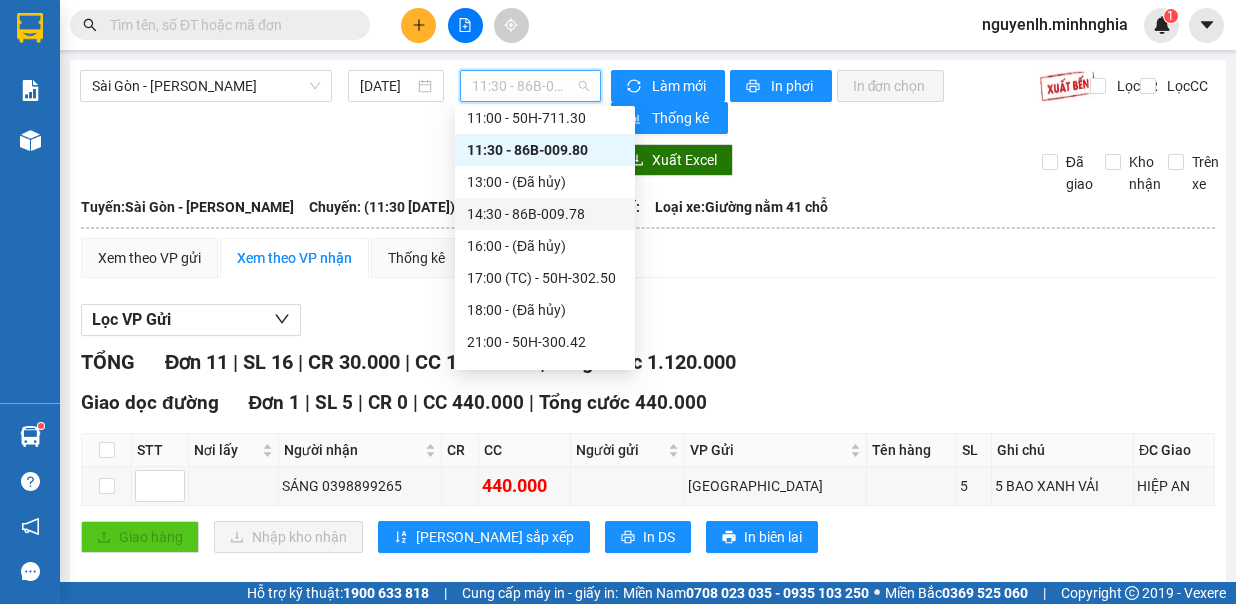 click on "14:30     - 86B-009.78" at bounding box center [545, 214] 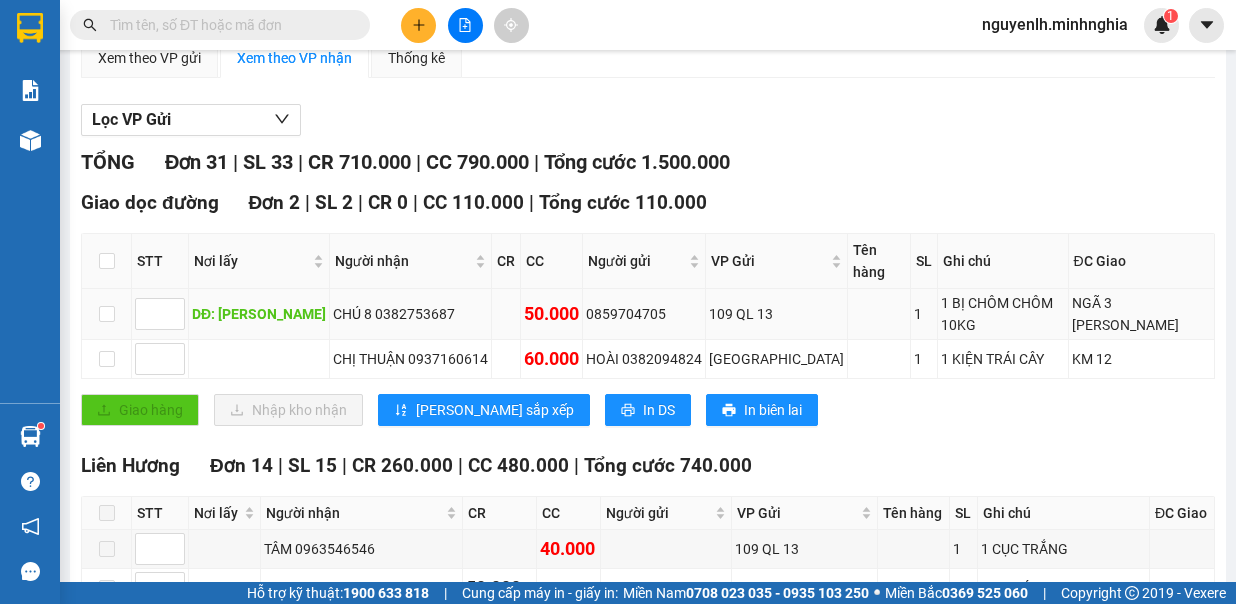 scroll, scrollTop: 0, scrollLeft: 0, axis: both 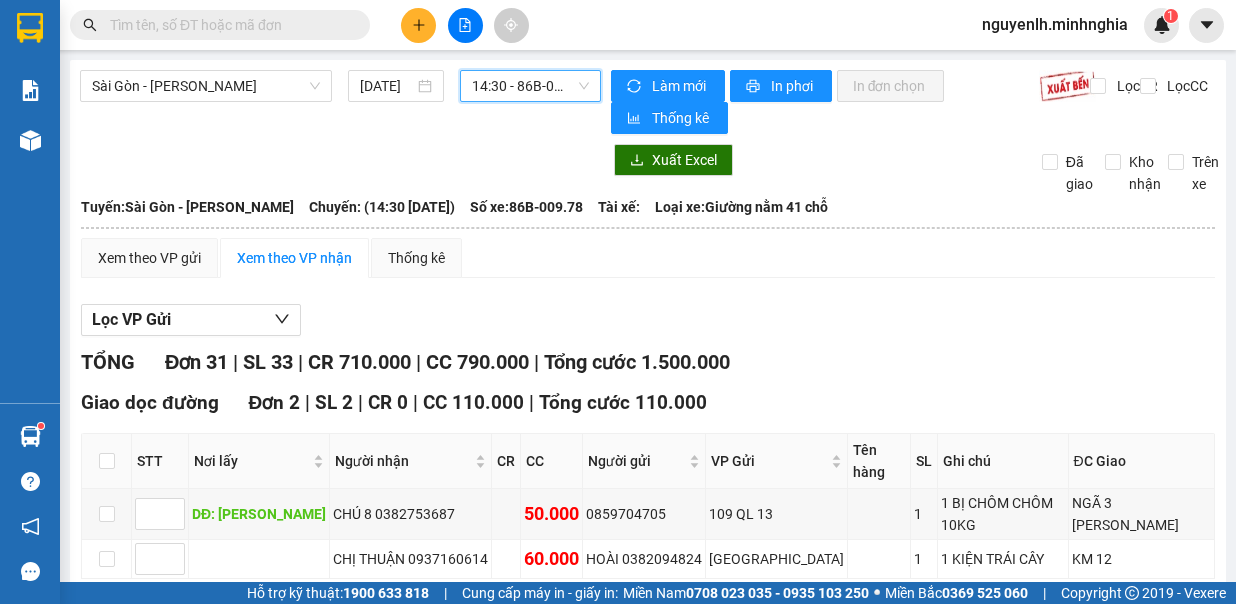 click on "14:30     - 86B-009.78" at bounding box center [530, 86] 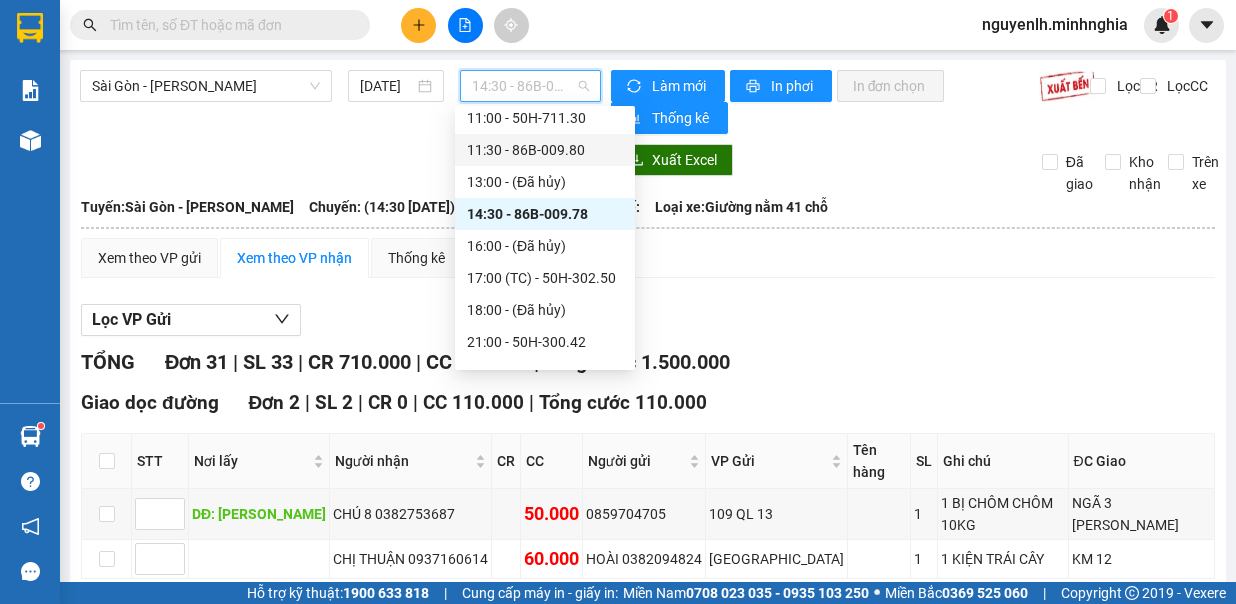 click on "11:30     - 86B-009.80" at bounding box center [545, 150] 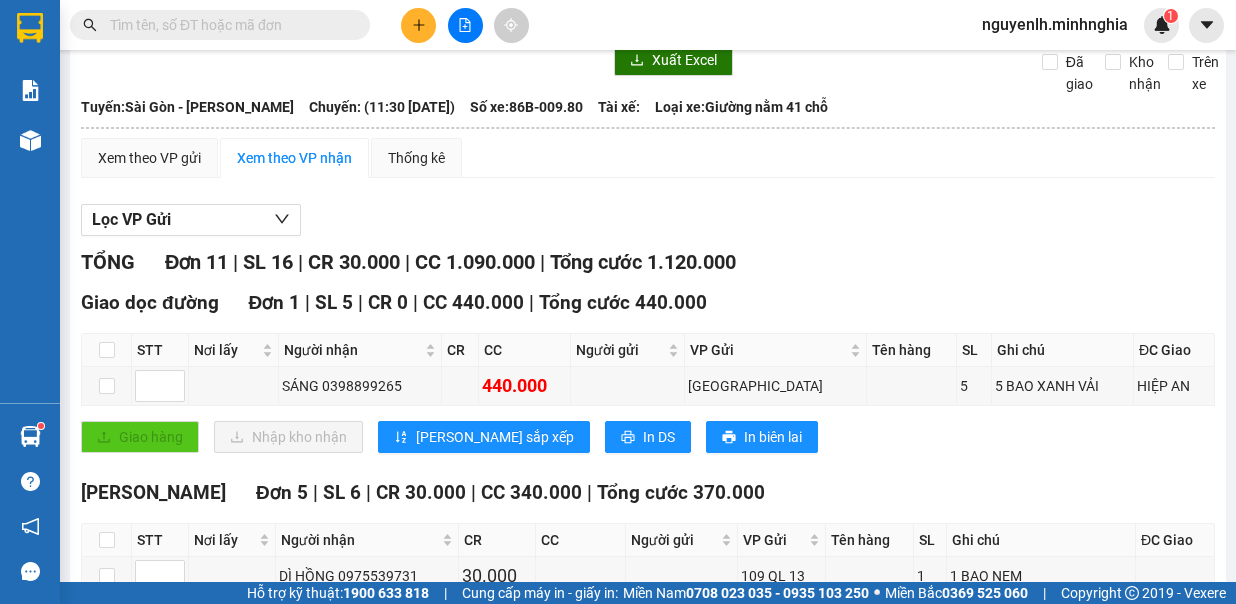 scroll, scrollTop: 0, scrollLeft: 0, axis: both 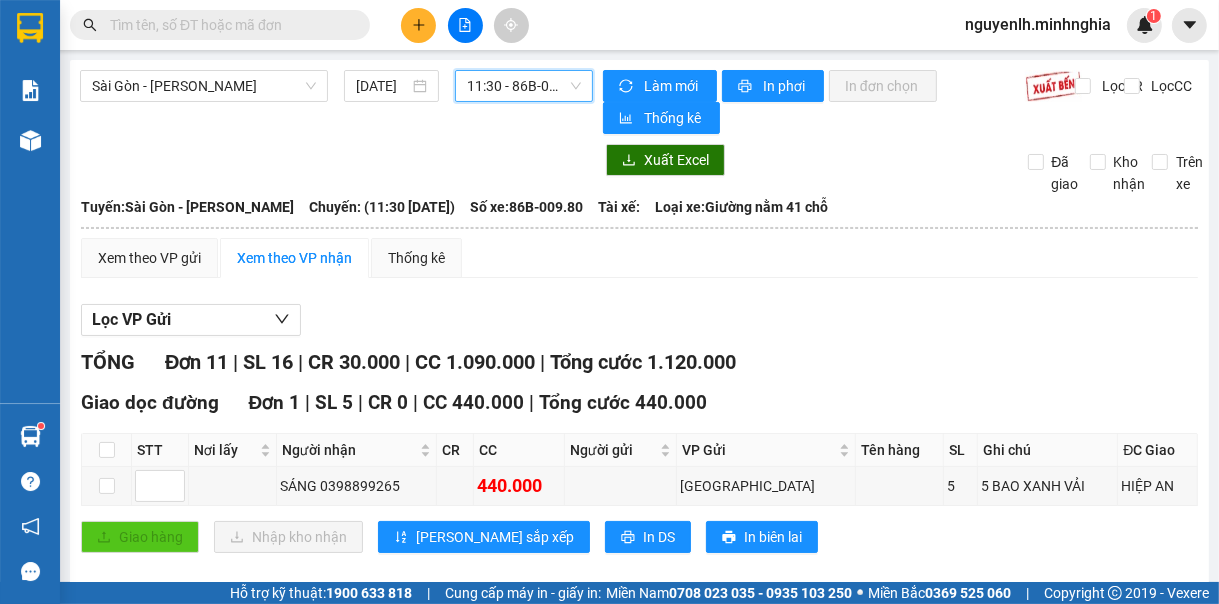 click on "11:30     - 86B-009.80" at bounding box center [524, 86] 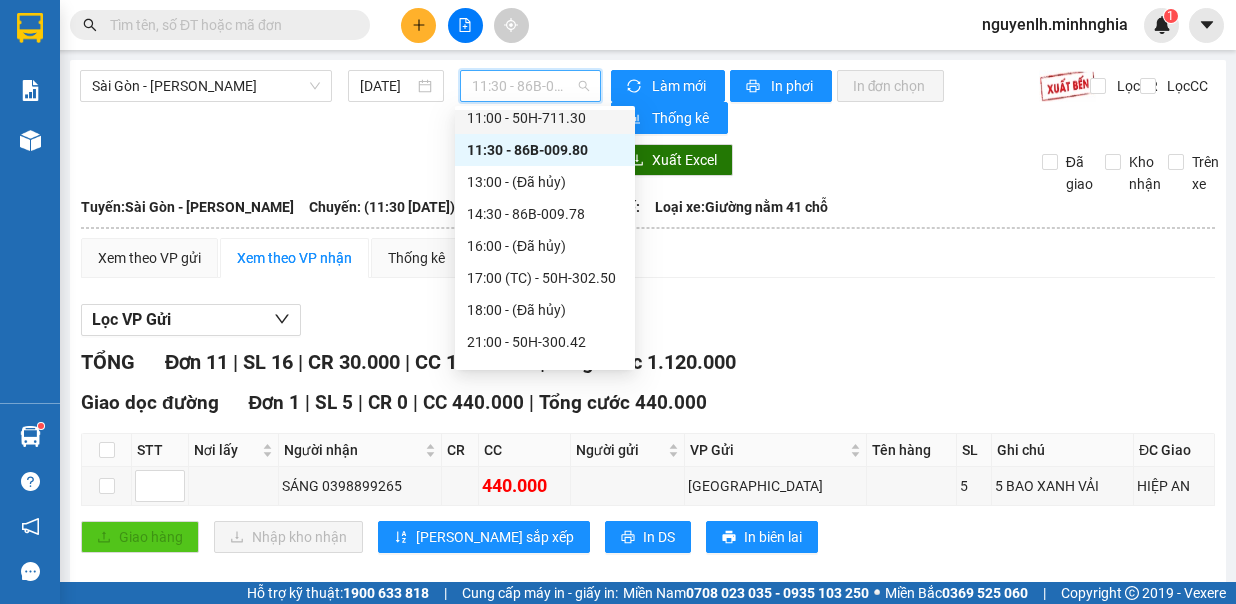 click on "11:00     - 50H-711.30" at bounding box center (545, 118) 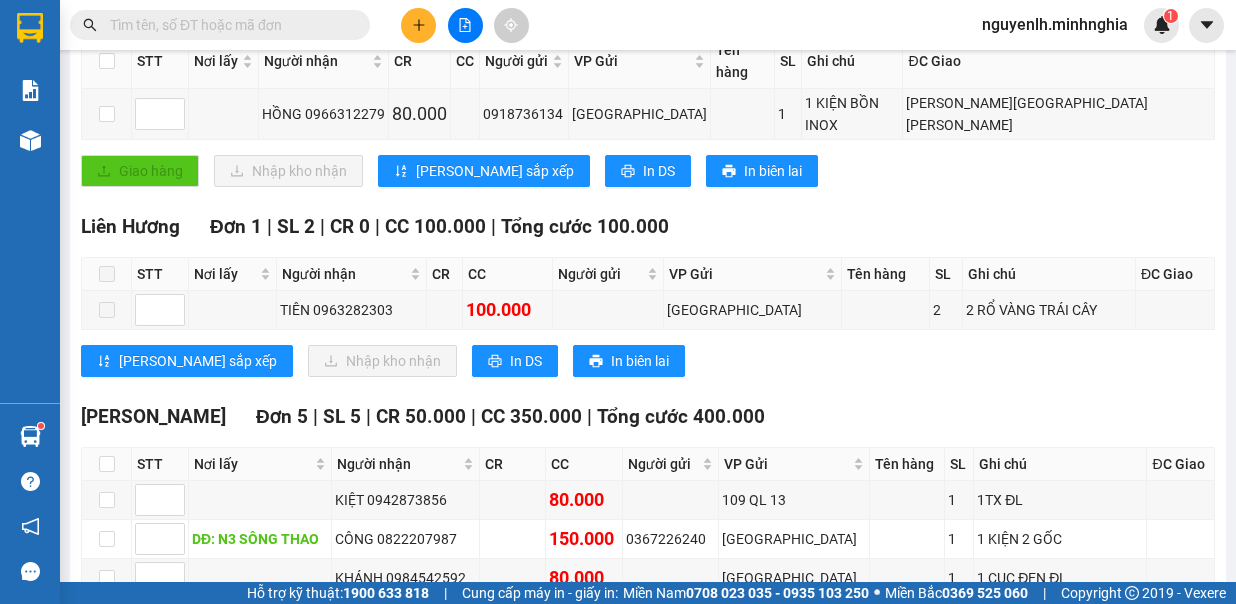 scroll, scrollTop: 0, scrollLeft: 0, axis: both 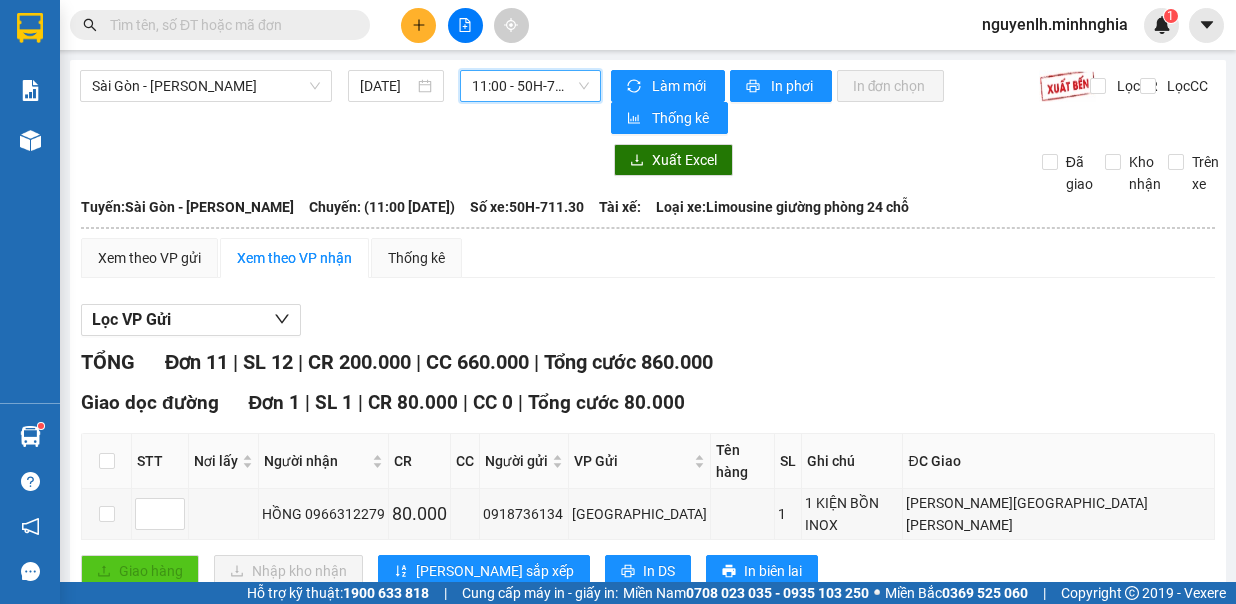 click on "11:00     - 50H-711.30" at bounding box center (530, 86) 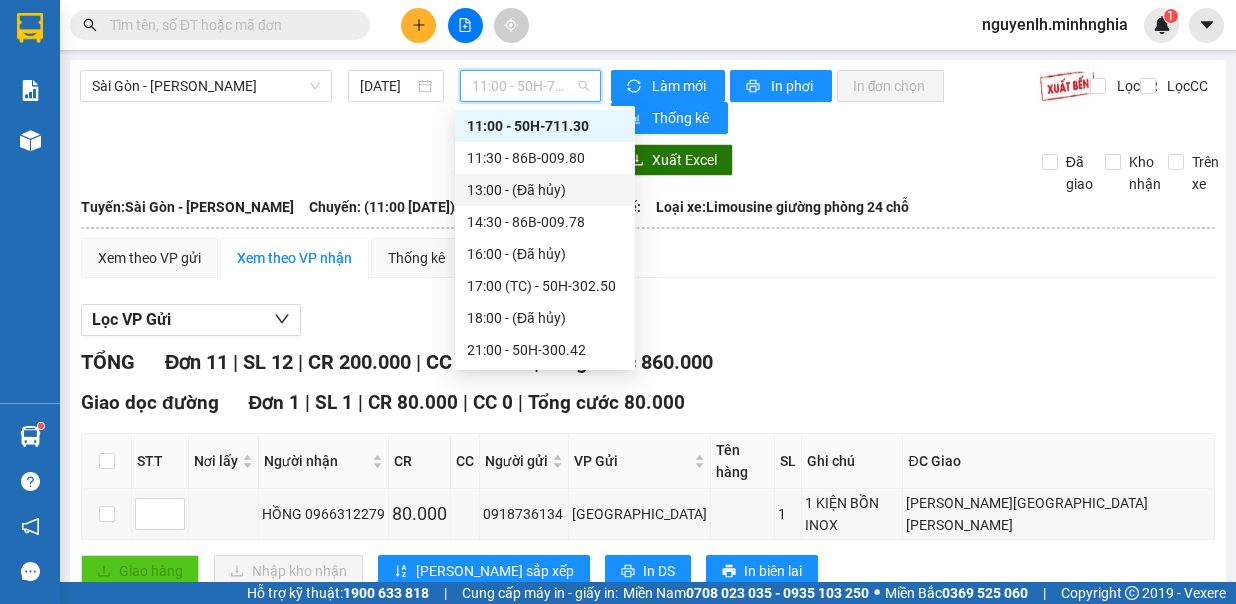 scroll, scrollTop: 92, scrollLeft: 0, axis: vertical 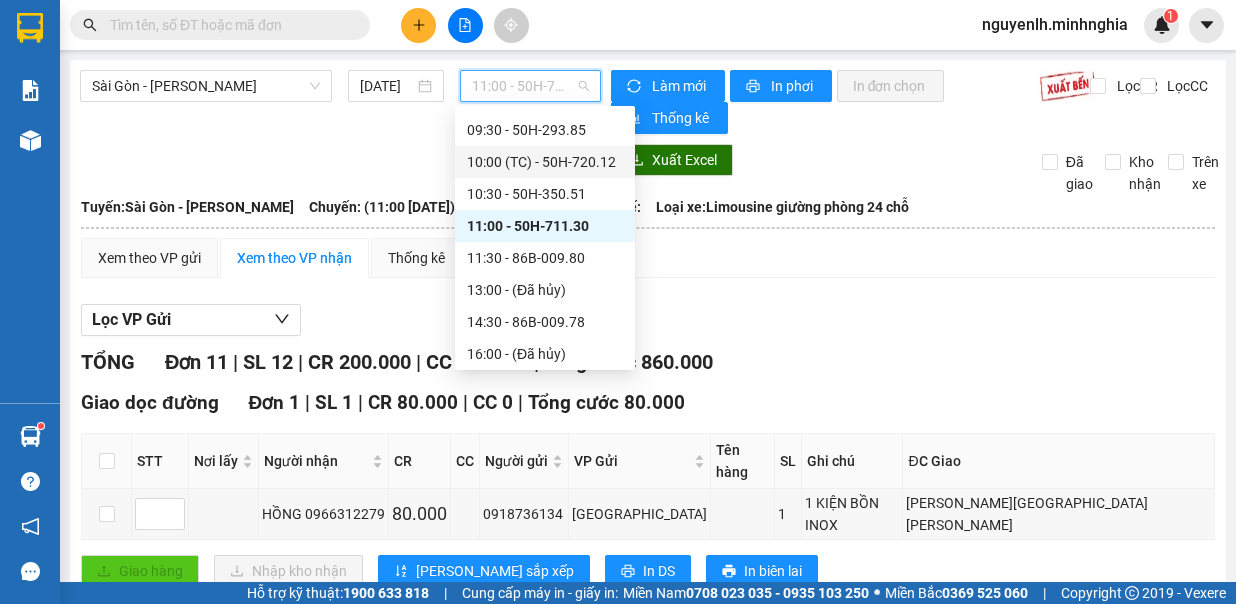click on "10:00   (TC)   - 50H-720.12" at bounding box center (545, 162) 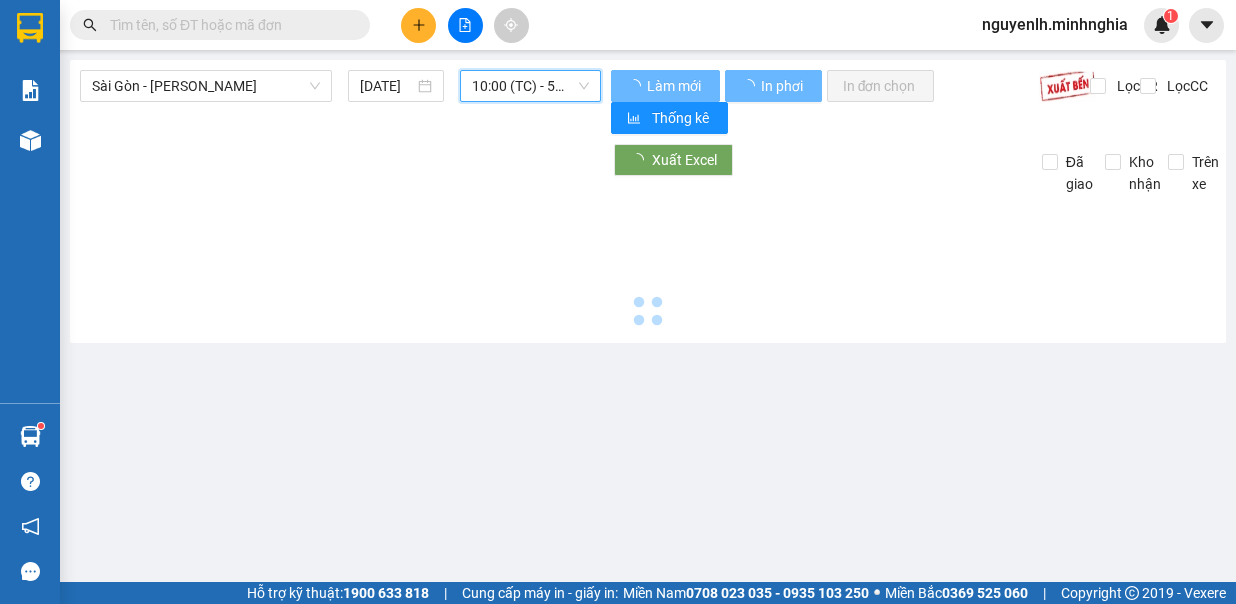 click on "10:00   (TC)   - 50H-720.12" at bounding box center (530, 86) 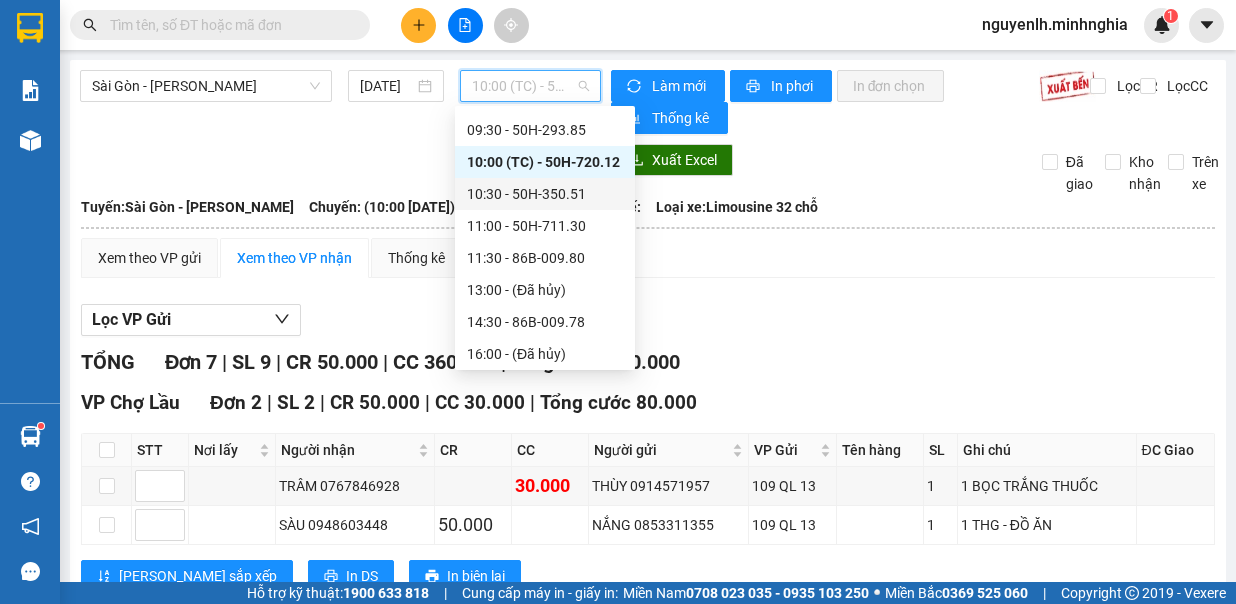 click on "10:30     - 50H-350.51" at bounding box center (545, 194) 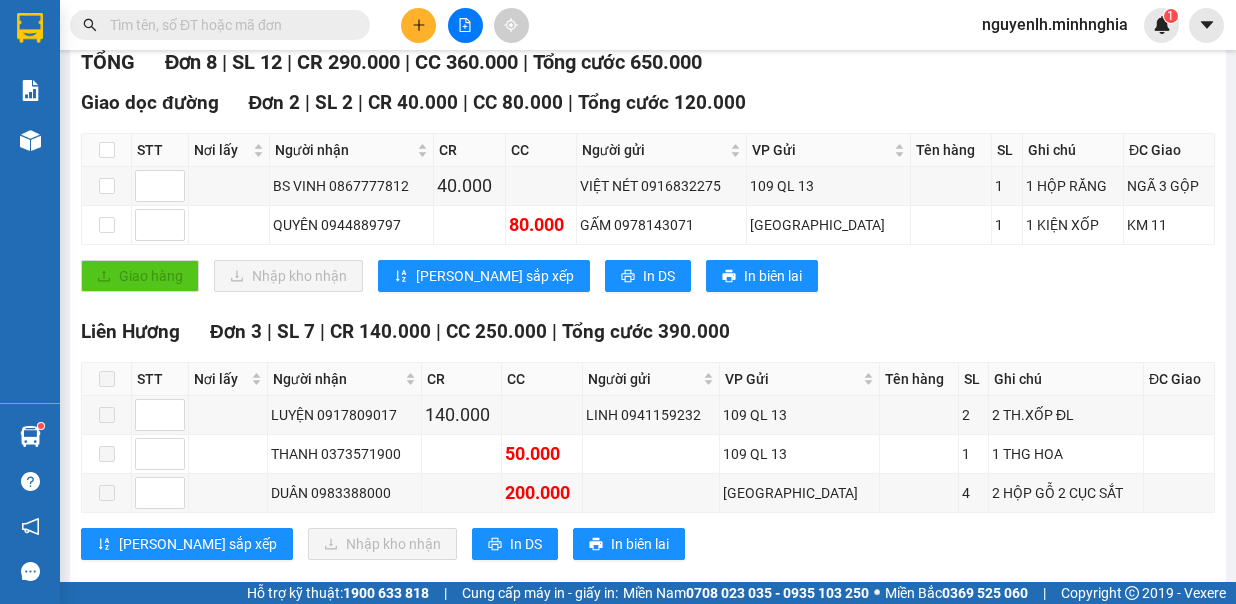 scroll, scrollTop: 400, scrollLeft: 0, axis: vertical 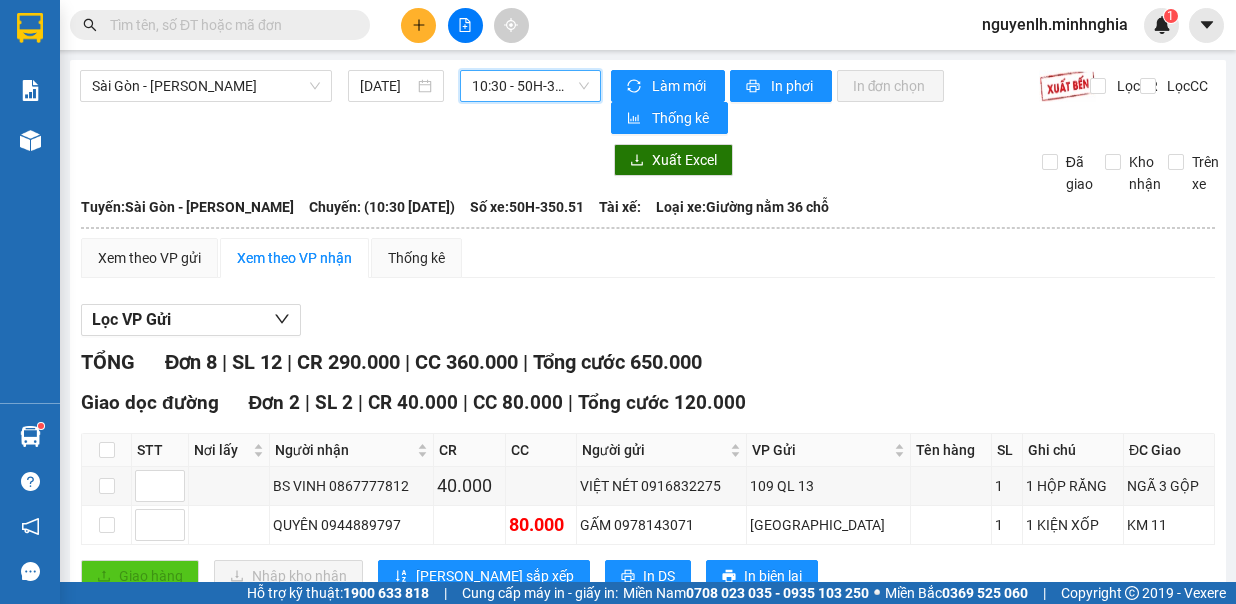 click on "10:30     - 50H-350.51" at bounding box center [530, 86] 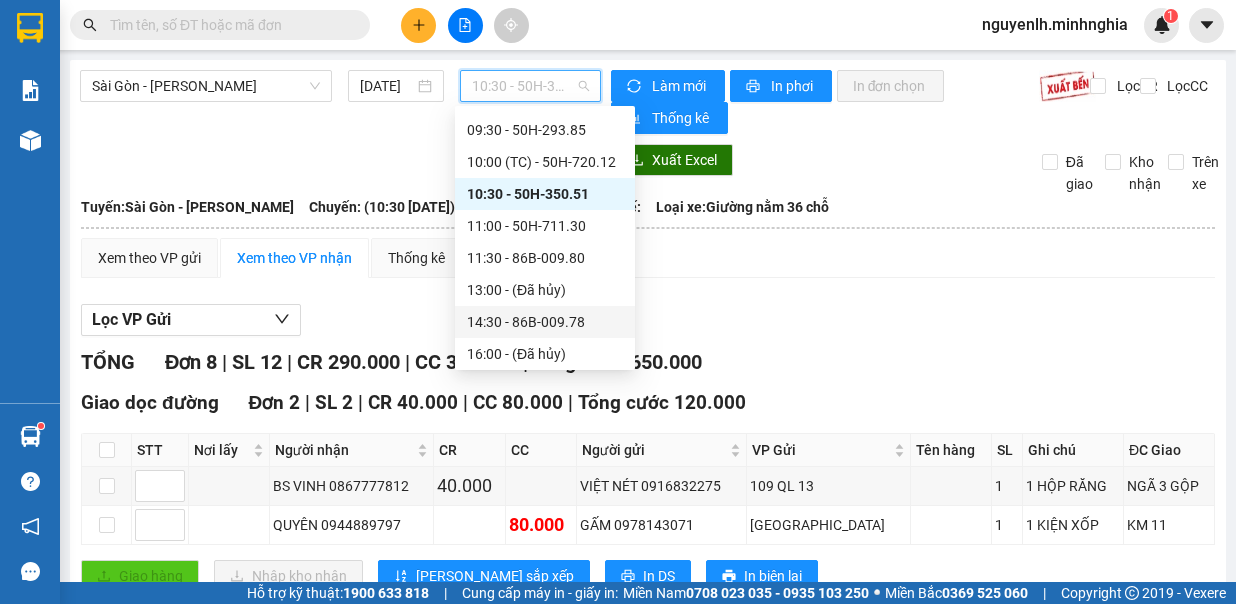 scroll, scrollTop: 192, scrollLeft: 0, axis: vertical 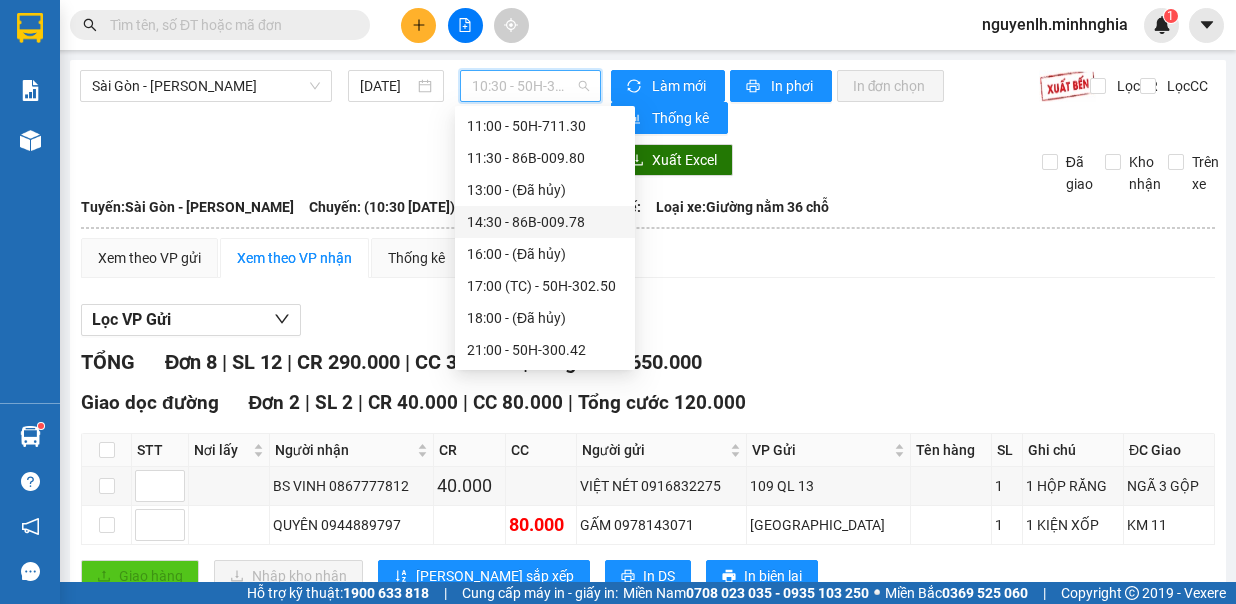 click on "14:30     - 86B-009.78" at bounding box center [545, 222] 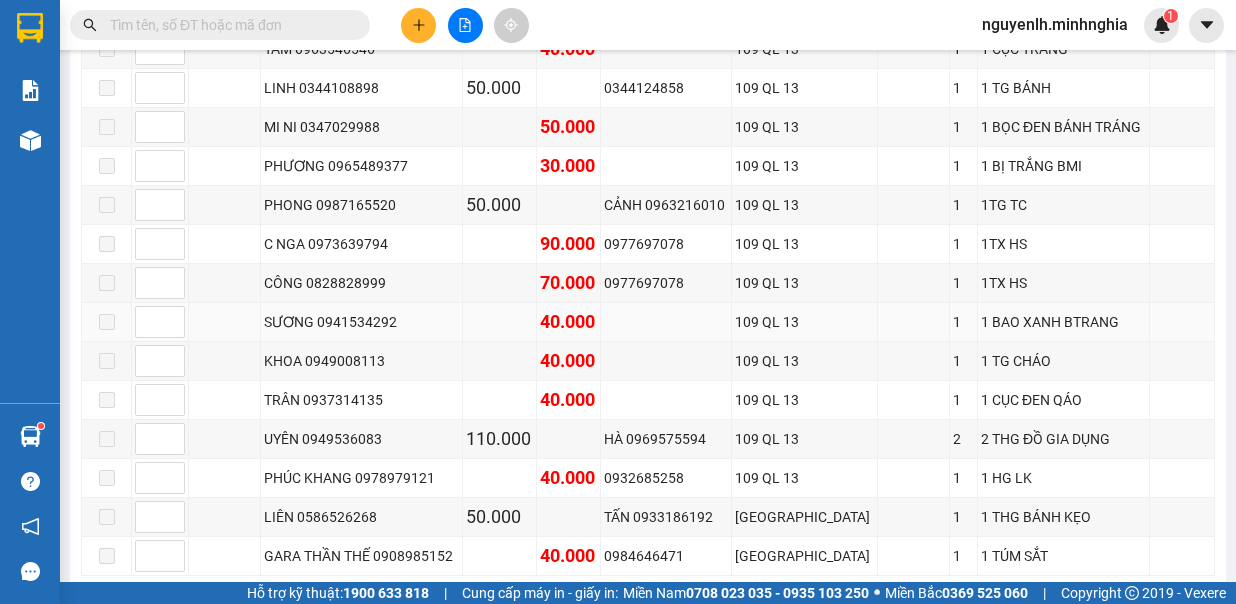 scroll, scrollTop: 500, scrollLeft: 0, axis: vertical 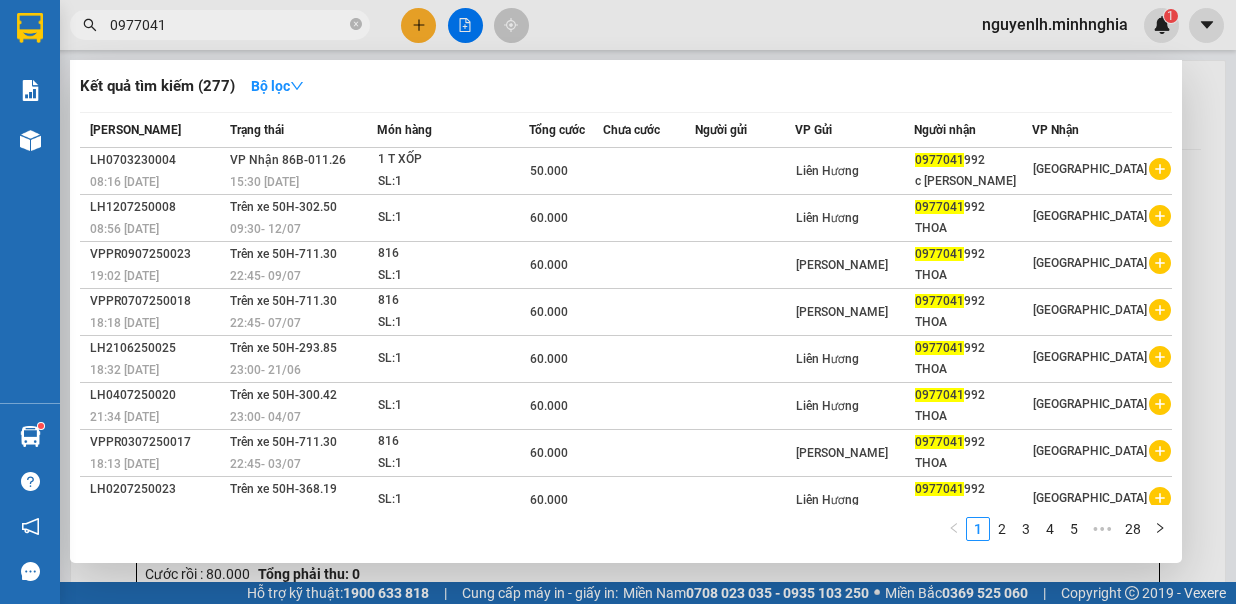 type on "0977041" 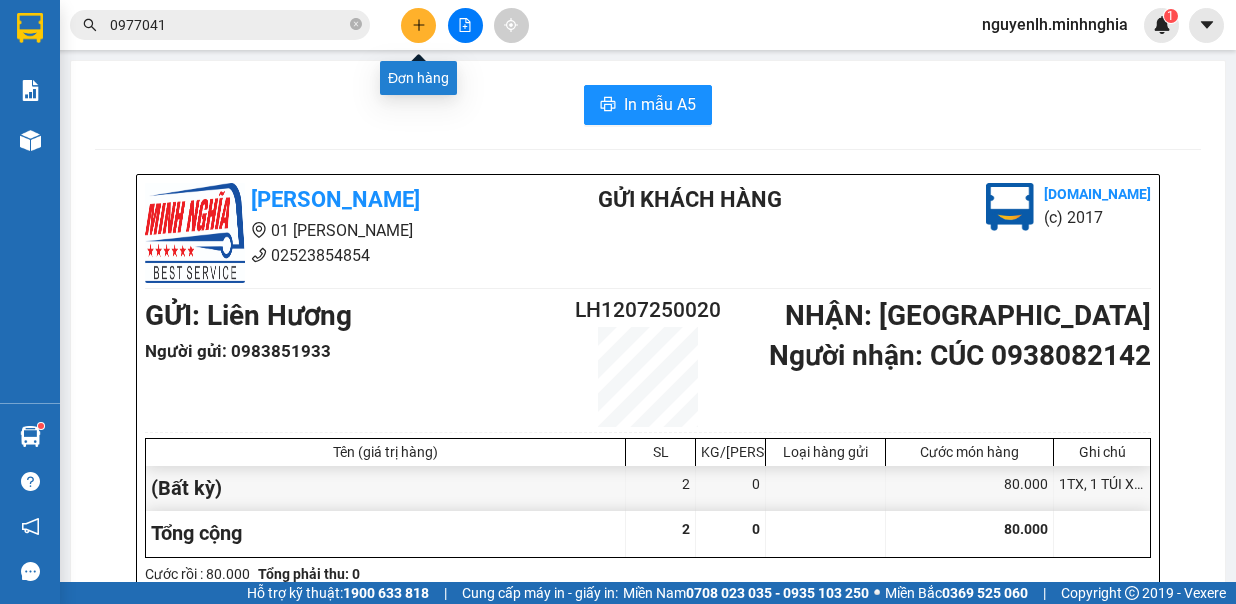click 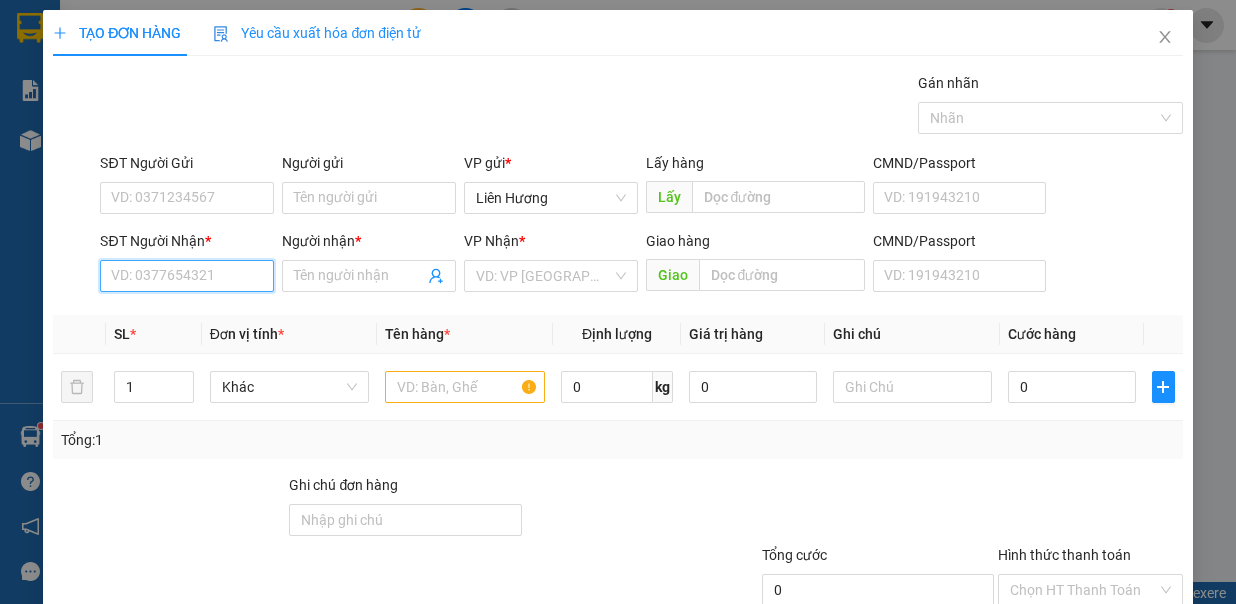 click on "SĐT Người Nhận  *" at bounding box center (187, 276) 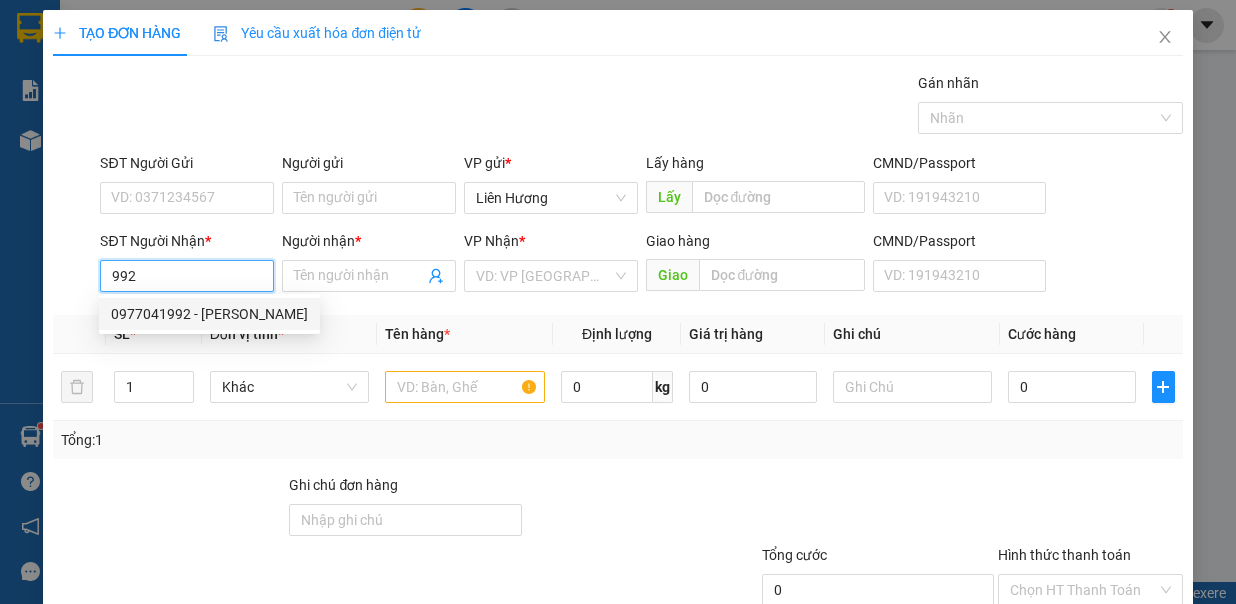 click on "0977041992 - [PERSON_NAME]" at bounding box center (209, 314) 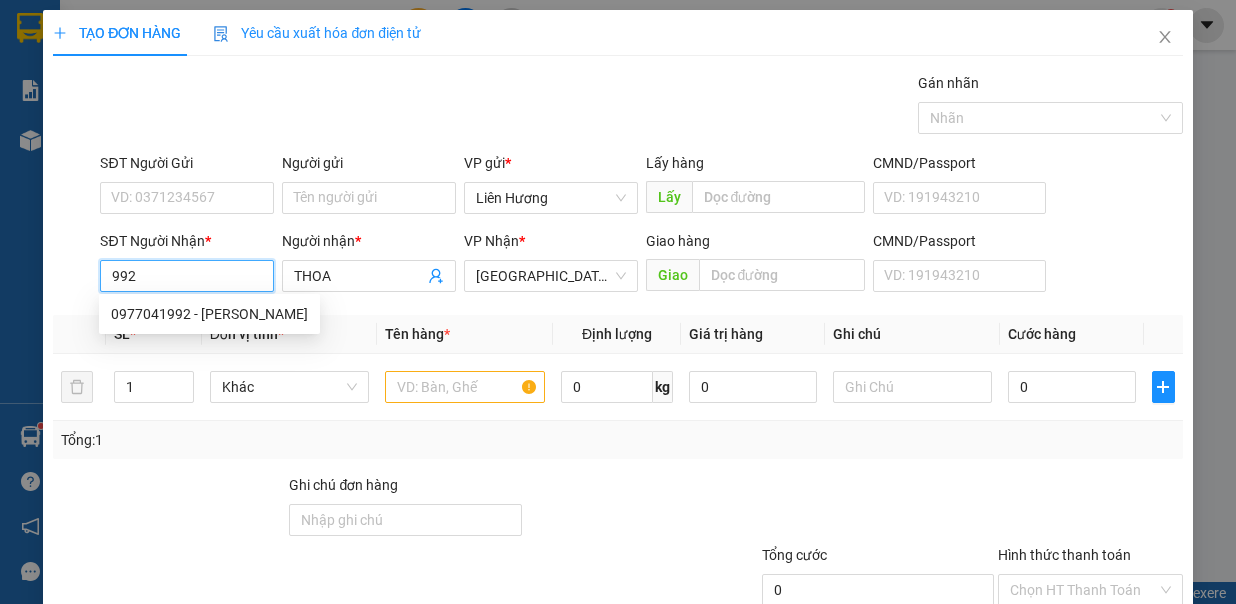 type on "0977041992" 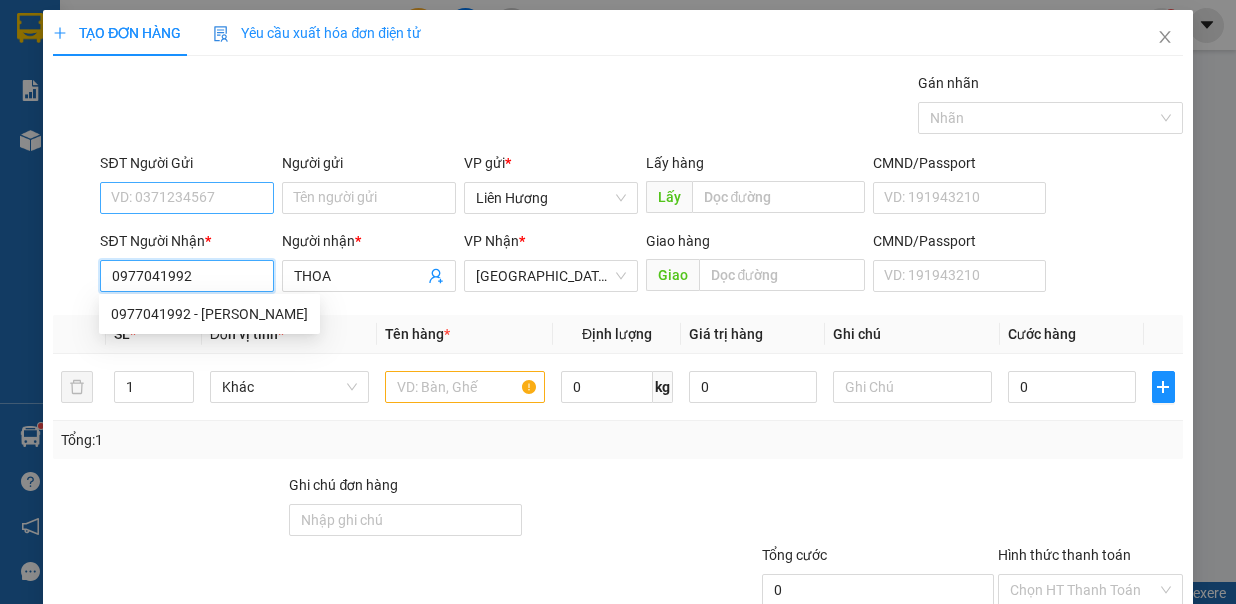 type on "0977041992" 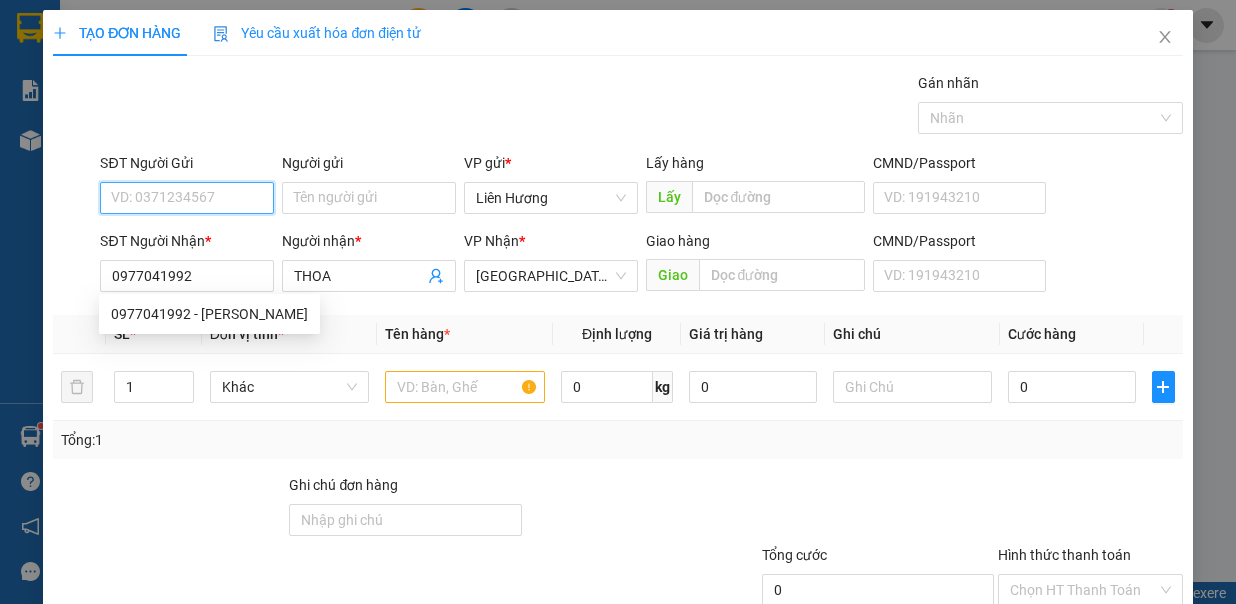 click on "SĐT Người Gửi" at bounding box center [187, 198] 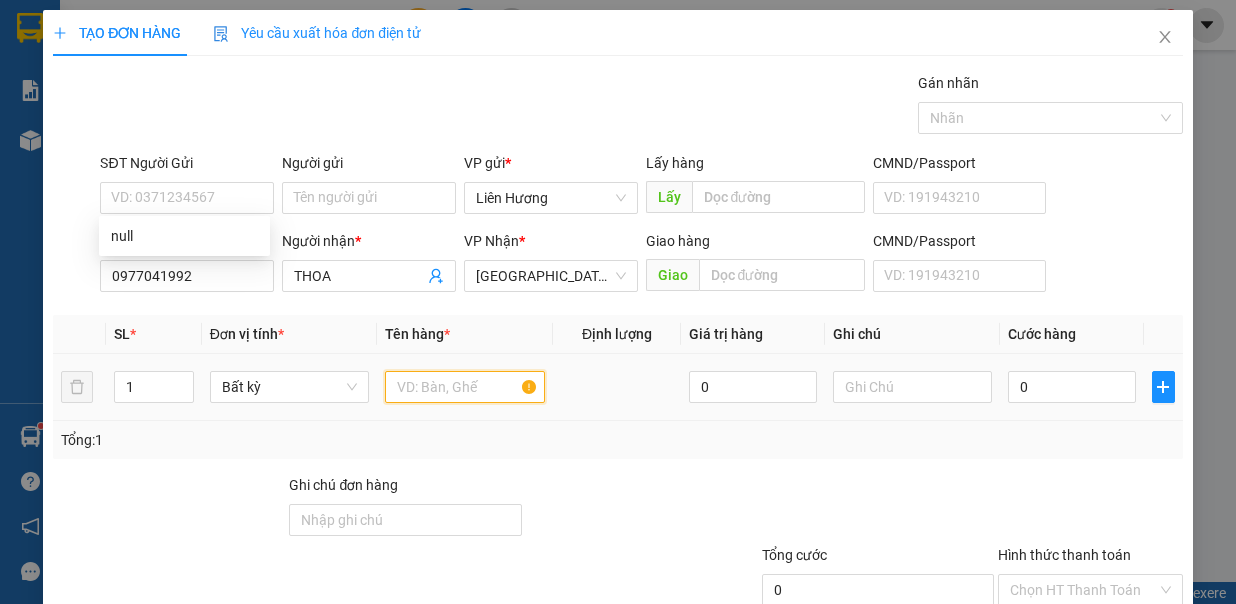 click at bounding box center [465, 387] 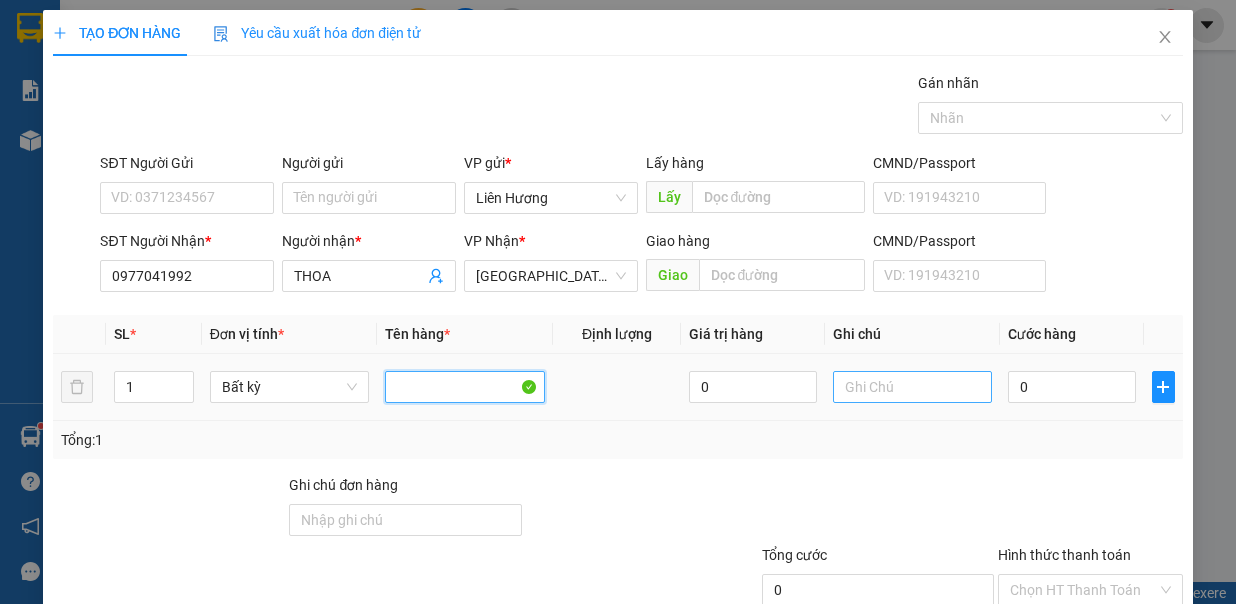 type 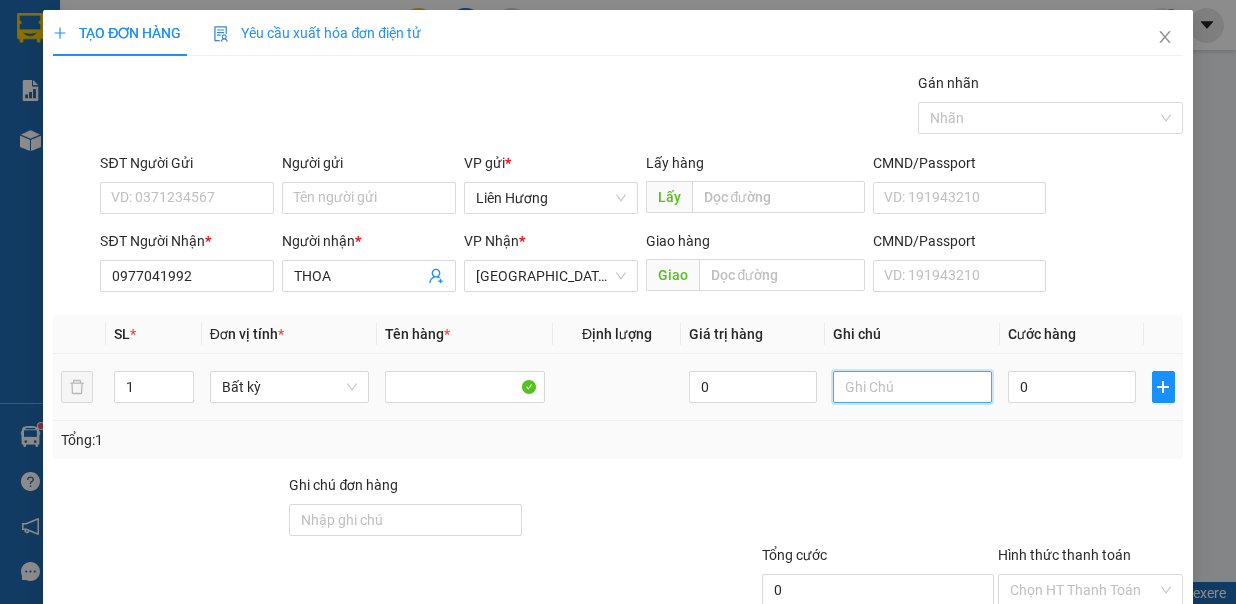 click at bounding box center (913, 387) 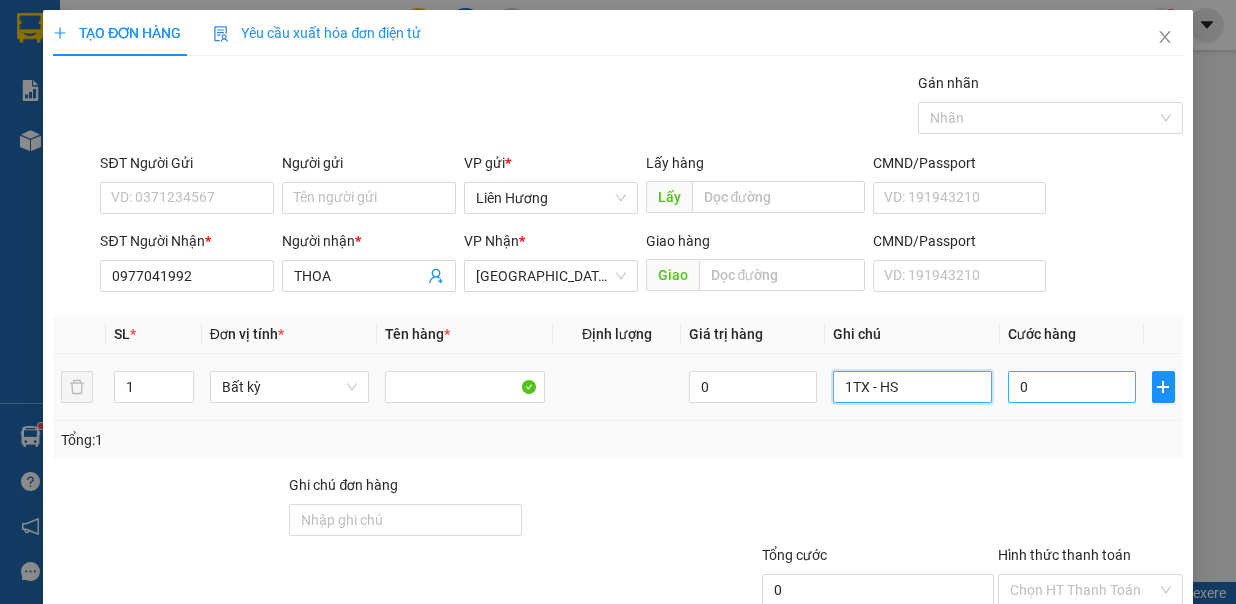 type on "1TX - HS" 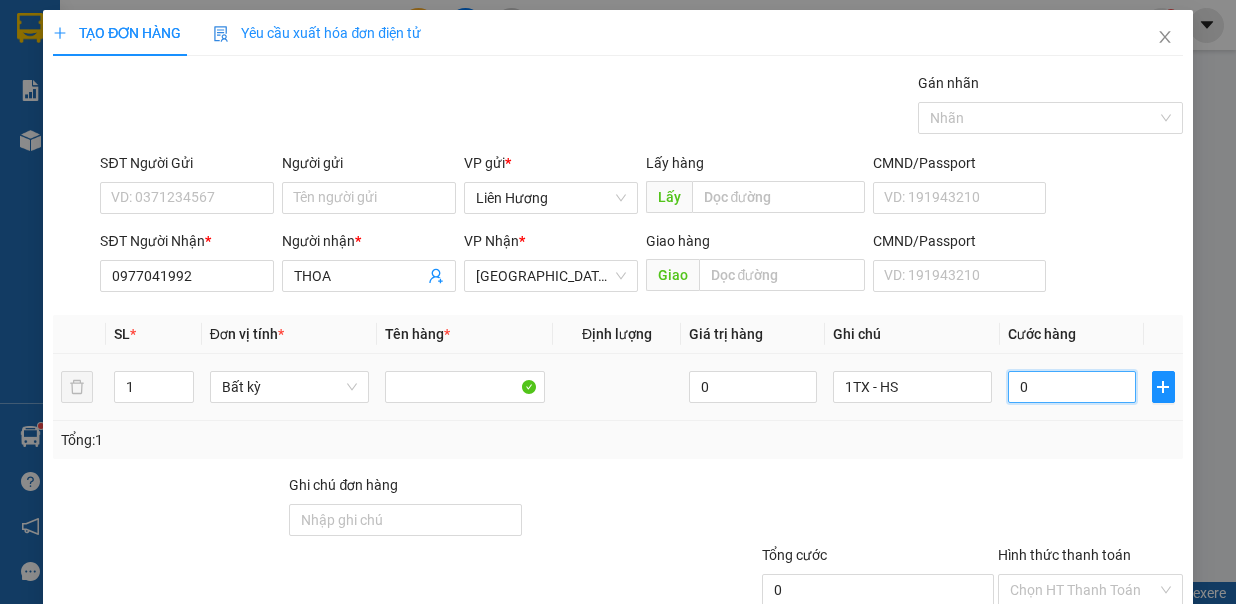 click on "0" at bounding box center (1072, 387) 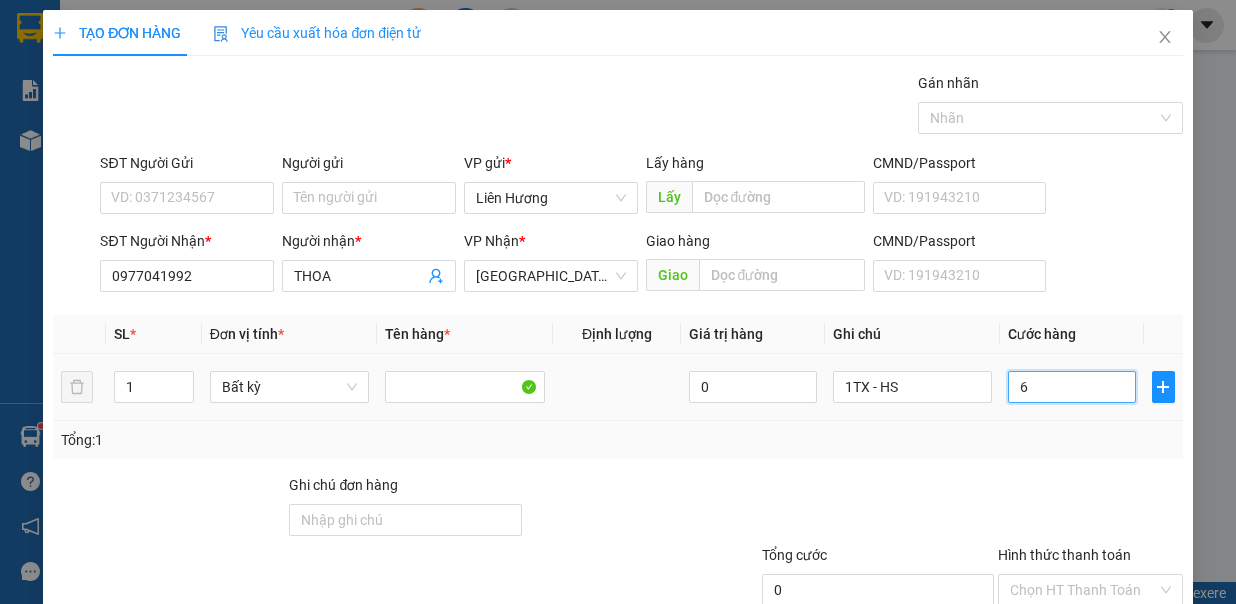 type on "6" 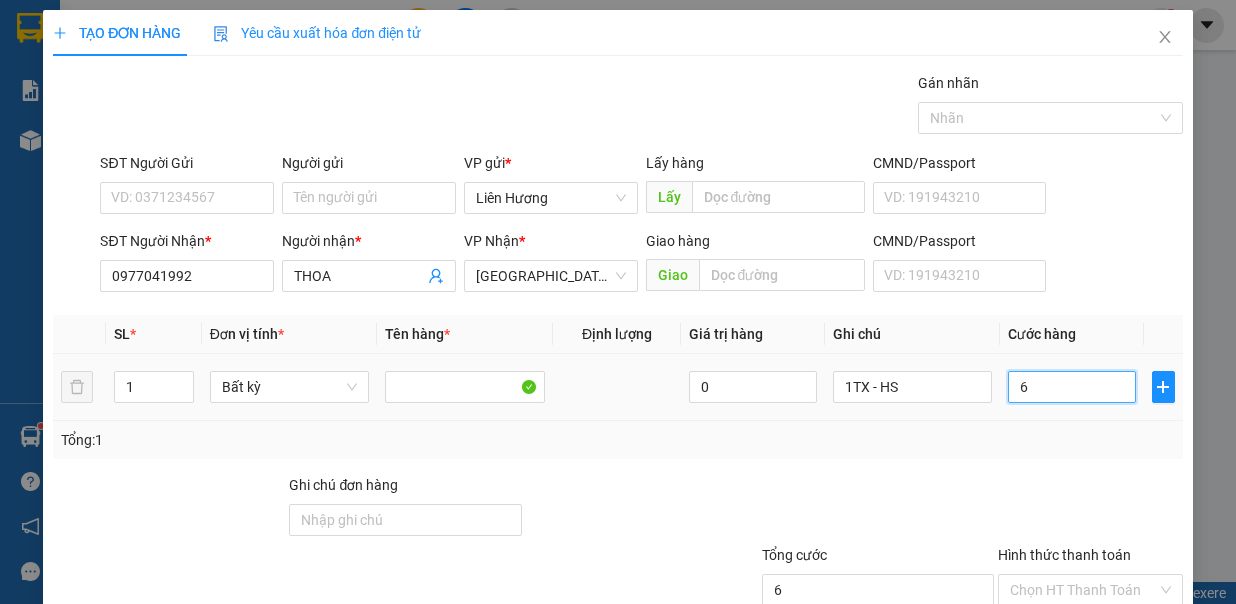 type on "6" 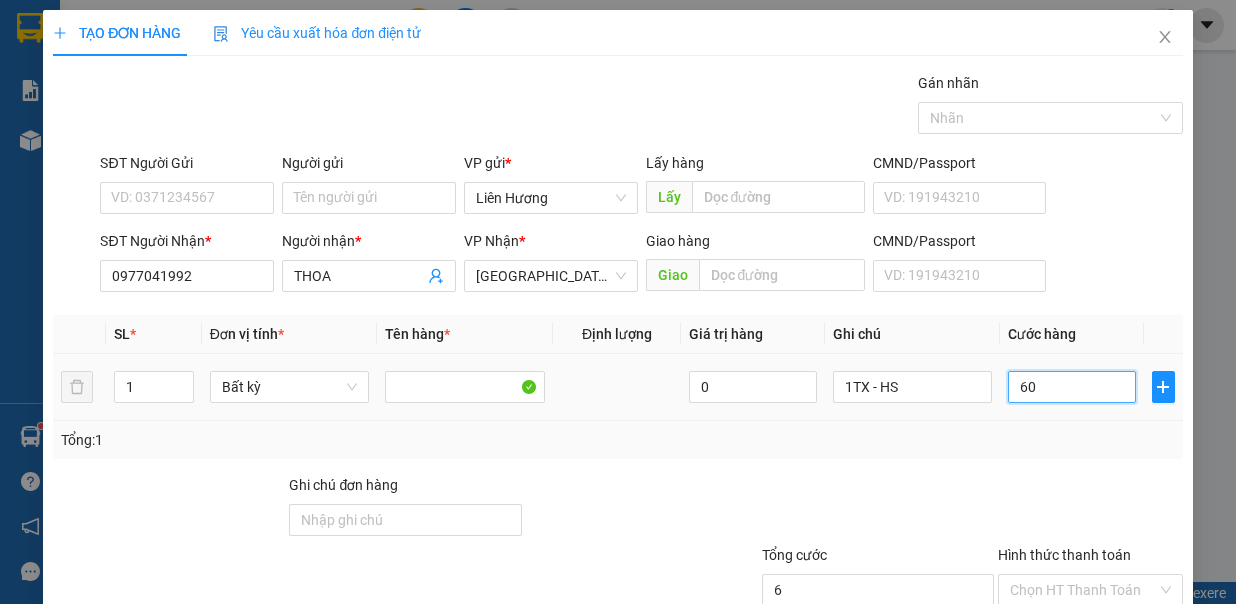 type on "60" 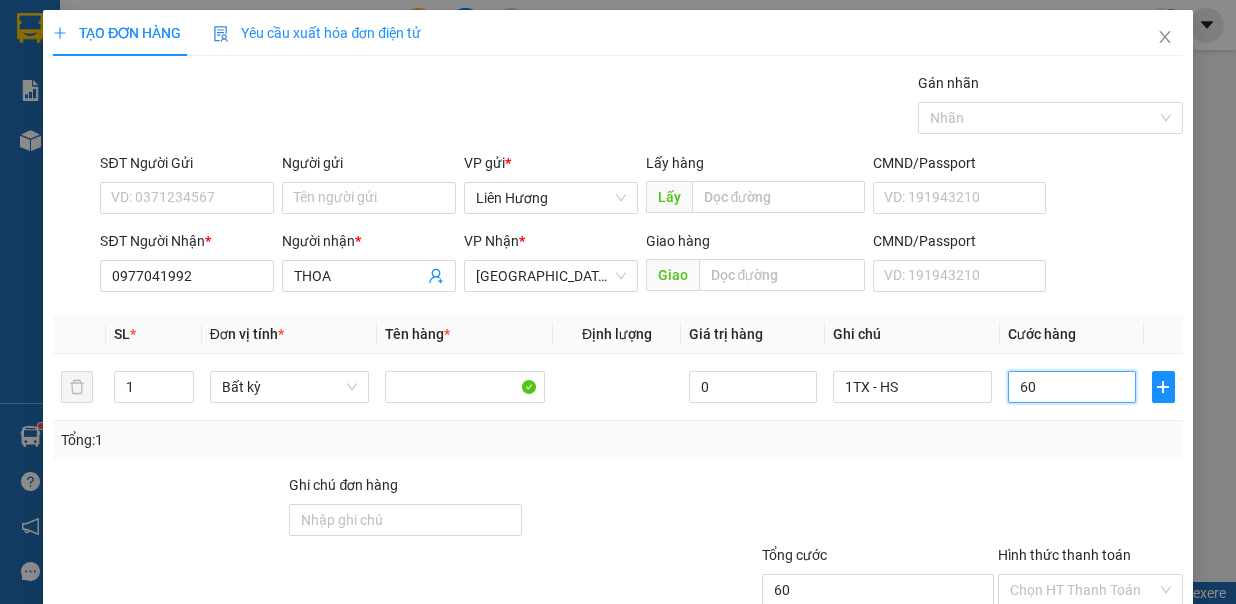 type on "60.000" 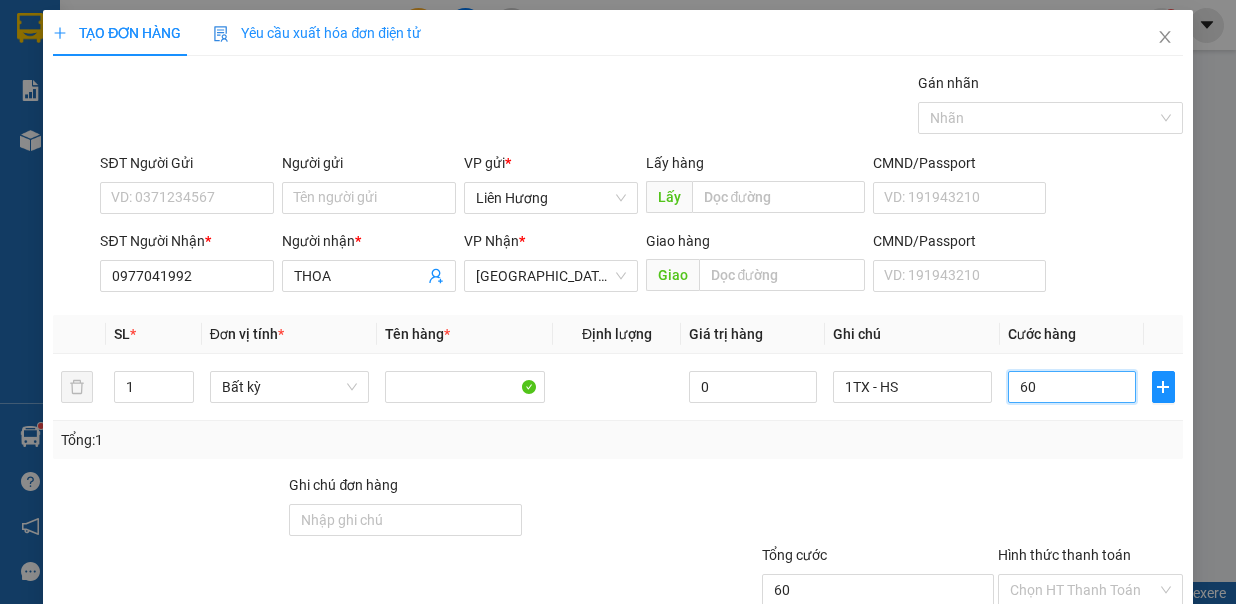 type on "60.000" 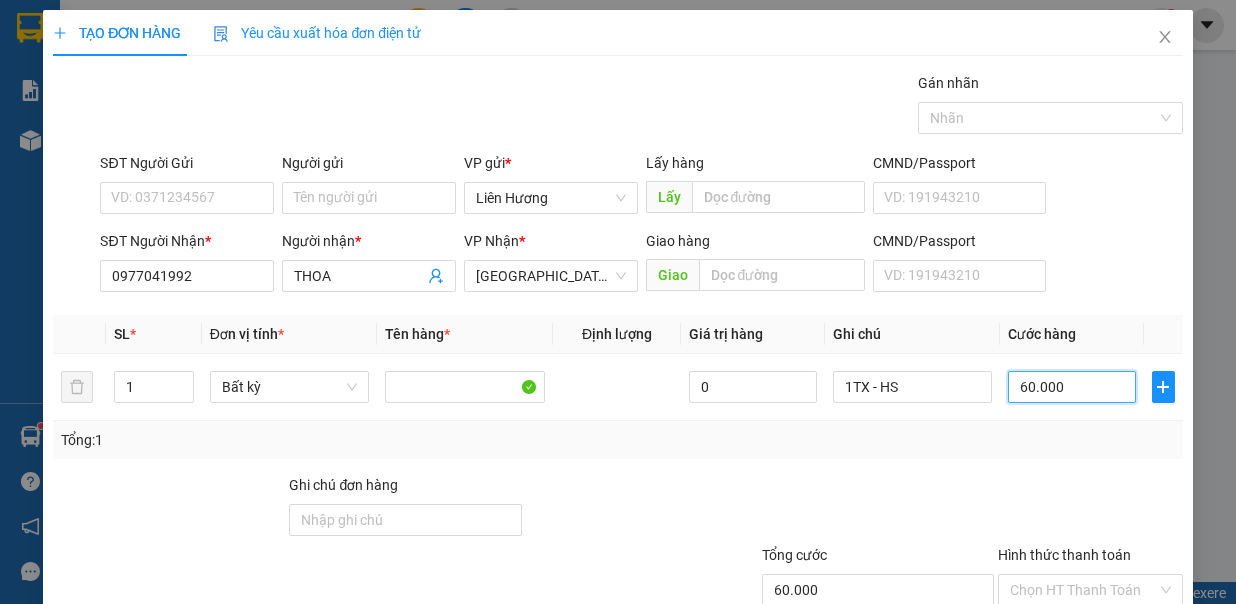 scroll, scrollTop: 133, scrollLeft: 0, axis: vertical 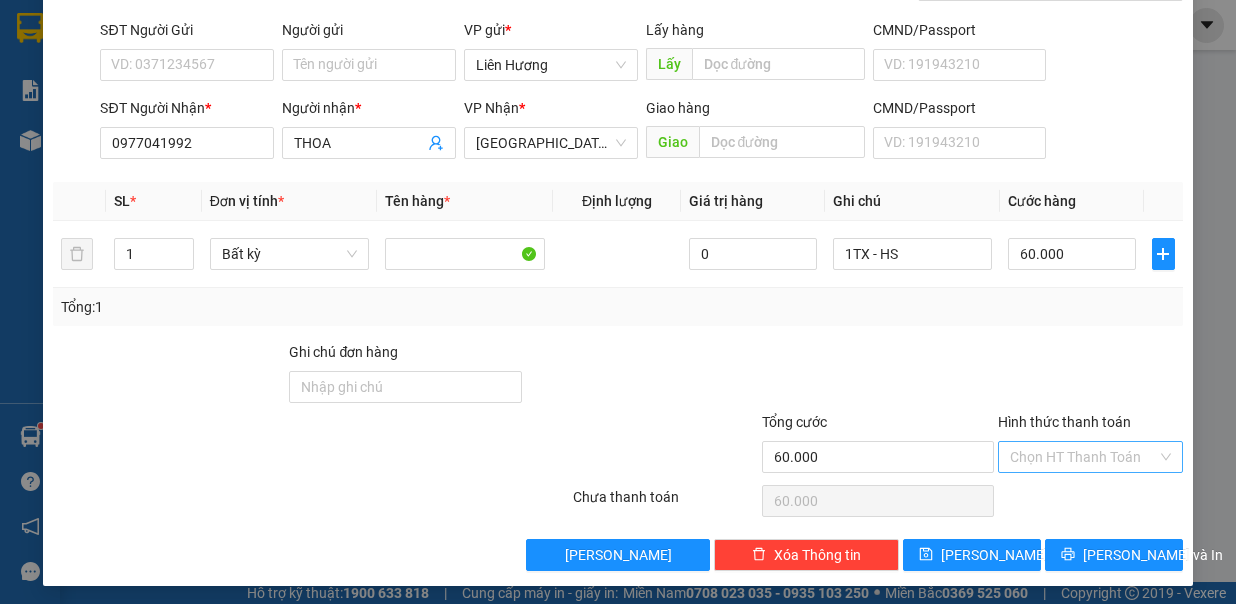 click on "Hình thức thanh toán" at bounding box center [1083, 457] 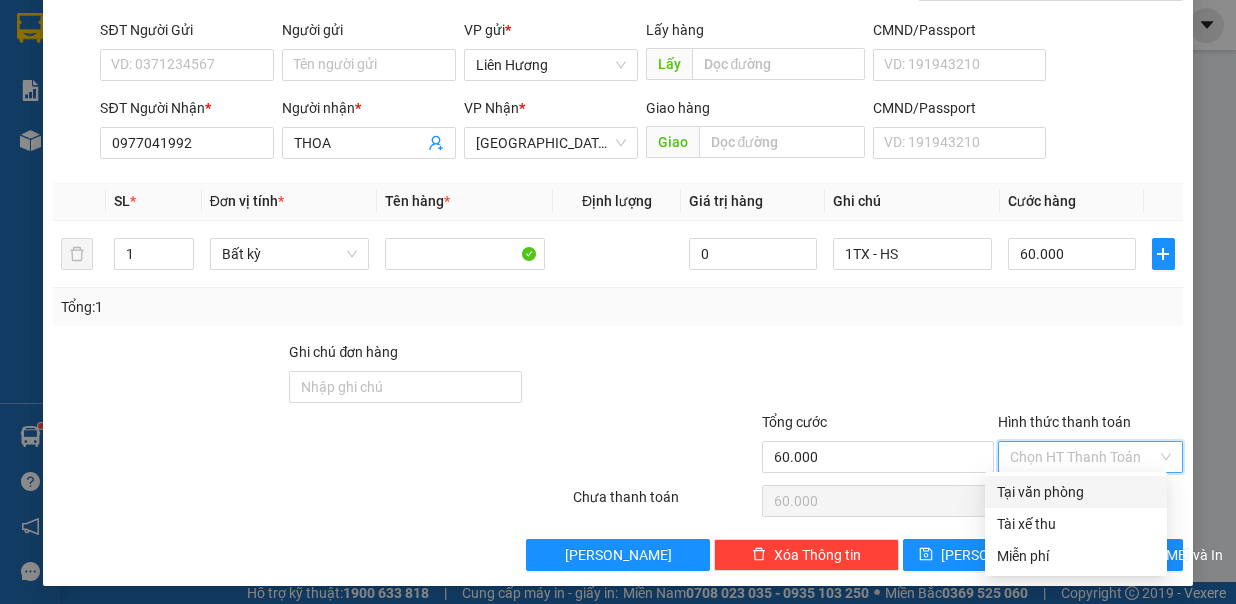 drag, startPoint x: 1059, startPoint y: 484, endPoint x: 1057, endPoint y: 530, distance: 46.043457 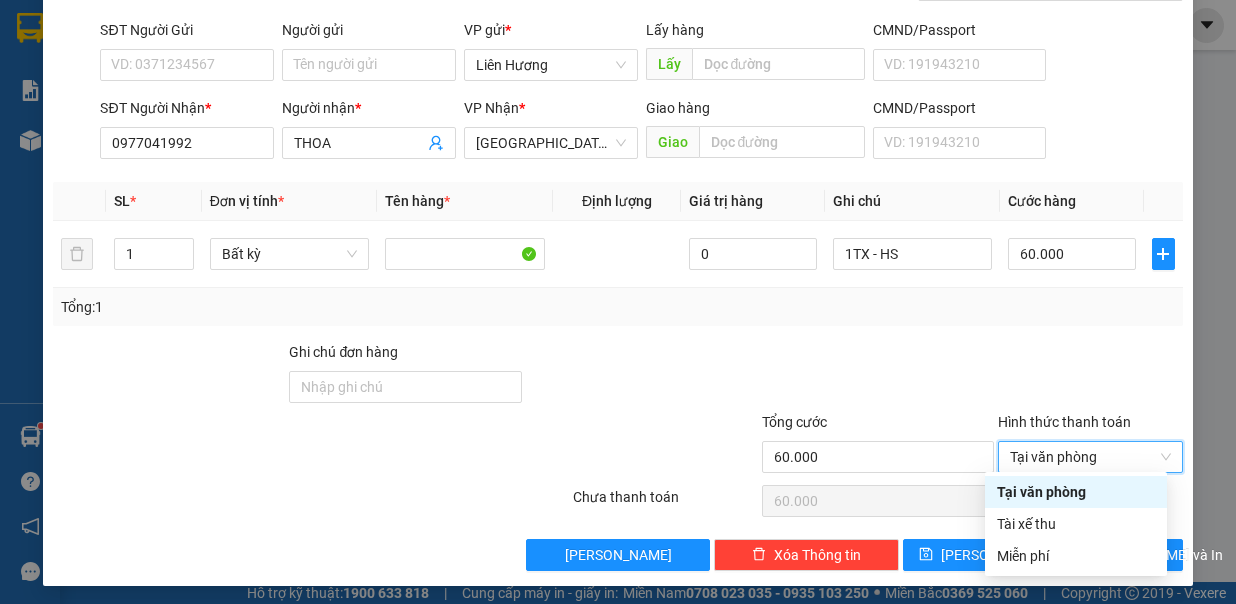 type on "0" 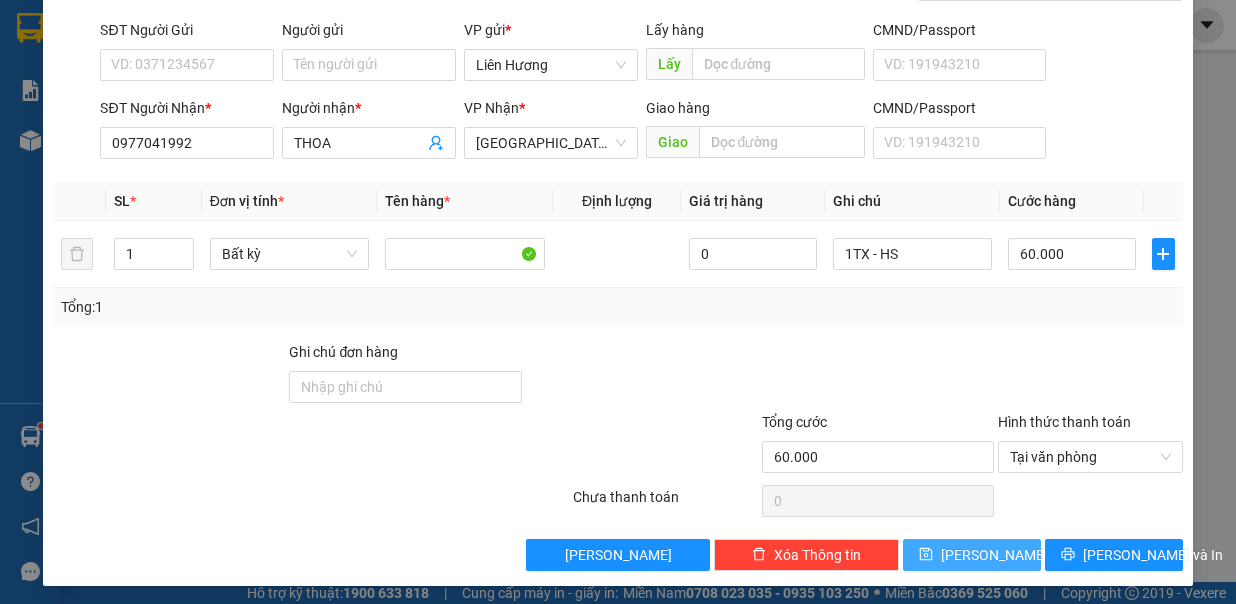 click 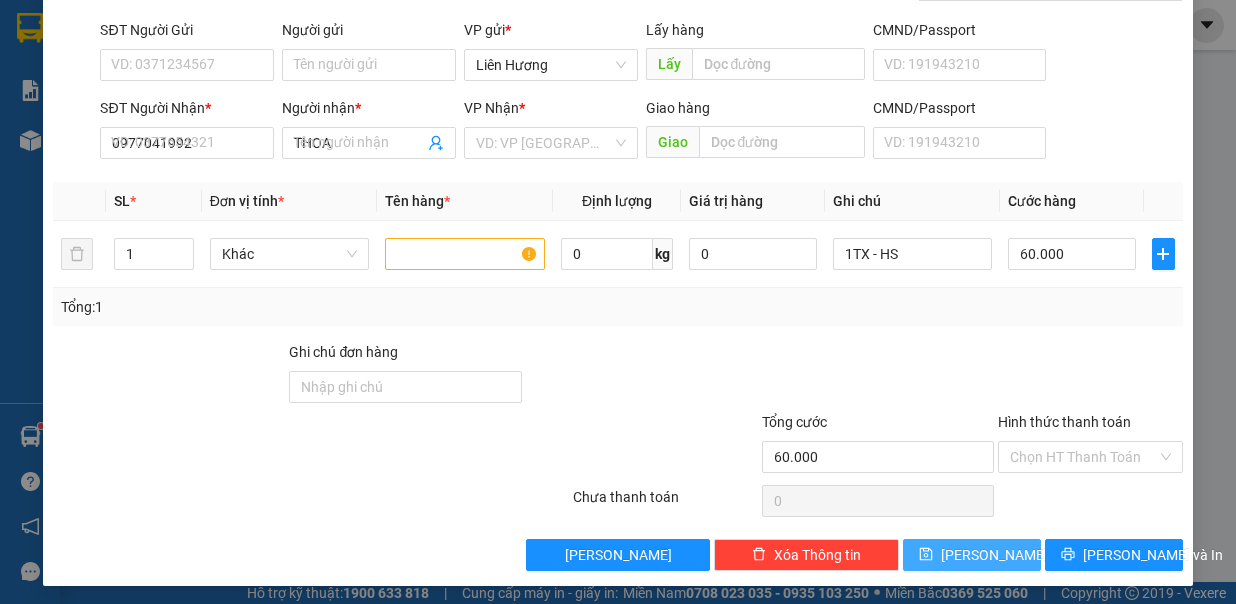type 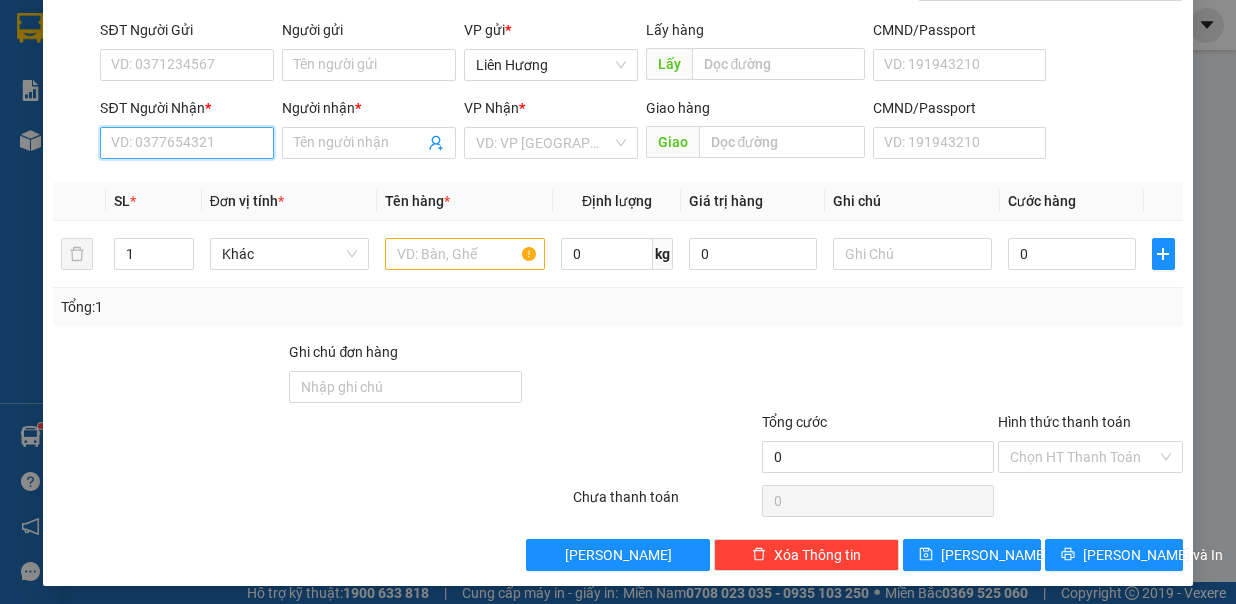 click on "SĐT Người Nhận  *" at bounding box center (187, 143) 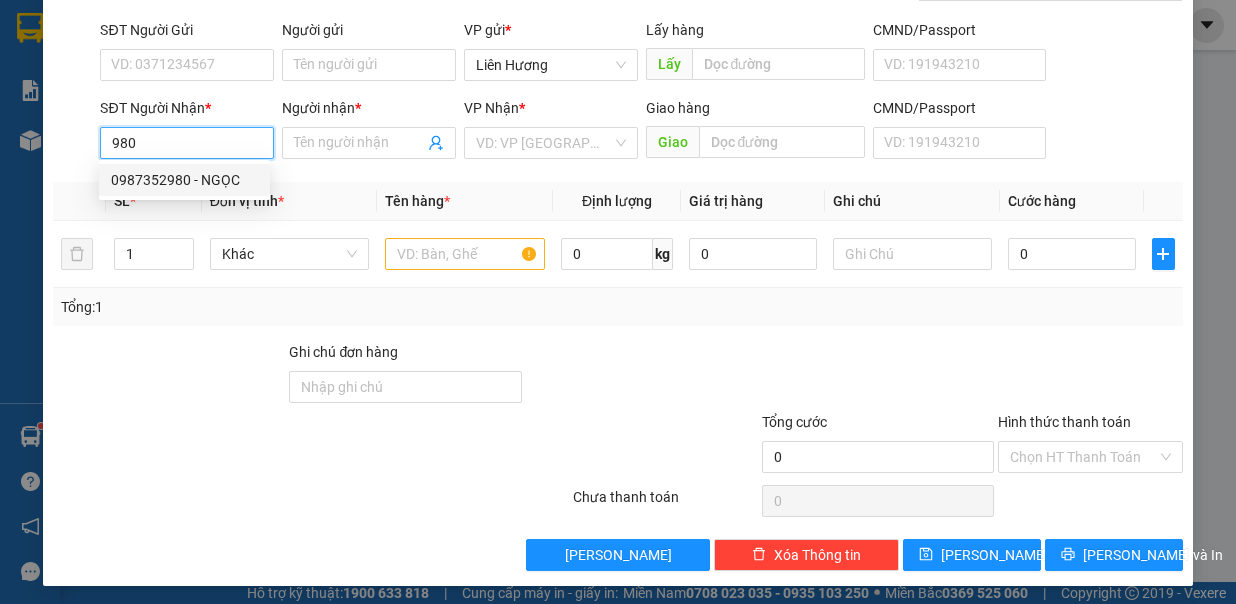 drag, startPoint x: 178, startPoint y: 180, endPoint x: 499, endPoint y: 260, distance: 330.8187 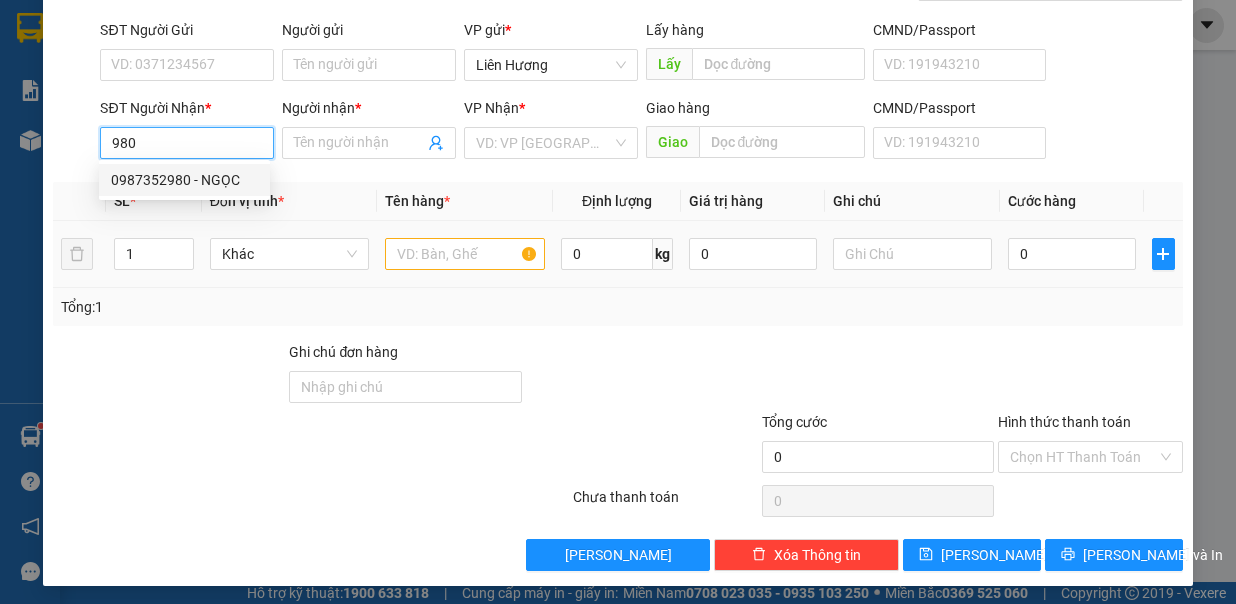 click on "0987352980 - NGỌC" at bounding box center [184, 180] 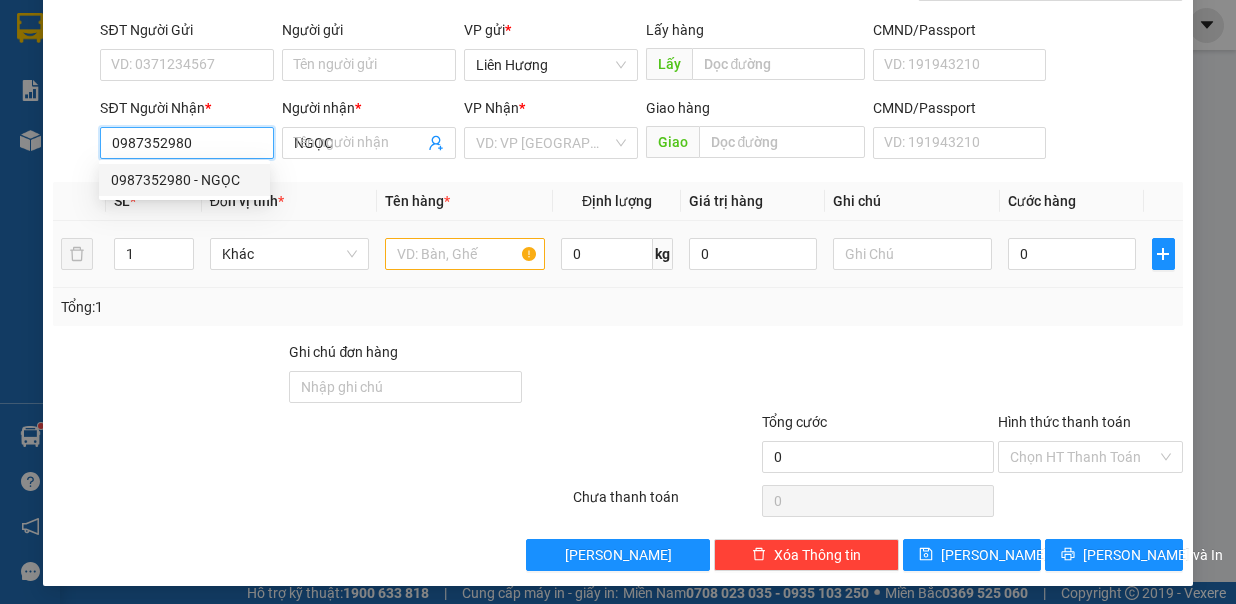 type on "0987352980" 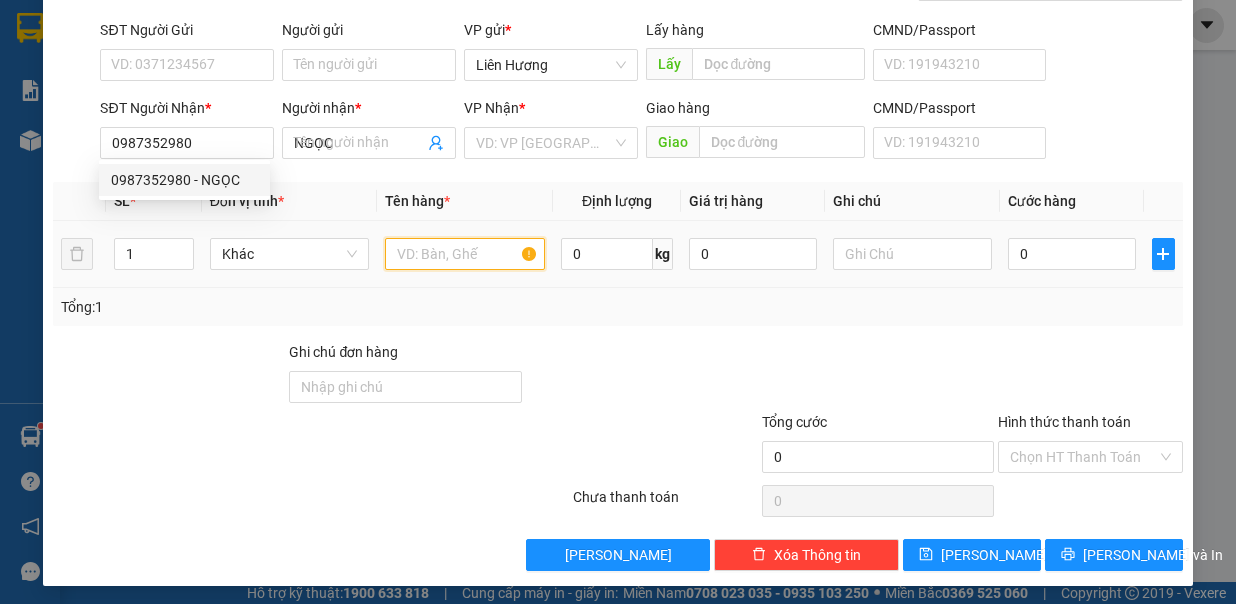 click at bounding box center [465, 254] 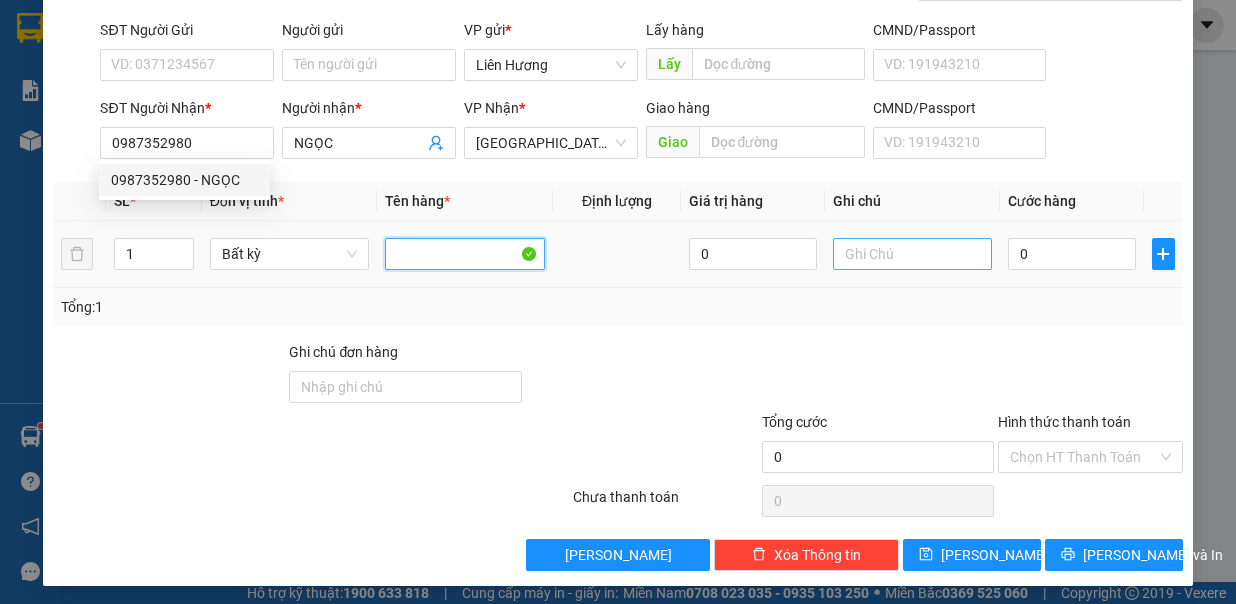 type 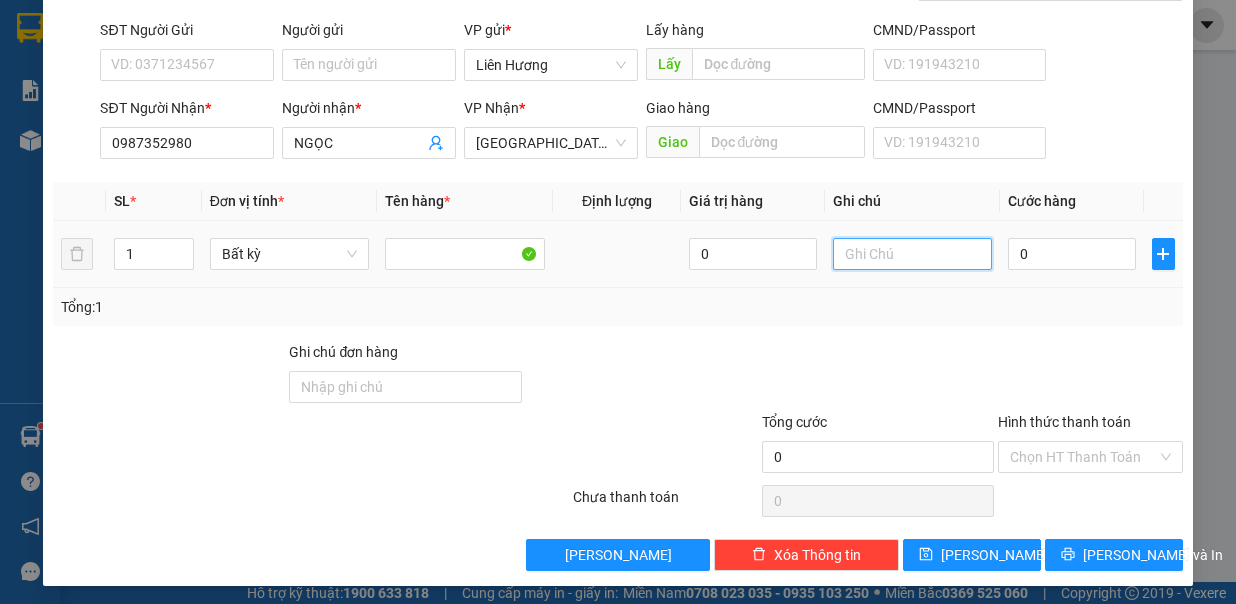 click at bounding box center [913, 254] 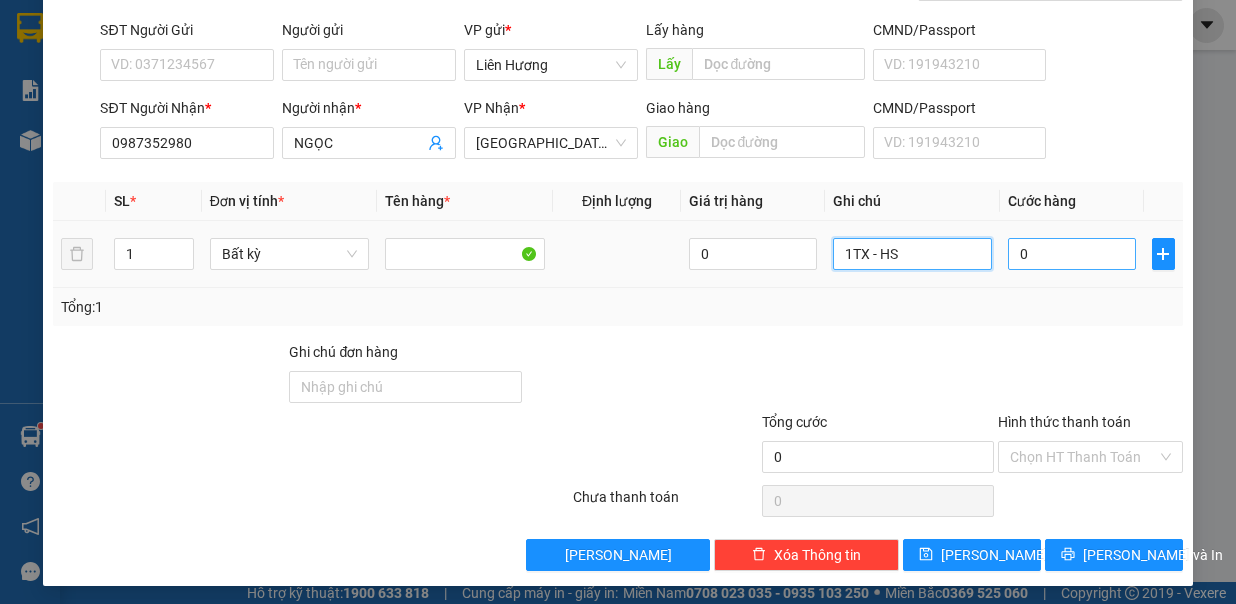 type on "1TX - HS" 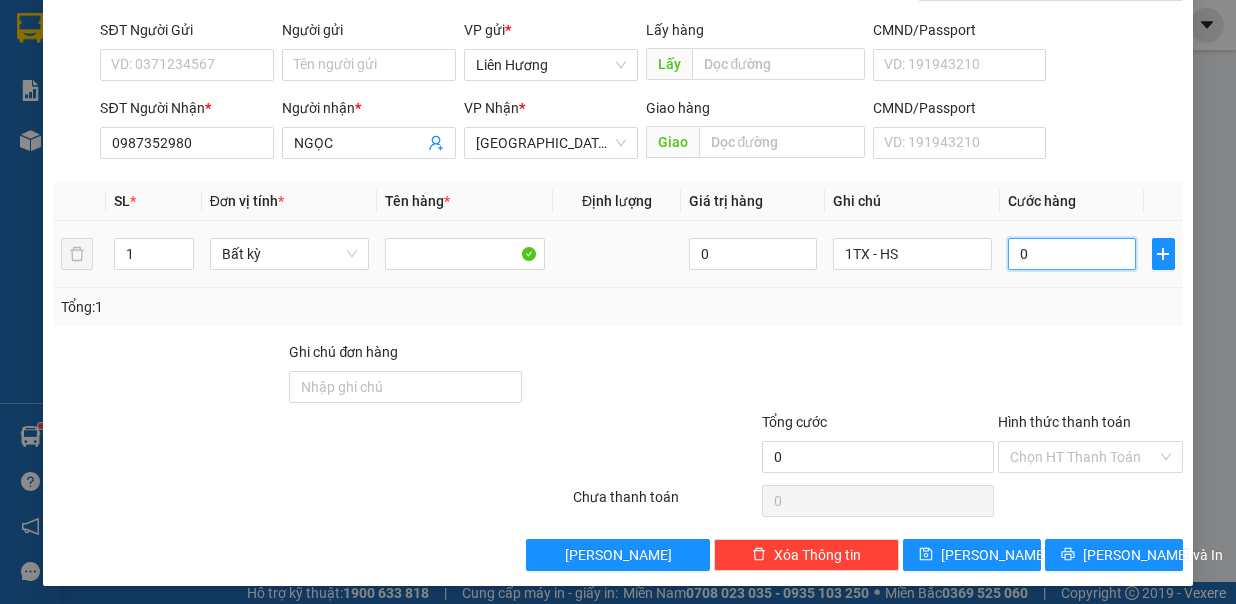click on "0" at bounding box center [1072, 254] 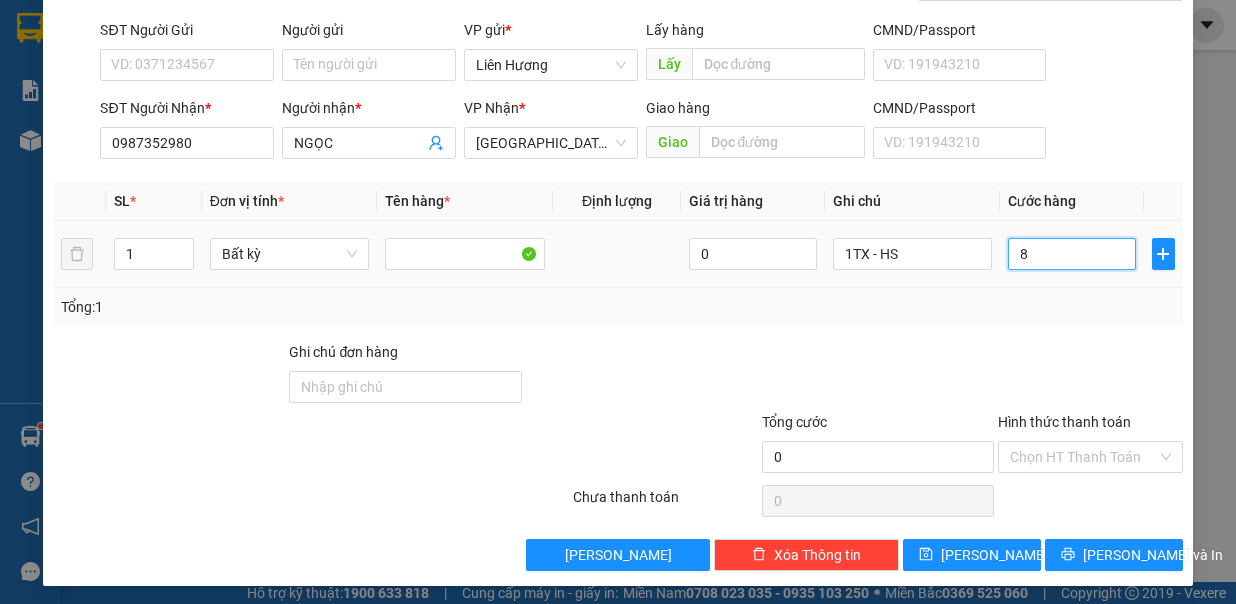 type on "8" 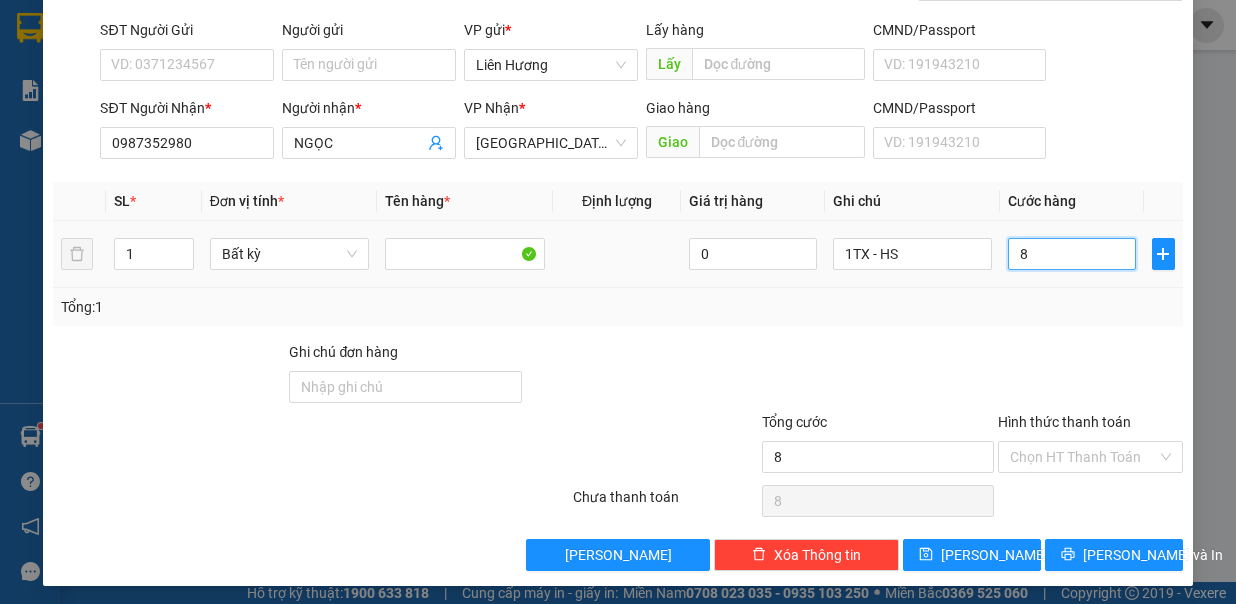 type on "80" 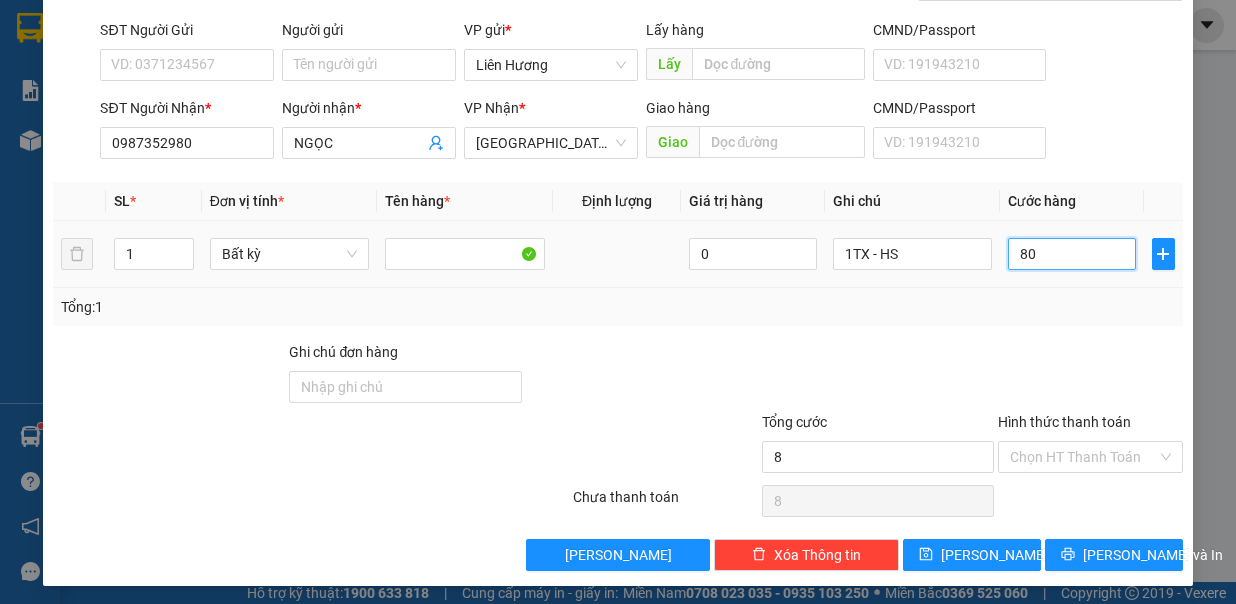 type on "80" 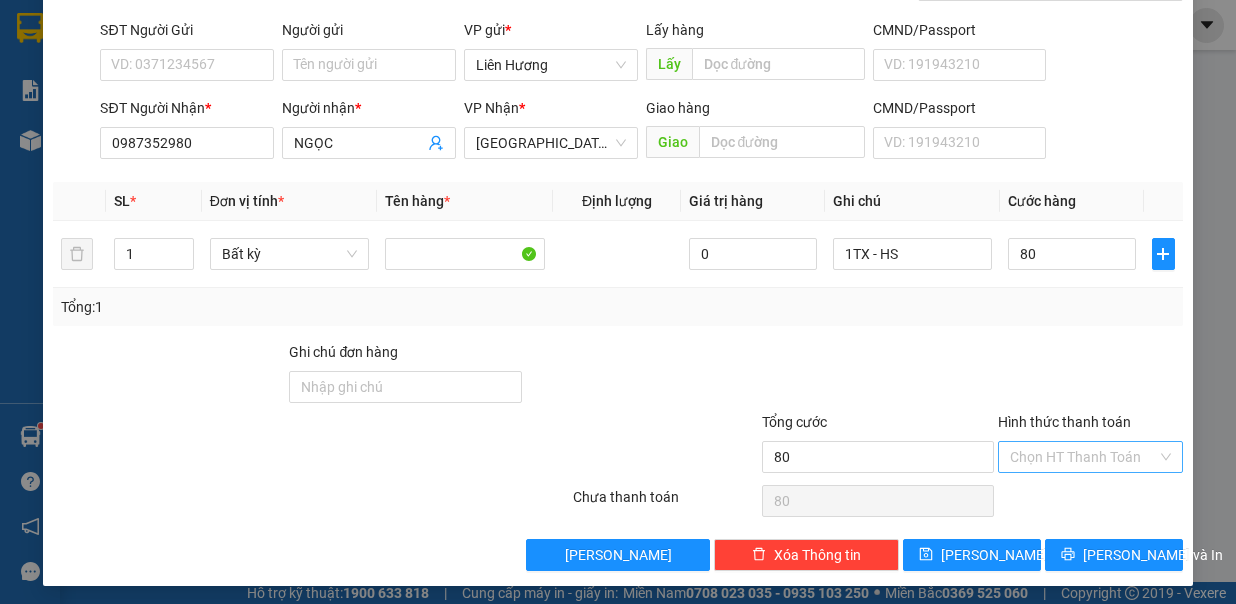 click on "Hình thức thanh toán" at bounding box center (1083, 457) 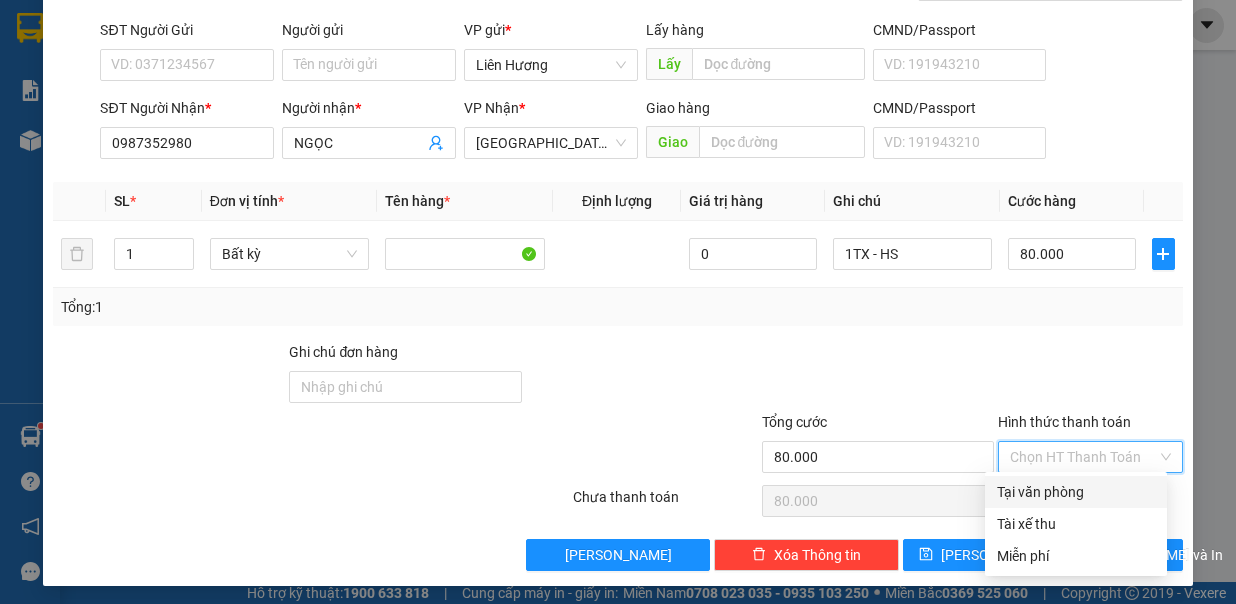 click on "Tại văn phòng" at bounding box center [1076, 492] 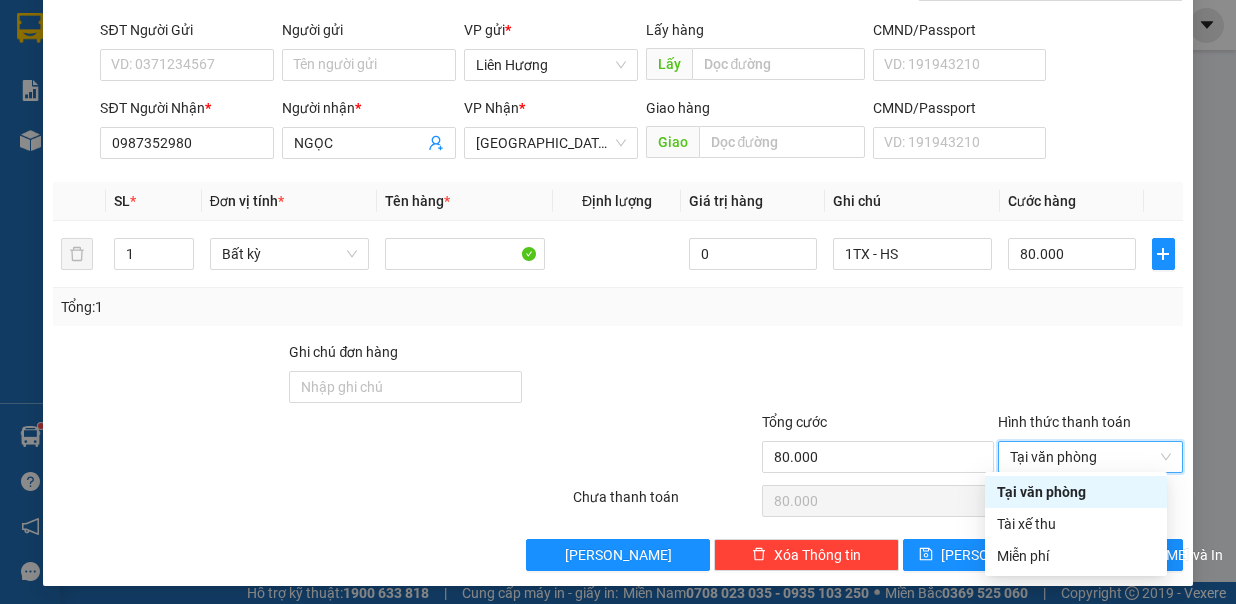 type on "0" 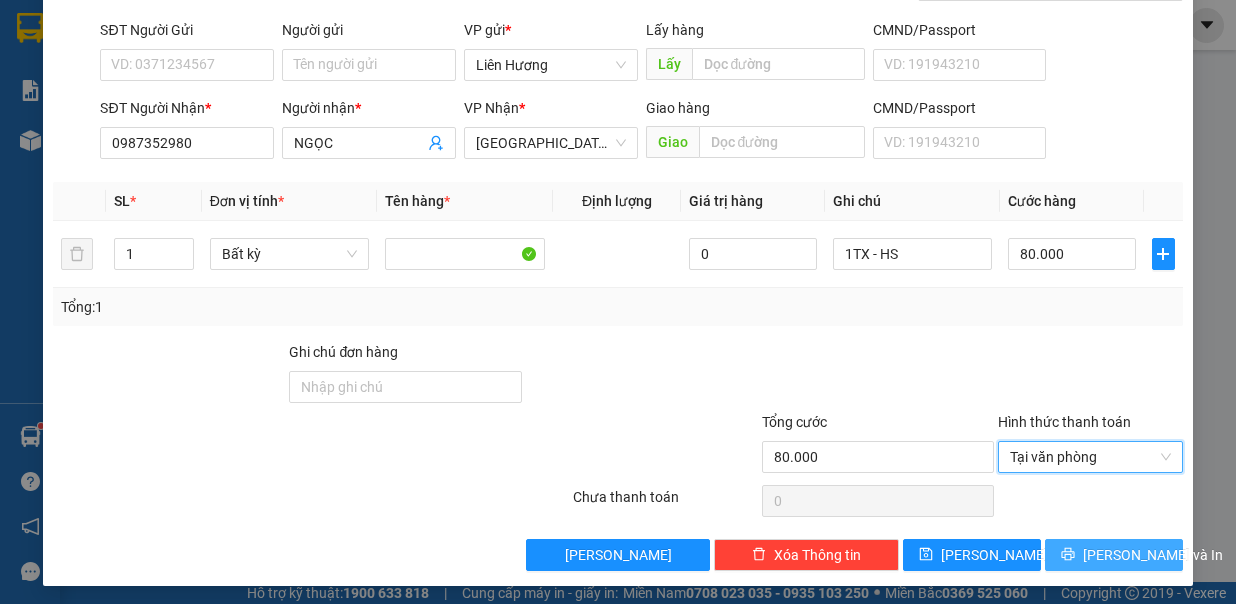 click on "Lưu và In" at bounding box center [1153, 555] 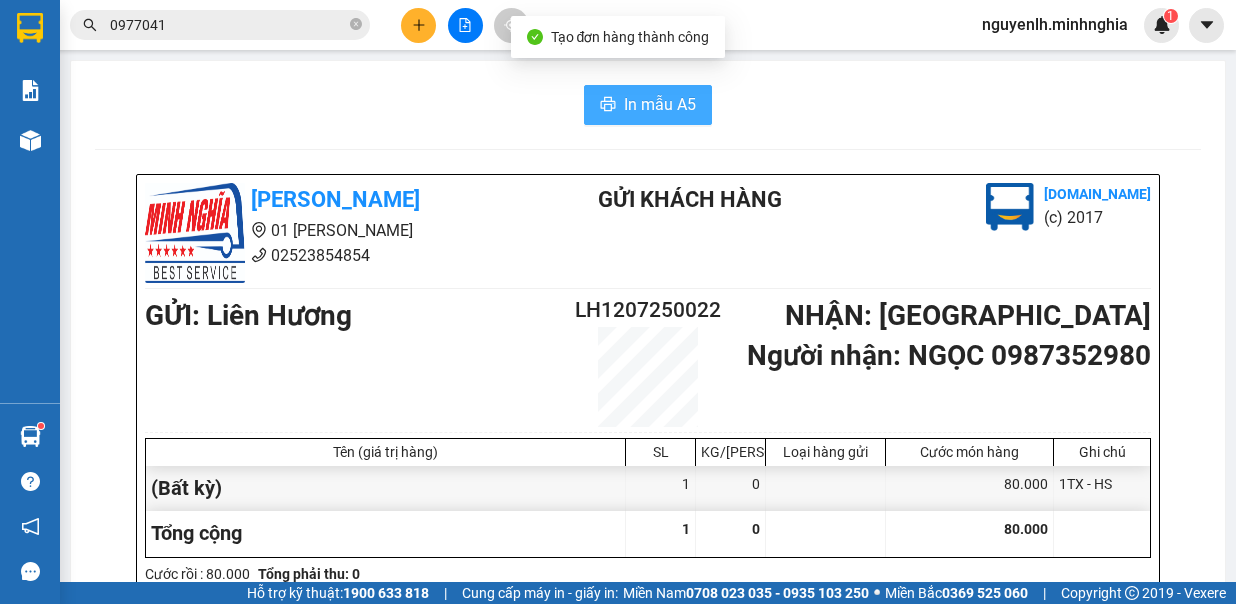click on "In mẫu A5" at bounding box center (660, 104) 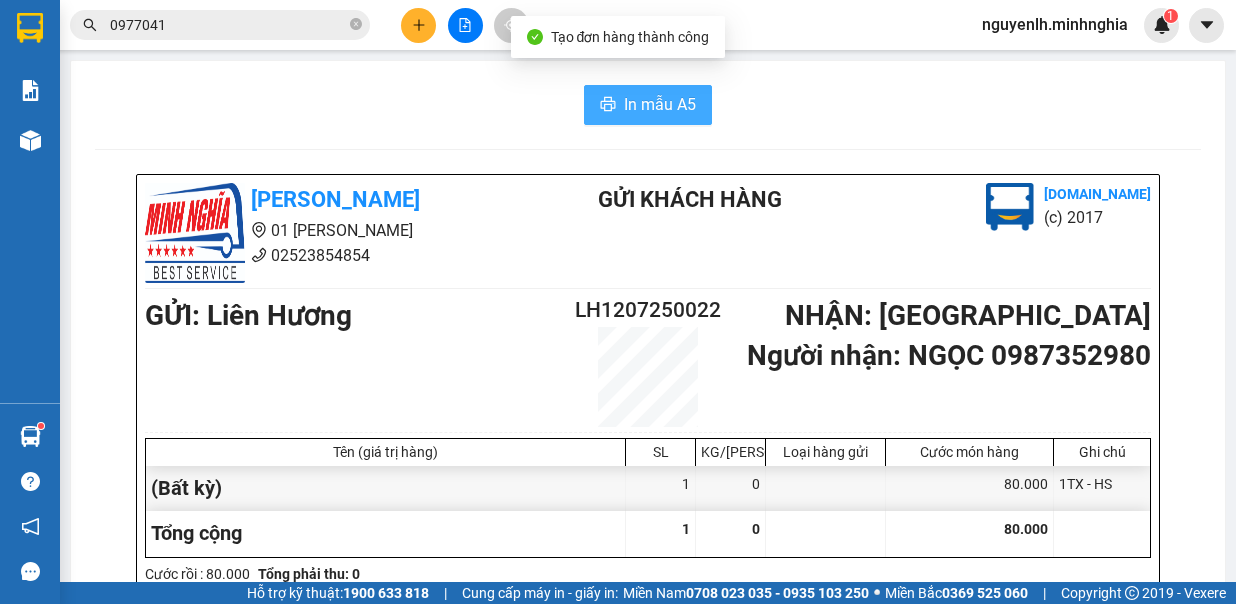 scroll, scrollTop: 0, scrollLeft: 0, axis: both 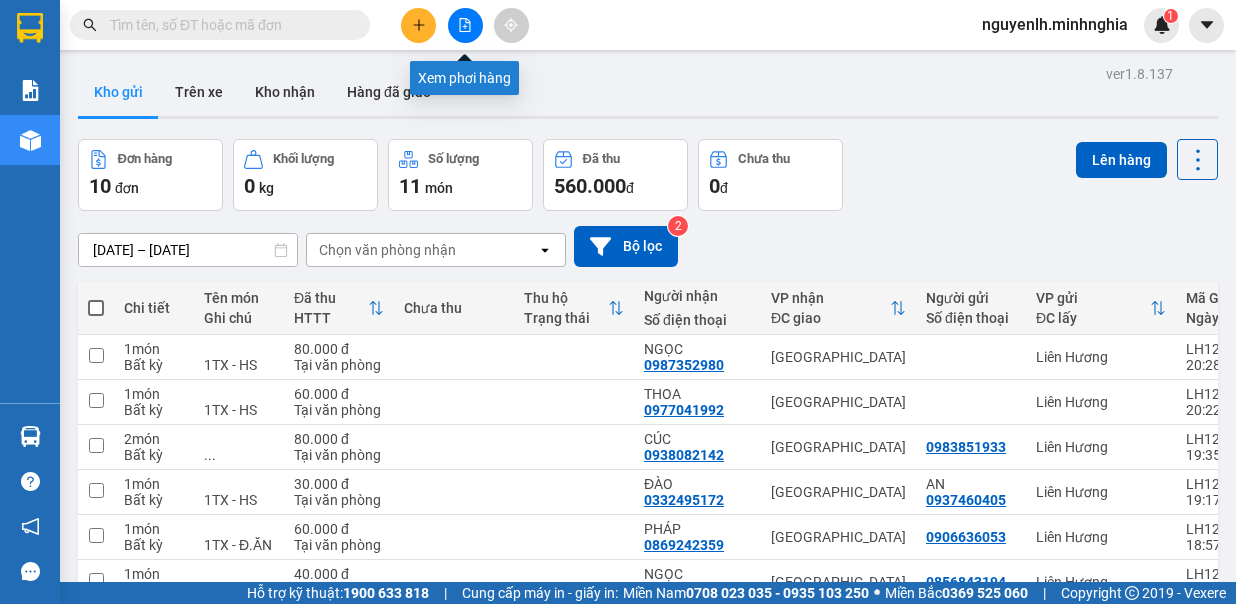 click 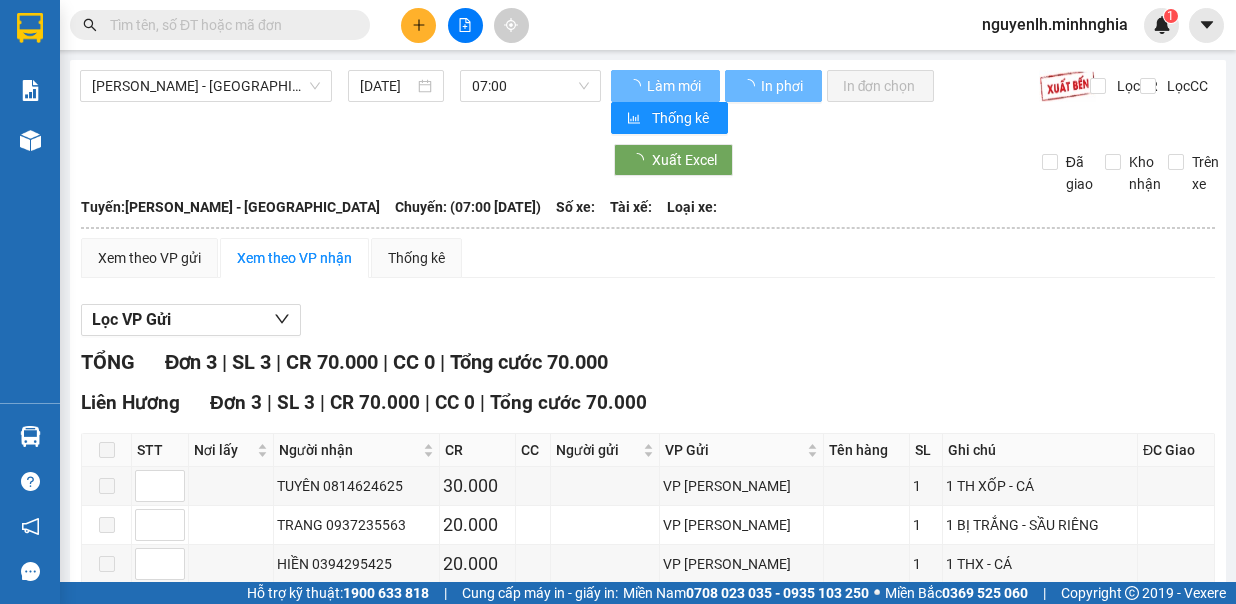 click on "[PERSON_NAME] - [GEOGRAPHIC_DATA]" at bounding box center [206, 86] 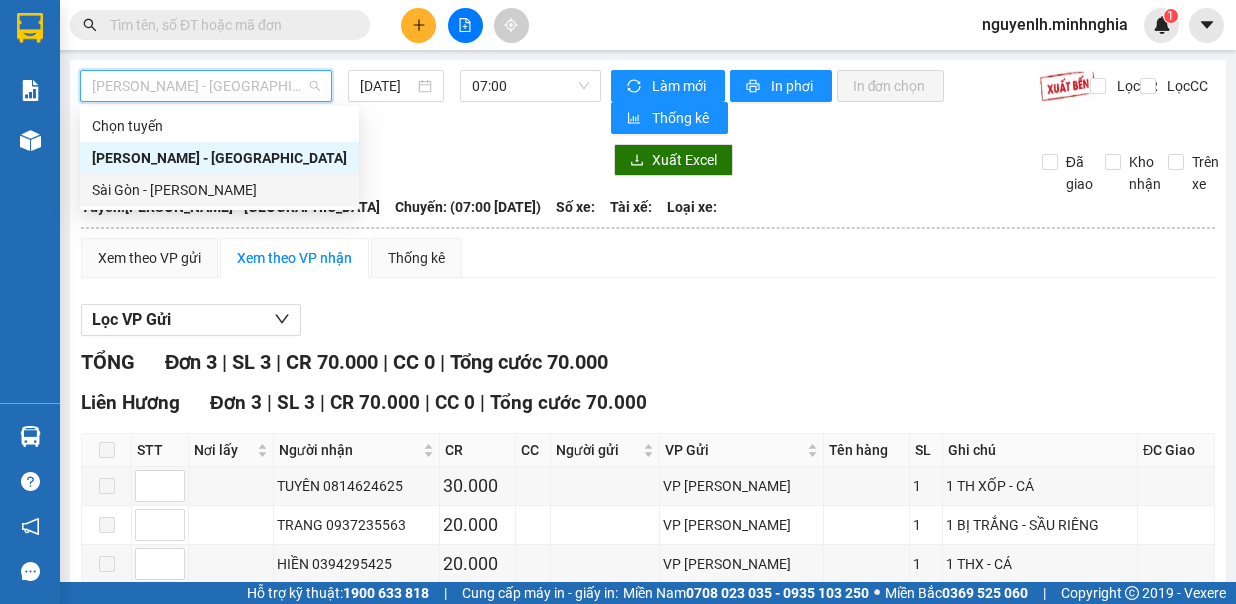 drag, startPoint x: 262, startPoint y: 193, endPoint x: 322, endPoint y: 176, distance: 62.361847 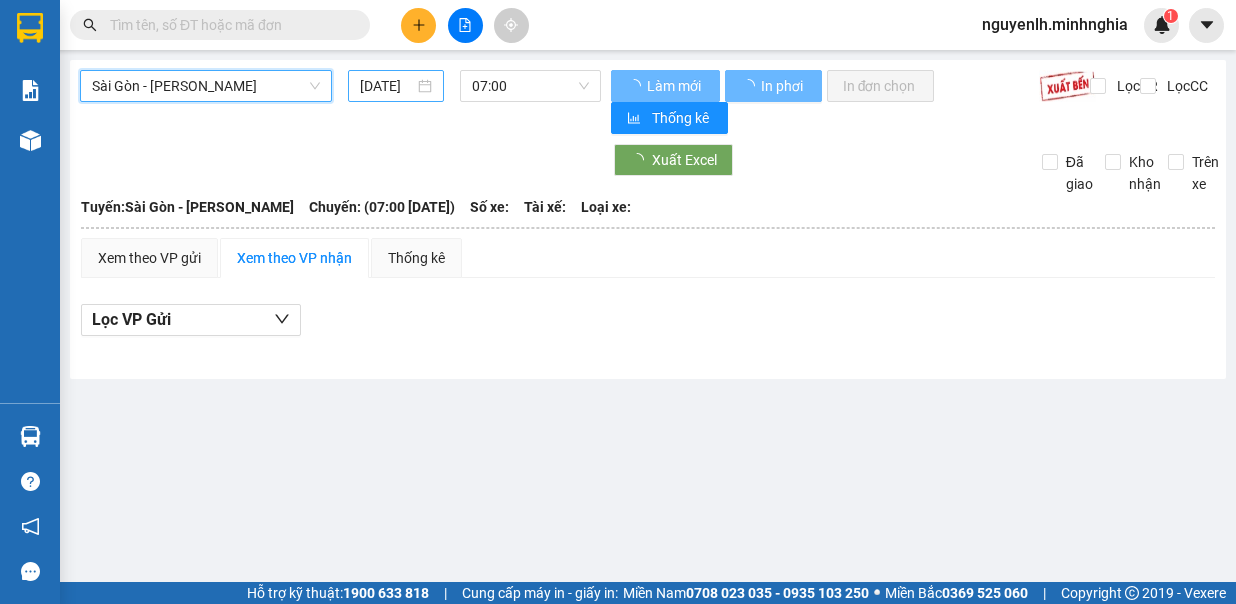 click on "[DATE]" at bounding box center (387, 86) 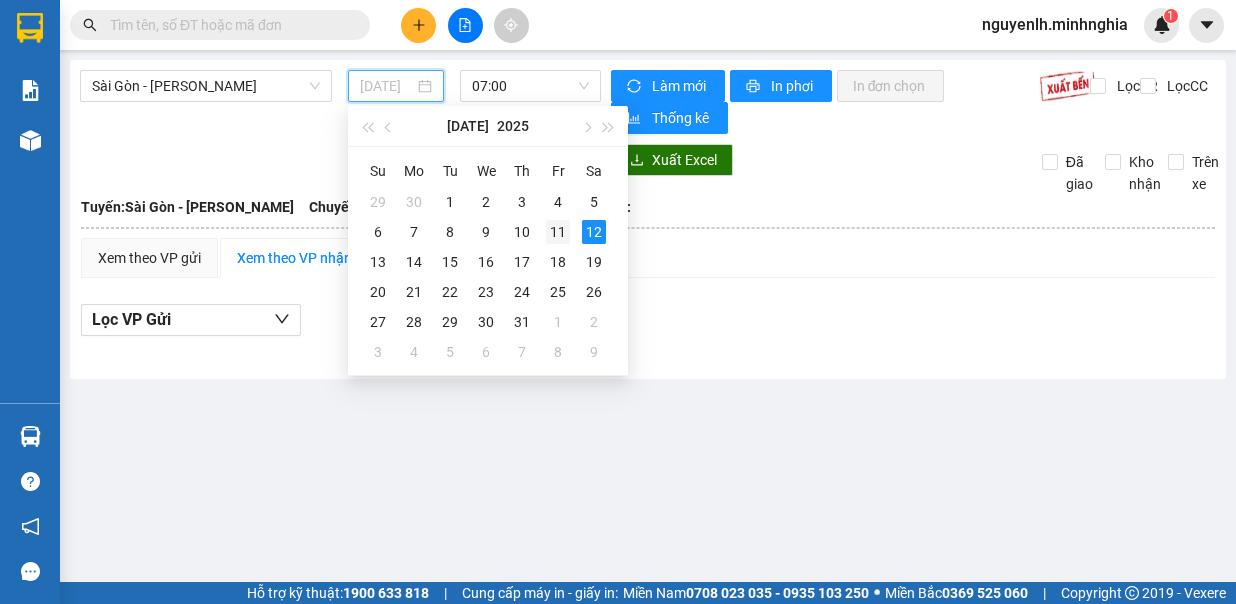 click on "11" at bounding box center (558, 232) 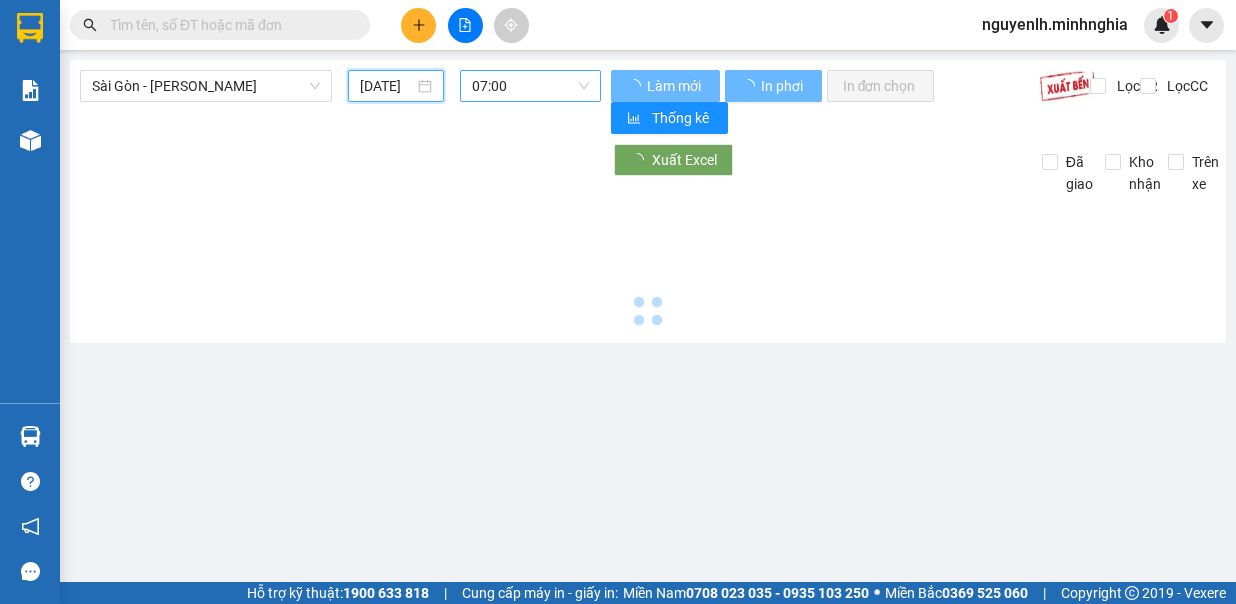 click on "07:00" at bounding box center (530, 86) 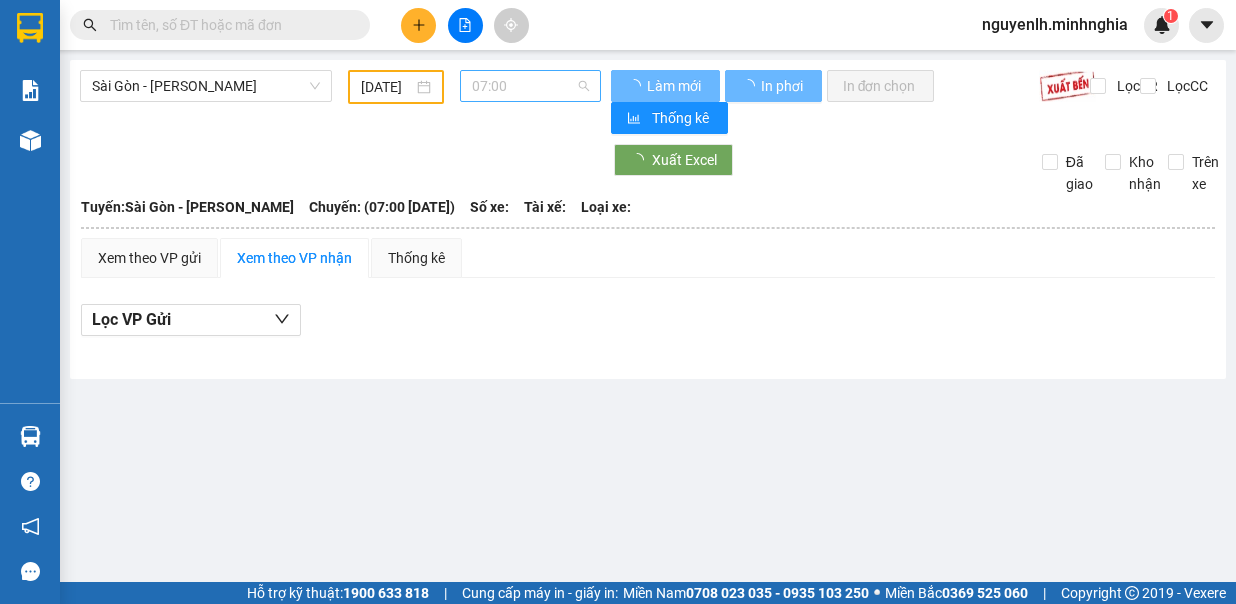 type on "[DATE]" 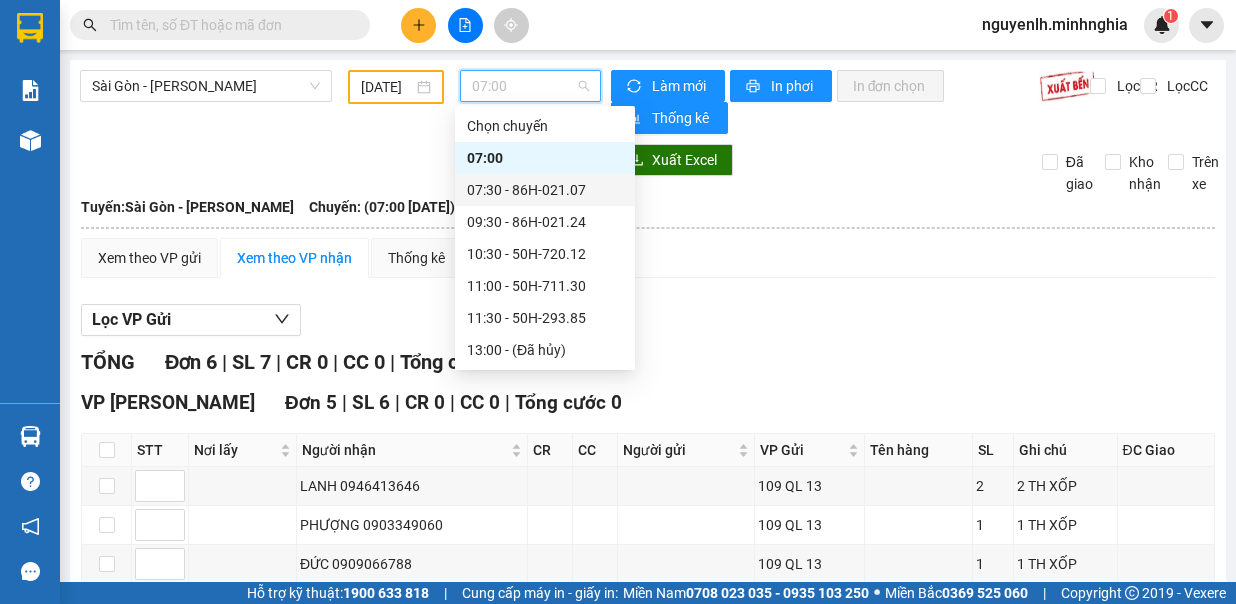 click on "07:30     - 86H-021.07" at bounding box center [545, 190] 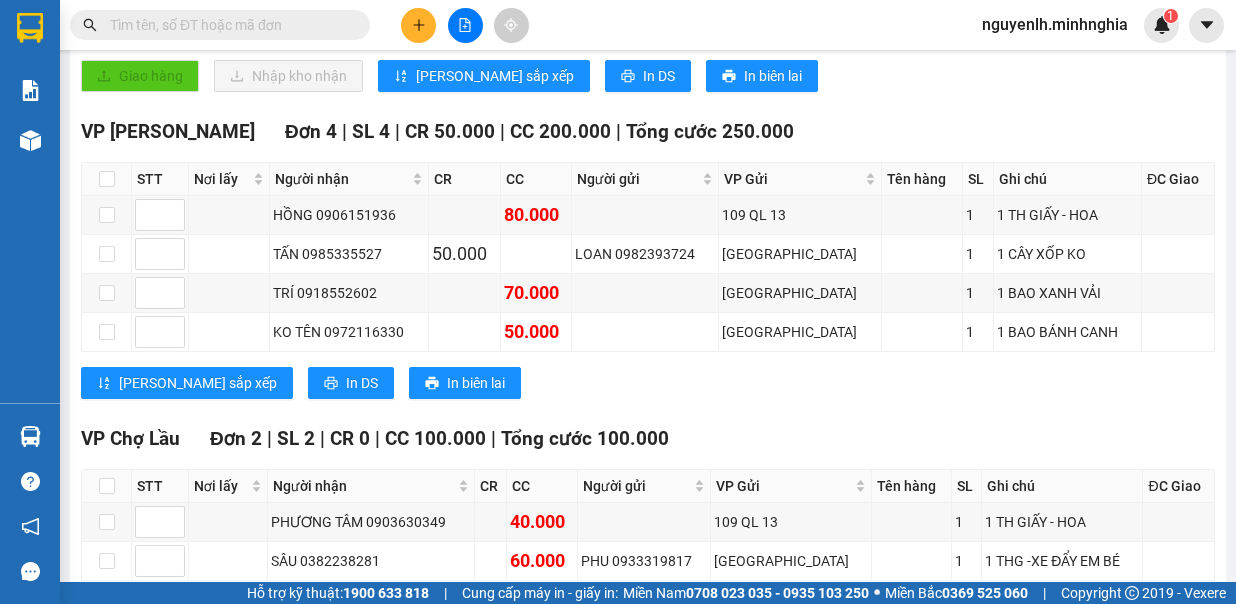 scroll, scrollTop: 994, scrollLeft: 0, axis: vertical 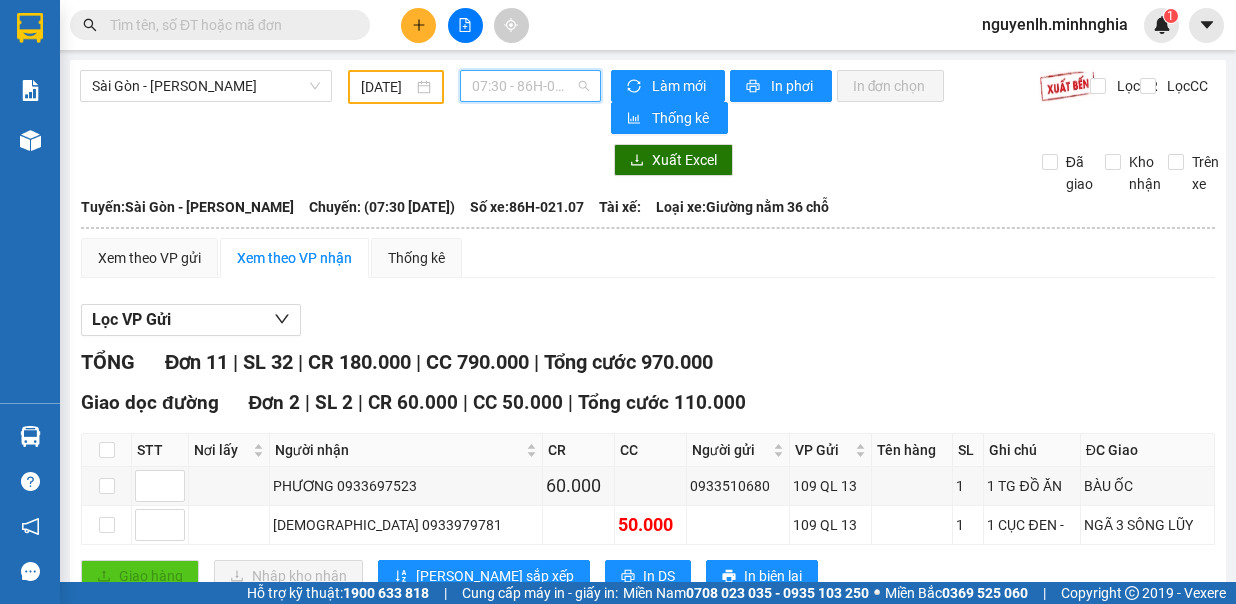 drag, startPoint x: 543, startPoint y: 72, endPoint x: 538, endPoint y: 84, distance: 13 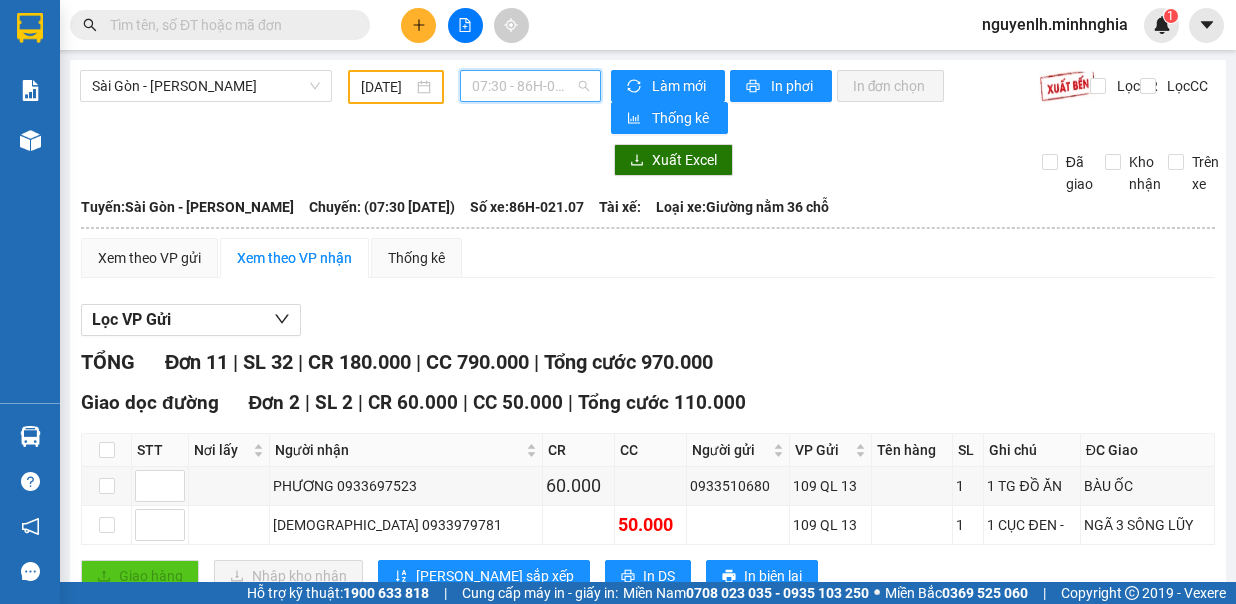 click on "07:30     - 86H-021.07" at bounding box center [530, 86] 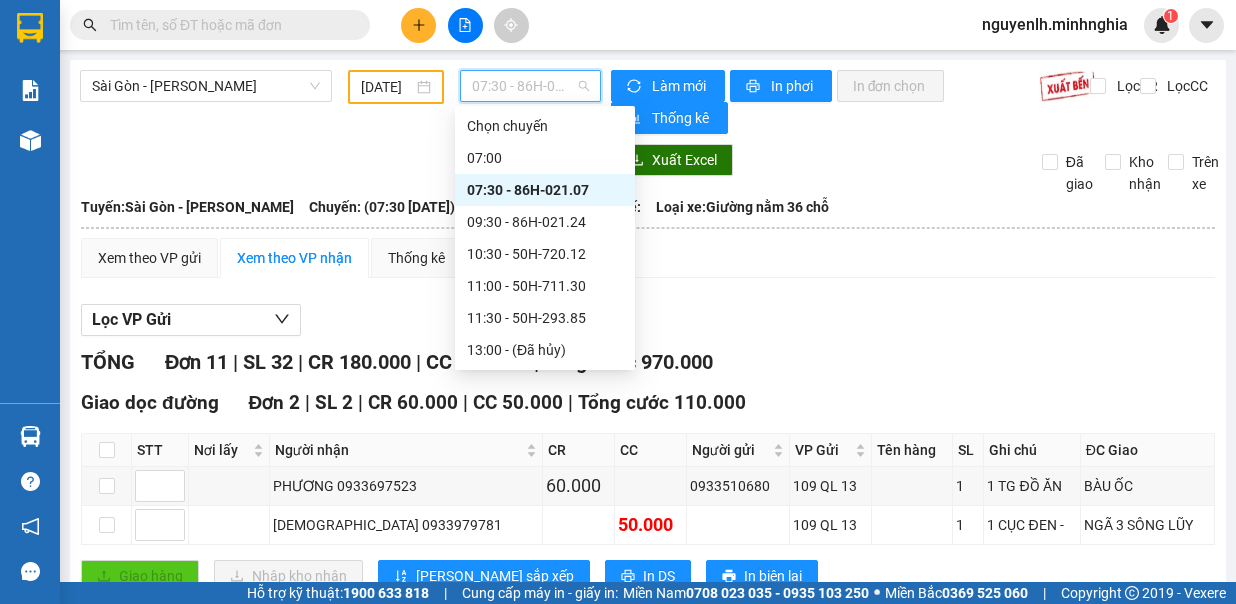 click on "07:30     - 86H-021.07" at bounding box center (530, 86) 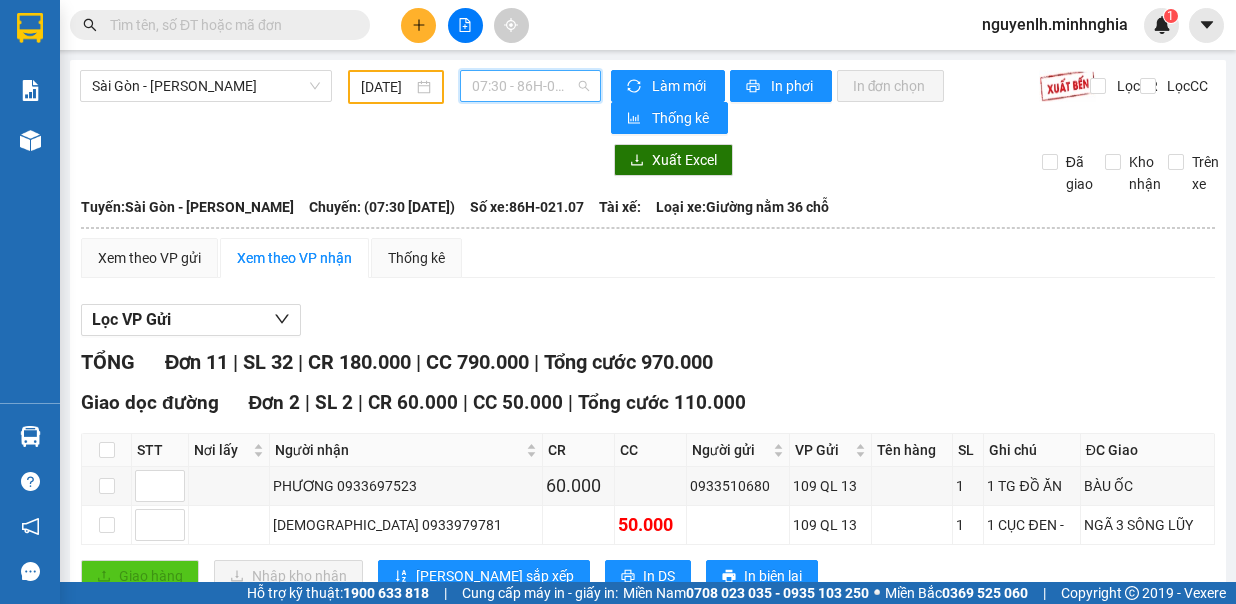 click on "07:30     - 86H-021.07" at bounding box center [530, 86] 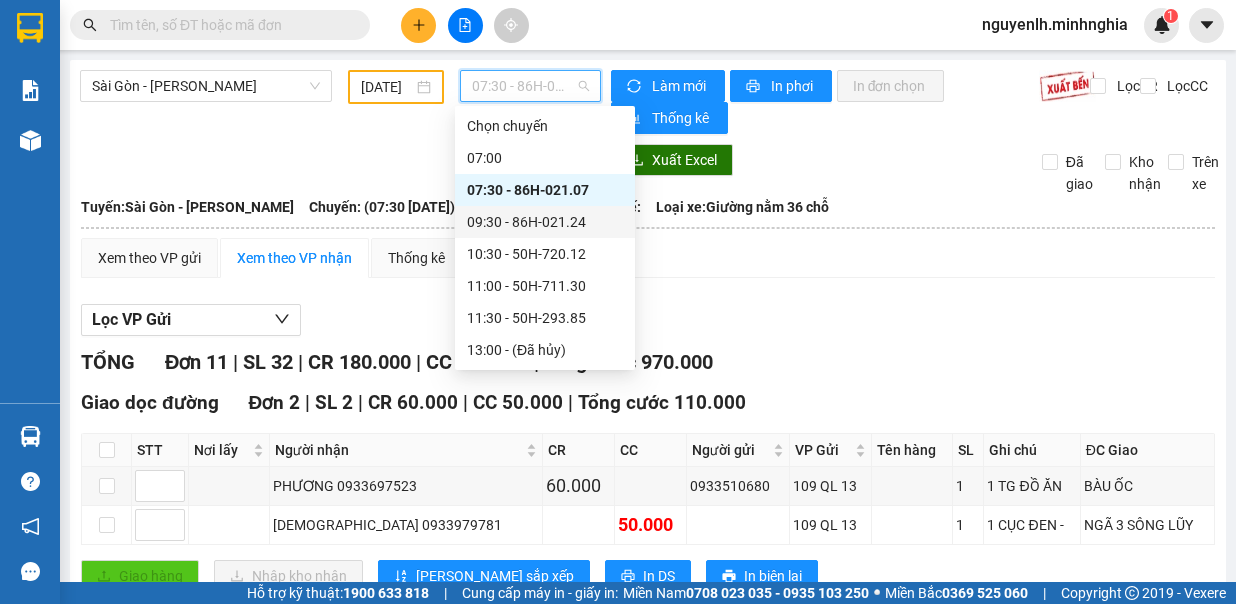 click on "09:30     - 86H-021.24" at bounding box center (545, 222) 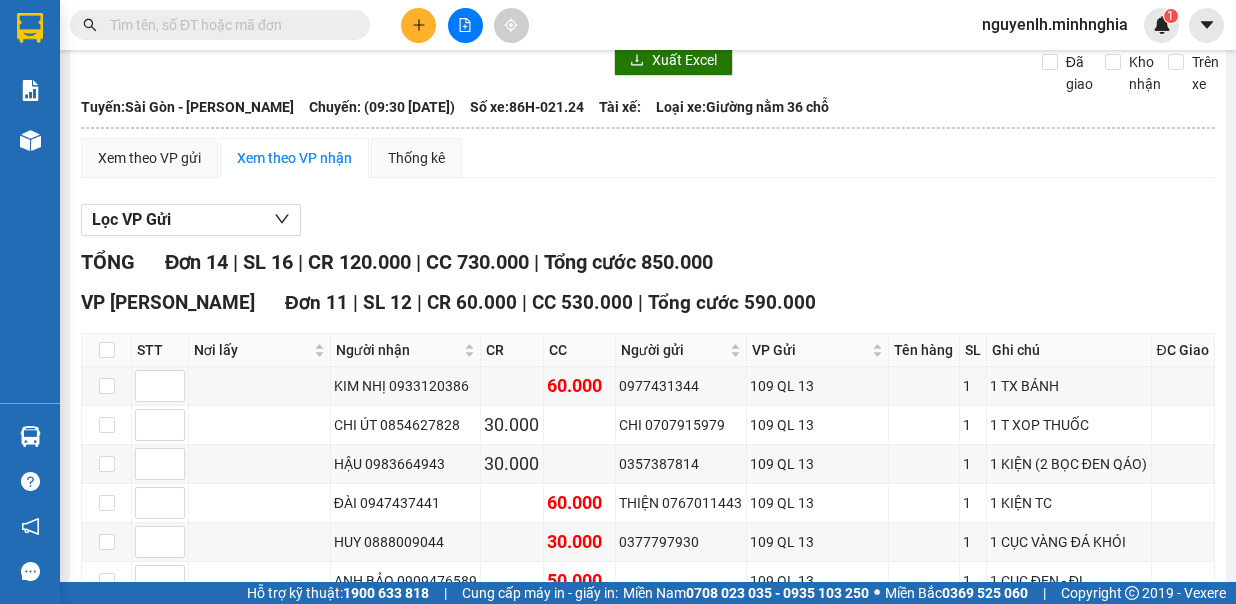 scroll, scrollTop: 0, scrollLeft: 0, axis: both 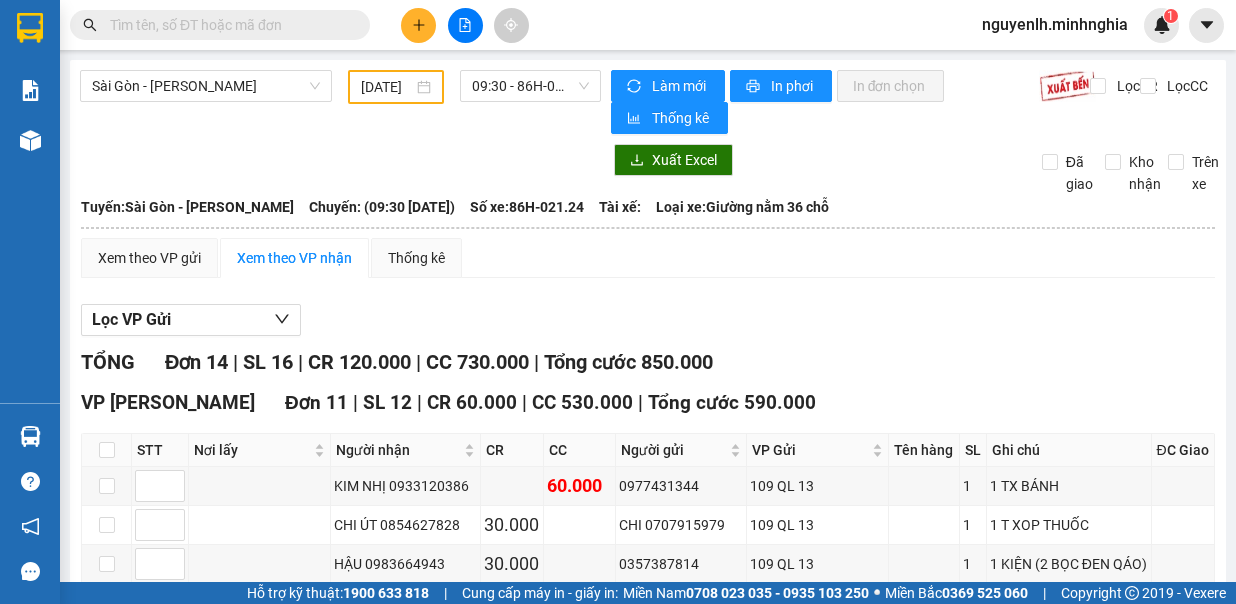 click on "Sài Gòn - Phan Rí 11/07/2025 09:30     - 86H-021.24  Làm mới In phơi In đơn chọn Thống kê Lọc  CR Lọc  CC Xuất Excel Đã giao Kho nhận Trên xe Minh Nghĩa   02523854854   01 Đinh Tiên Hoàng PHƠI HÀNG 20:43 - 12/07/2025 Tuyến:  Sài Gòn - Phan Rí Chuyến:   (09:30 - 11/07/2025) Số xe:  86H-021.24 Tài xế:  Loại xe:  Giường nằm 36 chỗ Tuyến:  Sài Gòn - Phan Rí Chuyến:   (09:30 - 11/07/2025) Số xe:  86H-021.24 Tài xế:  Loại xe:  Giường nằm 36 chỗ Xem theo VP gửi Xem theo VP nhận Thống kê Lọc VP Gửi TỔNG Đơn   14 | SL   16 | CR   120.000 | CC   730.000 | Tổng cước   850.000 VP Phan Rí Đơn   11 | SL   12 | CR   60.000 | CC   530.000 | Tổng cước   590.000 STT Nơi lấy Người nhận CR CC Người gửi VP Gửi Tên hàng SL Ghi chú ĐC Giao Ký nhận                           KIM NHỊ 0933120386 60.000  0977431344 109 QL 13   1 1 TX BÁNH  CHI ÚT 0854627828 30.000  CHI 0707915979 109 QL 13   1   1" at bounding box center [648, 809] 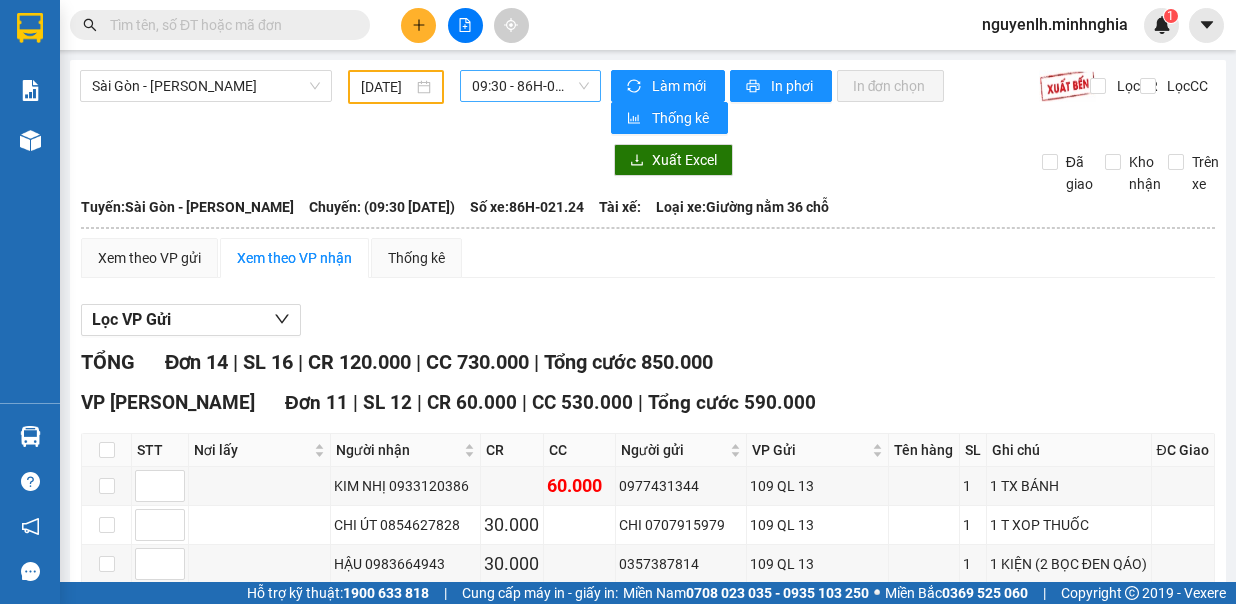 drag, startPoint x: 550, startPoint y: 65, endPoint x: 563, endPoint y: 88, distance: 26.41969 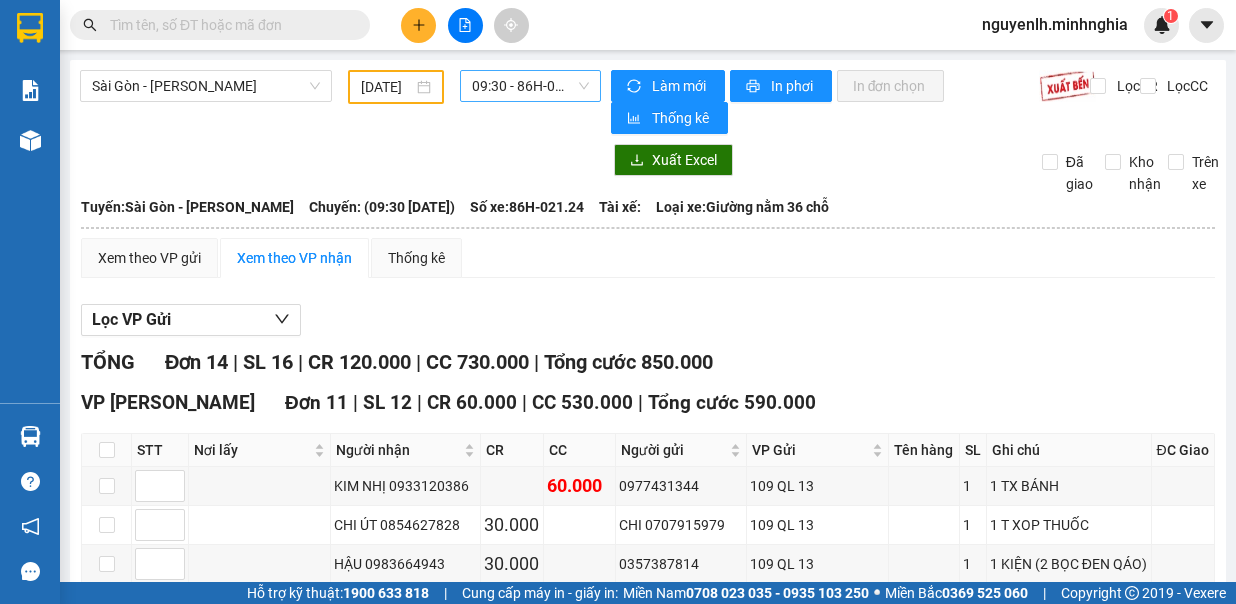 click on "Sài Gòn - Phan Rí 11/07/2025 09:30     - 86H-021.24  Làm mới In phơi In đơn chọn Thống kê Lọc  CR Lọc  CC Xuất Excel Đã giao Kho nhận Trên xe Minh Nghĩa   02523854854   01 Đinh Tiên Hoàng PHƠI HÀNG 20:43 - 12/07/2025 Tuyến:  Sài Gòn - Phan Rí Chuyến:   (09:30 - 11/07/2025) Số xe:  86H-021.24 Tài xế:  Loại xe:  Giường nằm 36 chỗ Tuyến:  Sài Gòn - Phan Rí Chuyến:   (09:30 - 11/07/2025) Số xe:  86H-021.24 Tài xế:  Loại xe:  Giường nằm 36 chỗ Xem theo VP gửi Xem theo VP nhận Thống kê Lọc VP Gửi TỔNG Đơn   14 | SL   16 | CR   120.000 | CC   730.000 | Tổng cước   850.000 VP Phan Rí Đơn   11 | SL   12 | CR   60.000 | CC   530.000 | Tổng cước   590.000 STT Nơi lấy Người nhận CR CC Người gửi VP Gửi Tên hàng SL Ghi chú ĐC Giao Ký nhận                           KIM NHỊ 0933120386 60.000  0977431344 109 QL 13   1 1 TX BÁNH  CHI ÚT 0854627828 30.000  CHI 0707915979 109 QL 13   1   1" at bounding box center (648, 809) 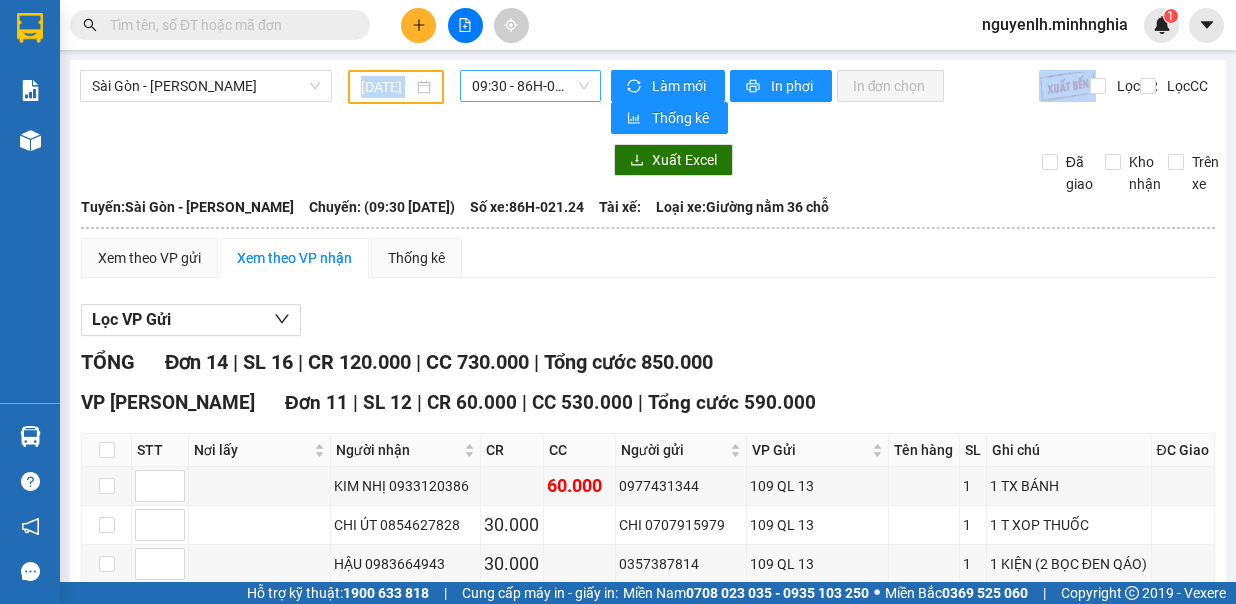 click on "09:30     - 86H-021.24" at bounding box center [530, 86] 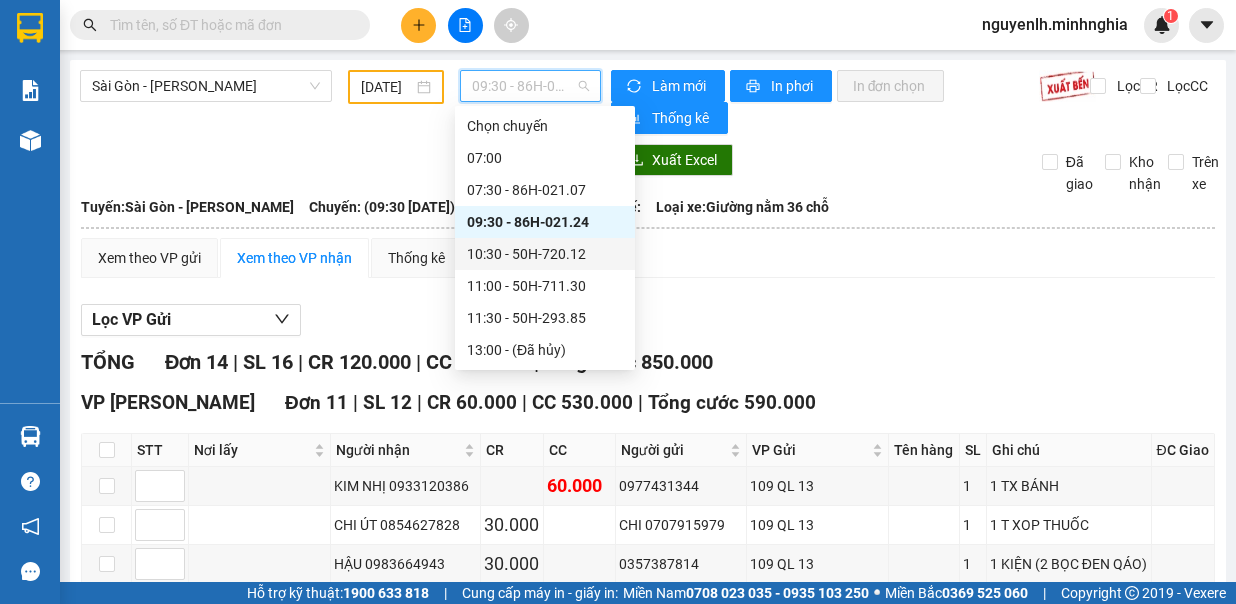 click on "10:30     - 50H-720.12" at bounding box center (545, 254) 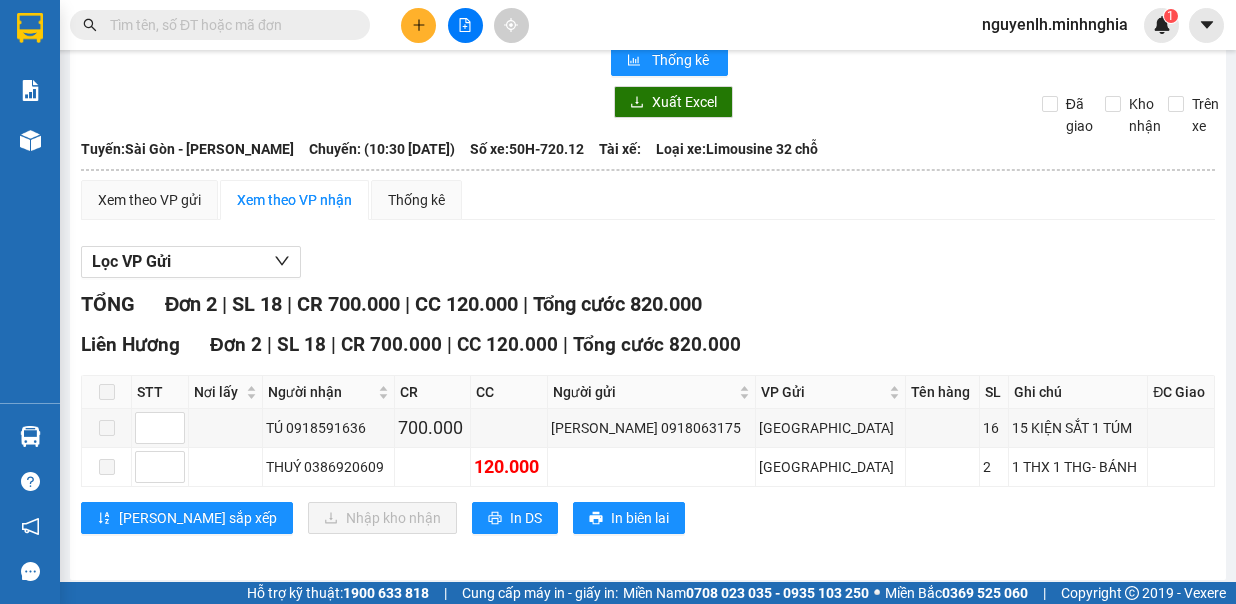 scroll, scrollTop: 0, scrollLeft: 0, axis: both 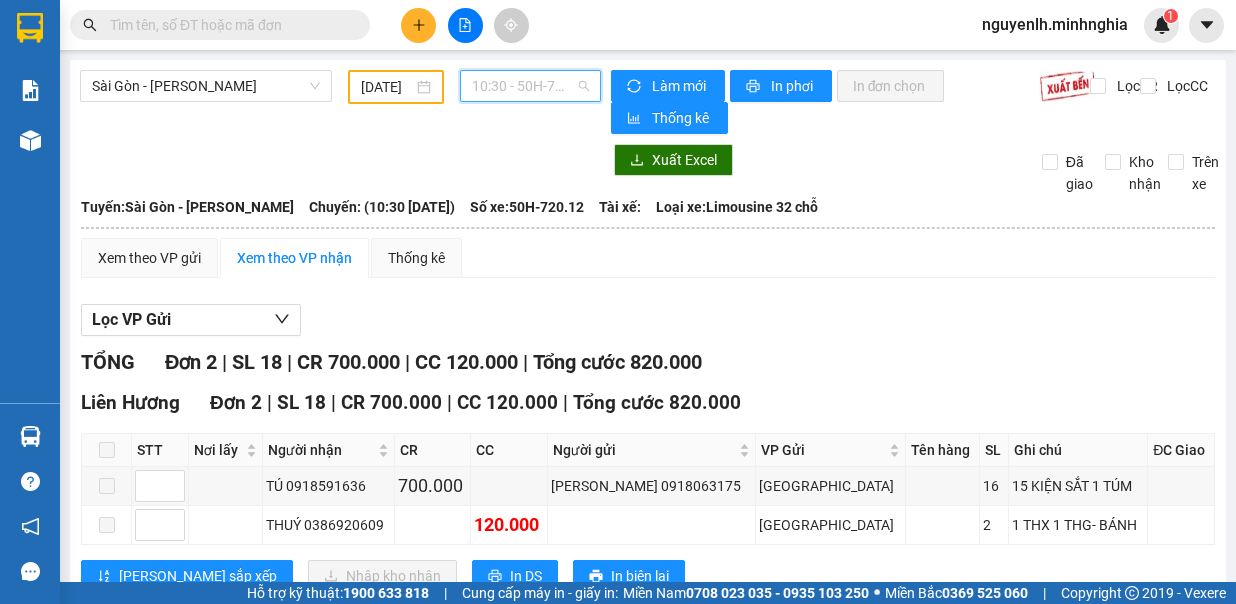 drag, startPoint x: 548, startPoint y: 88, endPoint x: 549, endPoint y: 111, distance: 23.021729 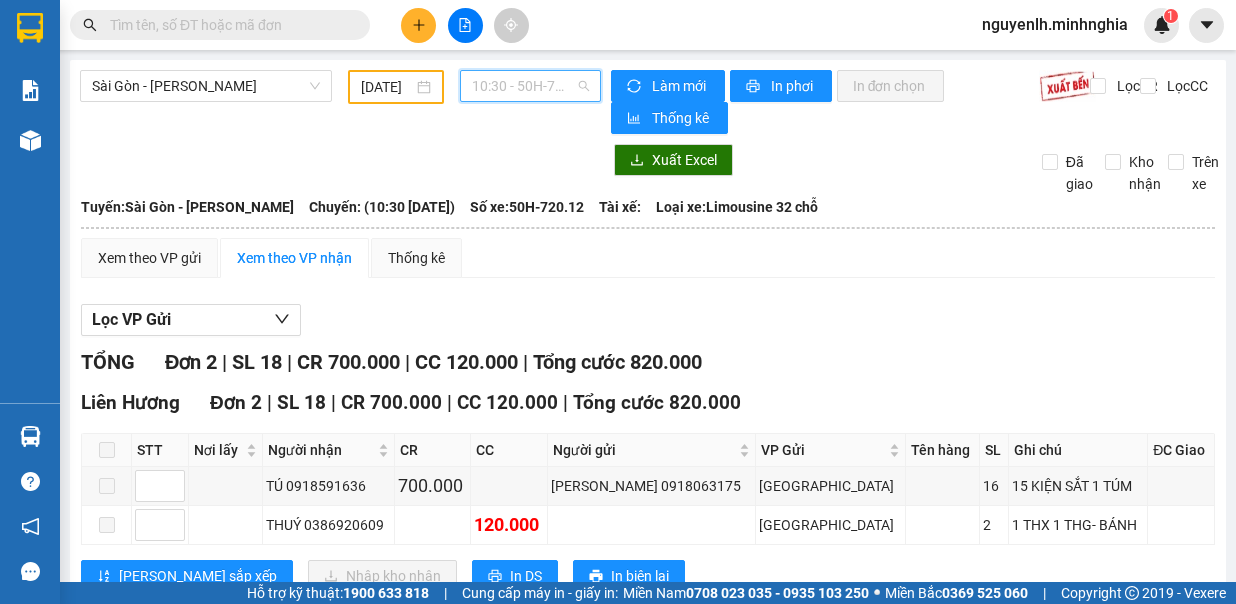 click on "10:30     - 50H-720.12" at bounding box center (530, 86) 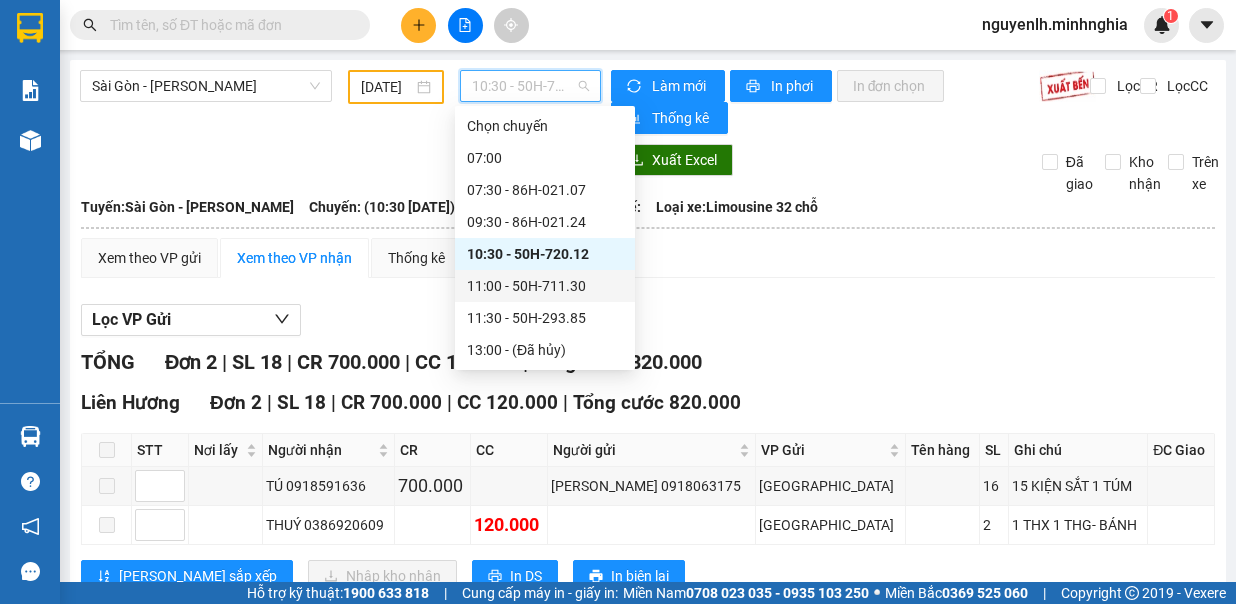 click on "11:00     - 50H-711.30" at bounding box center [545, 286] 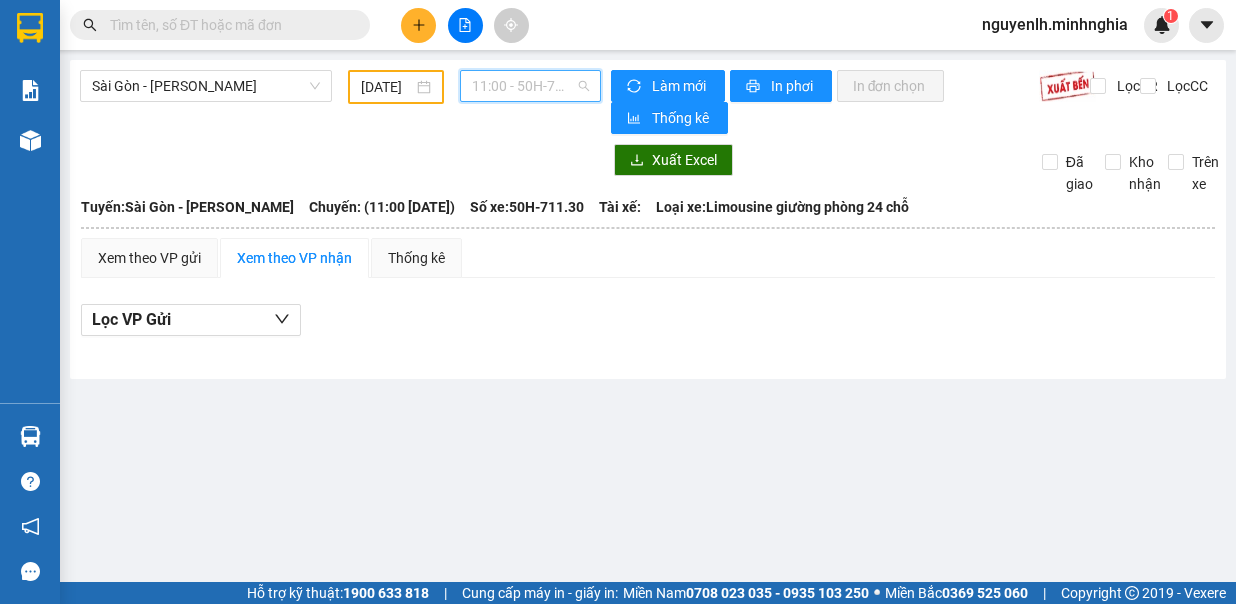 click on "11:00     - 50H-711.30" at bounding box center (530, 86) 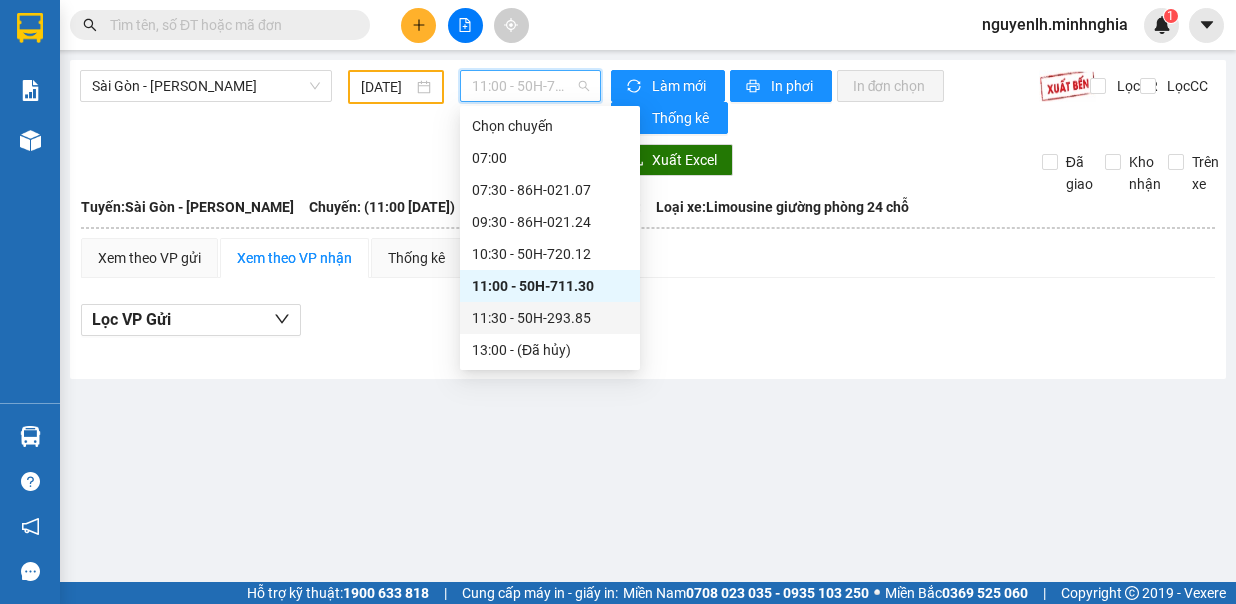 click on "11:30     - 50H-293.85" at bounding box center (550, 318) 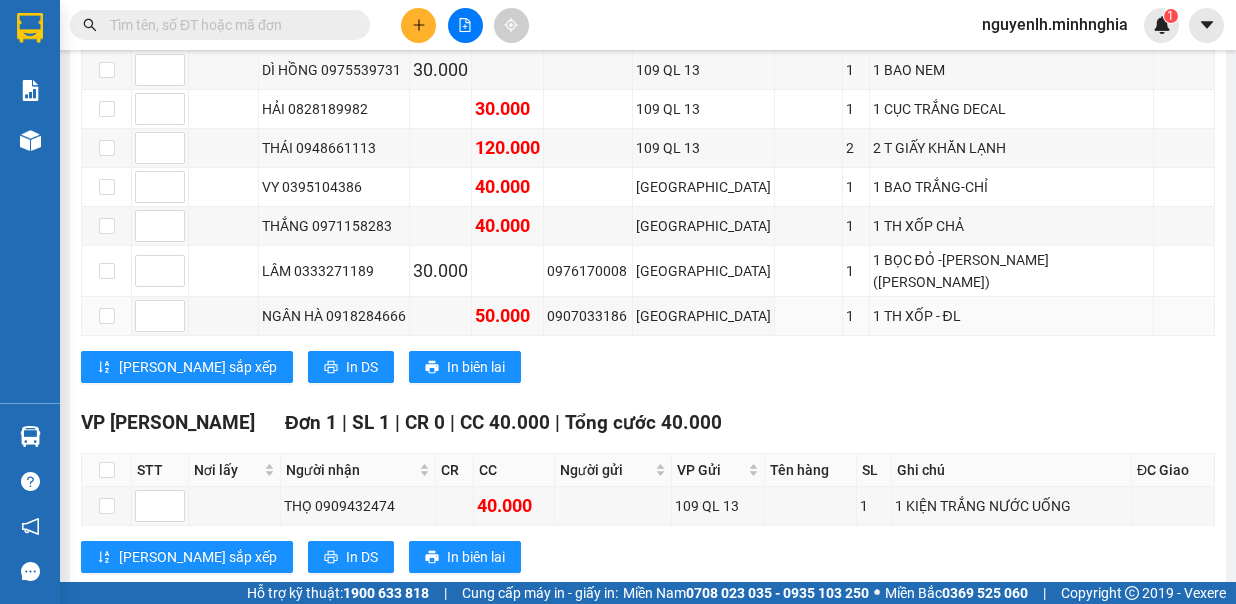 scroll, scrollTop: 6, scrollLeft: 0, axis: vertical 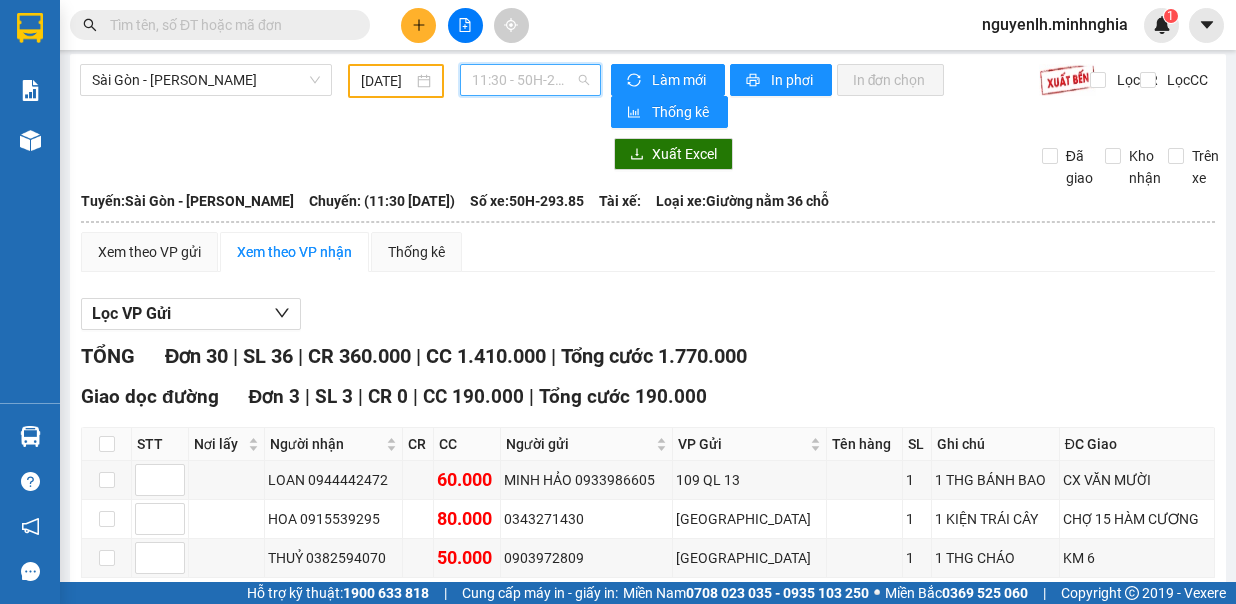 click on "11:30     - 50H-293.85" at bounding box center [530, 80] 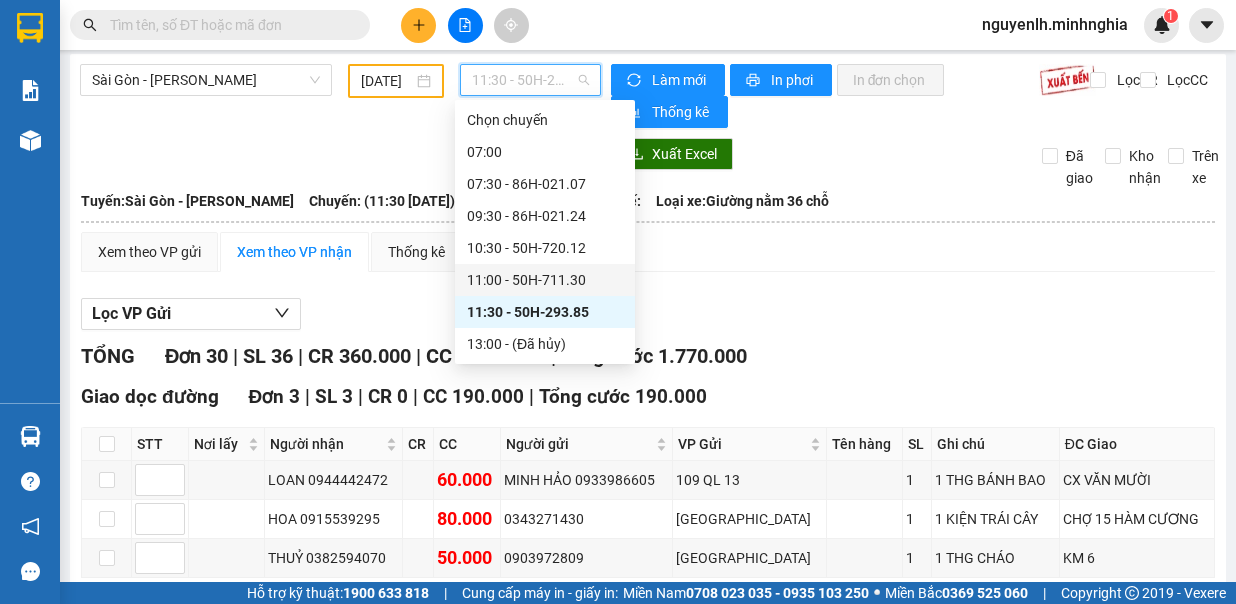 scroll, scrollTop: 100, scrollLeft: 0, axis: vertical 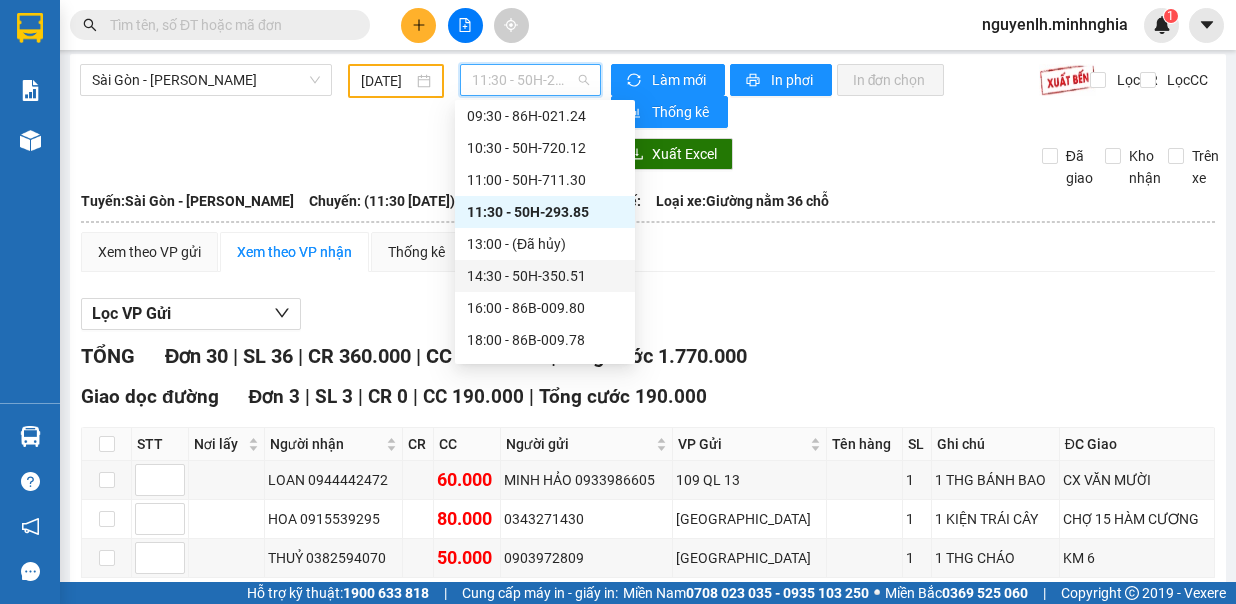 click on "14:30     - 50H-350.51" at bounding box center (545, 276) 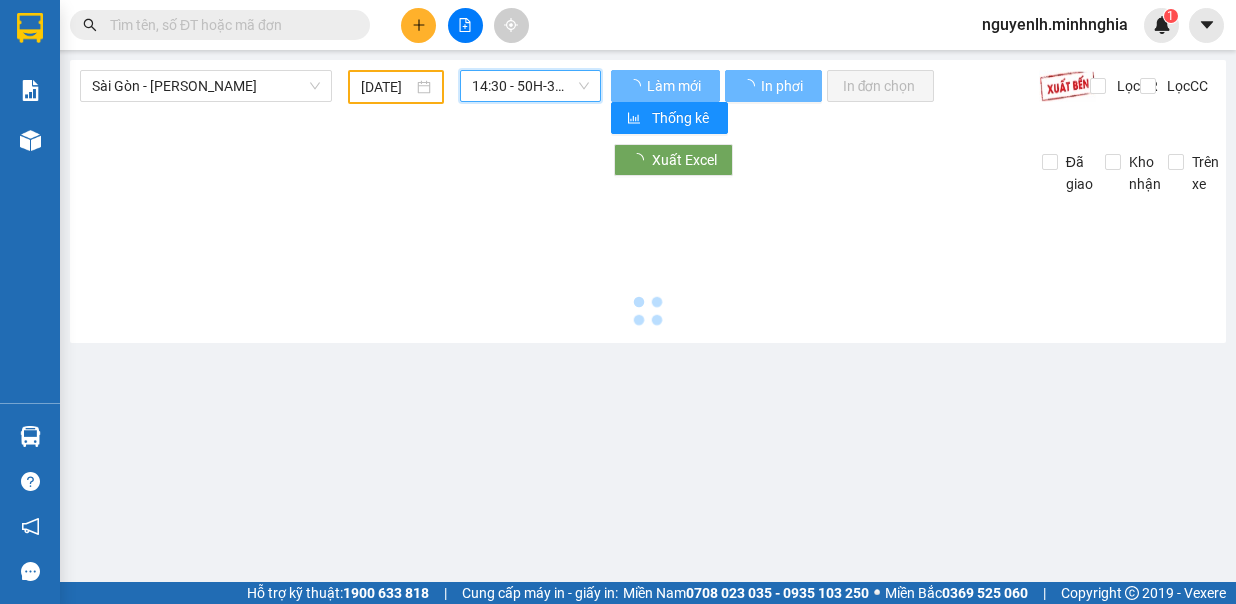 scroll, scrollTop: 0, scrollLeft: 0, axis: both 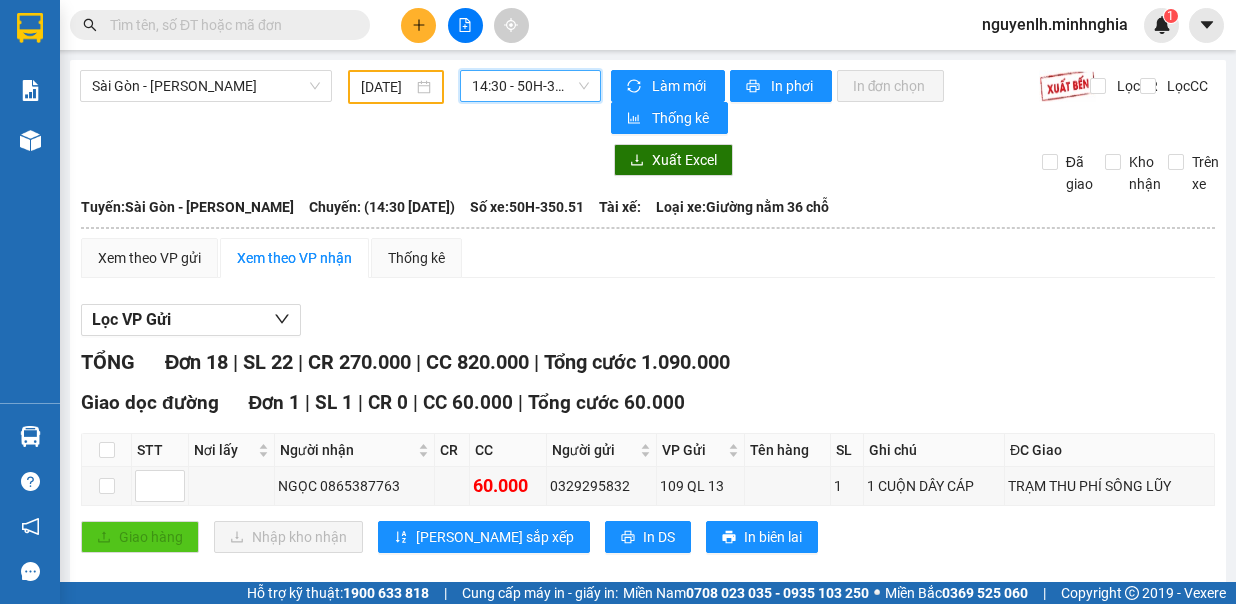 click on "14:30     - 50H-350.51" at bounding box center (530, 86) 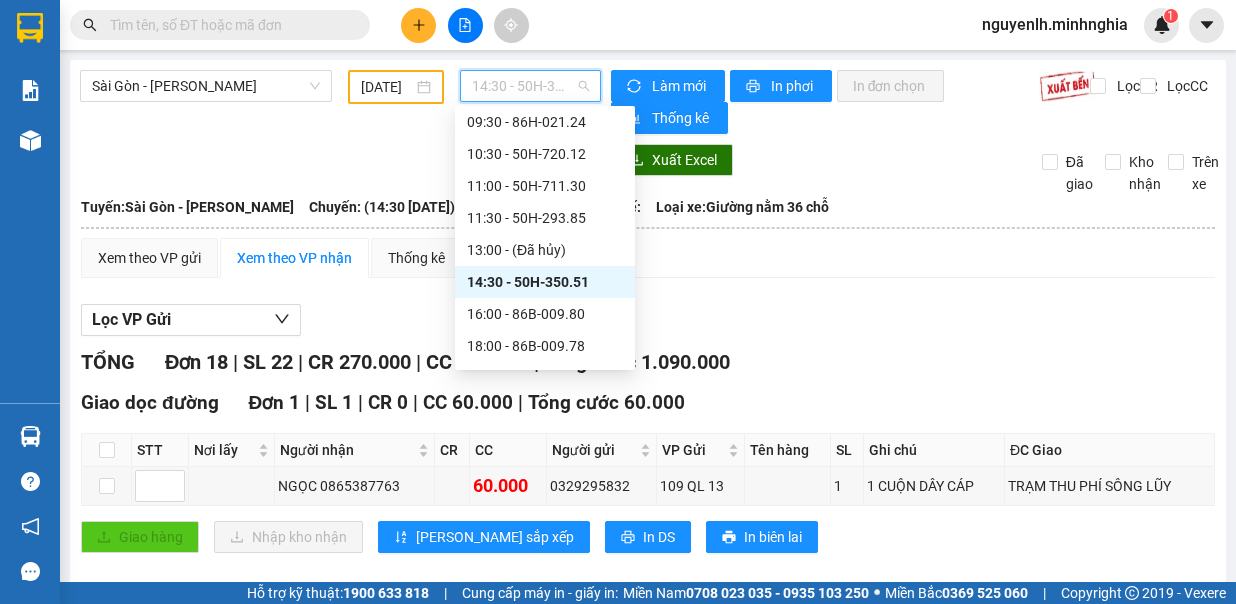 scroll, scrollTop: 256, scrollLeft: 0, axis: vertical 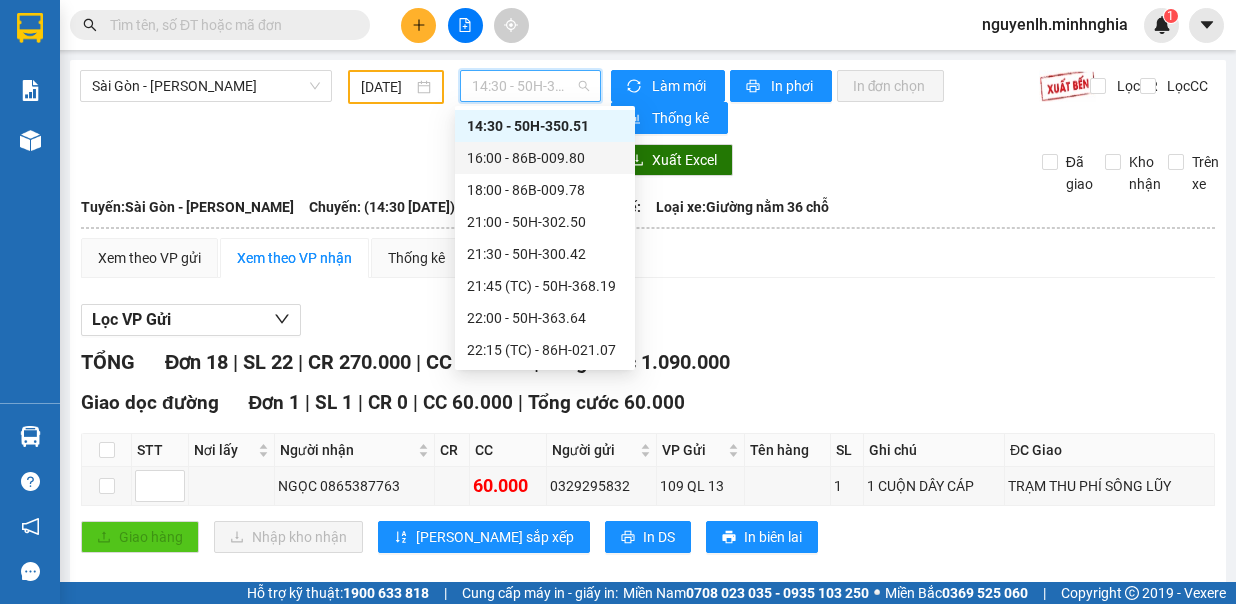 click on "16:00     - 86B-009.80" at bounding box center (545, 158) 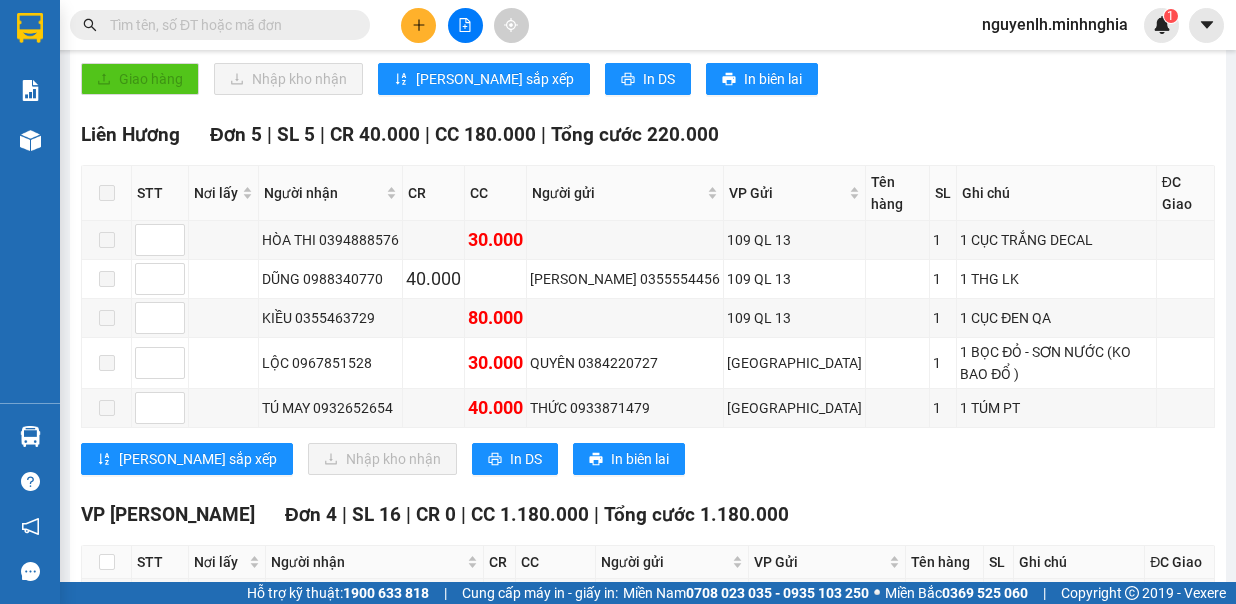 scroll, scrollTop: 0, scrollLeft: 0, axis: both 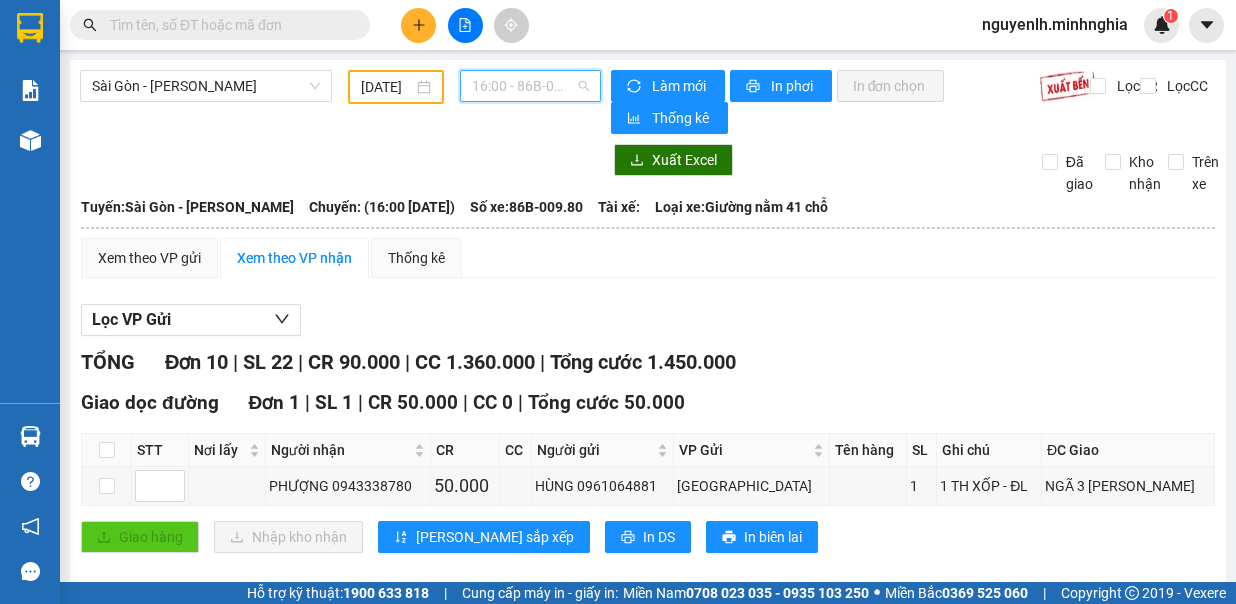 click on "16:00     - 86B-009.80" at bounding box center (530, 86) 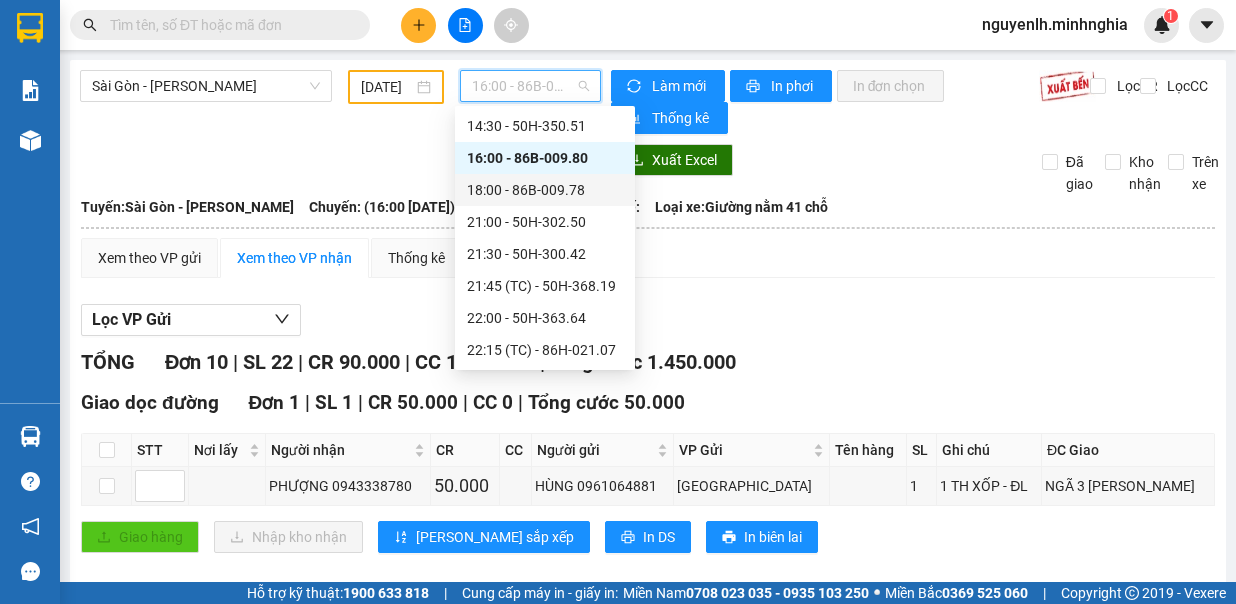 click on "18:00     - 86B-009.78" at bounding box center [545, 190] 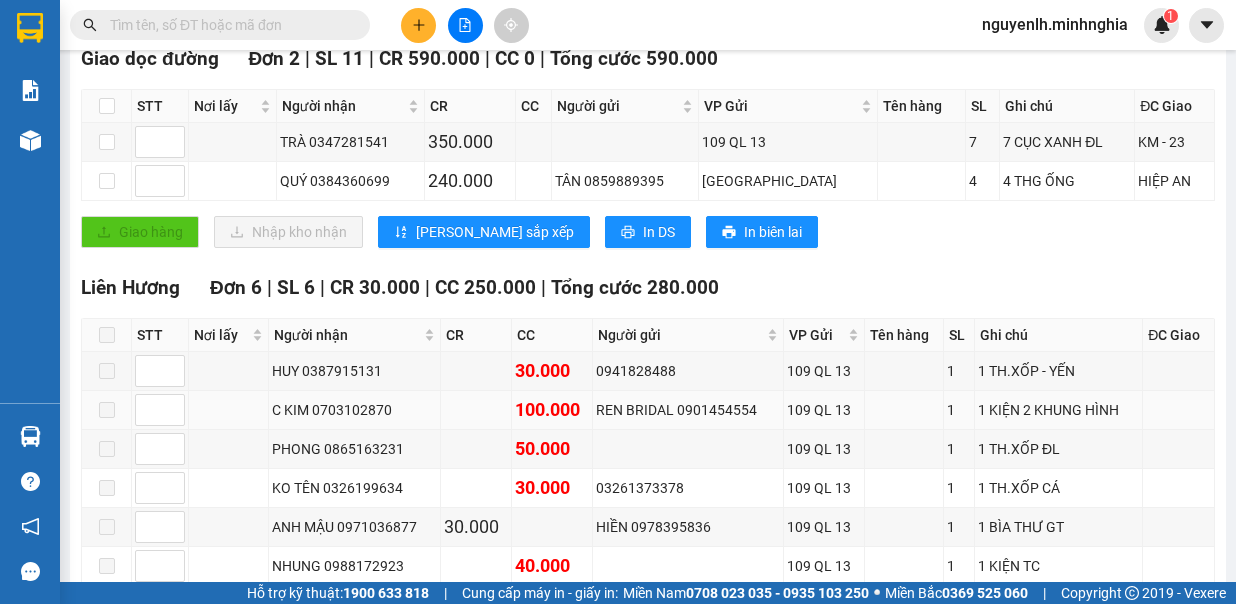 scroll, scrollTop: 0, scrollLeft: 0, axis: both 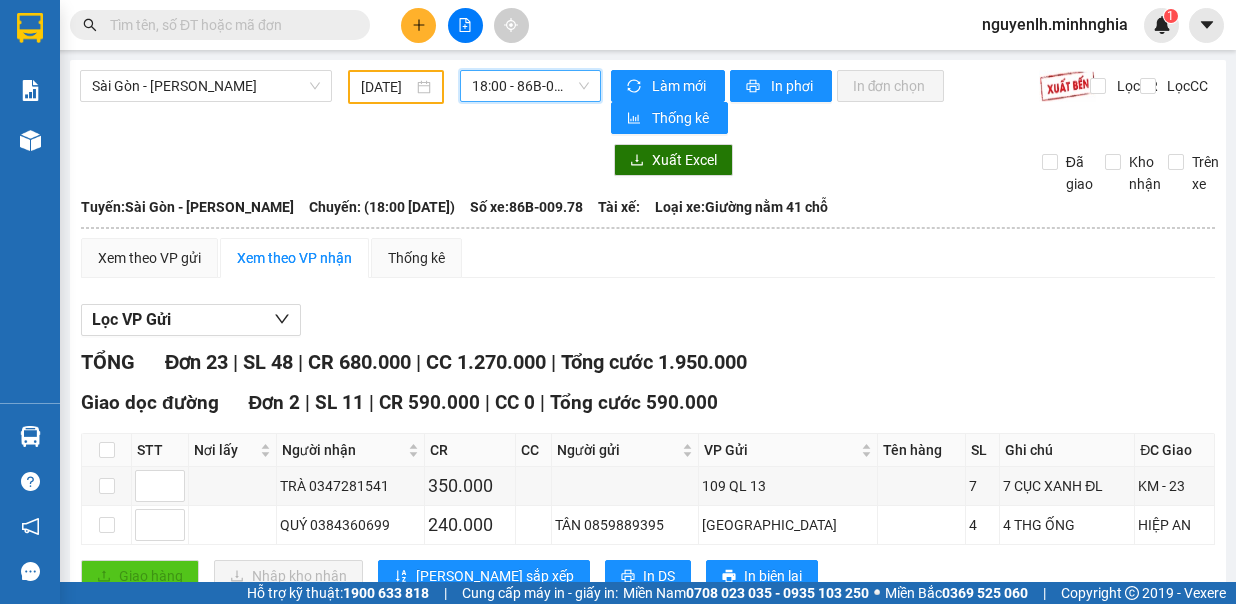 click on "18:00     - 86B-009.78" at bounding box center [530, 86] 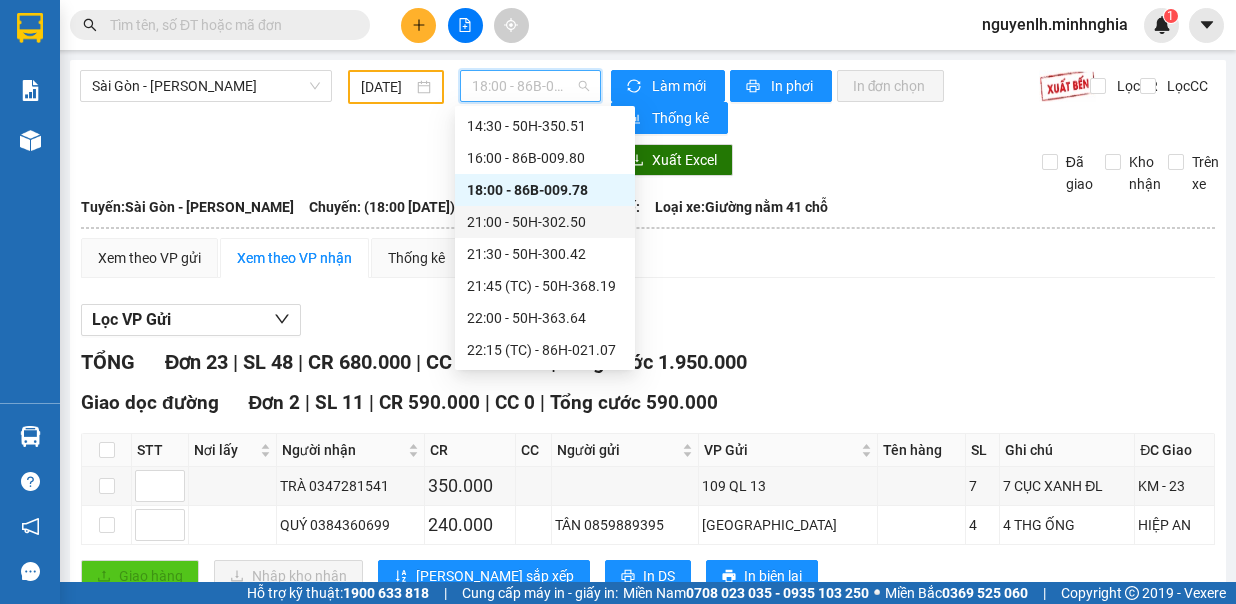 click on "21:00     - 50H-302.50" at bounding box center [545, 222] 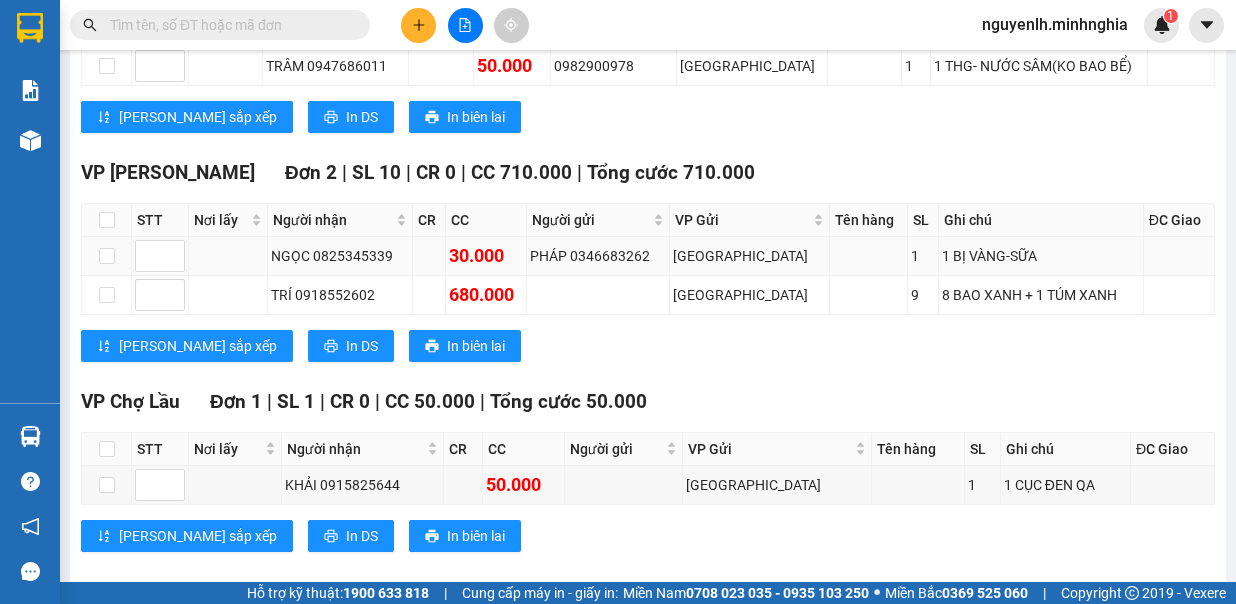 scroll, scrollTop: 0, scrollLeft: 0, axis: both 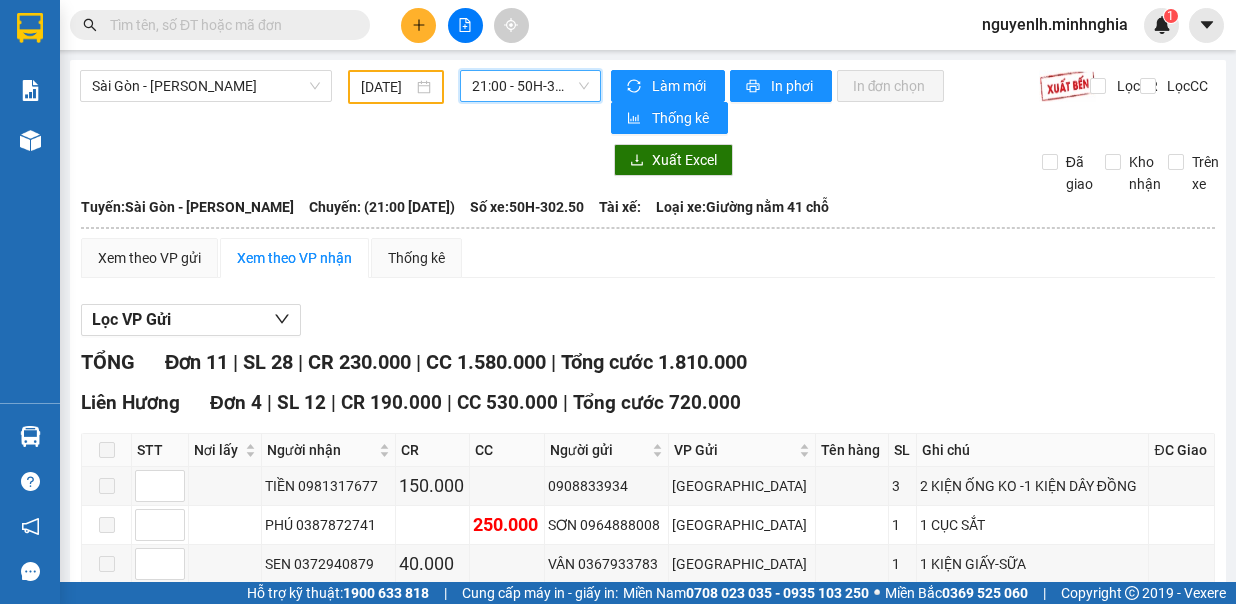 click on "21:00     - 50H-302.50" at bounding box center (530, 86) 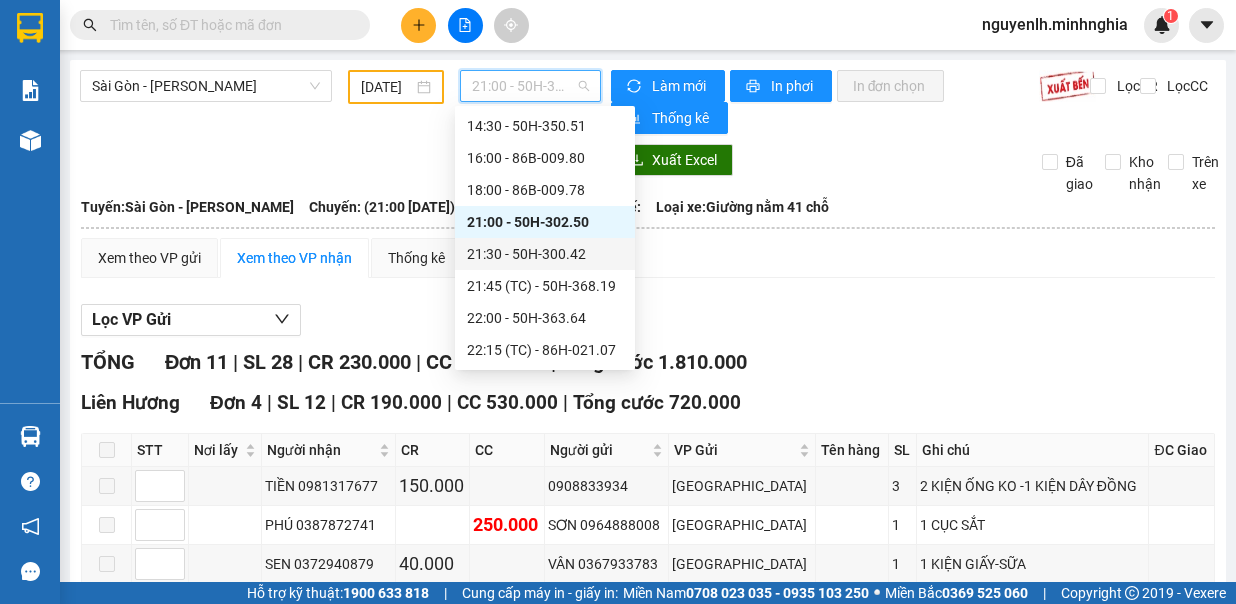 click on "21:30     - 50H-300.42" at bounding box center (545, 254) 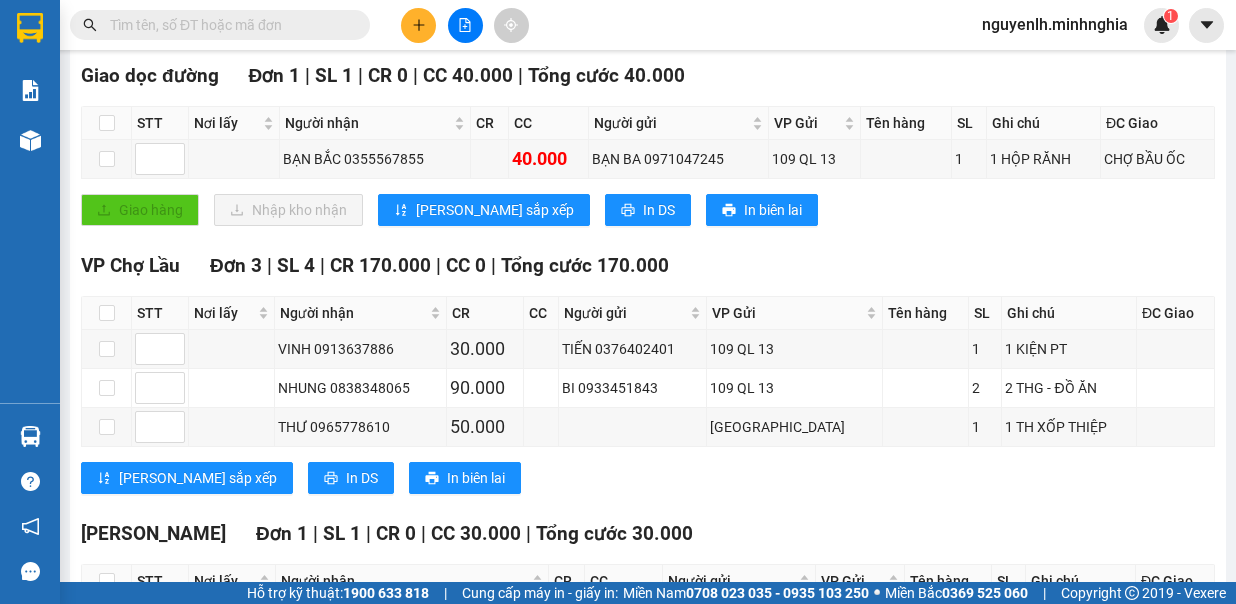 scroll, scrollTop: 0, scrollLeft: 0, axis: both 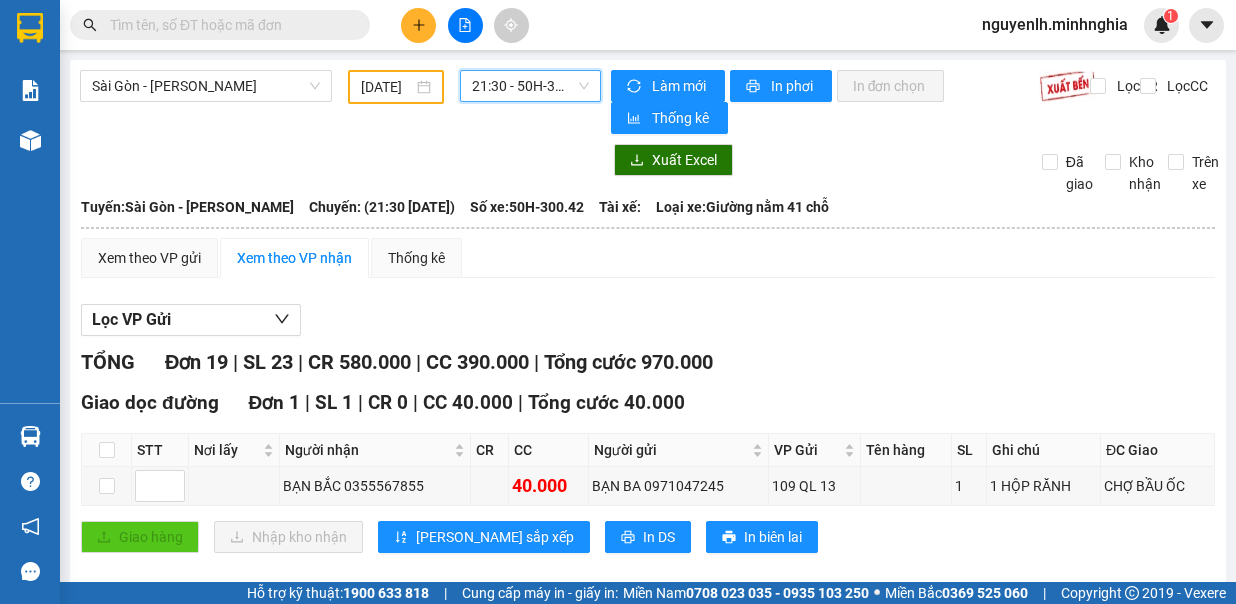 click on "21:30     - 50H-300.42" at bounding box center (530, 86) 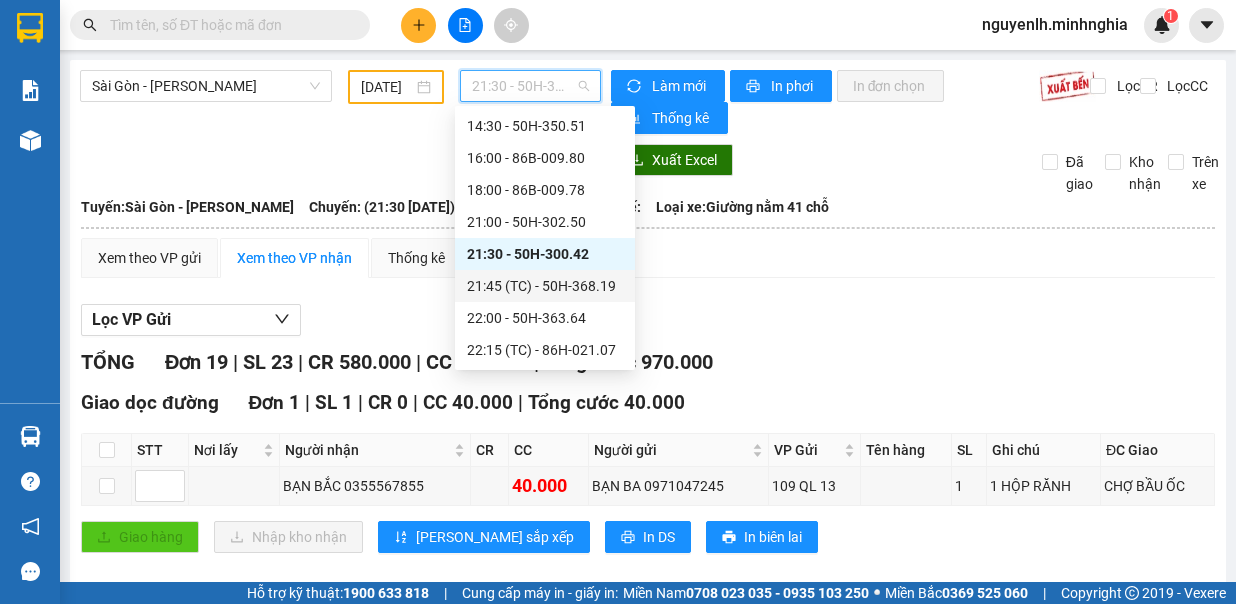 click on "21:45   (TC)   - 50H-368.19" at bounding box center [545, 286] 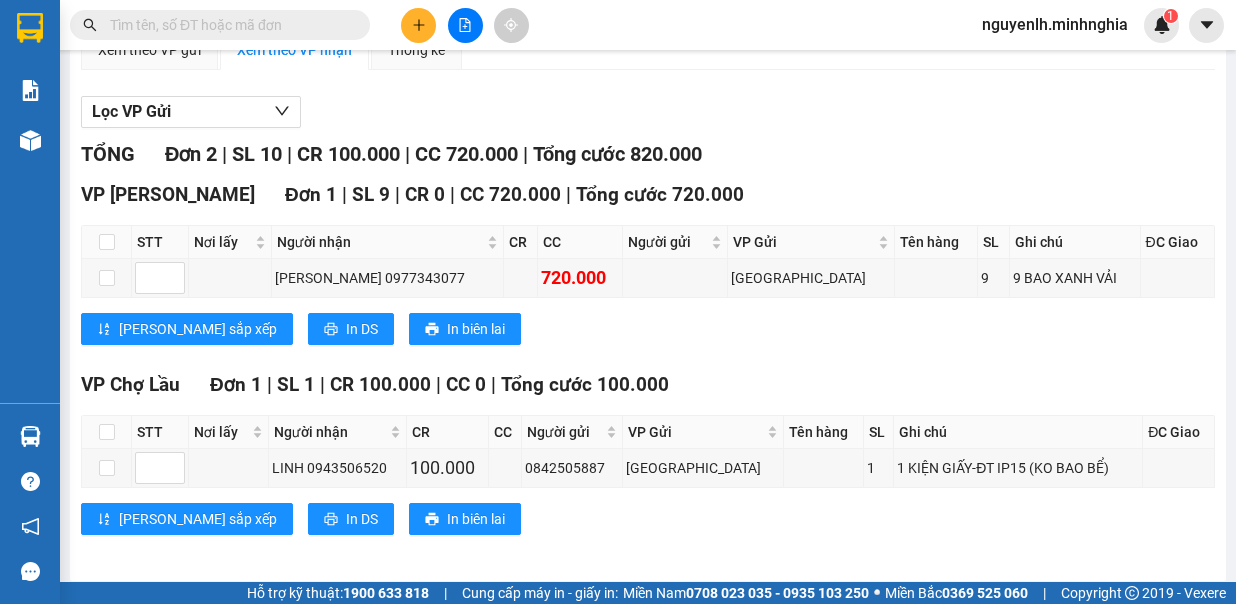 scroll, scrollTop: 0, scrollLeft: 0, axis: both 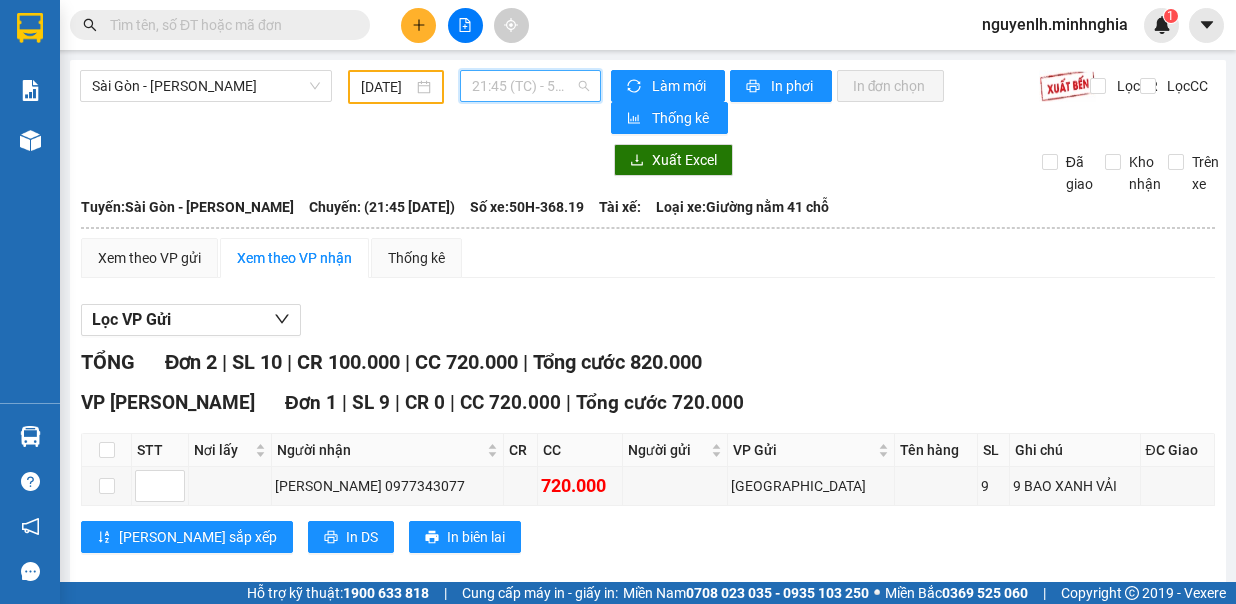 click on "21:45   (TC)   - 50H-368.19" at bounding box center (530, 86) 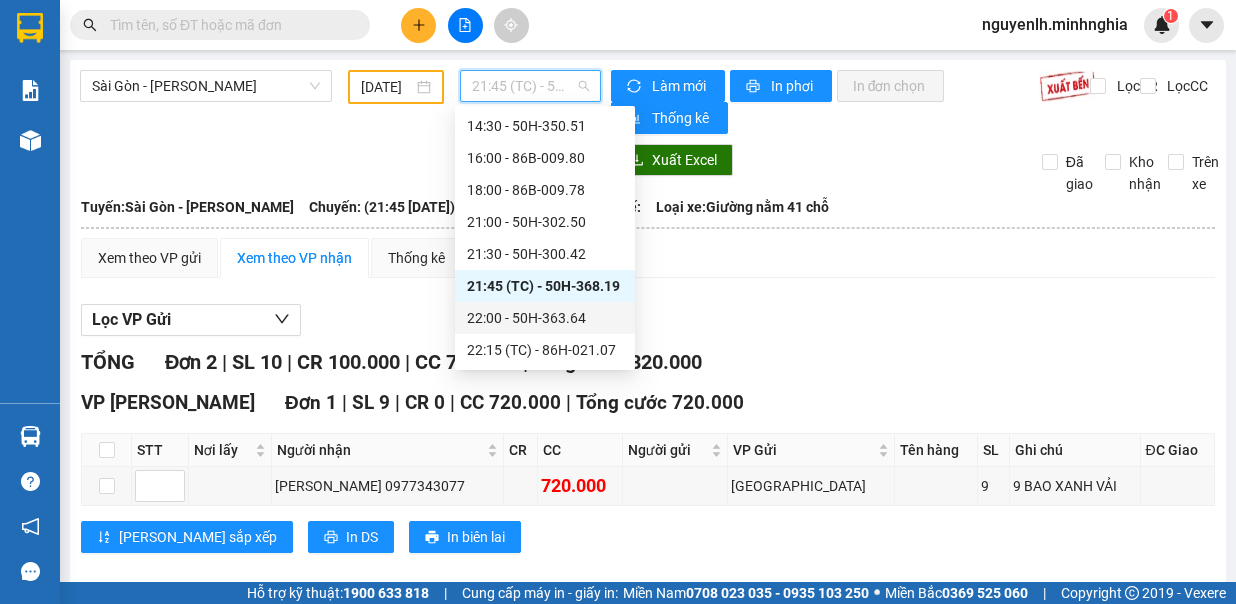 click on "22:00     - 50H-363.64" at bounding box center (545, 318) 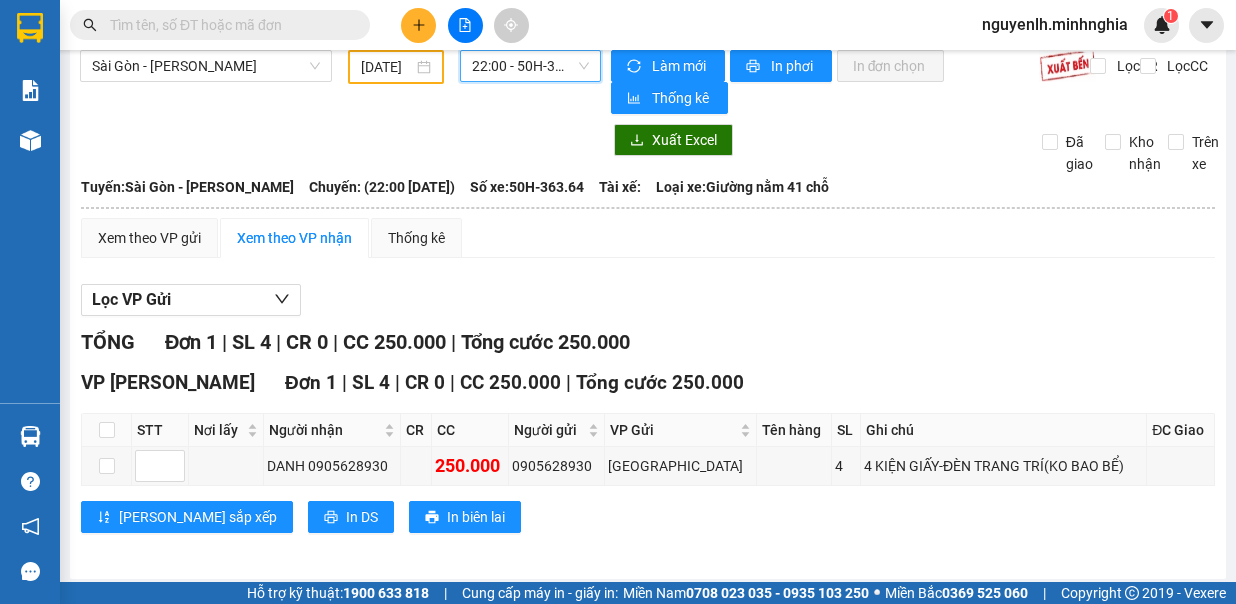 scroll, scrollTop: 0, scrollLeft: 0, axis: both 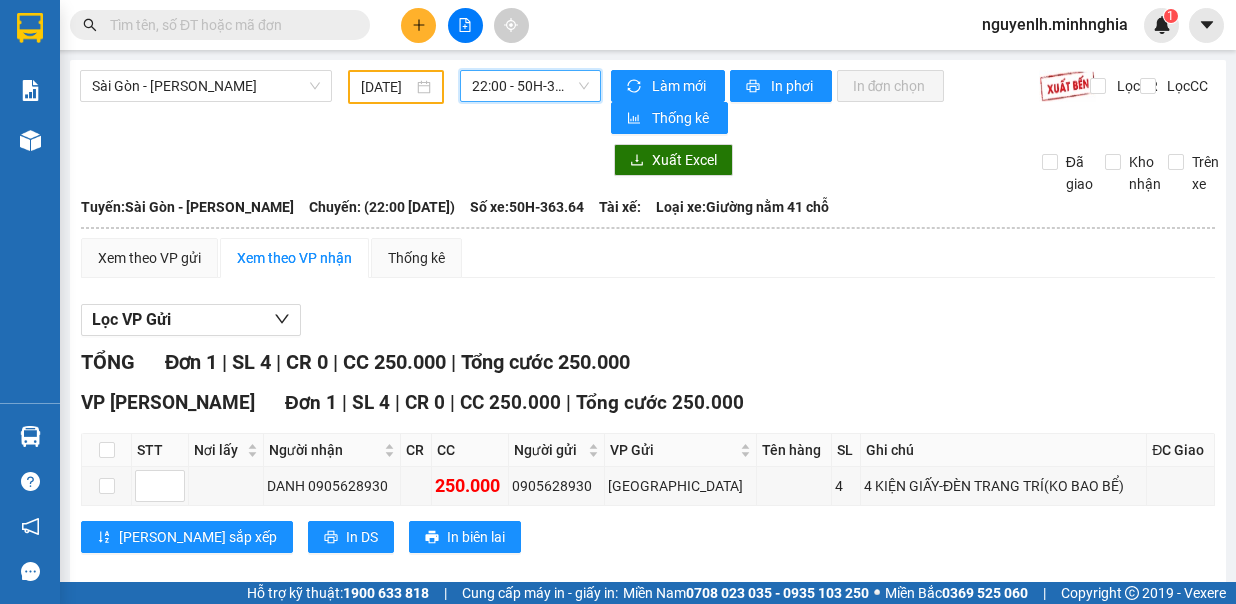 click on "22:00     - 50H-363.64" at bounding box center [530, 86] 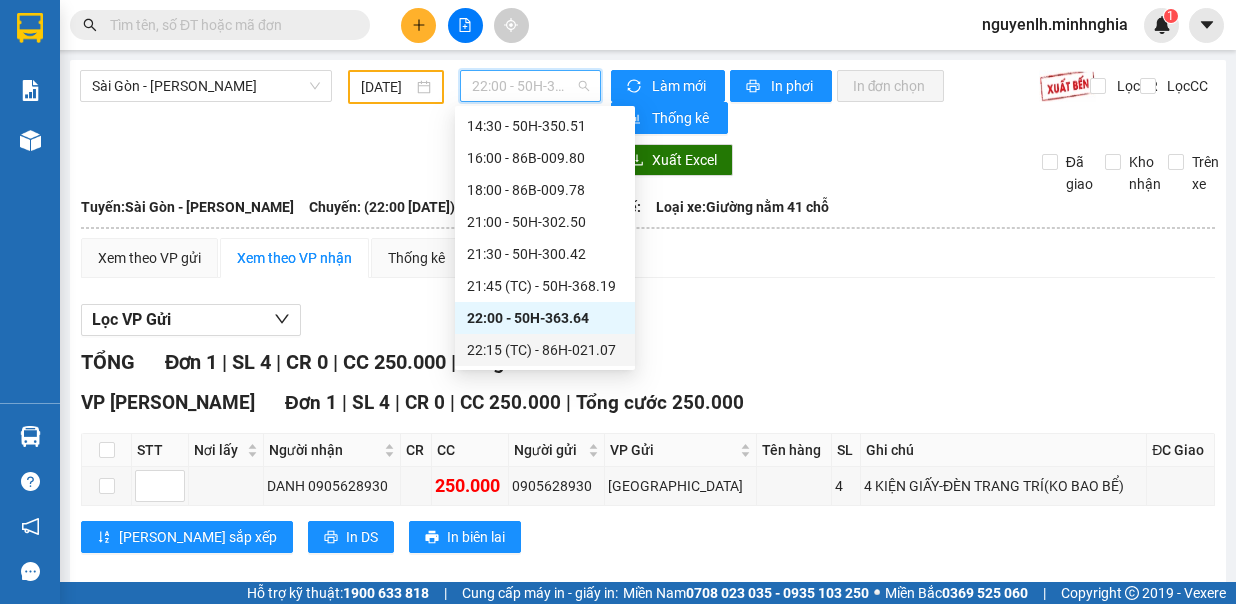 click on "22:15   (TC)   - 86H-021.07" at bounding box center (545, 350) 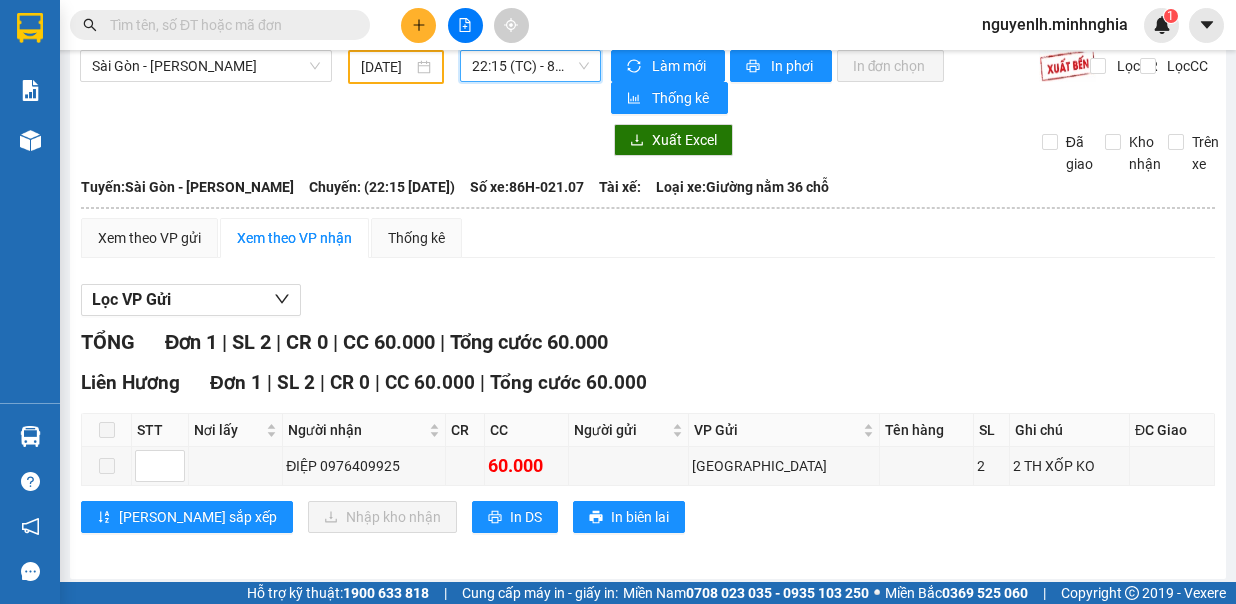 scroll, scrollTop: 0, scrollLeft: 0, axis: both 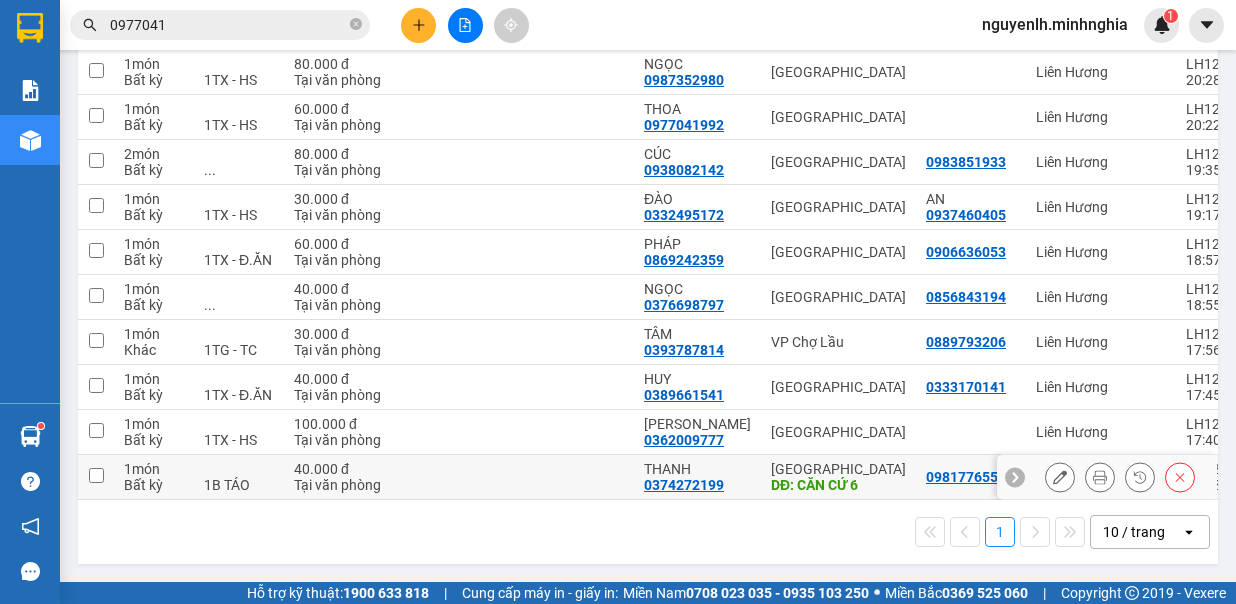 click at bounding box center (96, 477) 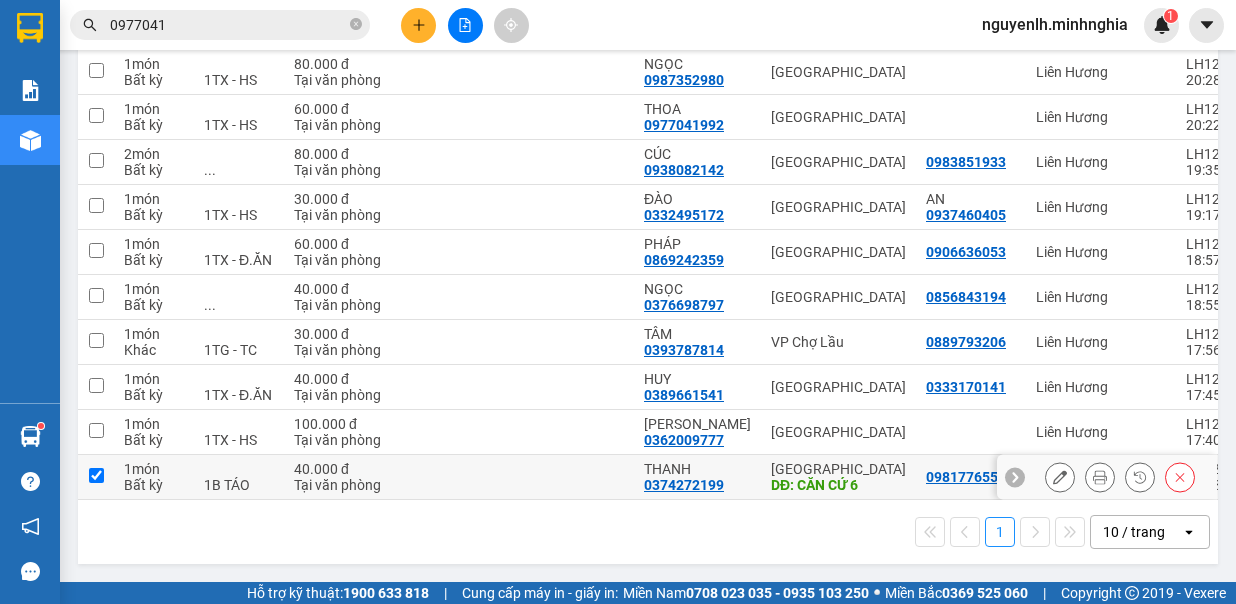 checkbox on "true" 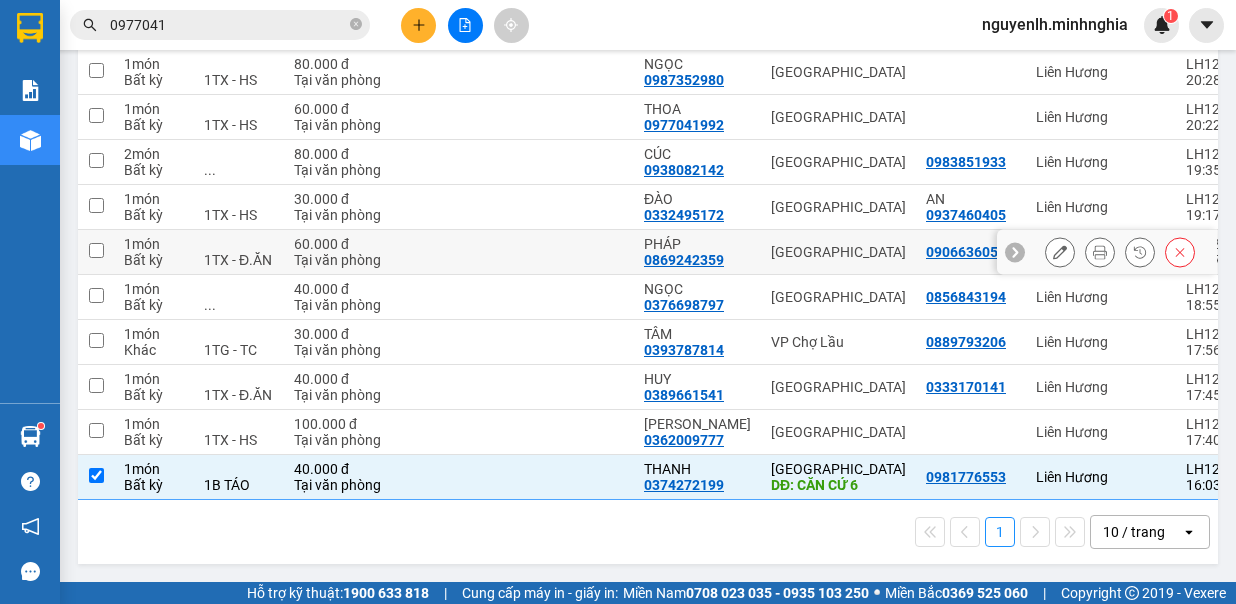 scroll, scrollTop: 0, scrollLeft: 0, axis: both 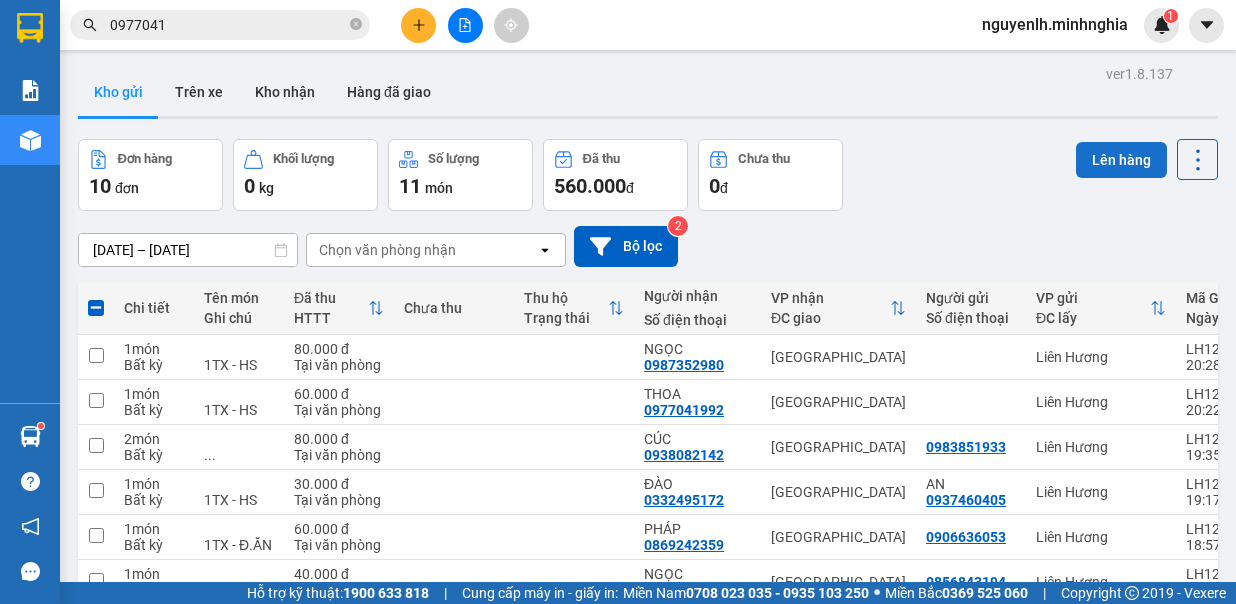 click on "Lên hàng" at bounding box center [1121, 160] 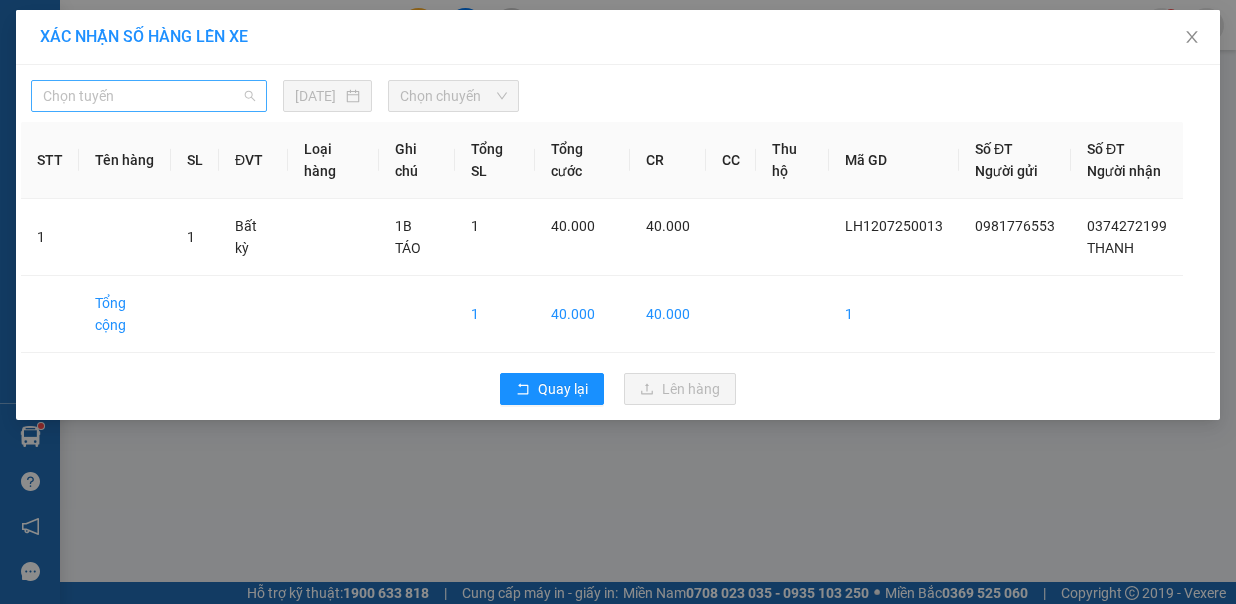 click on "Chọn tuyến" at bounding box center (149, 96) 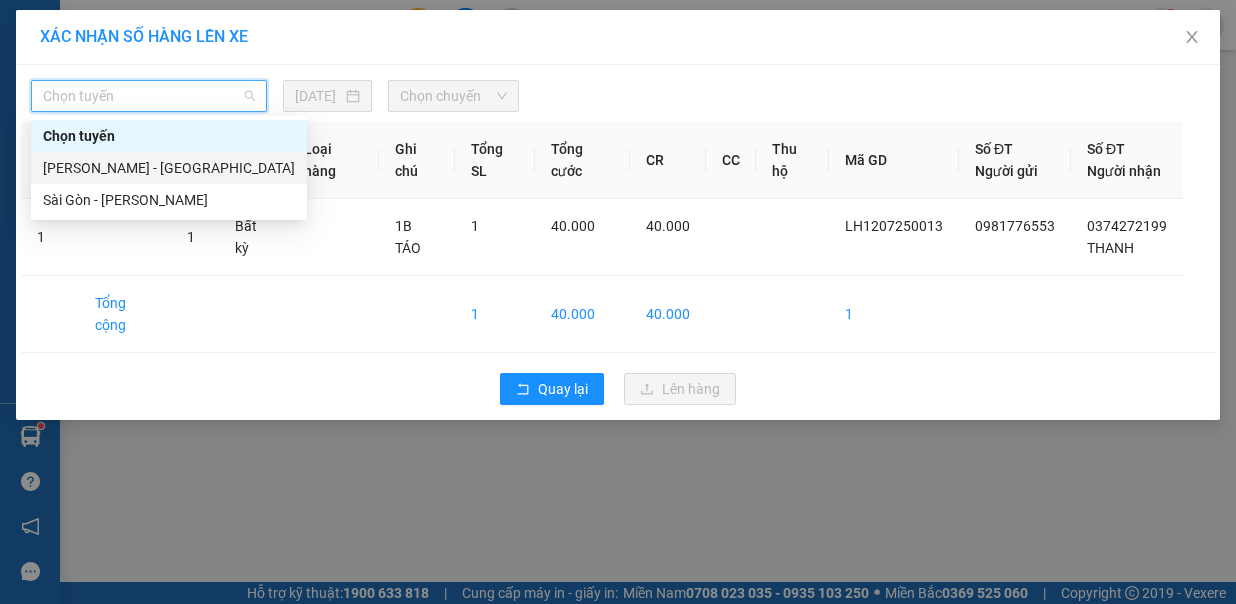 click on "[PERSON_NAME] - [GEOGRAPHIC_DATA]" at bounding box center [169, 168] 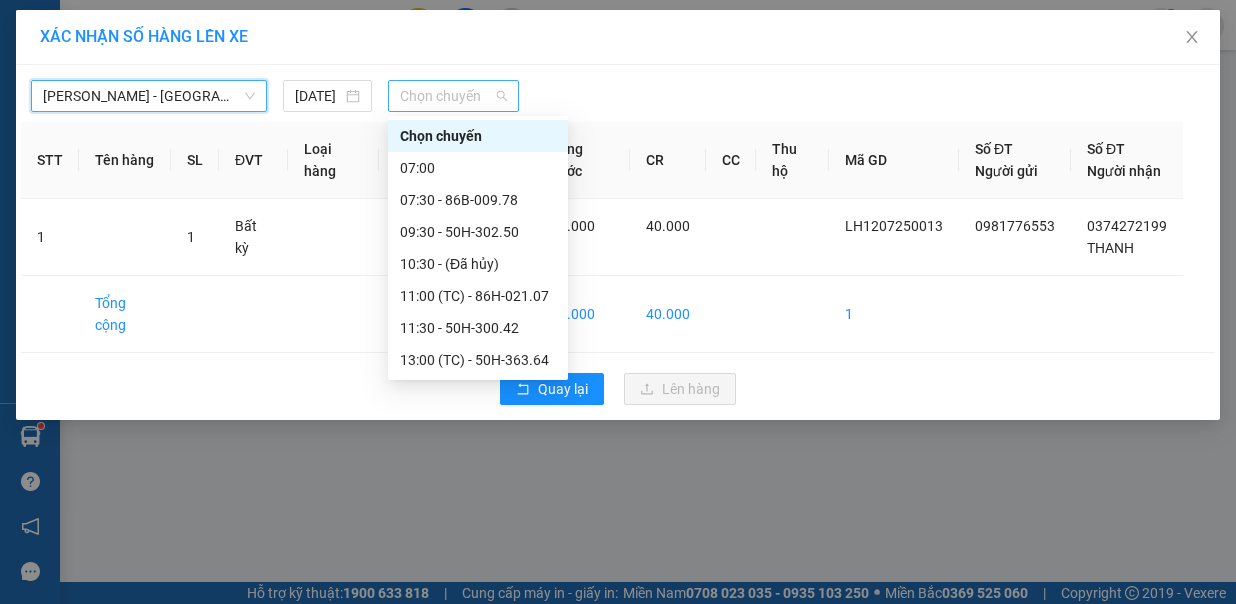 click on "Chọn chuyến" at bounding box center [453, 96] 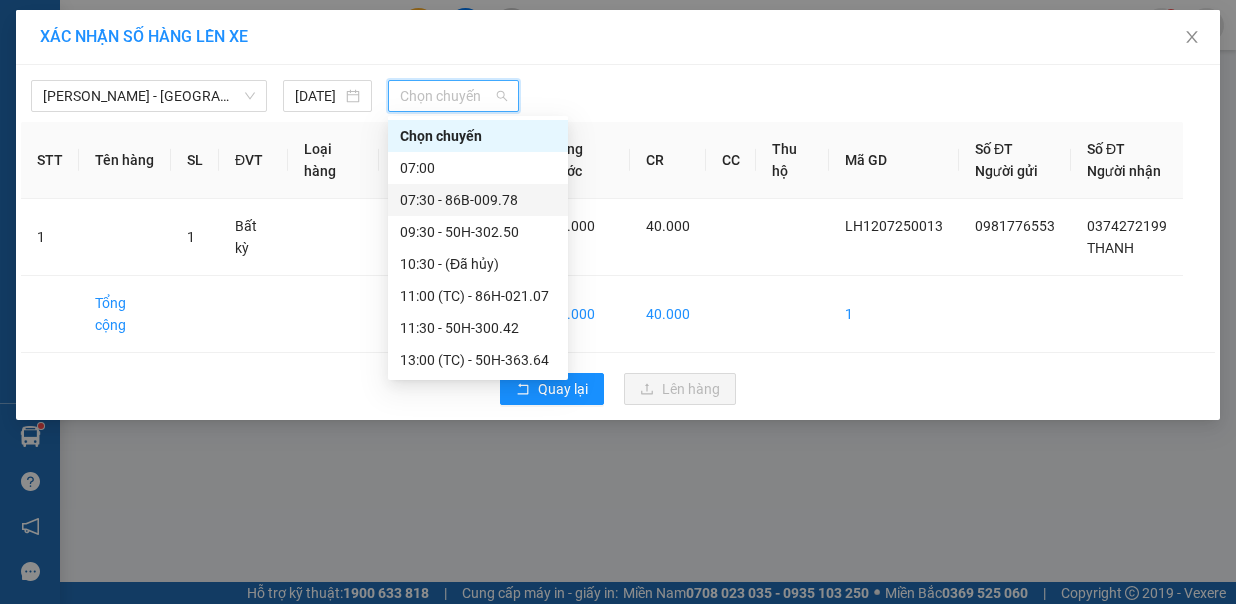 scroll, scrollTop: 256, scrollLeft: 0, axis: vertical 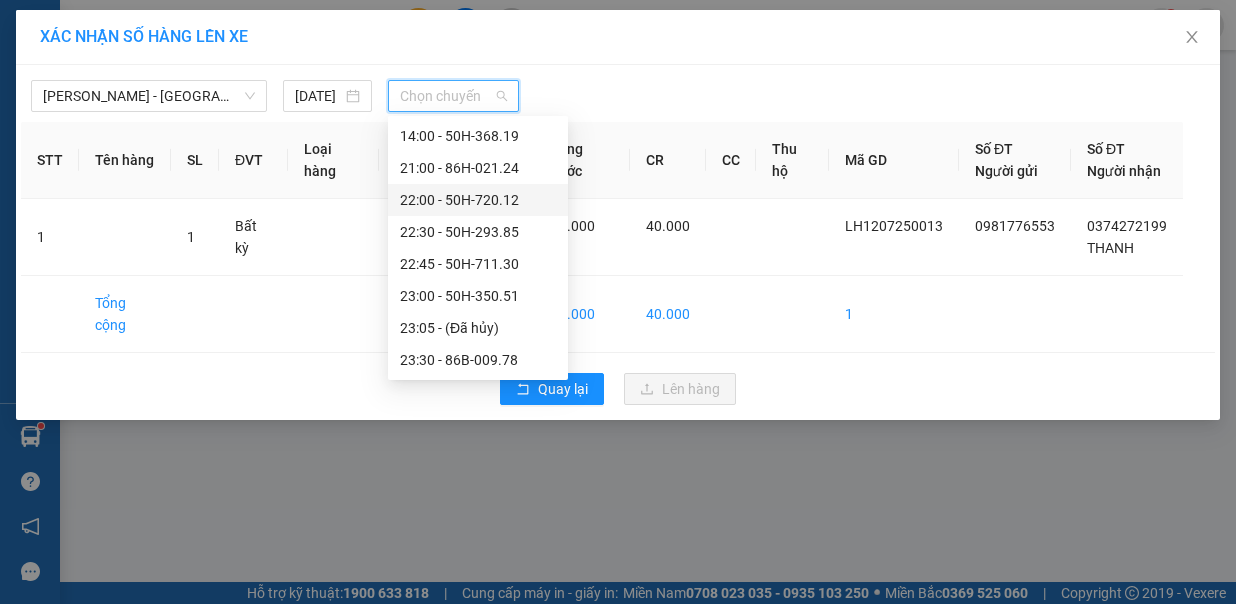 click on "22:00     - 50H-720.12" at bounding box center (478, 200) 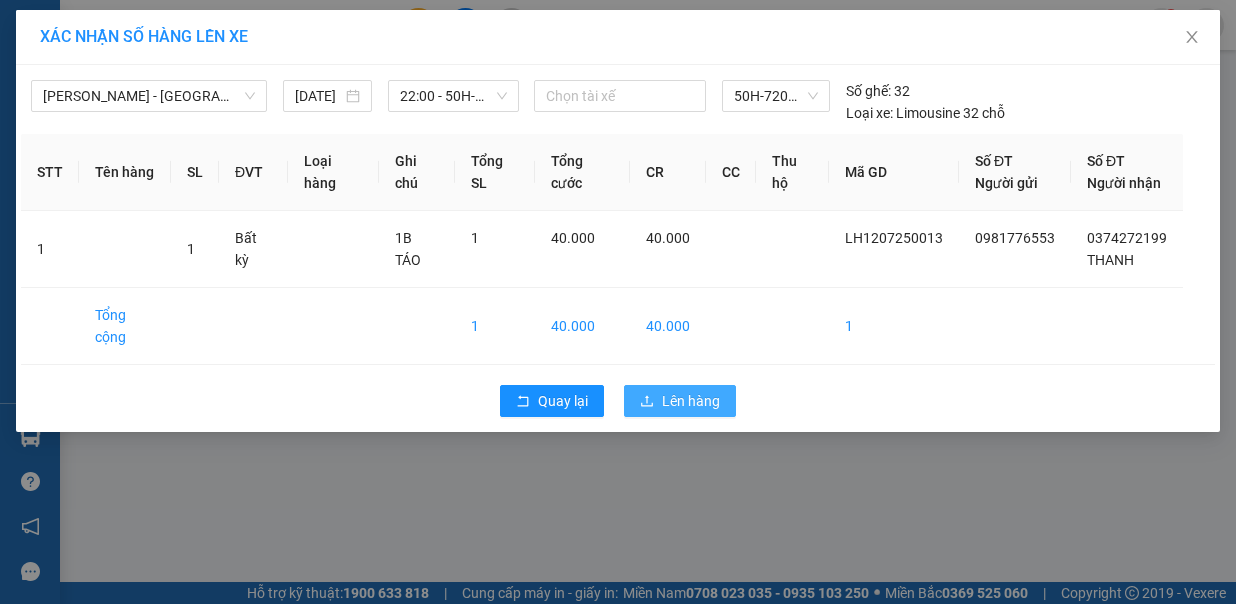 click on "Lên hàng" at bounding box center (691, 401) 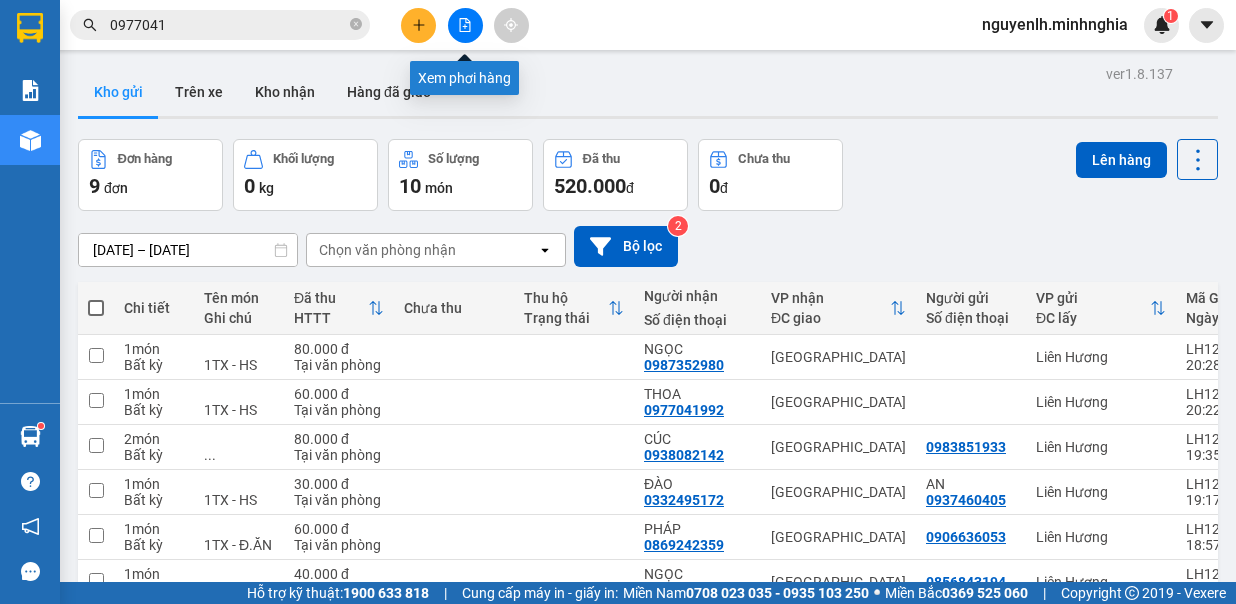 click at bounding box center (465, 25) 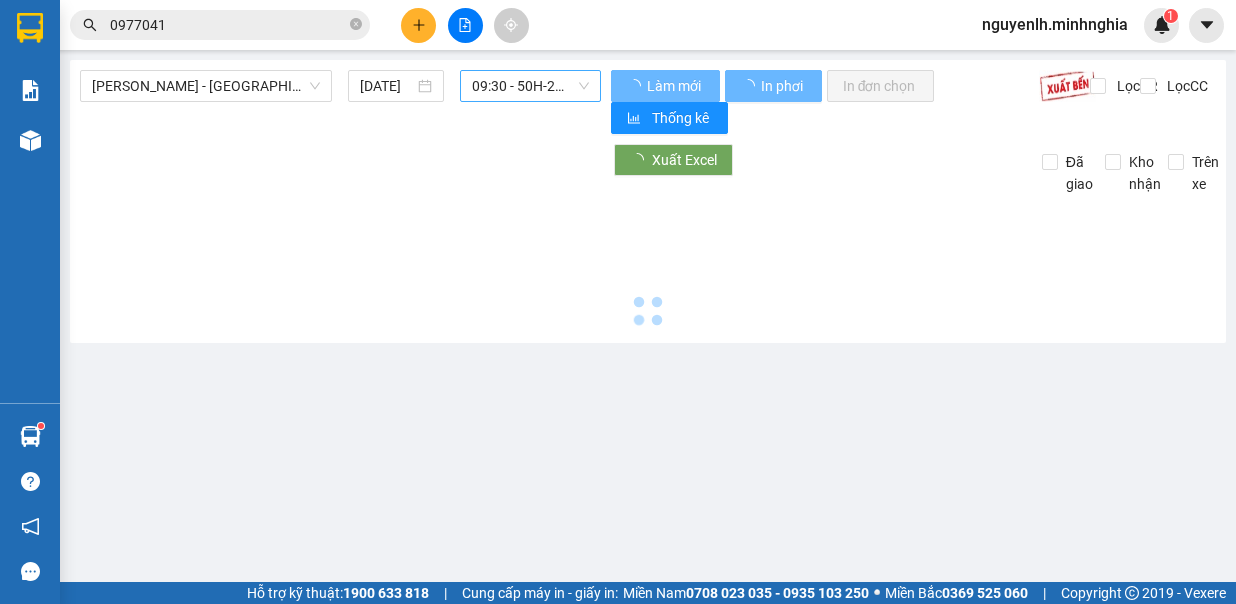click on "09:30     - 50H-293.85" at bounding box center [530, 86] 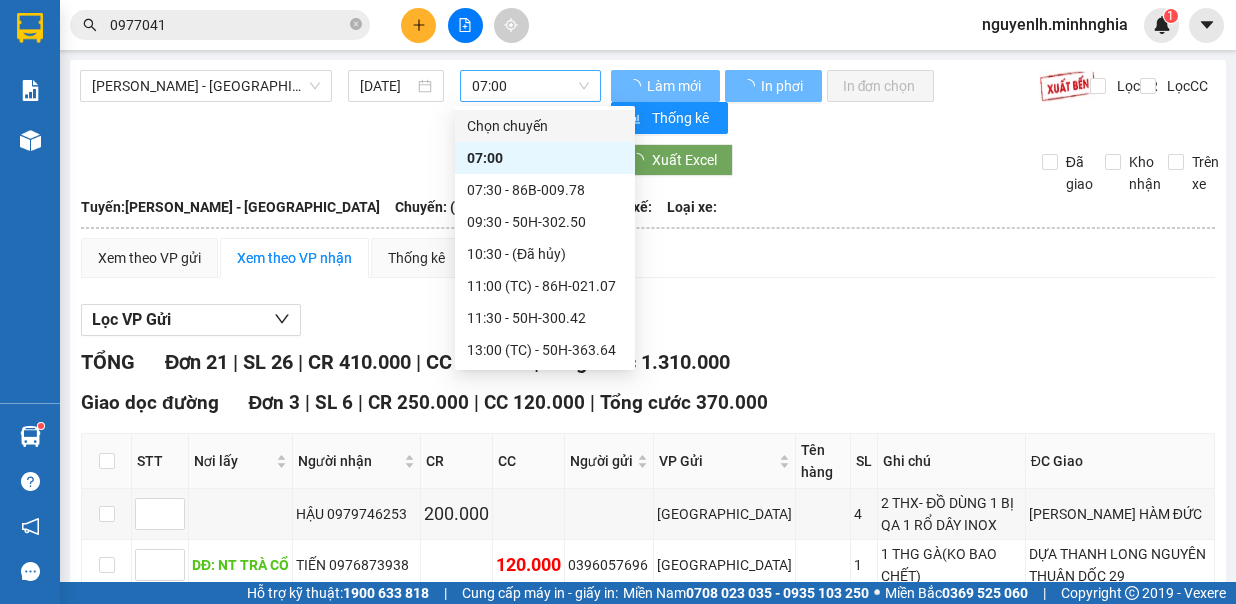click on "07:00" at bounding box center [530, 86] 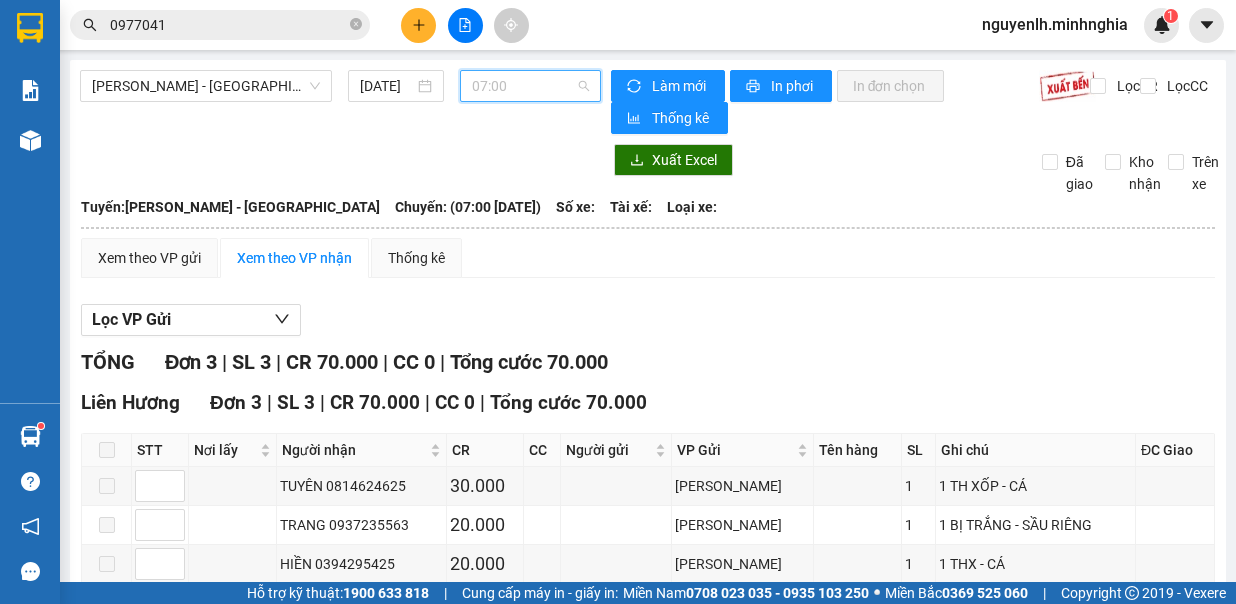 click on "07:00" at bounding box center (530, 86) 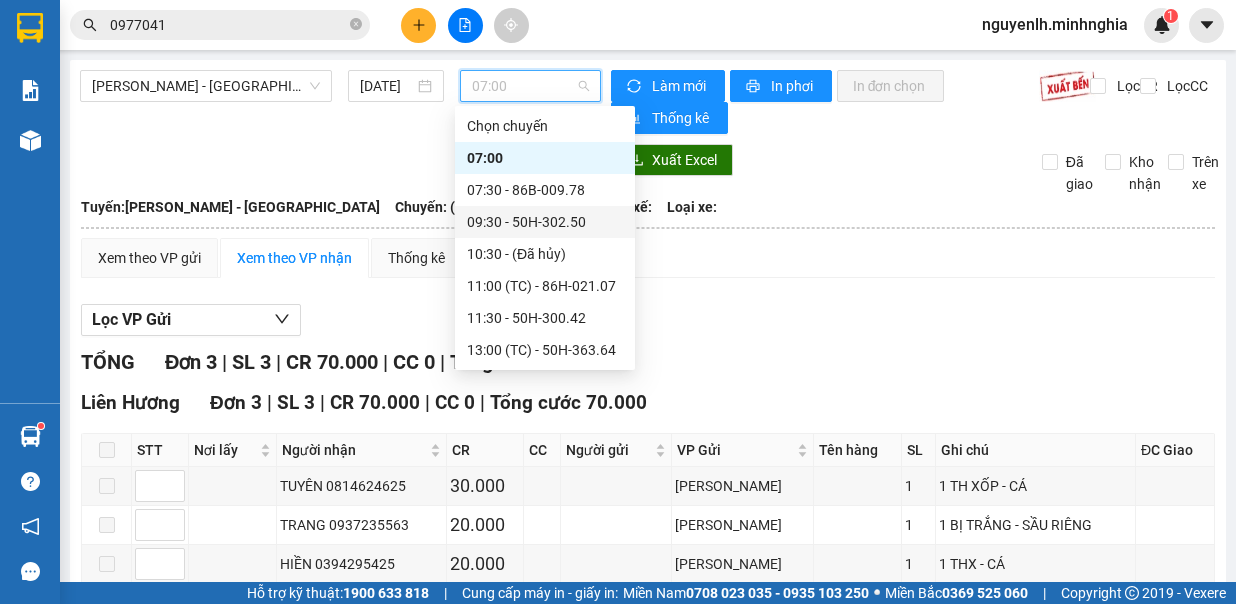 scroll, scrollTop: 256, scrollLeft: 0, axis: vertical 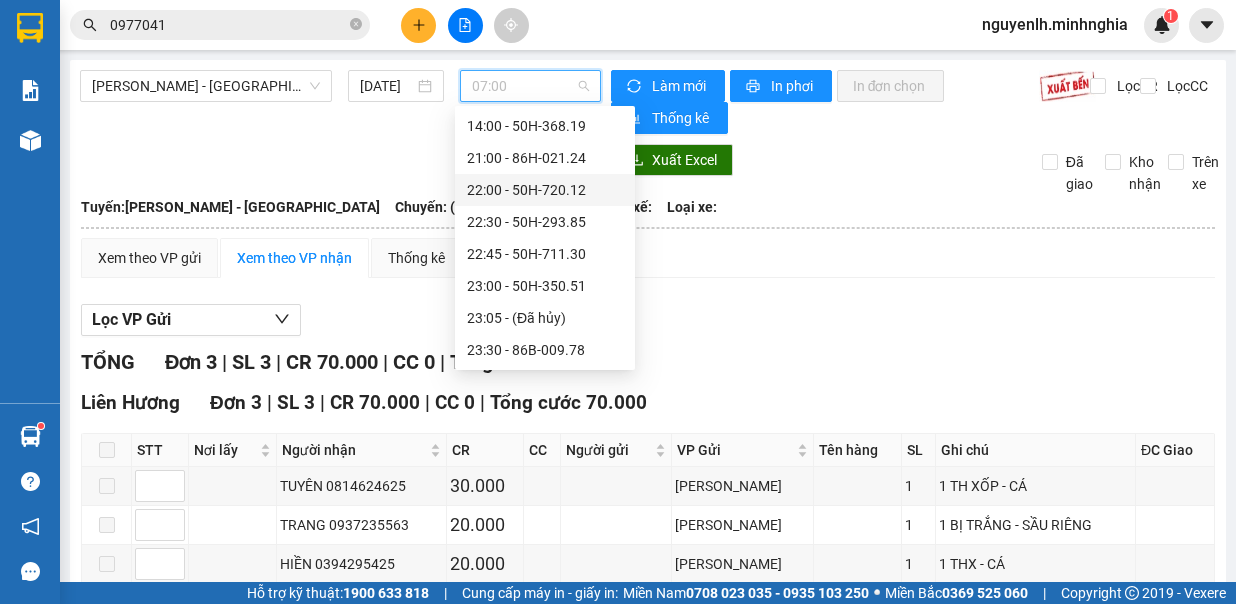 click on "22:00     - 50H-720.12" at bounding box center (545, 190) 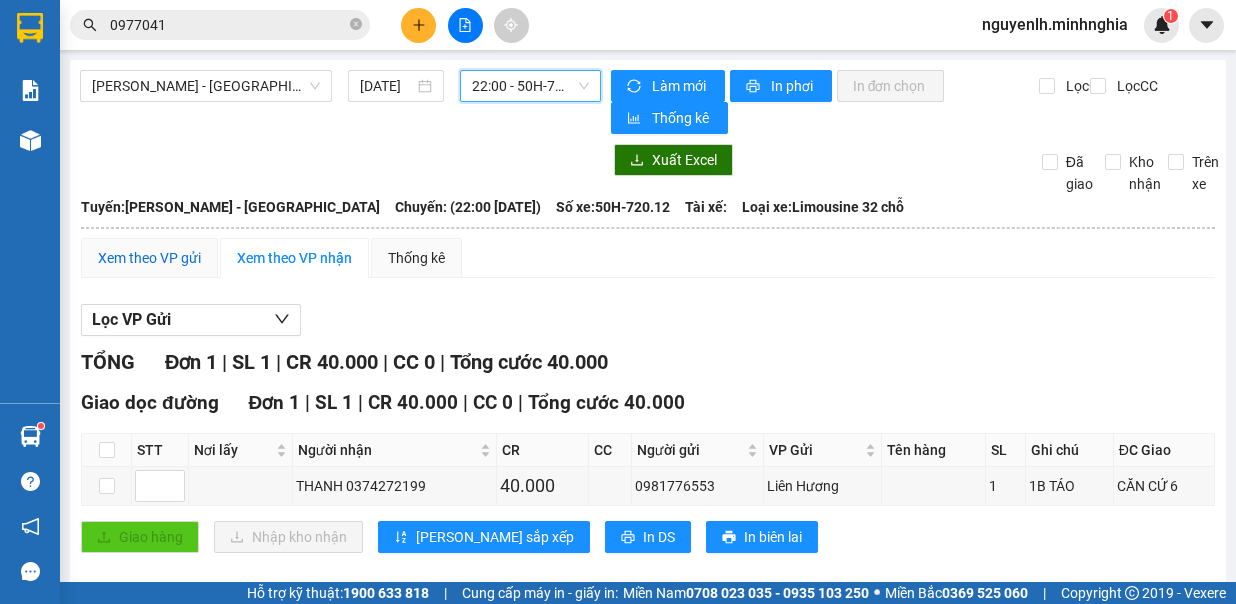 click on "Xem theo VP gửi" at bounding box center [149, 258] 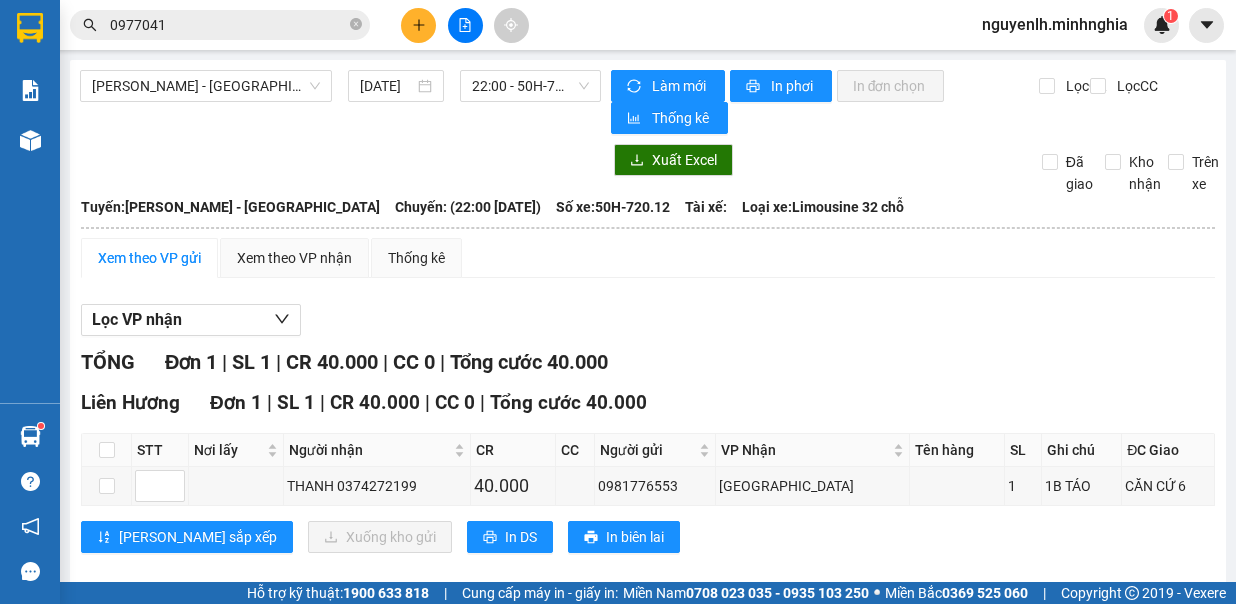 scroll, scrollTop: 20, scrollLeft: 0, axis: vertical 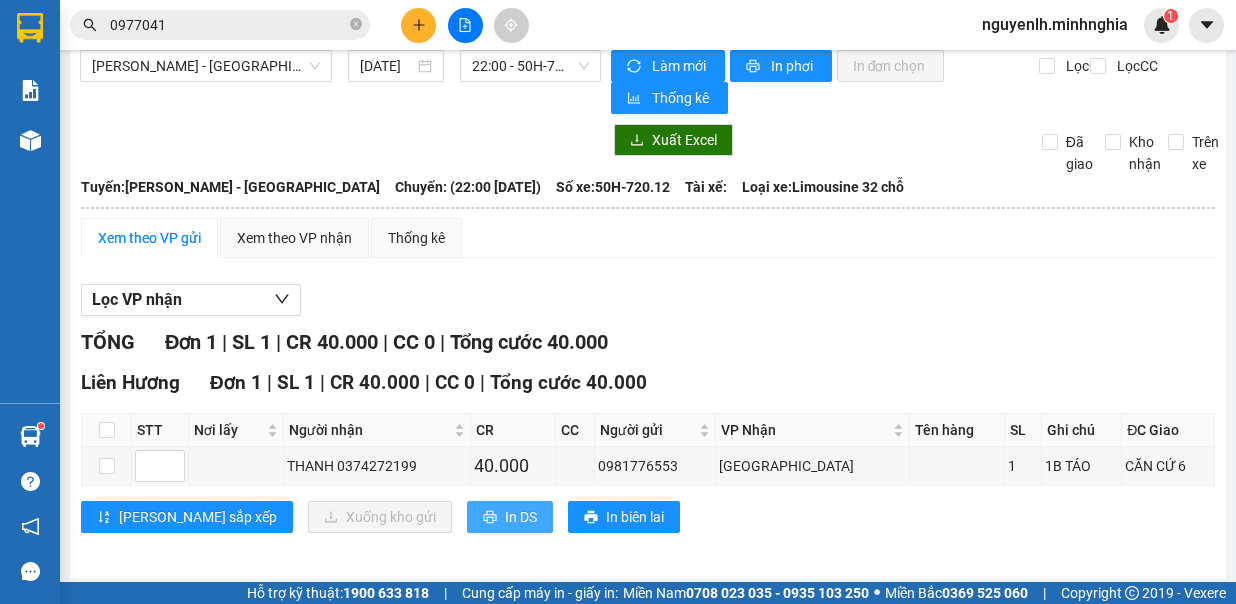 click on "In DS" at bounding box center (521, 517) 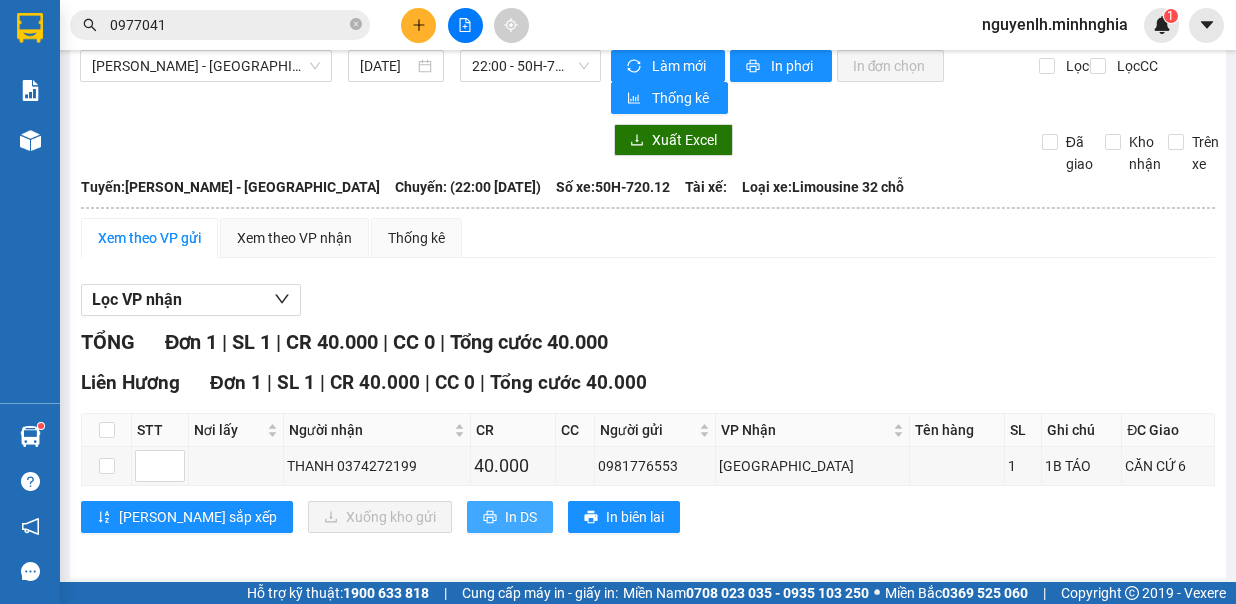 scroll, scrollTop: 0, scrollLeft: 0, axis: both 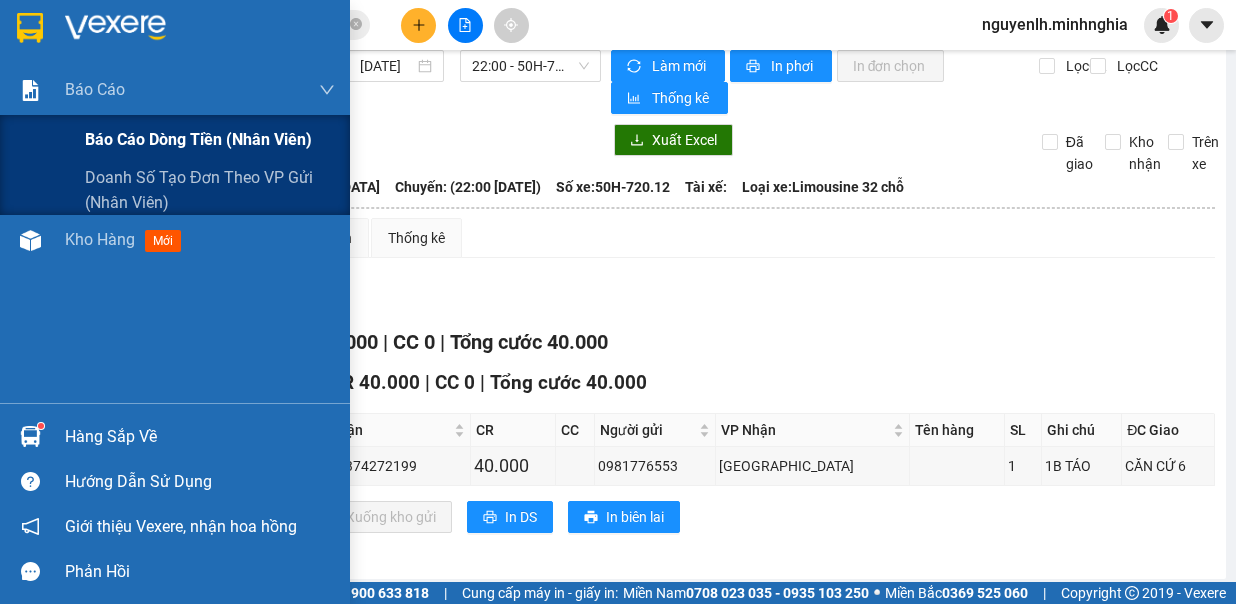 click on "Báo cáo dòng tiền (nhân viên)" at bounding box center [198, 139] 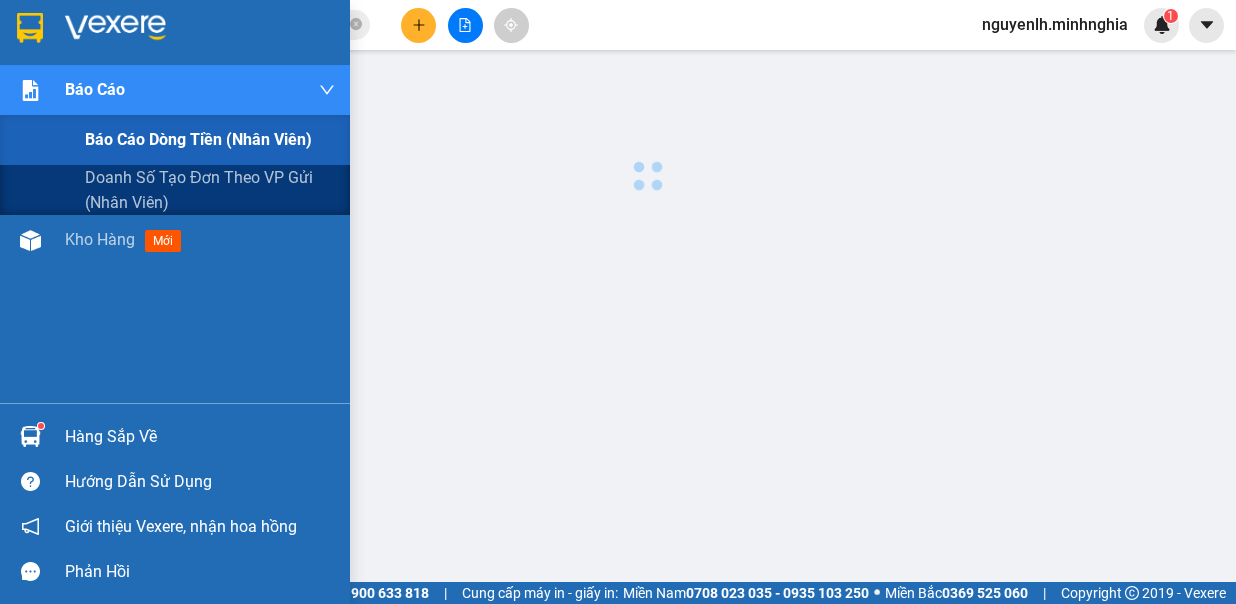 scroll, scrollTop: 0, scrollLeft: 0, axis: both 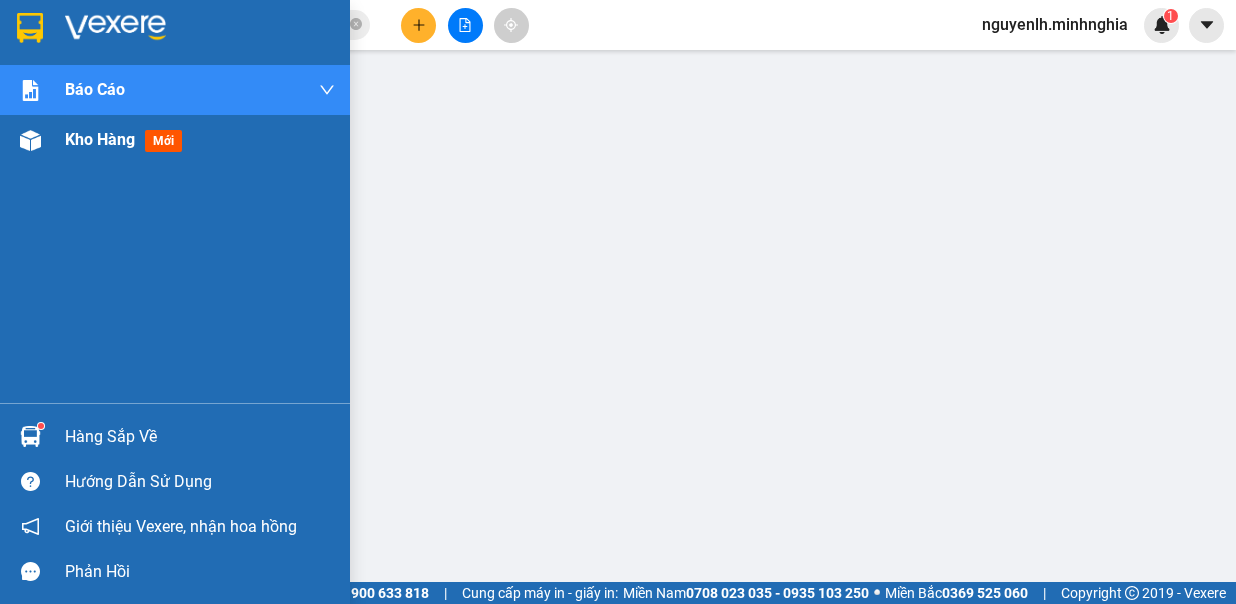 click on "Kho hàng" at bounding box center (100, 139) 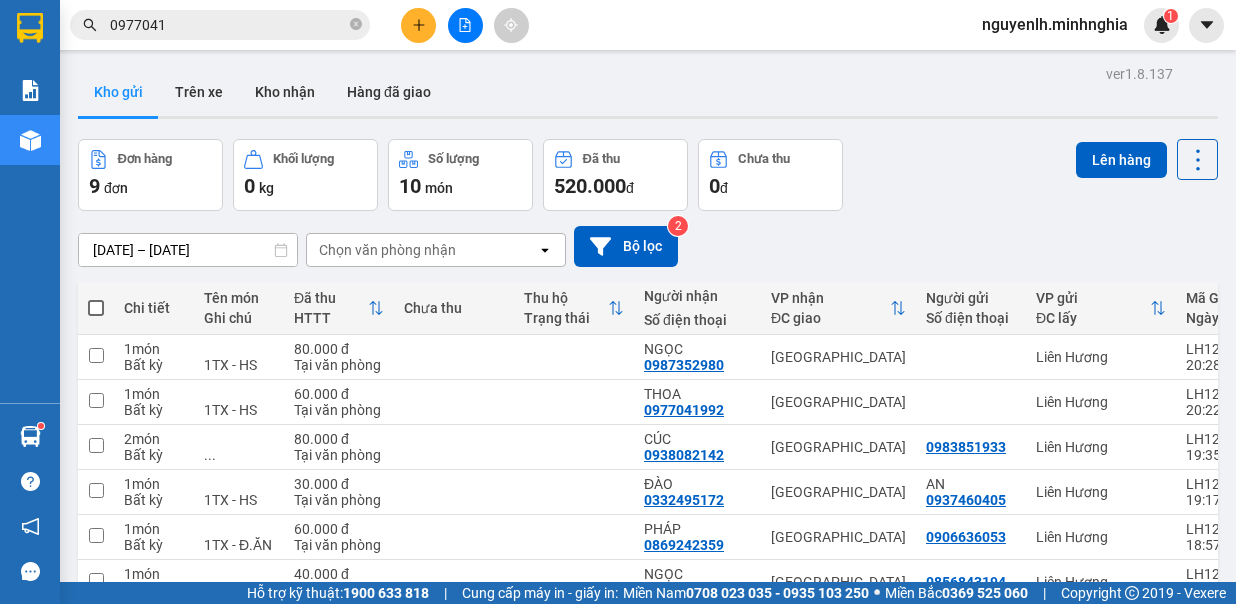 click at bounding box center (96, 308) 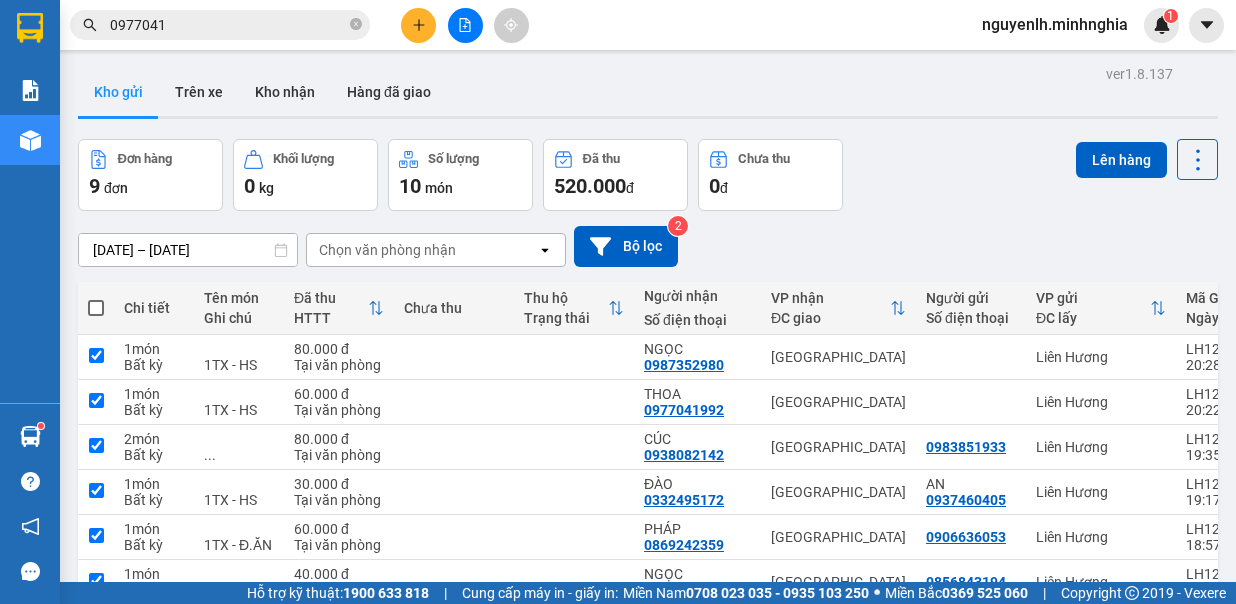 checkbox on "true" 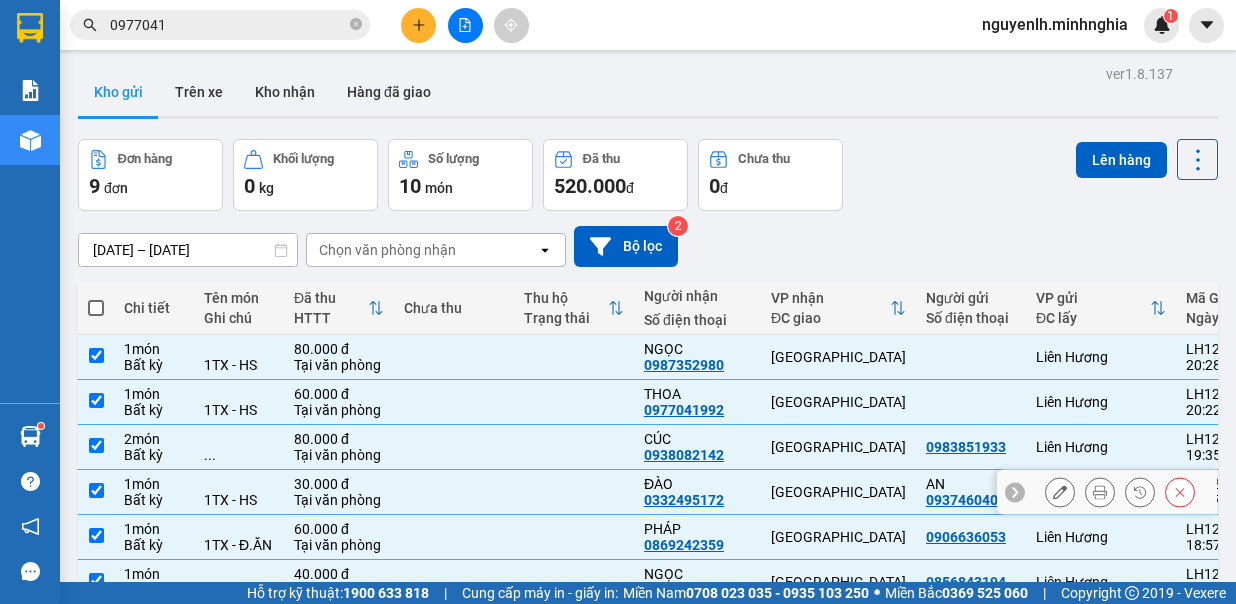 scroll, scrollTop: 246, scrollLeft: 0, axis: vertical 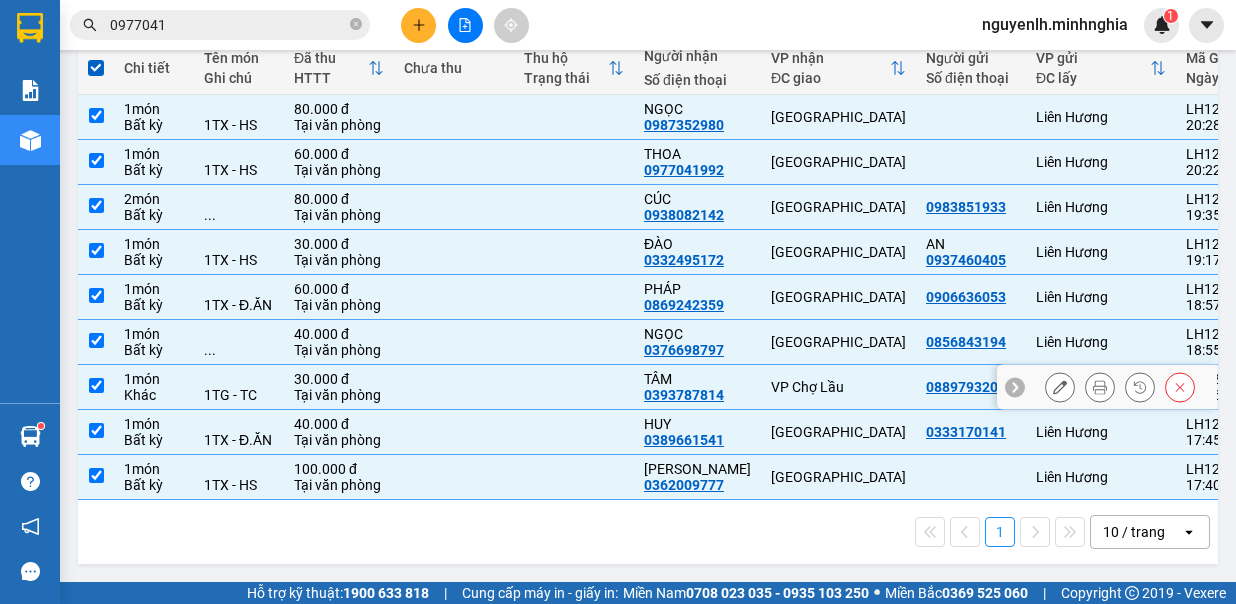 click at bounding box center [96, 385] 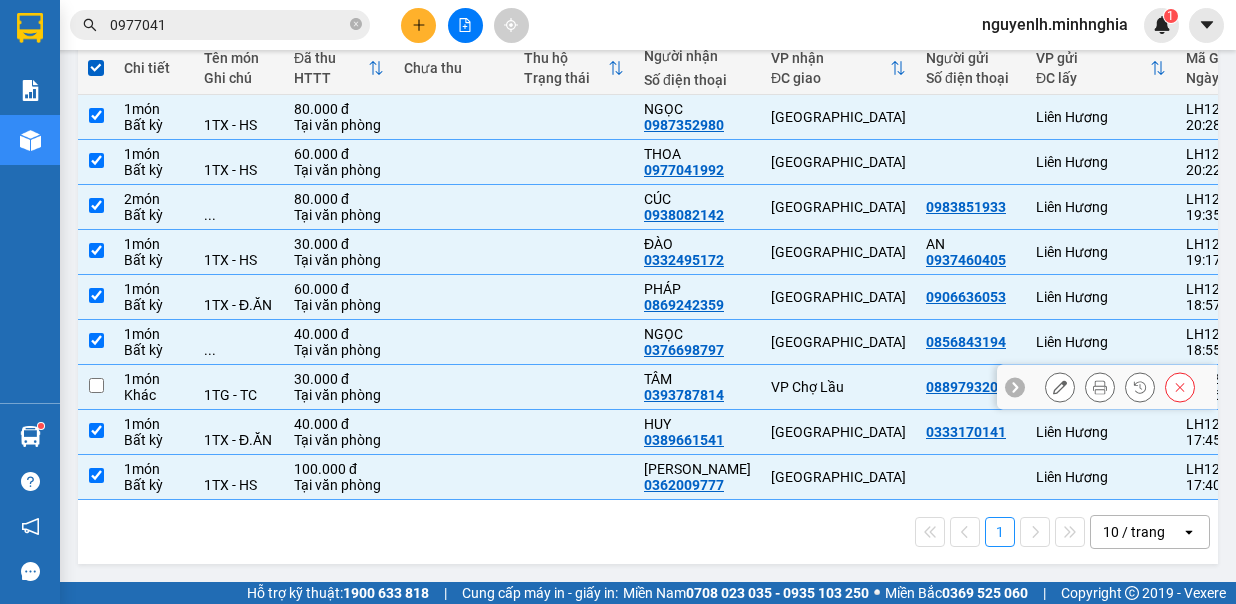 checkbox on "false" 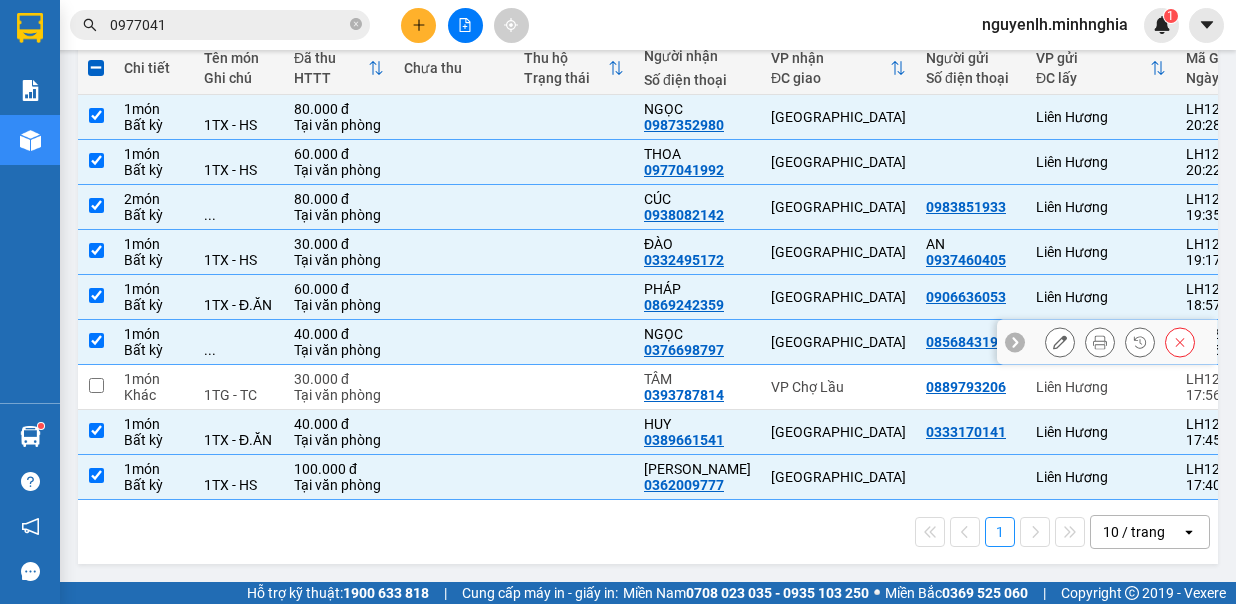 scroll, scrollTop: 0, scrollLeft: 0, axis: both 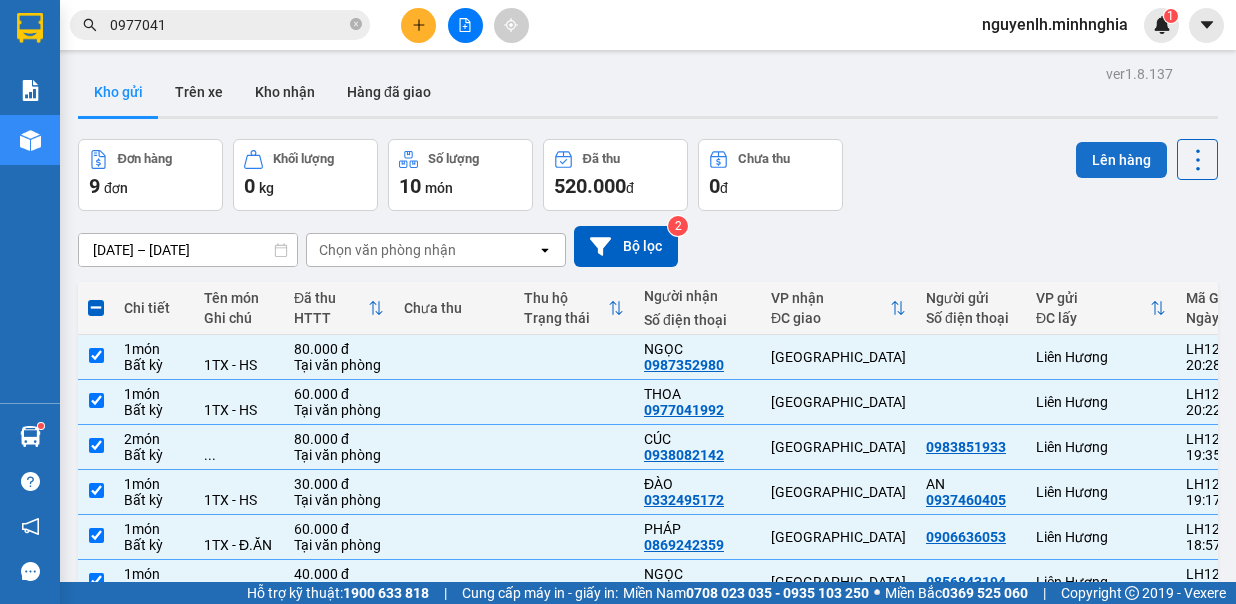 click on "Lên hàng" at bounding box center (1121, 160) 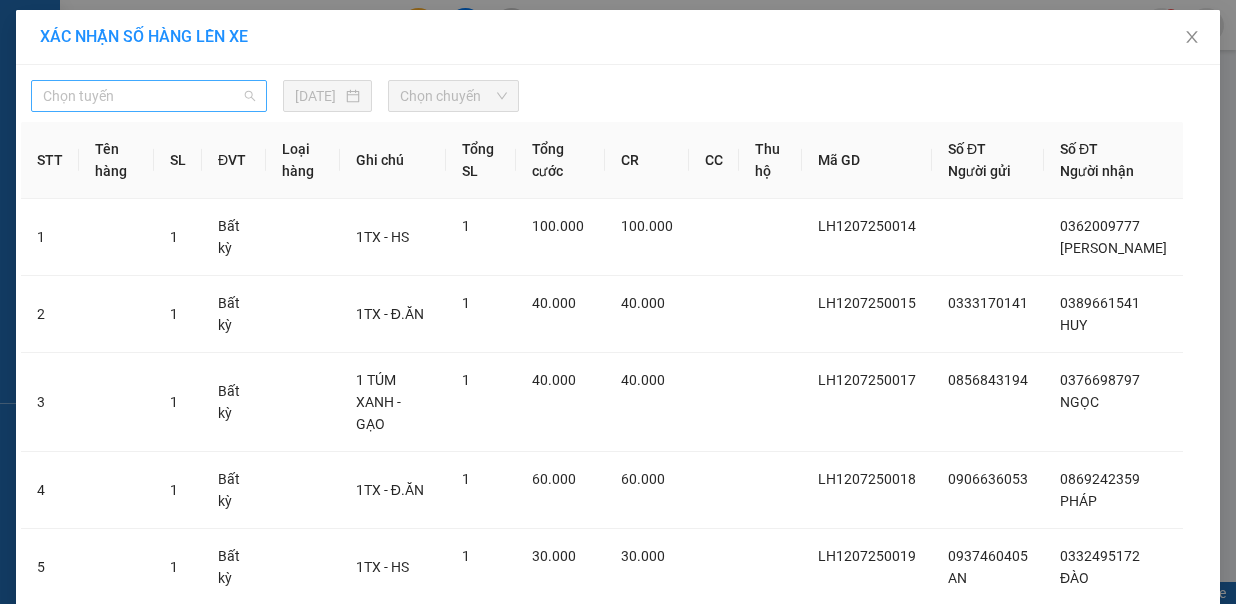 click on "Chọn tuyến" at bounding box center (149, 96) 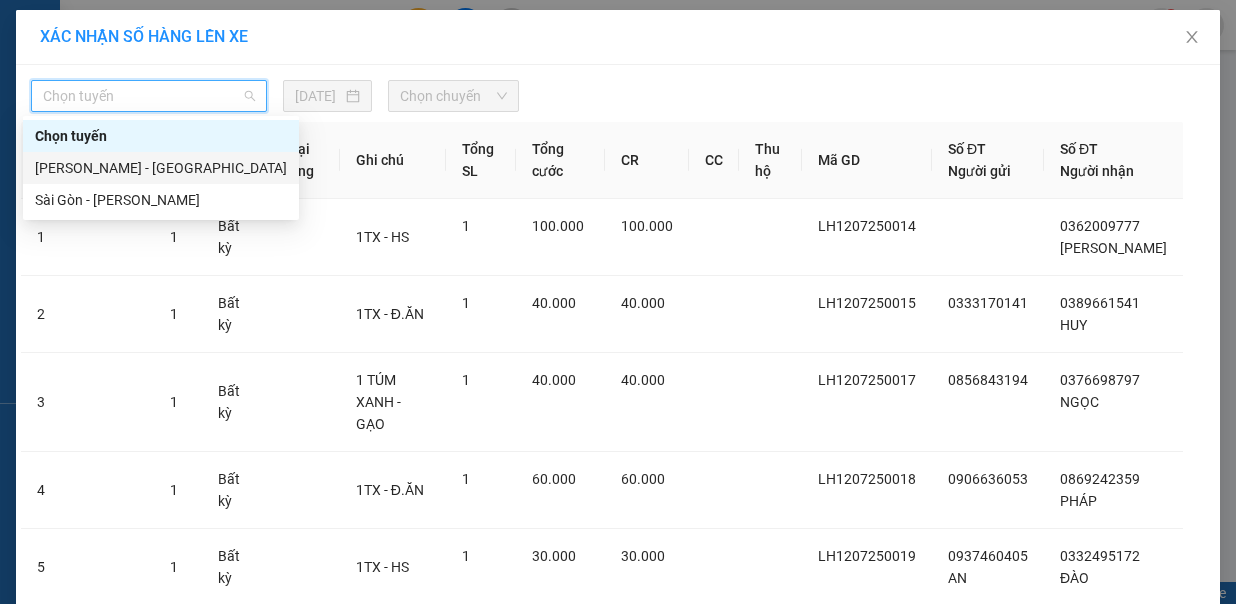 click on "[PERSON_NAME] - [GEOGRAPHIC_DATA]" at bounding box center (161, 168) 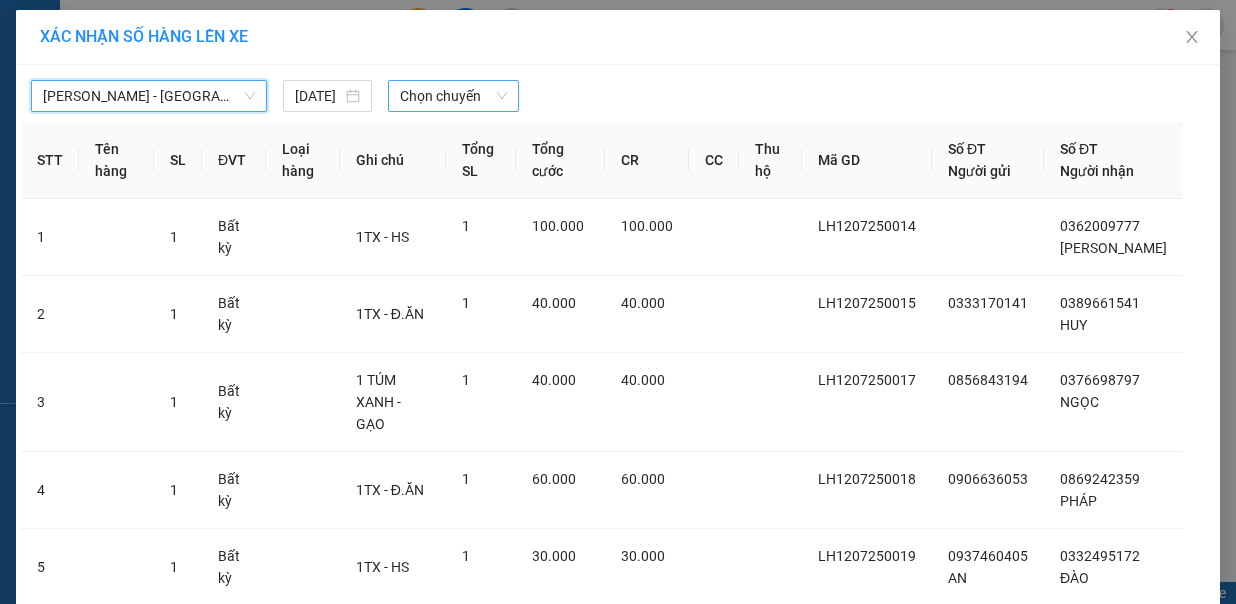 click on "Chọn chuyến" at bounding box center [453, 96] 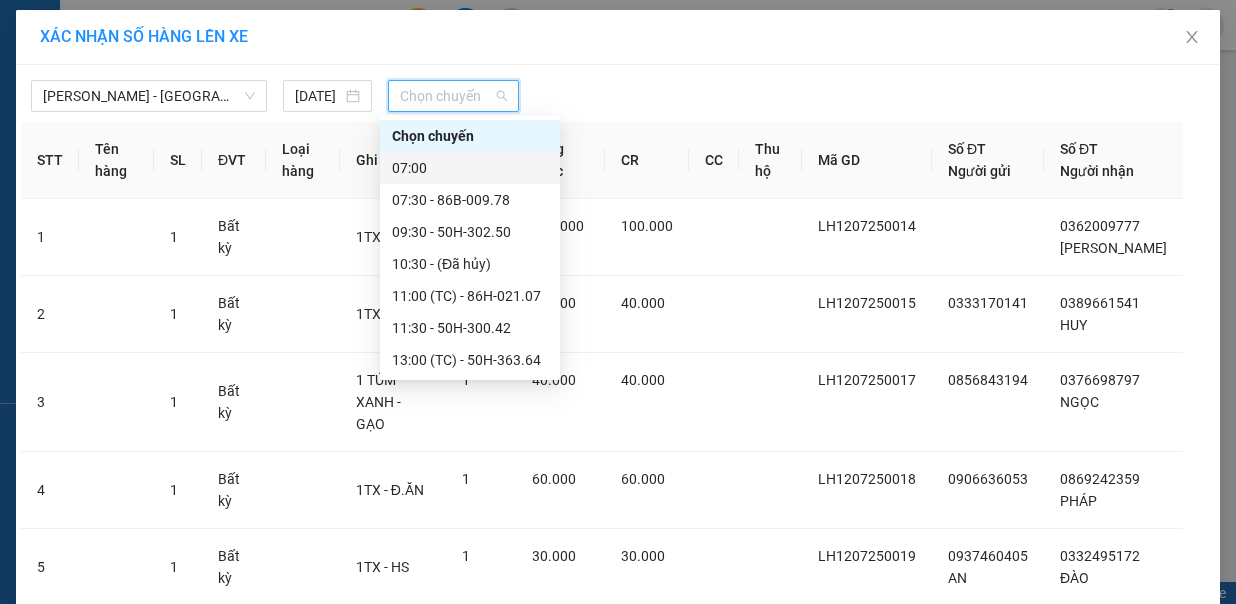scroll, scrollTop: 256, scrollLeft: 0, axis: vertical 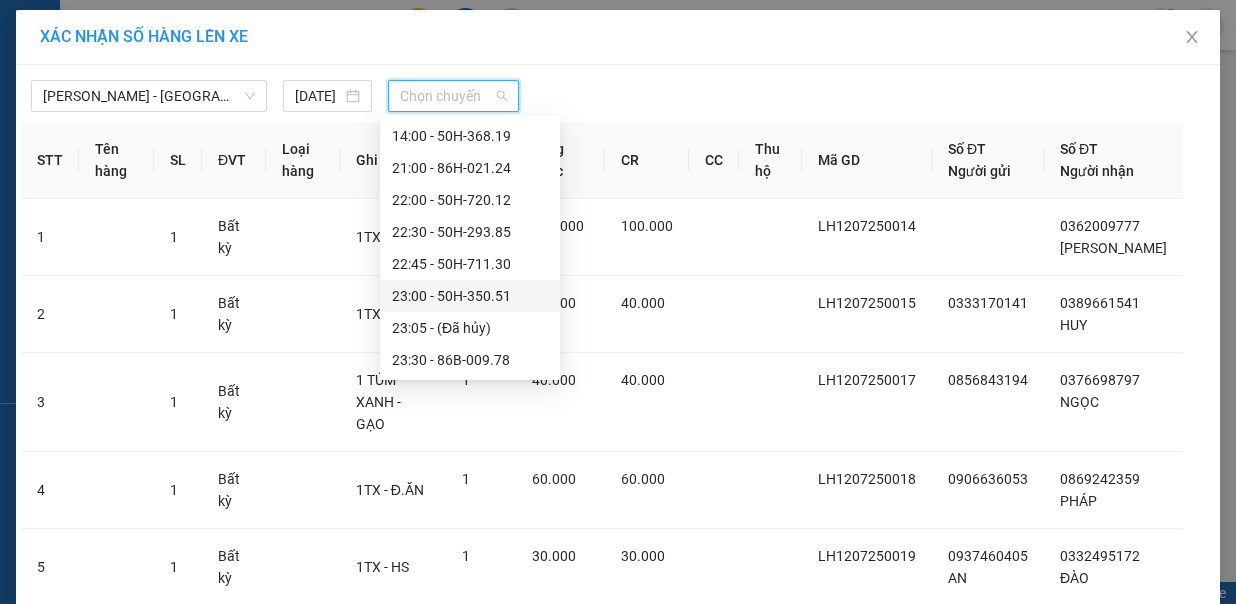 click on "23:00     - 50H-350.51" at bounding box center (470, 296) 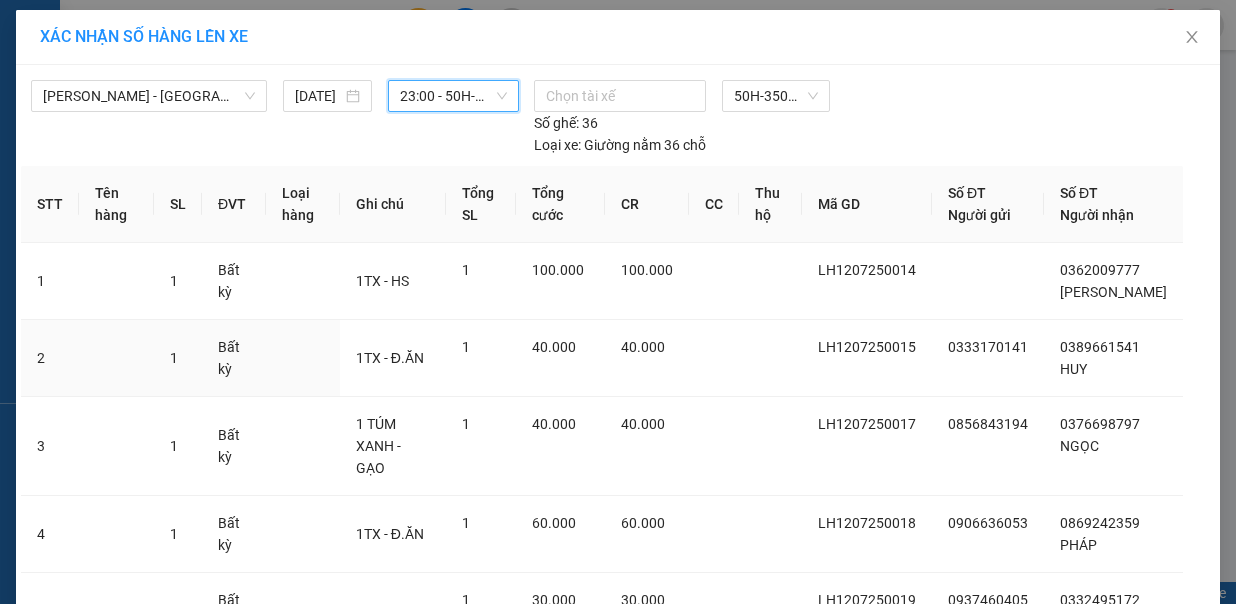 scroll, scrollTop: 380, scrollLeft: 0, axis: vertical 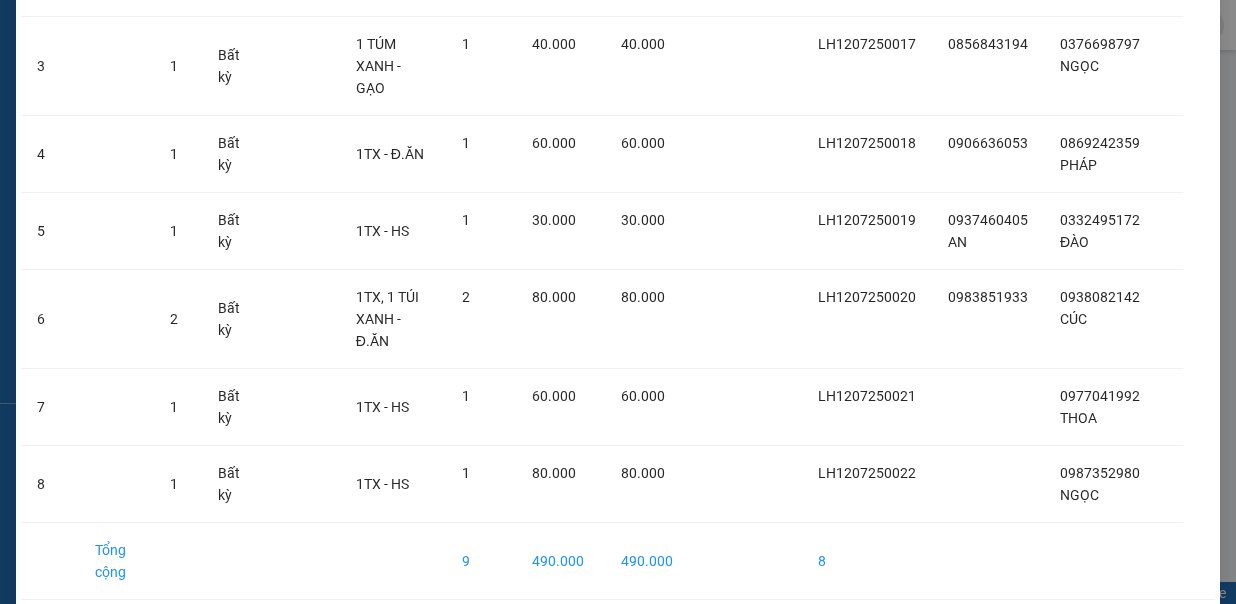 click on "Lên hàng" at bounding box center [691, 636] 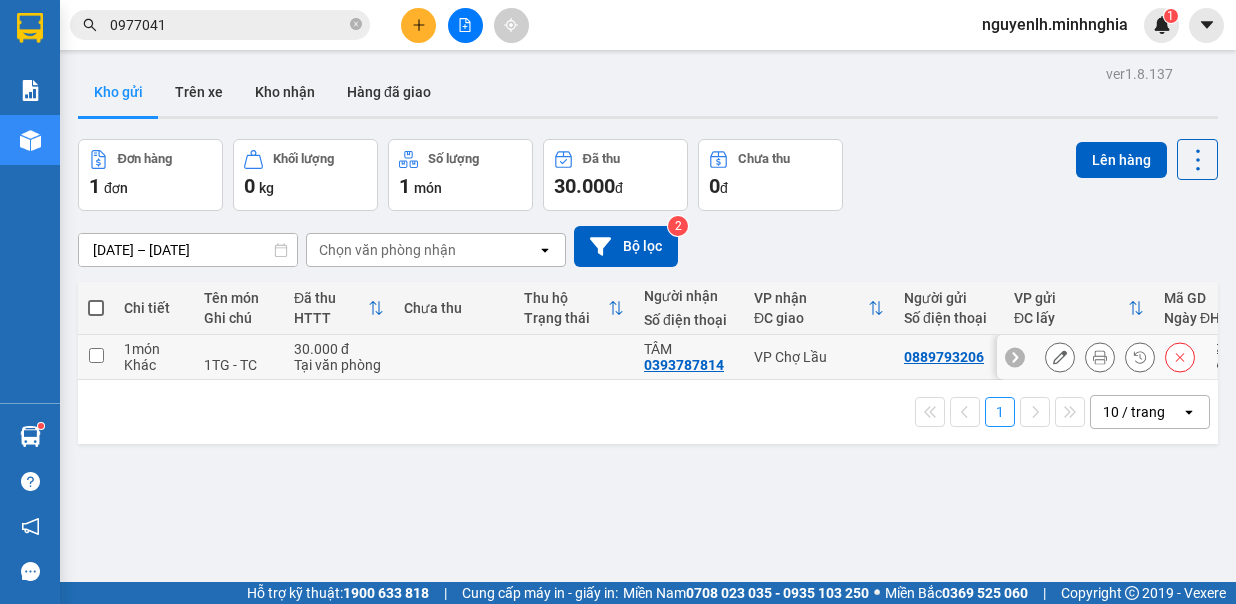 click at bounding box center (96, 357) 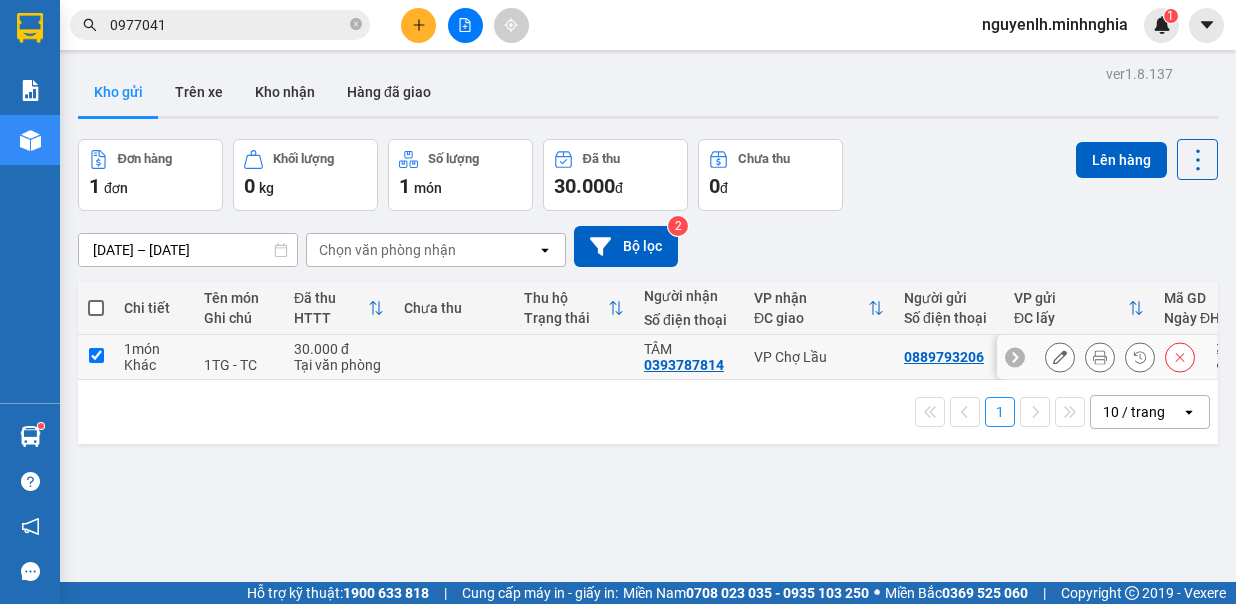 checkbox on "true" 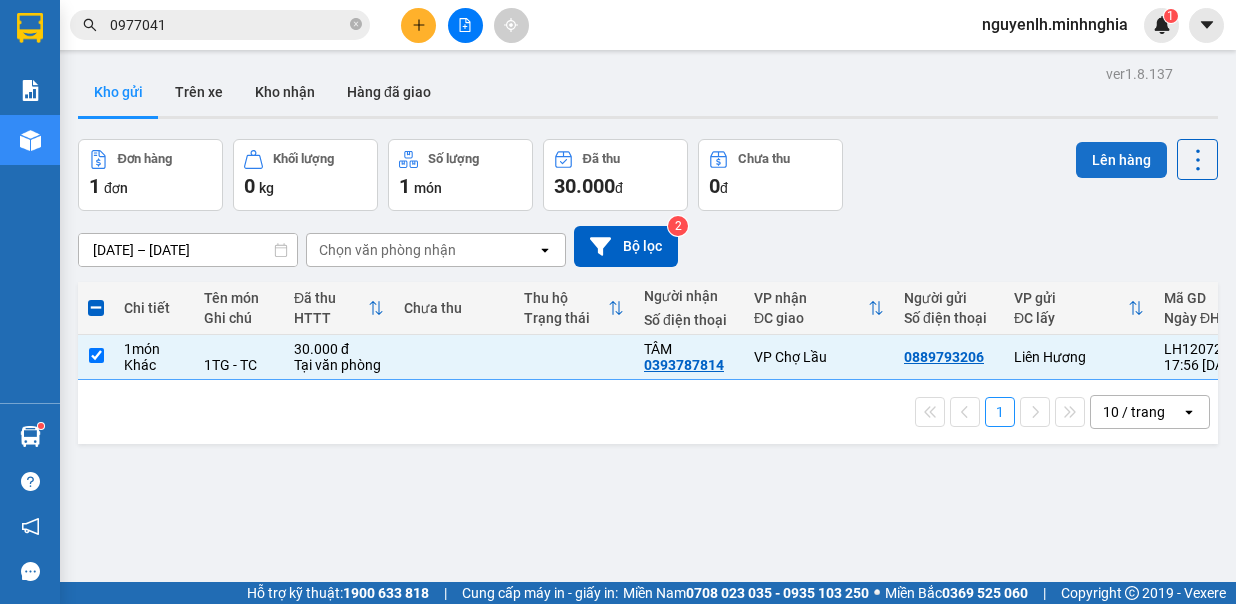 click on "Lên hàng" at bounding box center (1121, 160) 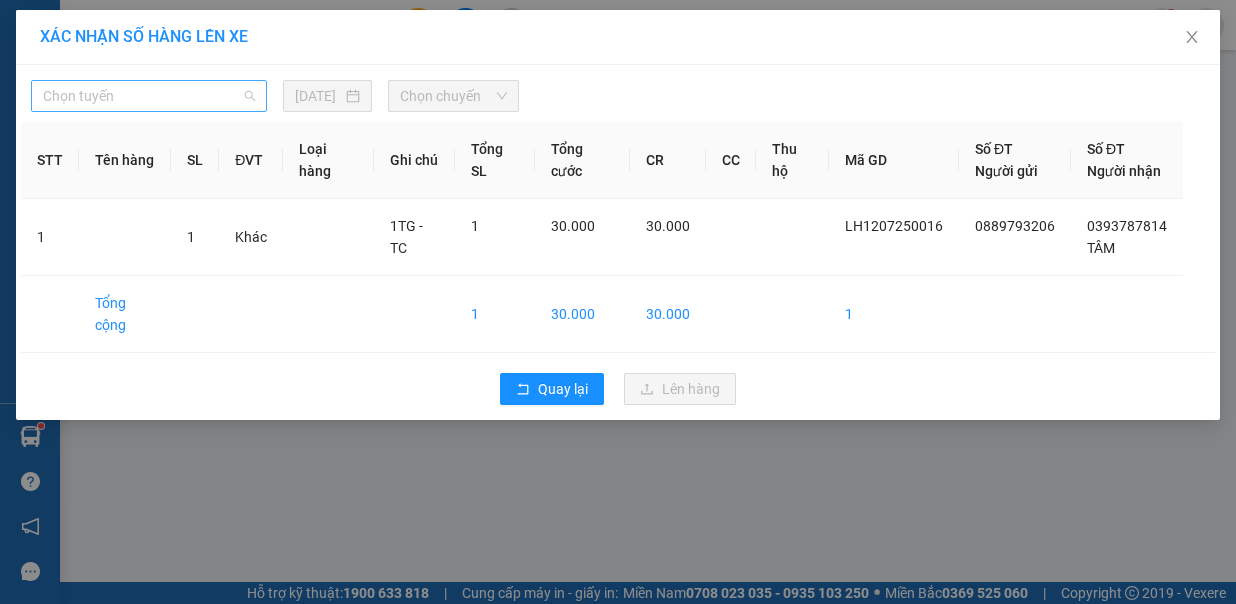 click on "Chọn tuyến" at bounding box center [149, 96] 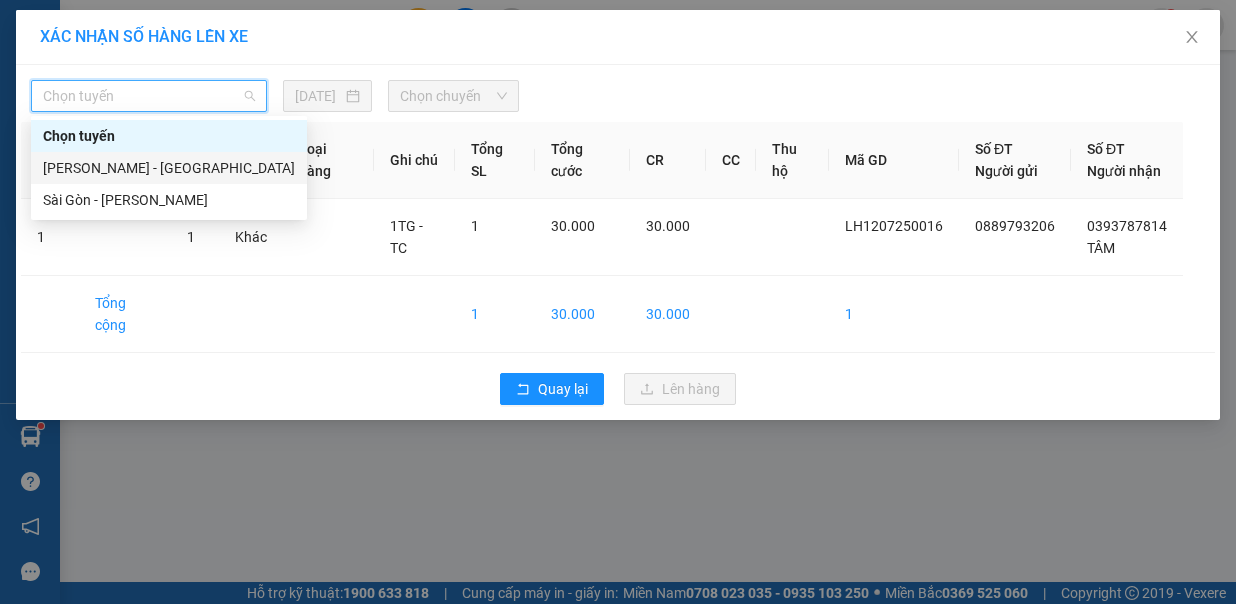 drag, startPoint x: 184, startPoint y: 164, endPoint x: 289, endPoint y: 112, distance: 117.170815 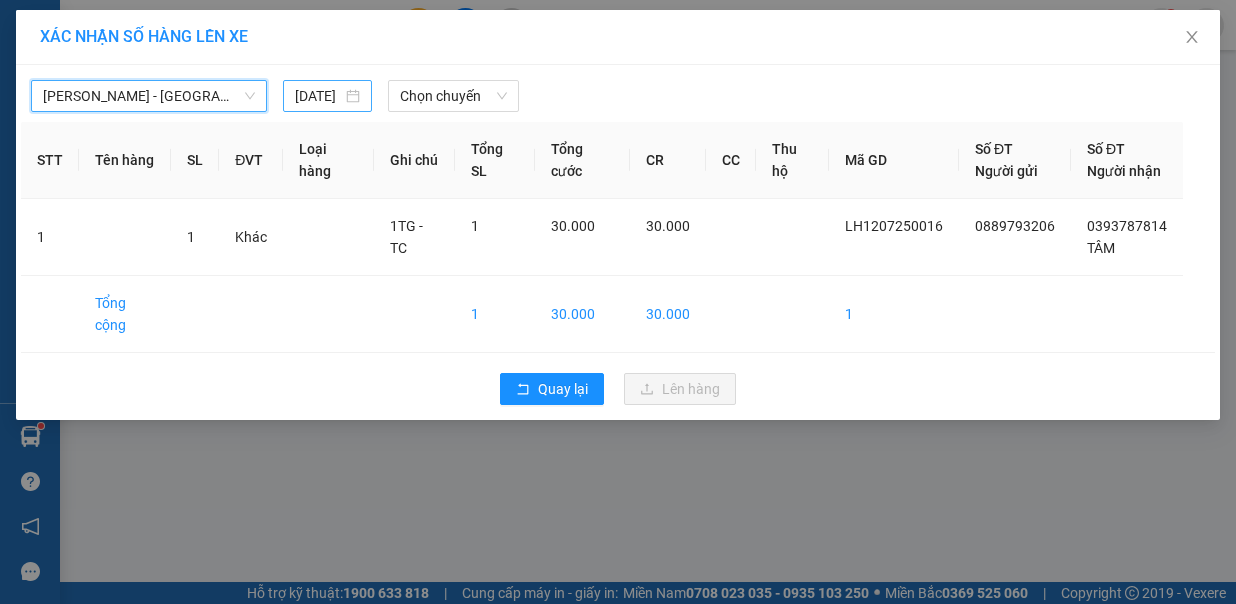 click on "[DATE]" at bounding box center [318, 96] 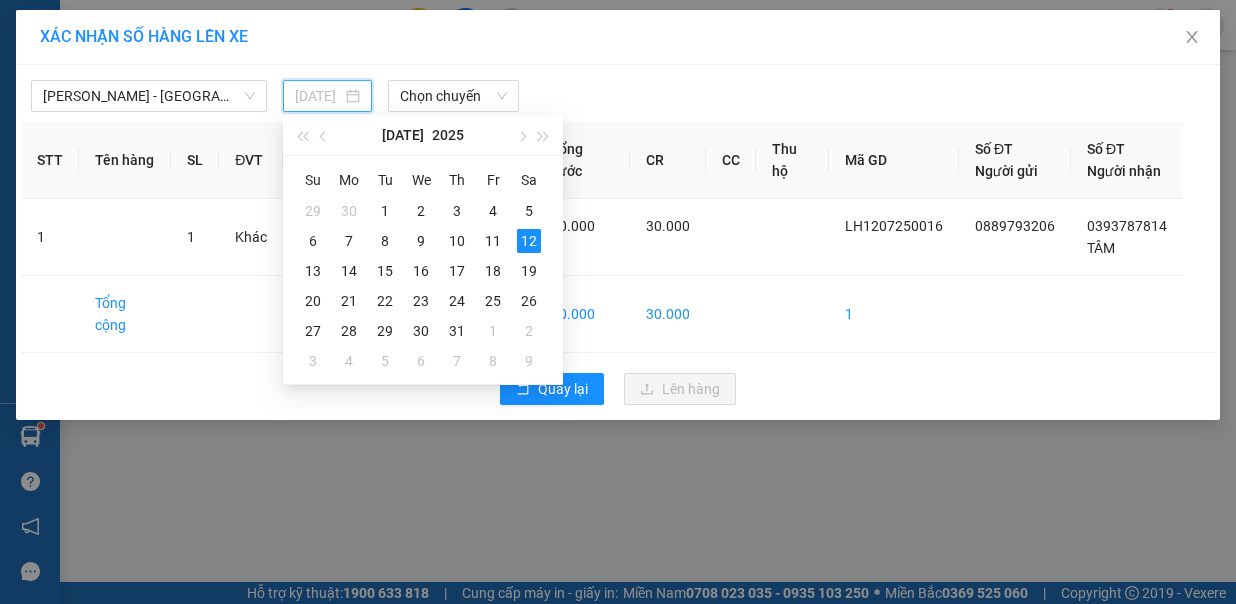 drag, startPoint x: 310, startPoint y: 264, endPoint x: 380, endPoint y: 186, distance: 104.80458 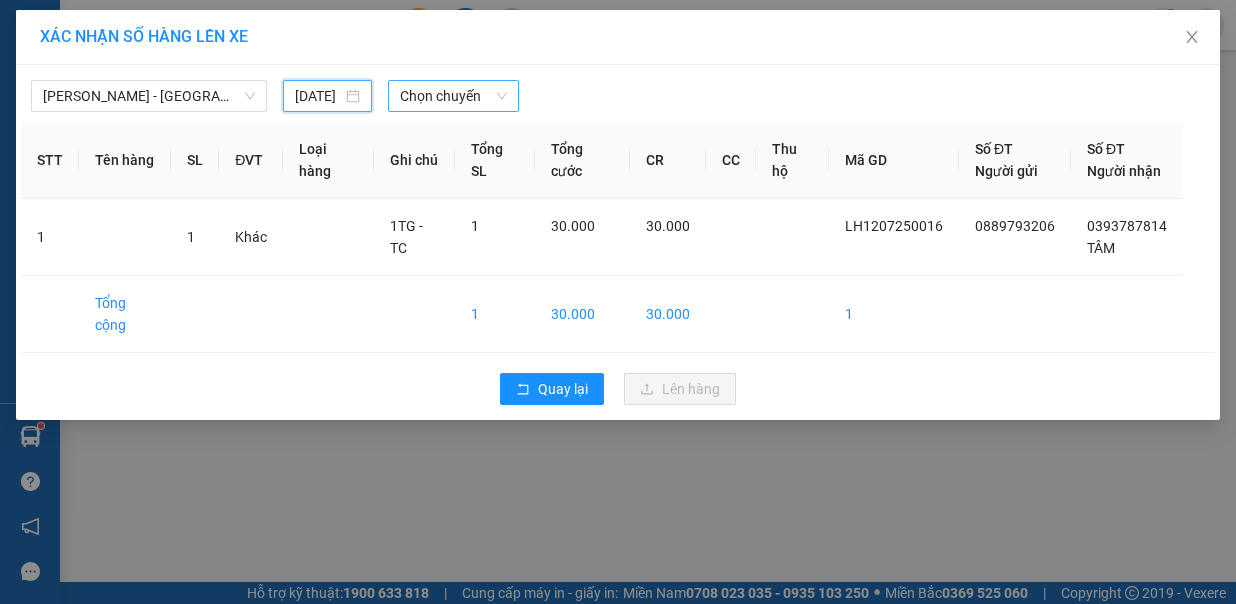 type on "[DATE]" 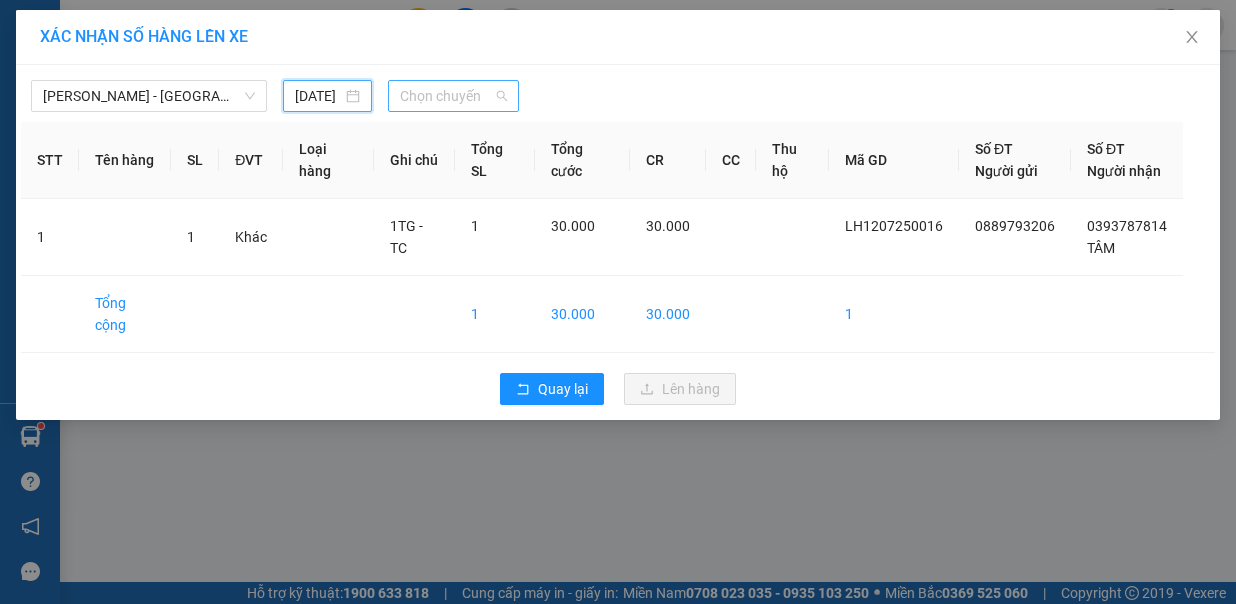 click on "Chọn chuyến" at bounding box center (453, 96) 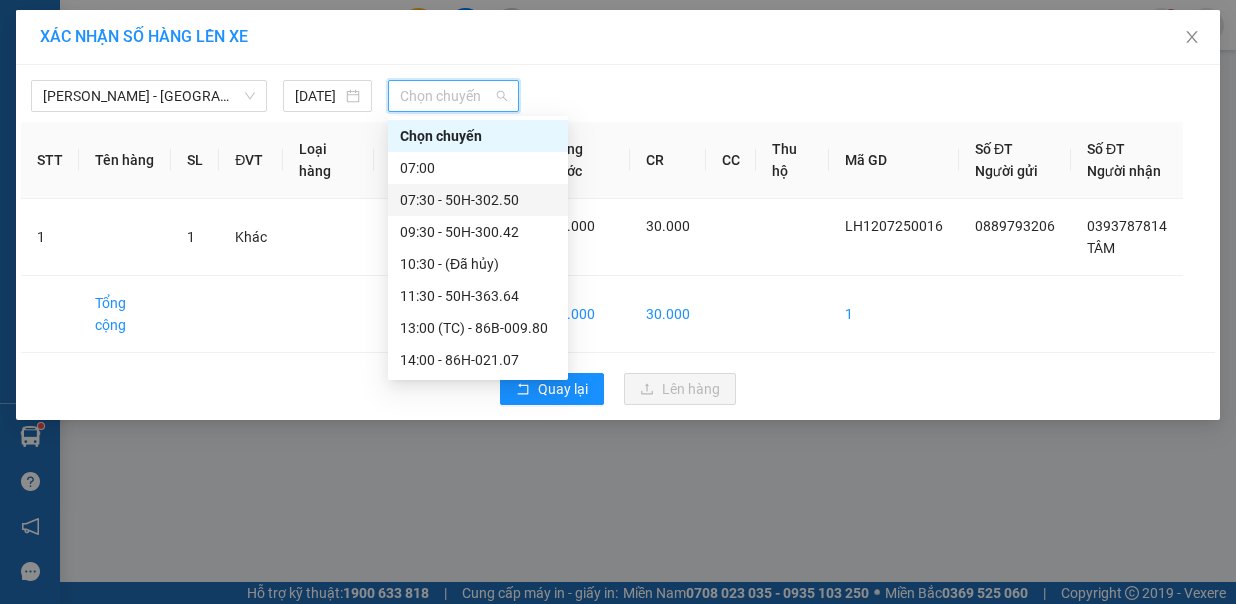 click on "07:30     - 50H-302.50" at bounding box center (478, 200) 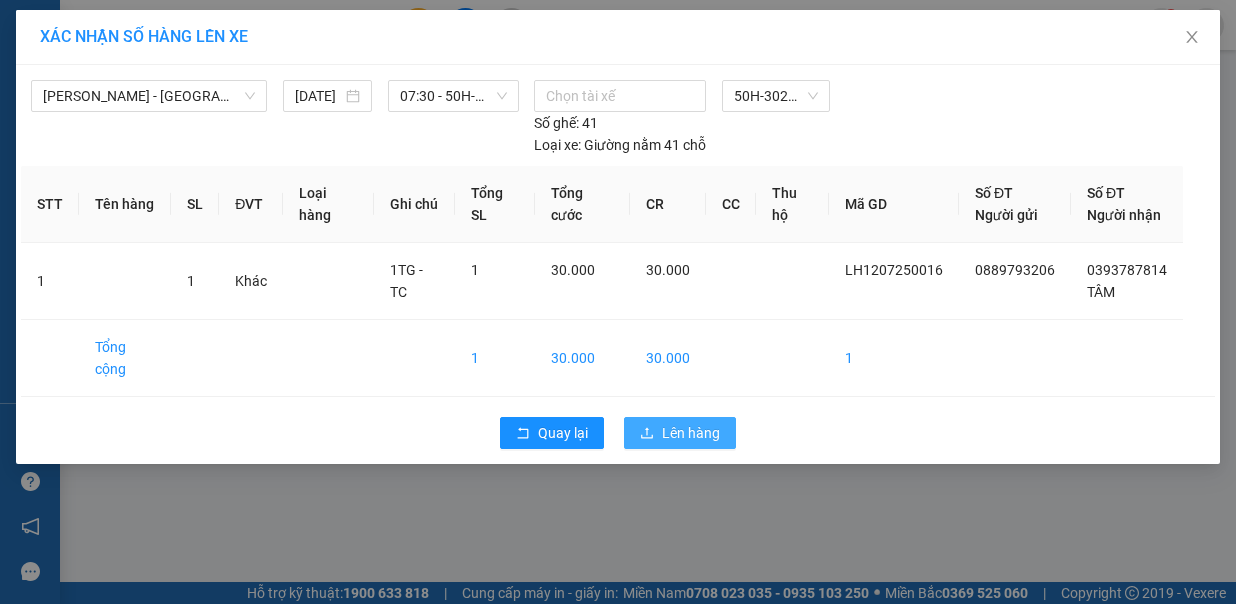 click on "Quay lại Lên hàng" at bounding box center (618, 433) 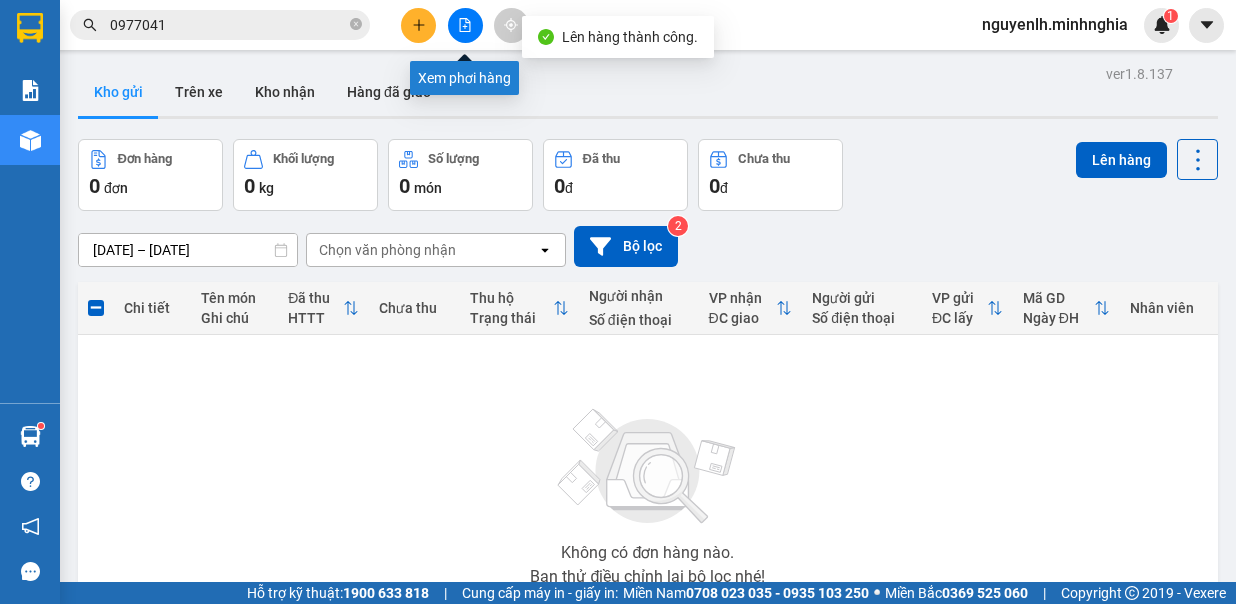 click 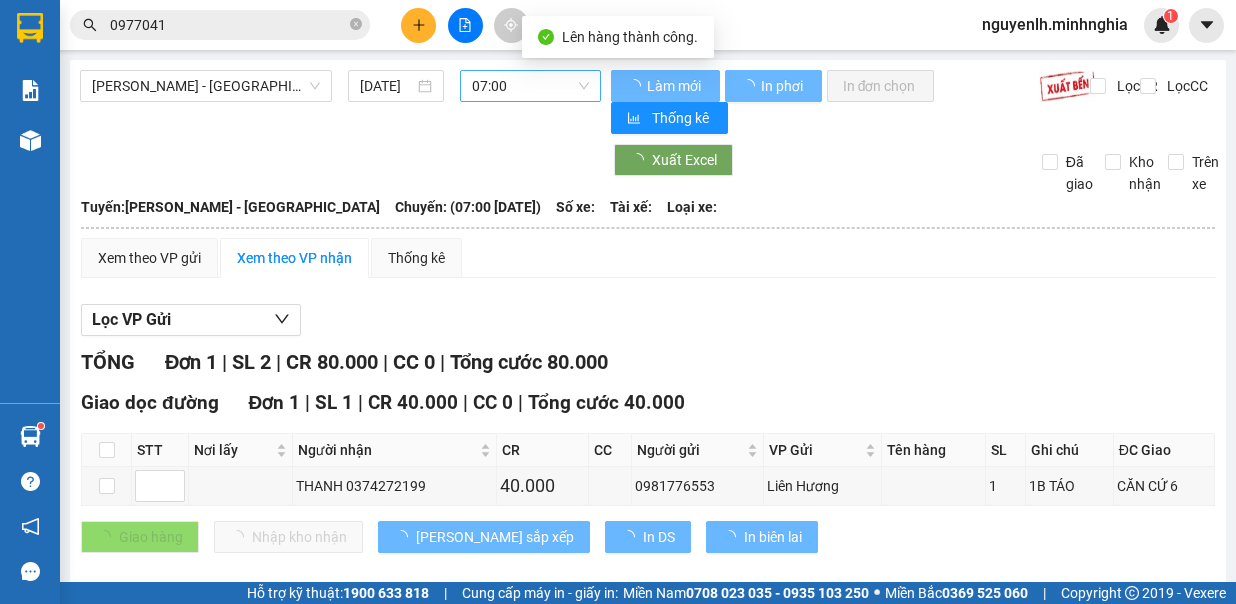 click on "07:00" at bounding box center [530, 86] 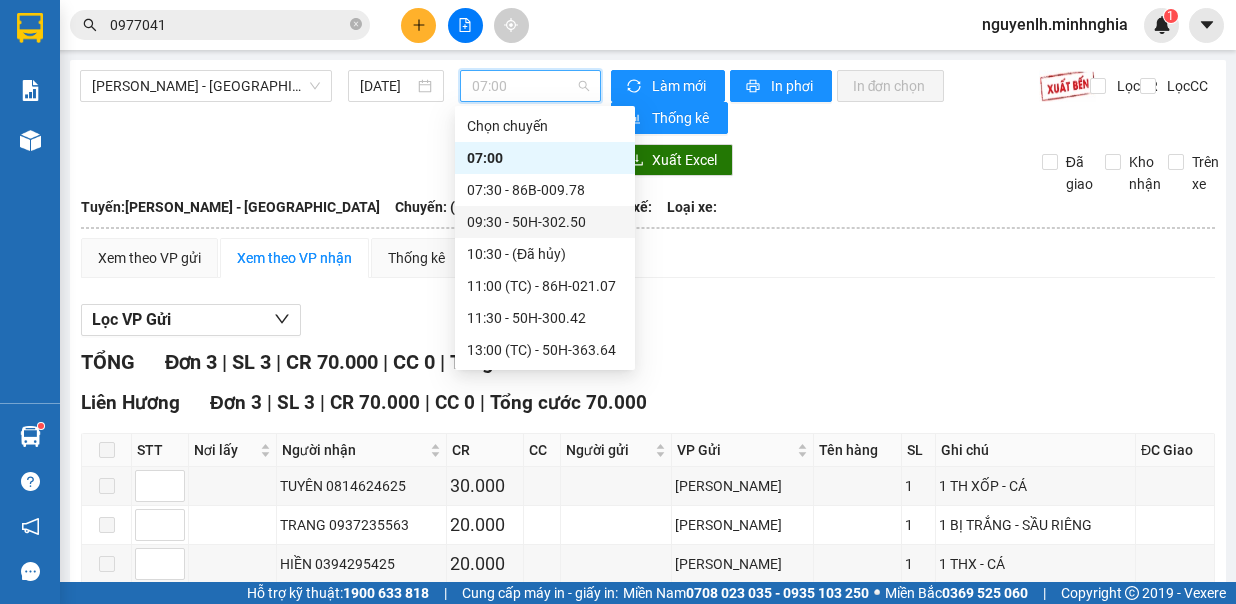 scroll, scrollTop: 256, scrollLeft: 0, axis: vertical 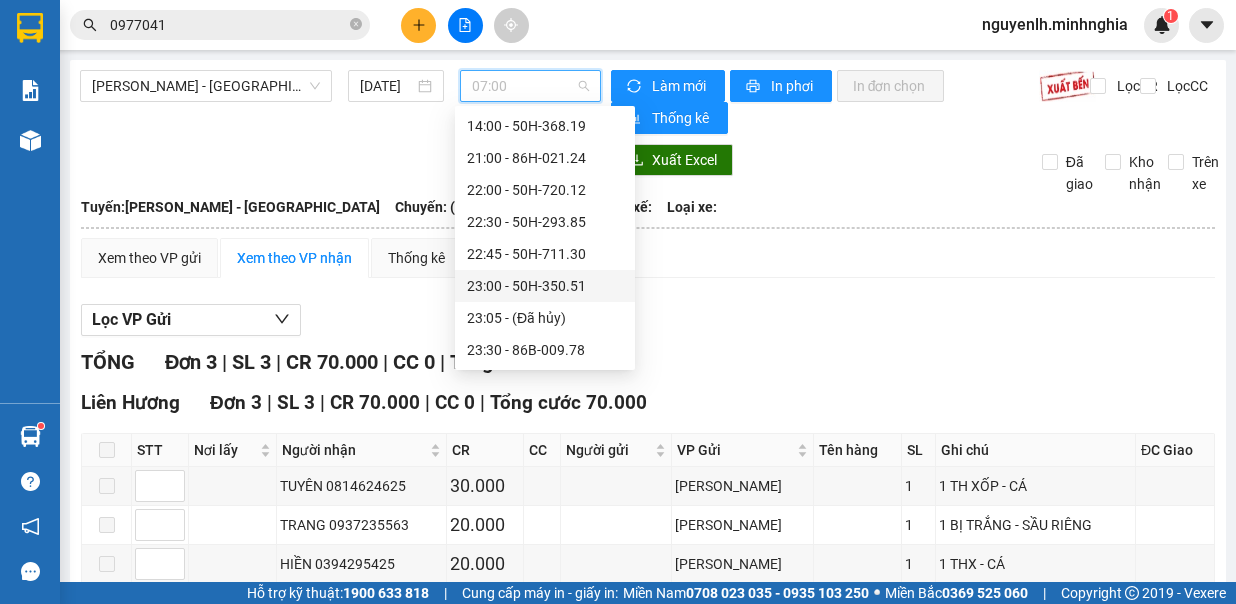 click on "23:00     - 50H-350.51" at bounding box center [545, 286] 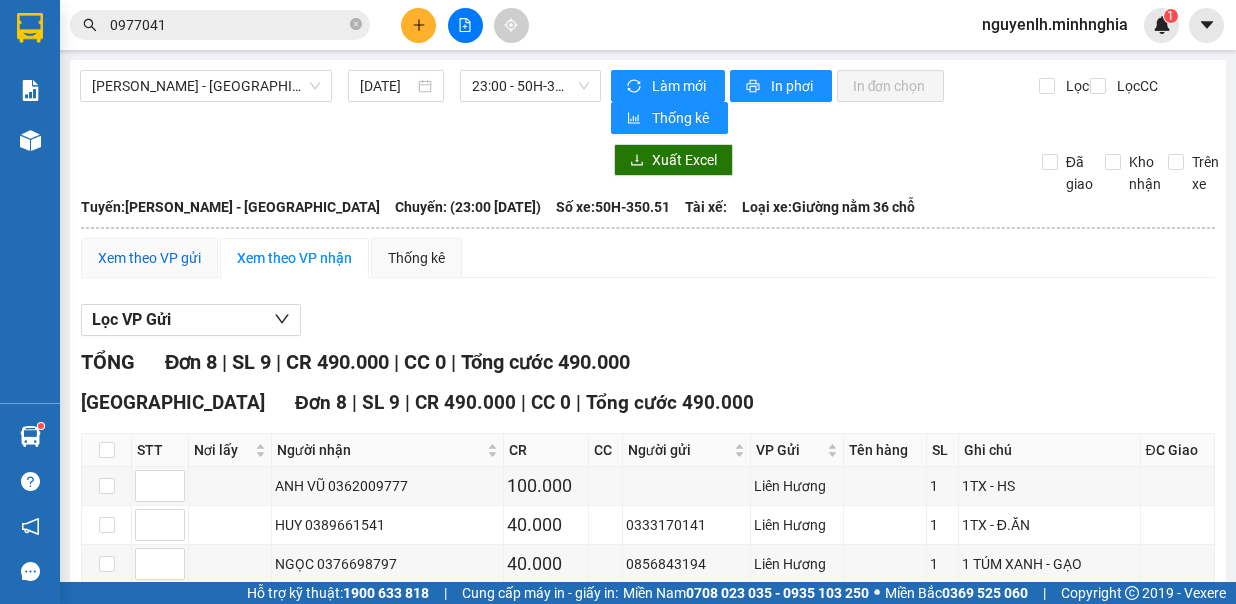 click on "Xem theo VP gửi" at bounding box center [149, 258] 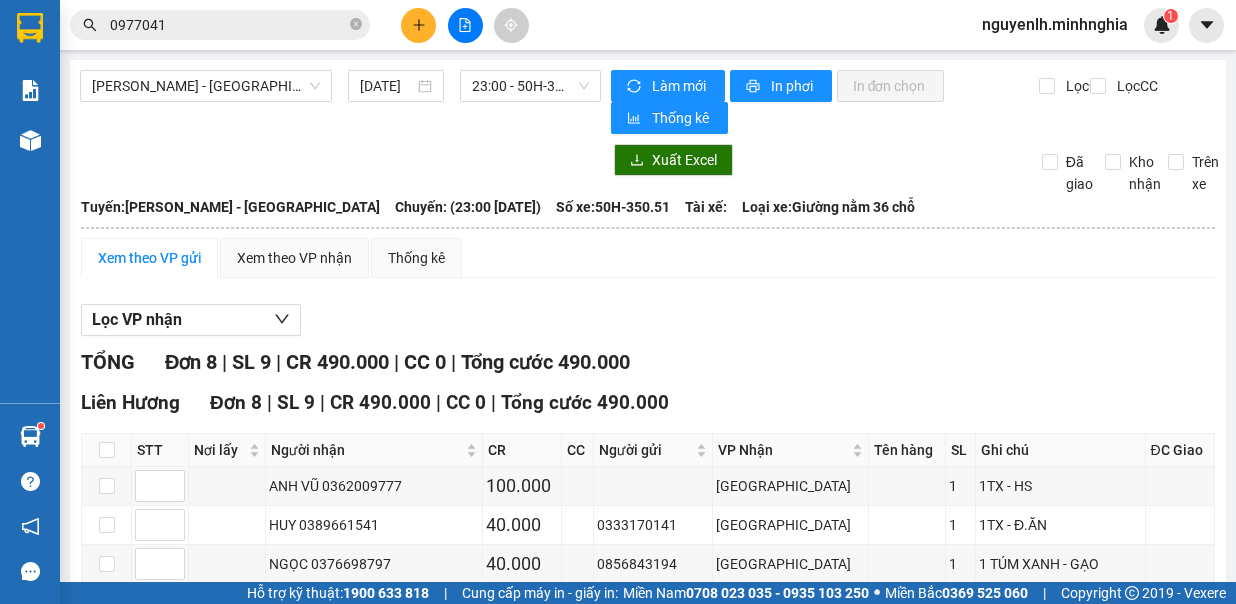scroll, scrollTop: 284, scrollLeft: 0, axis: vertical 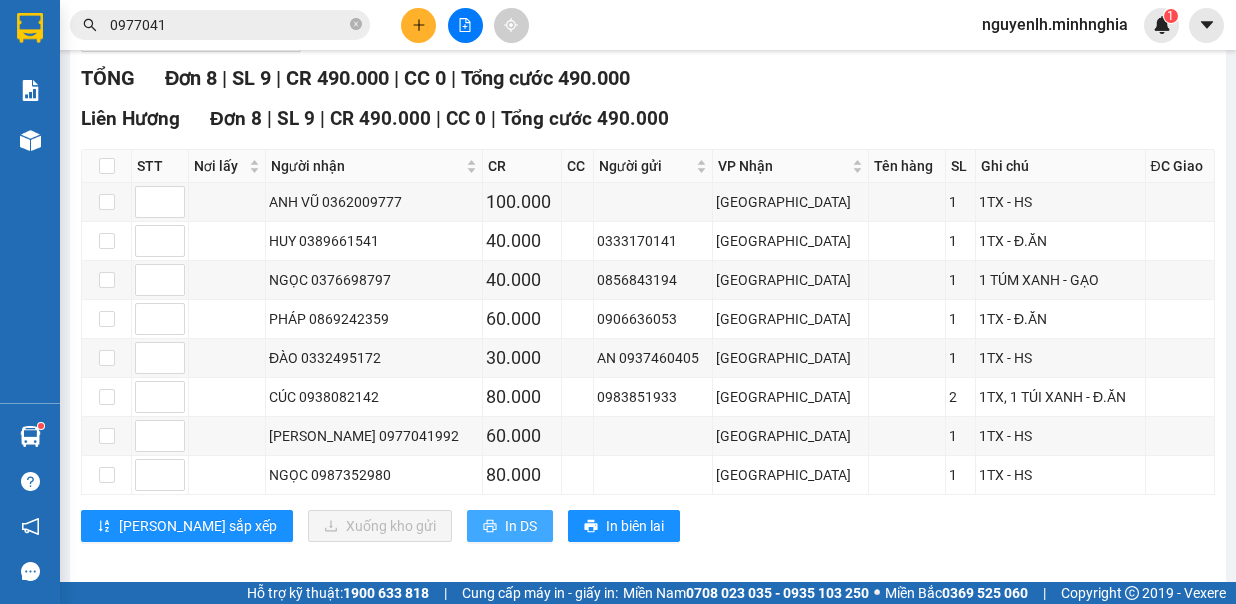 click on "In DS" at bounding box center (521, 526) 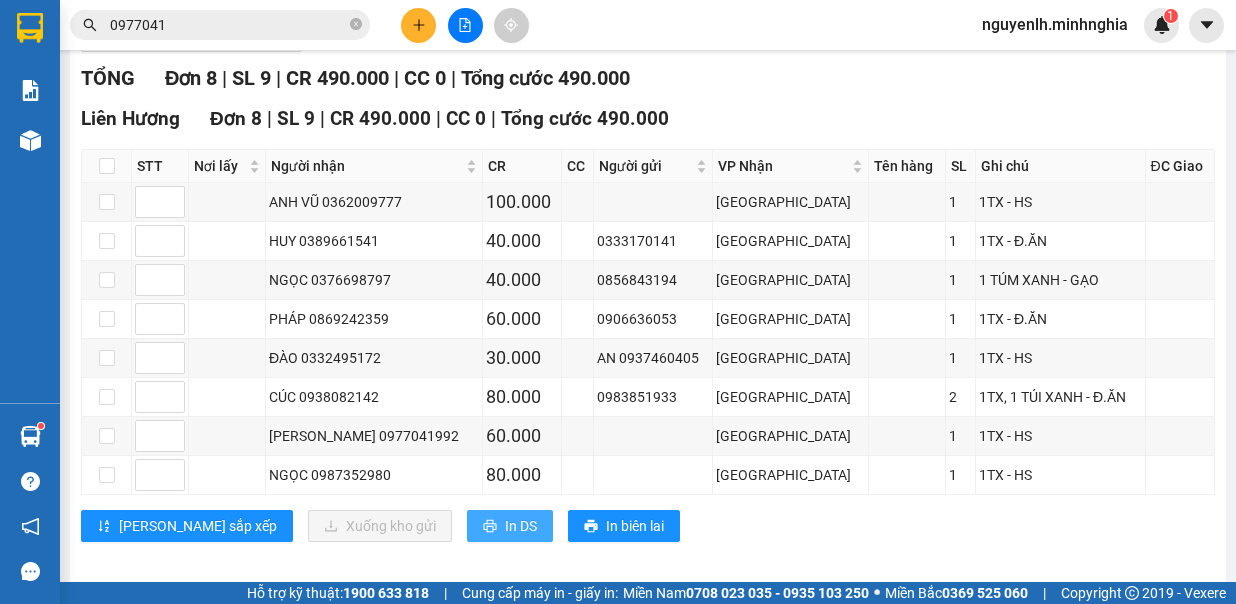 scroll, scrollTop: 0, scrollLeft: 0, axis: both 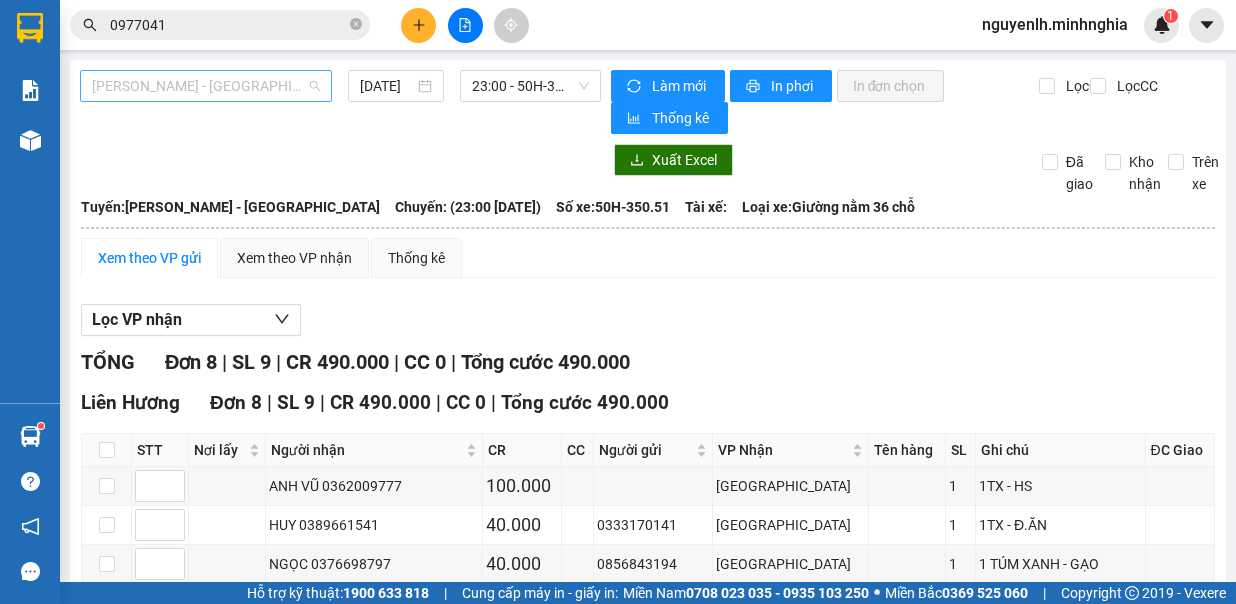 click on "[PERSON_NAME] - [GEOGRAPHIC_DATA]" at bounding box center (206, 86) 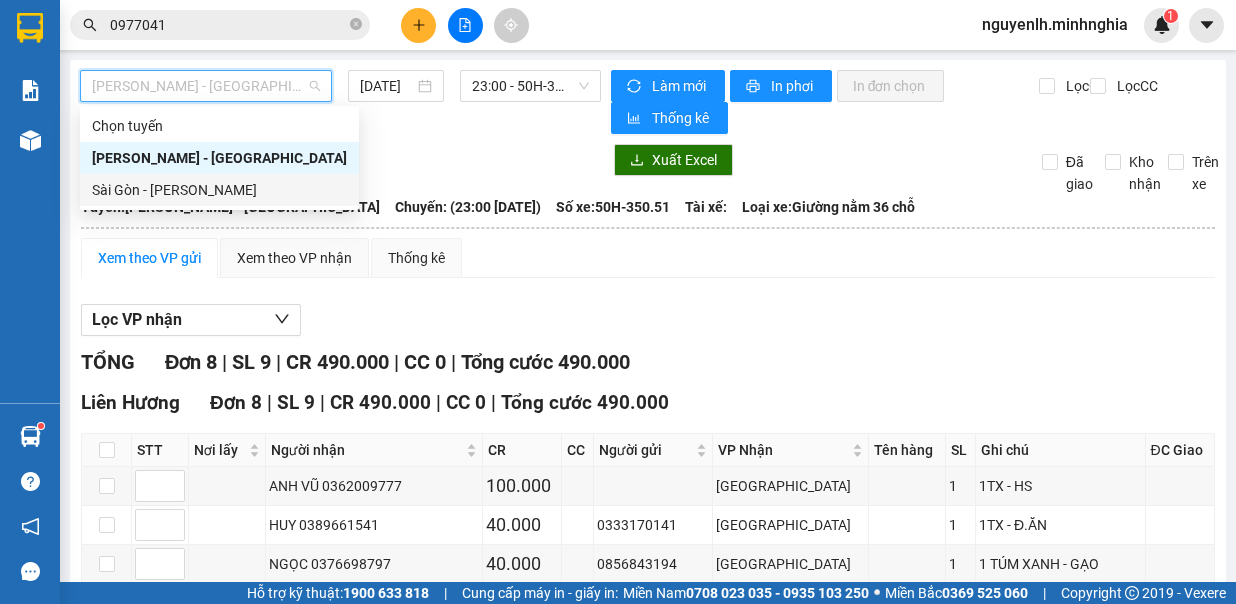 drag, startPoint x: 227, startPoint y: 188, endPoint x: 513, endPoint y: 111, distance: 296.18405 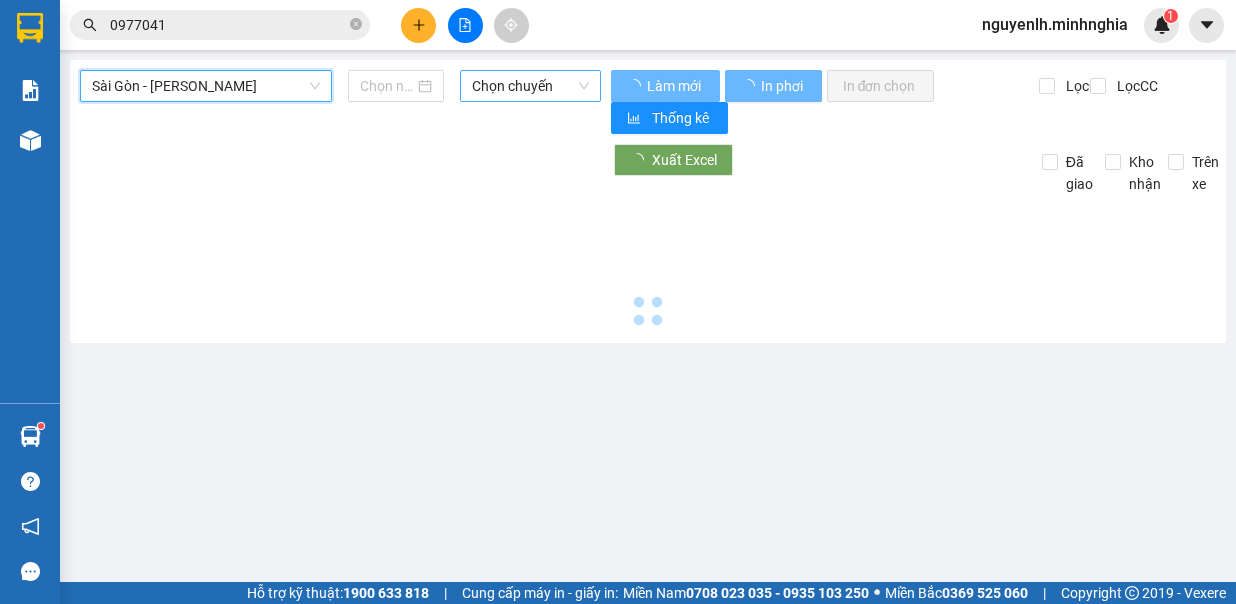 click on "Chọn chuyến" at bounding box center (530, 86) 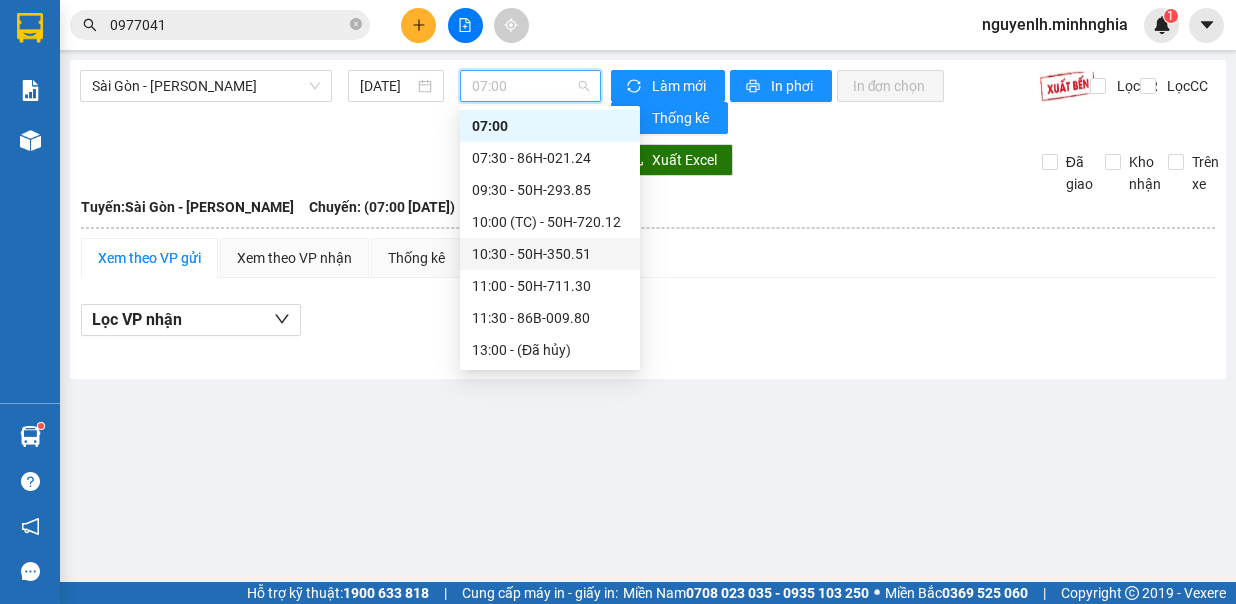 scroll, scrollTop: 288, scrollLeft: 0, axis: vertical 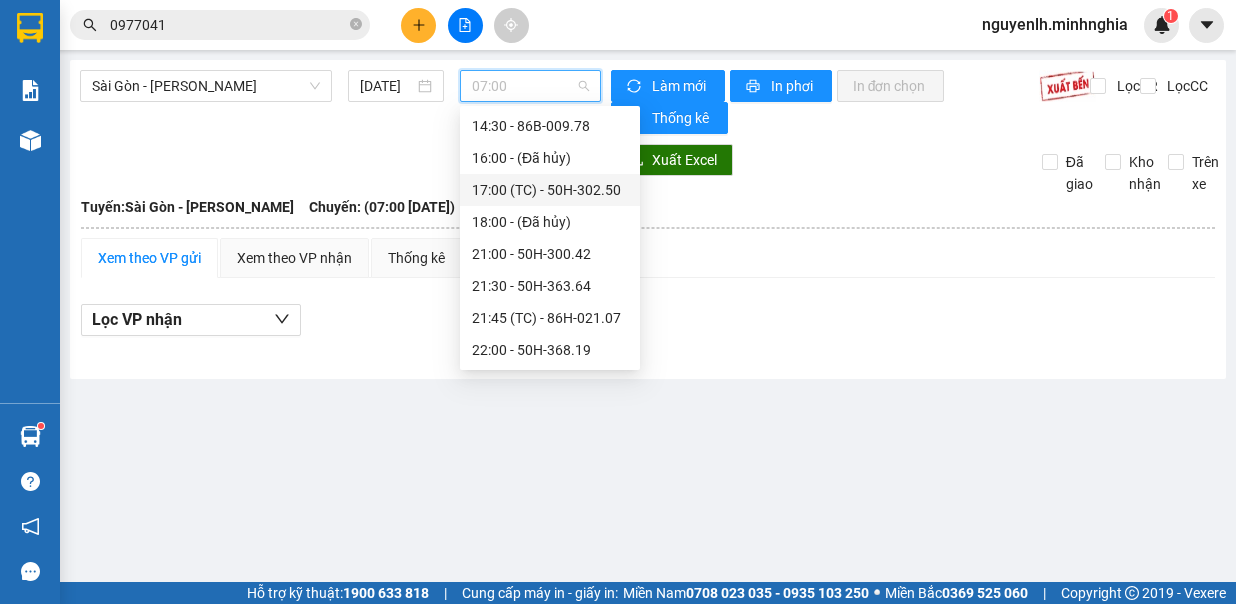 click on "17:00   (TC)   - 50H-302.50" at bounding box center (550, 190) 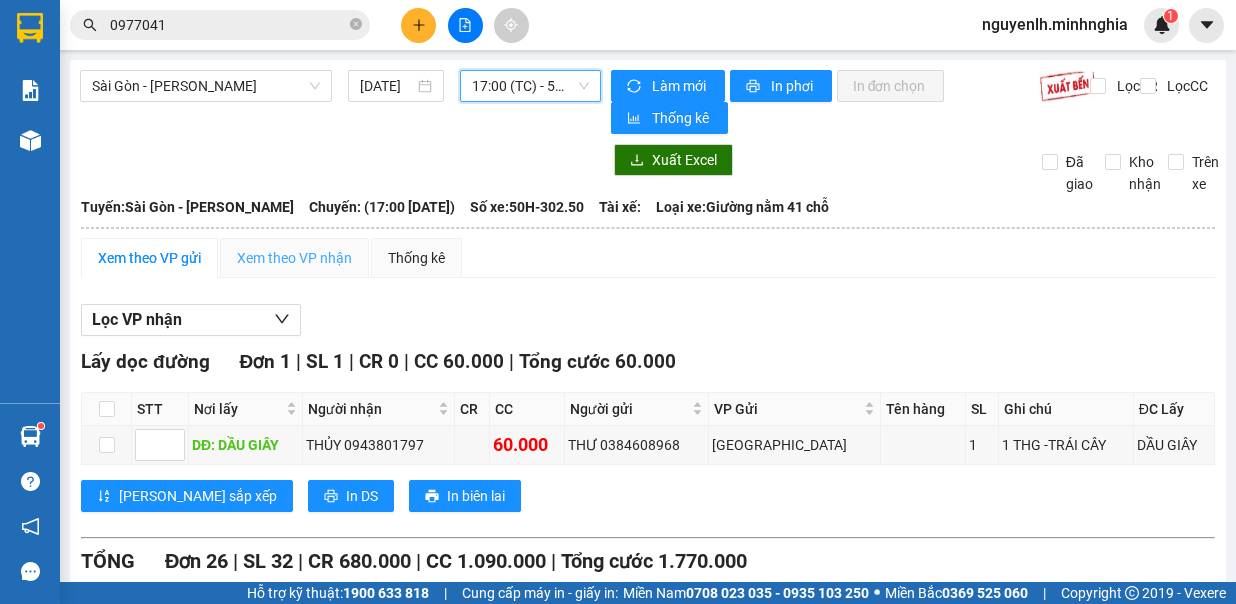 click on "[PERSON_NAME]   02523854854   01 Đinh [PERSON_NAME] [PERSON_NAME] HÀNG 21:45 [DATE] [PERSON_NAME]:  [GEOGRAPHIC_DATA] - [PERSON_NAME][GEOGRAPHIC_DATA]:   (17:00 [DATE]) Số xe:  50H-302.50 Tài xế:  [GEOGRAPHIC_DATA] xe:  [GEOGRAPHIC_DATA] nằm 41 [PERSON_NAME][GEOGRAPHIC_DATA]:  [GEOGRAPHIC_DATA] - [PERSON_NAME][GEOGRAPHIC_DATA]:   (17:00 [DATE]) Số xe:  50H-302.50 Tài xế:  [PERSON_NAME] xe:  Giường nằm 41 chỗ Xem theo VP gửi Xem theo [PERSON_NAME] Thống kê Lọc VP [PERSON_NAME] dọc đường Đơn   1 | SL   1 | CR   0 | CC   60.000 | [PERSON_NAME]   60.000 STT Nơi lấy Người [PERSON_NAME] CC Người gửi VP Gửi Tên hàng SL Ghi chú ĐC Lấy [PERSON_NAME]                           DĐ: DẦU GIÂY [PERSON_NAME] 0943801797 60.000 THƯ 0384608968 [GEOGRAPHIC_DATA]   1 1 THG -TRÁI CÂY DẦU [PERSON_NAME] sắp xếp In DS In biên [PERSON_NAME] [PERSON_NAME]   02523854854   01 Đinh [PERSON_NAME] [PERSON_NAME] HÀNG [PERSON_NAME]  -  21:45 [DATE] [GEOGRAPHIC_DATA]:  [GEOGRAPHIC_DATA] - [PERSON_NAME][GEOGRAPHIC_DATA]:   (17:00 [DATE]) Số xe:  50H-302.50 Tài xế:  [PERSON_NAME] xe:  [GEOGRAPHIC_DATA] nằm 41 chỗ STT" at bounding box center [648, 1130] 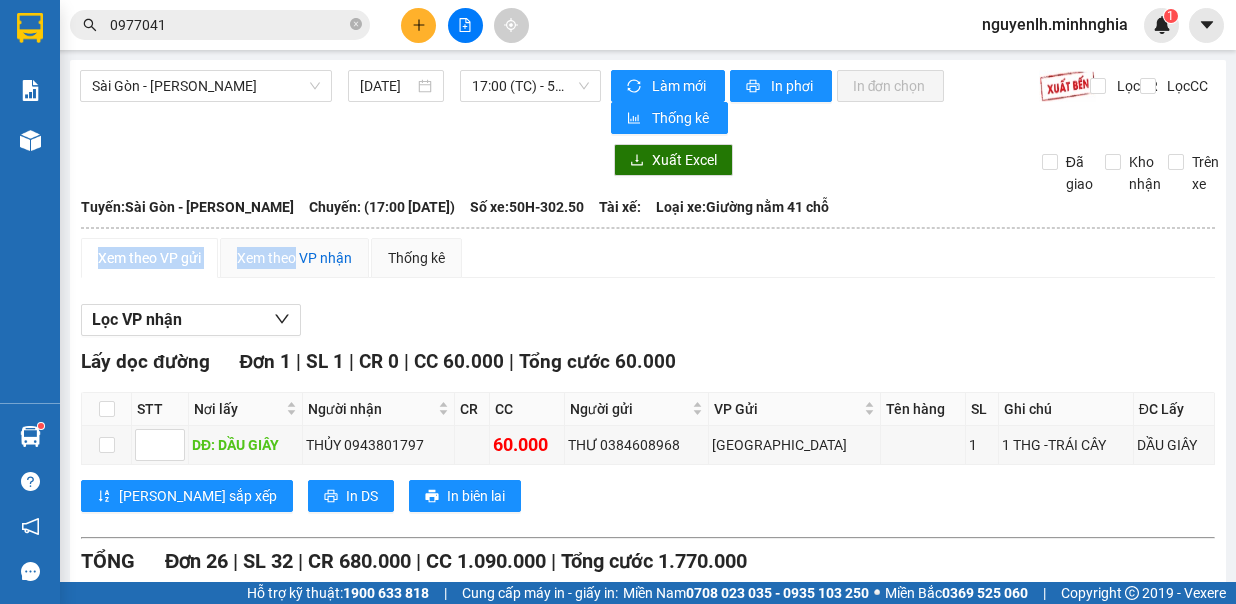 click on "Xem theo VP nhận" at bounding box center (294, 258) 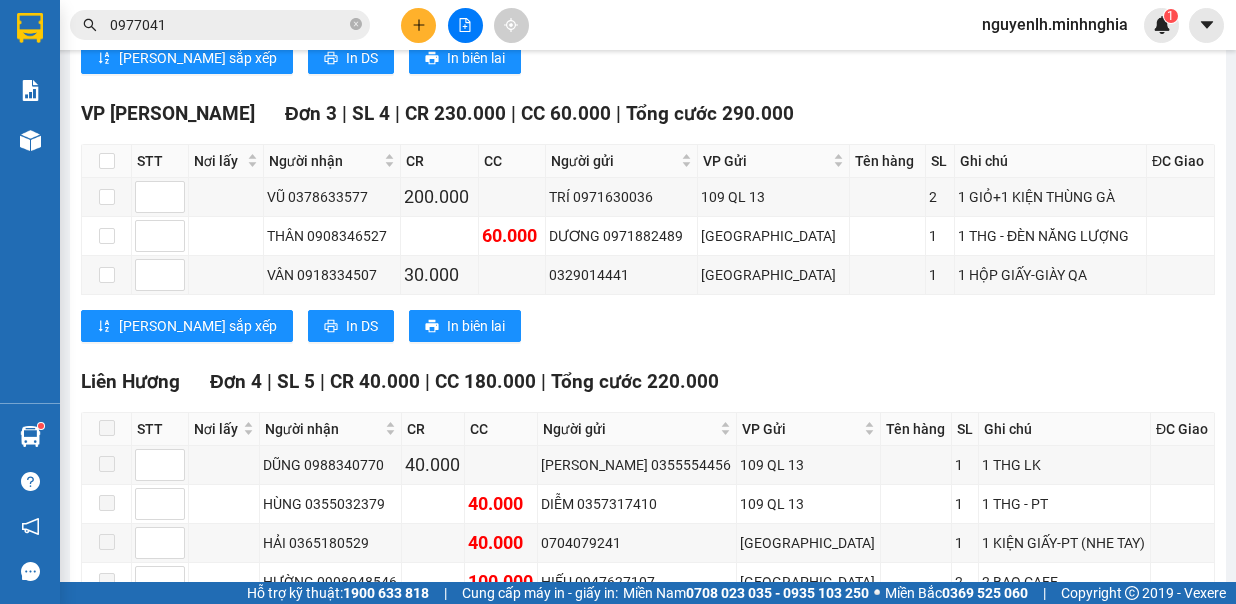 scroll, scrollTop: 1500, scrollLeft: 0, axis: vertical 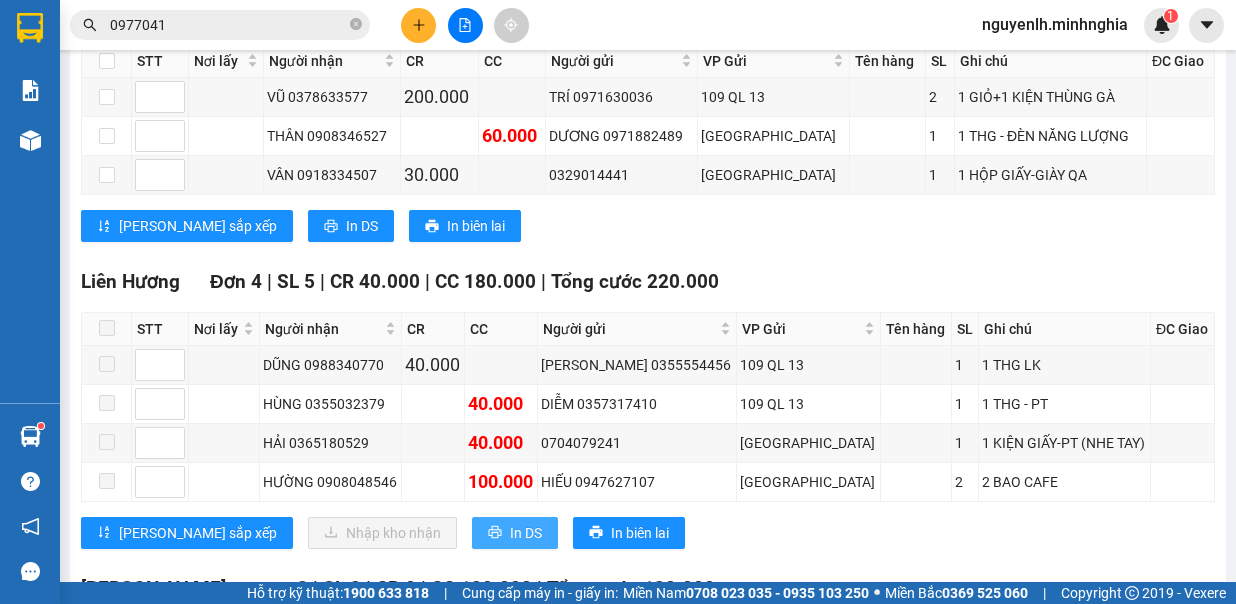 click on "In DS" at bounding box center (526, 533) 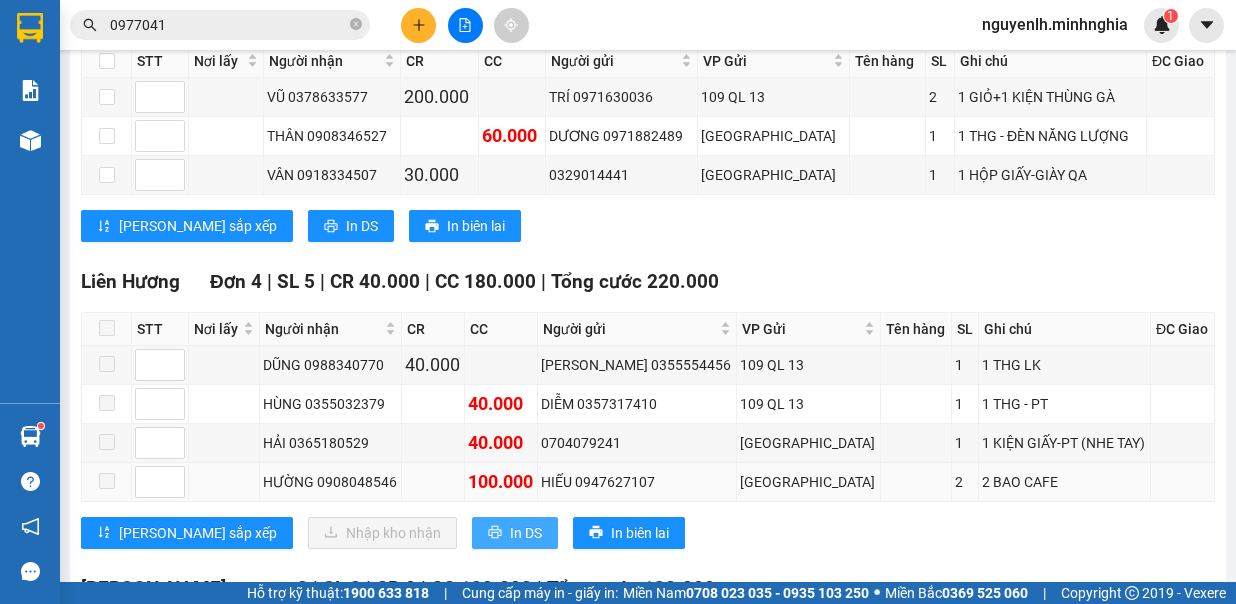 scroll, scrollTop: 0, scrollLeft: 0, axis: both 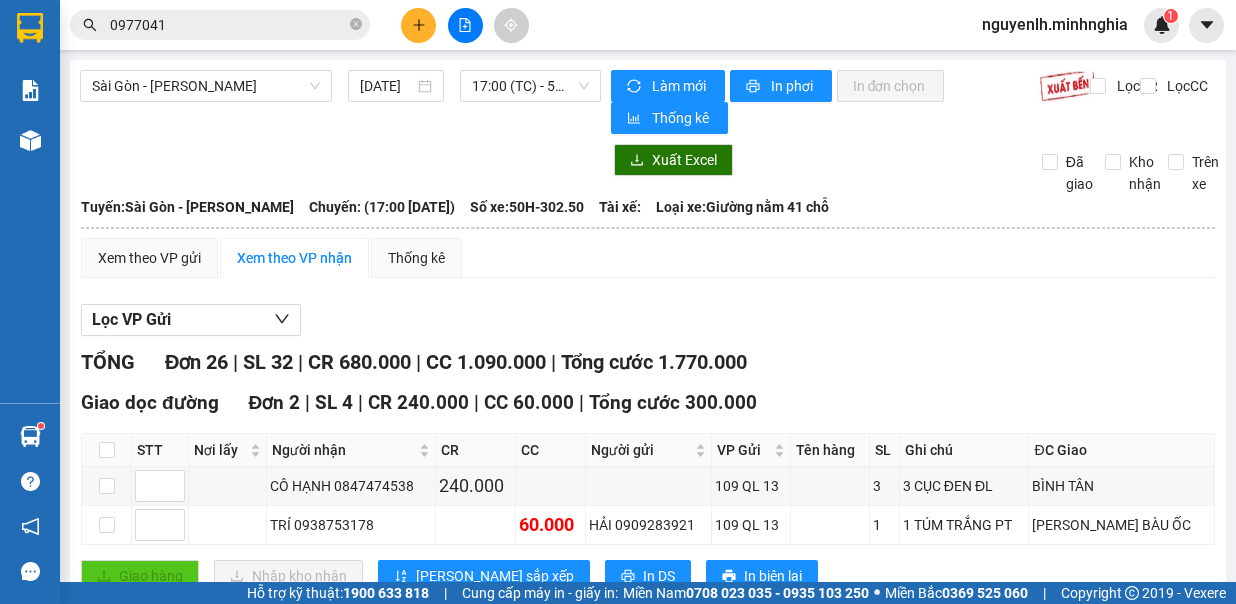 click on "17:00   (TC)   - 50H-302.50" at bounding box center [530, 86] 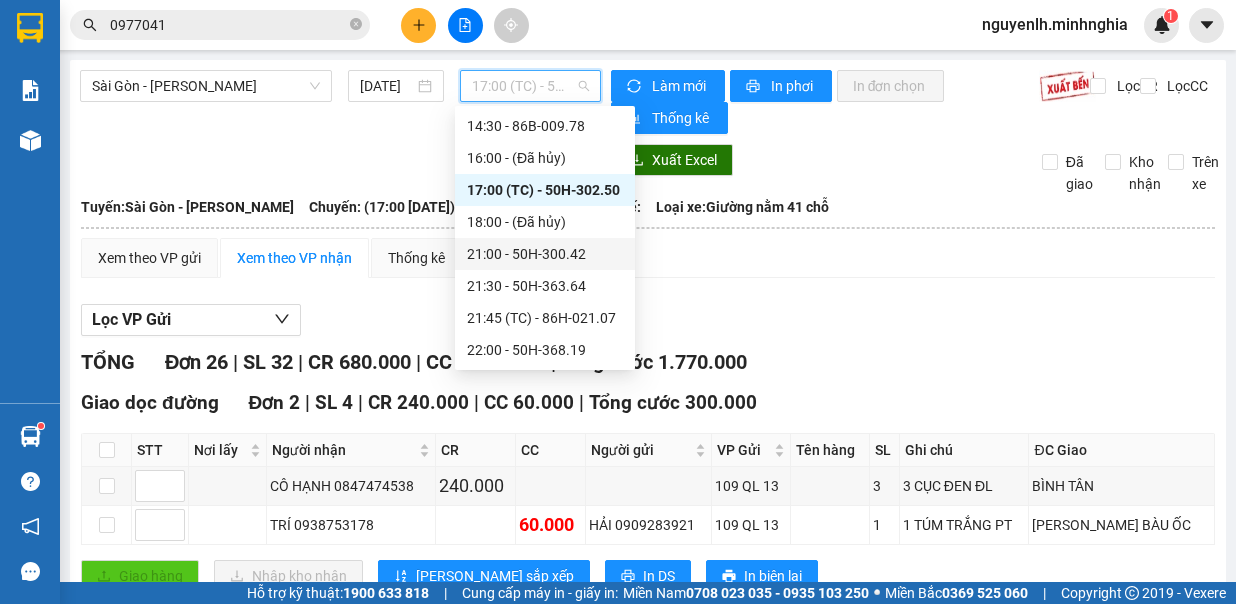 click on "21:00     - 50H-300.42" at bounding box center [545, 254] 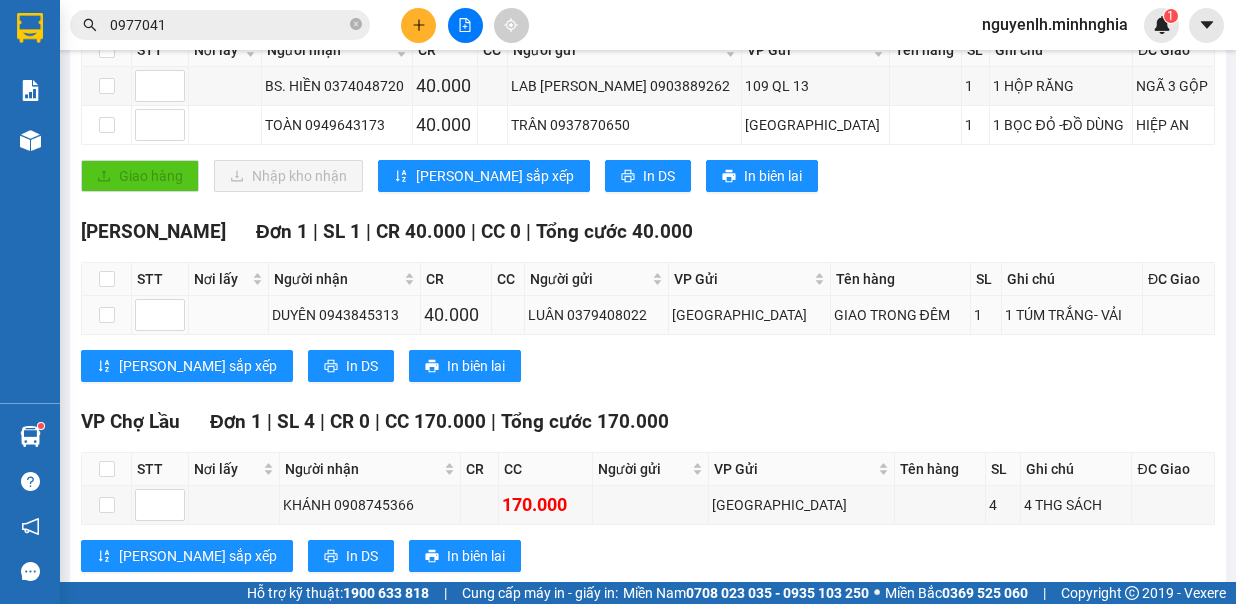 scroll, scrollTop: 800, scrollLeft: 0, axis: vertical 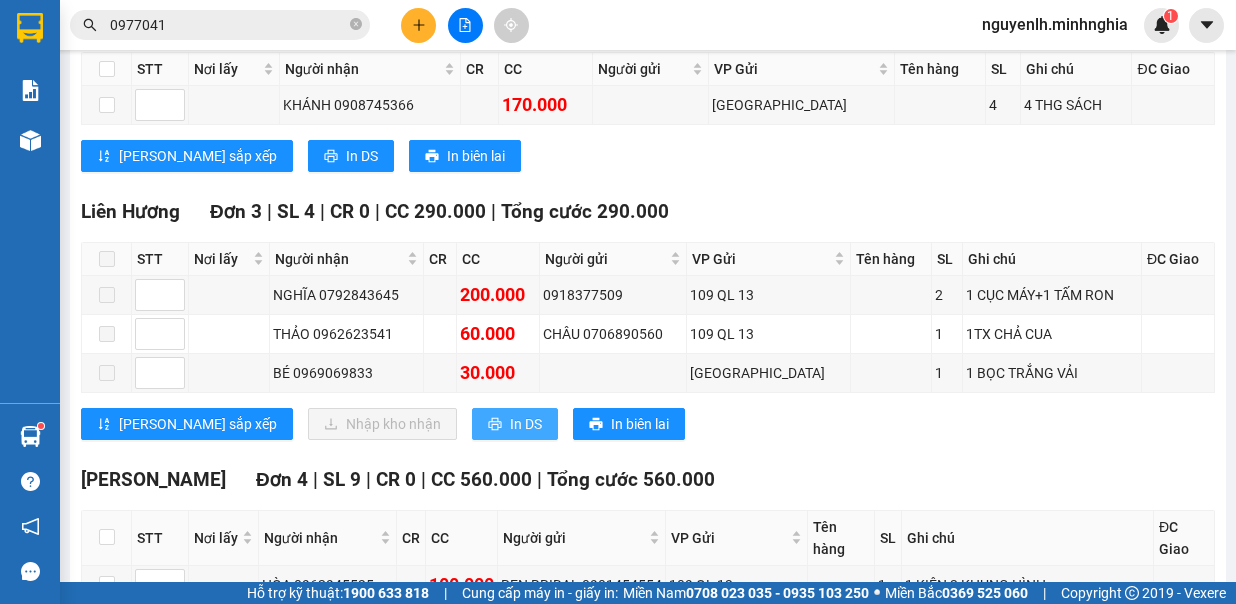 click on "In DS" at bounding box center (515, 424) 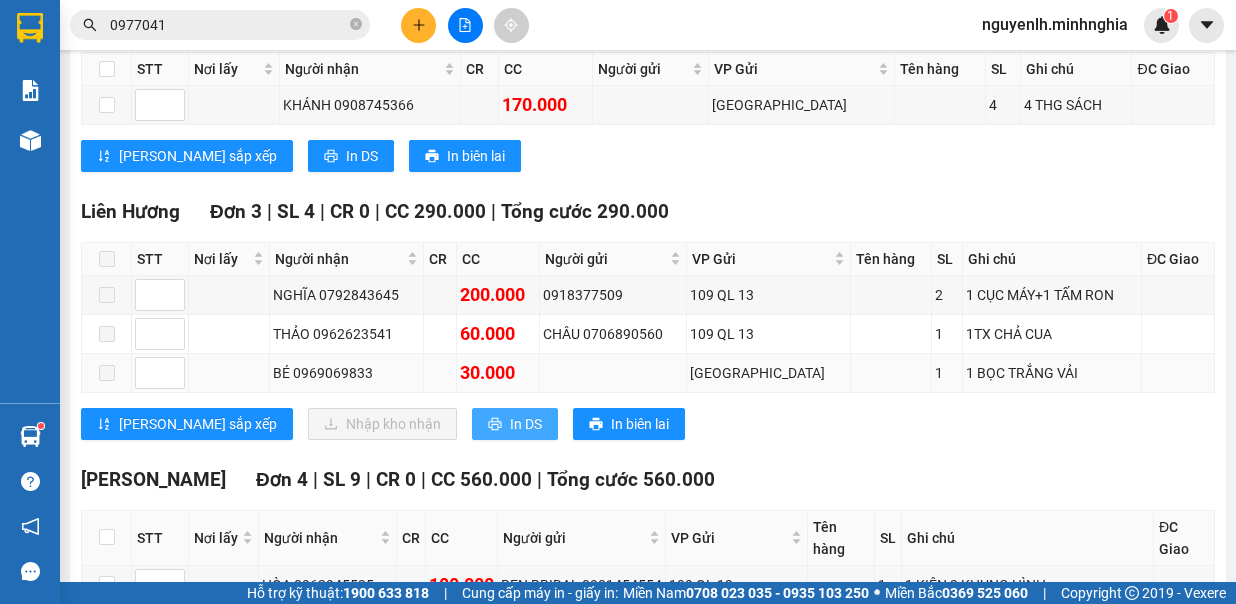 scroll, scrollTop: 0, scrollLeft: 0, axis: both 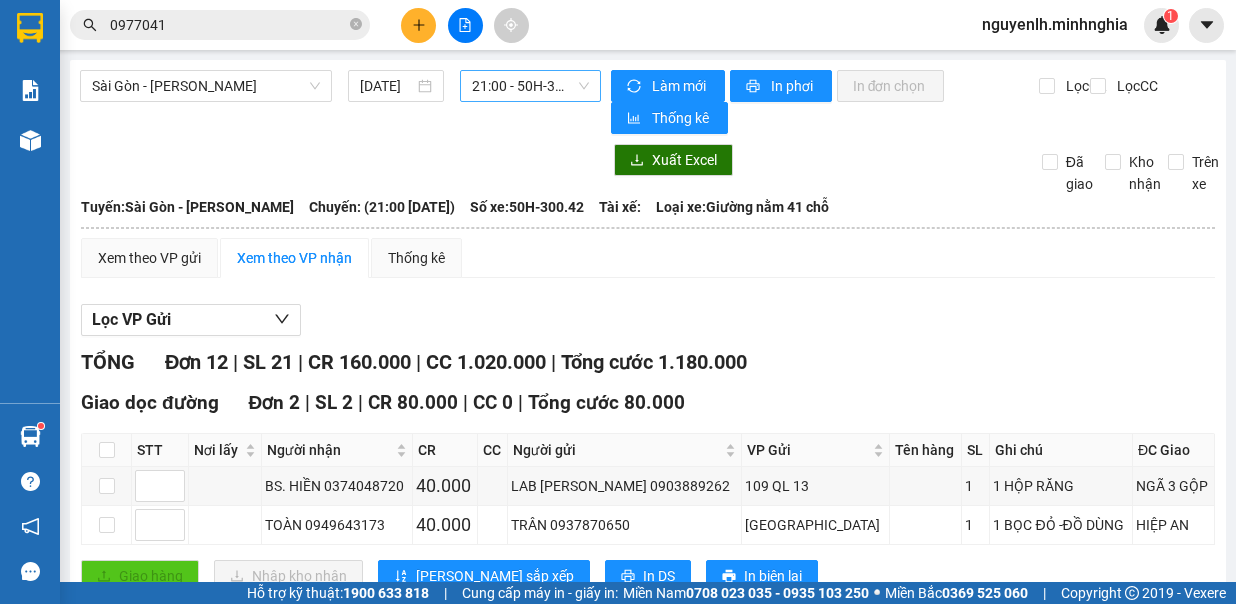 click on "21:00     - 50H-300.42" at bounding box center [530, 86] 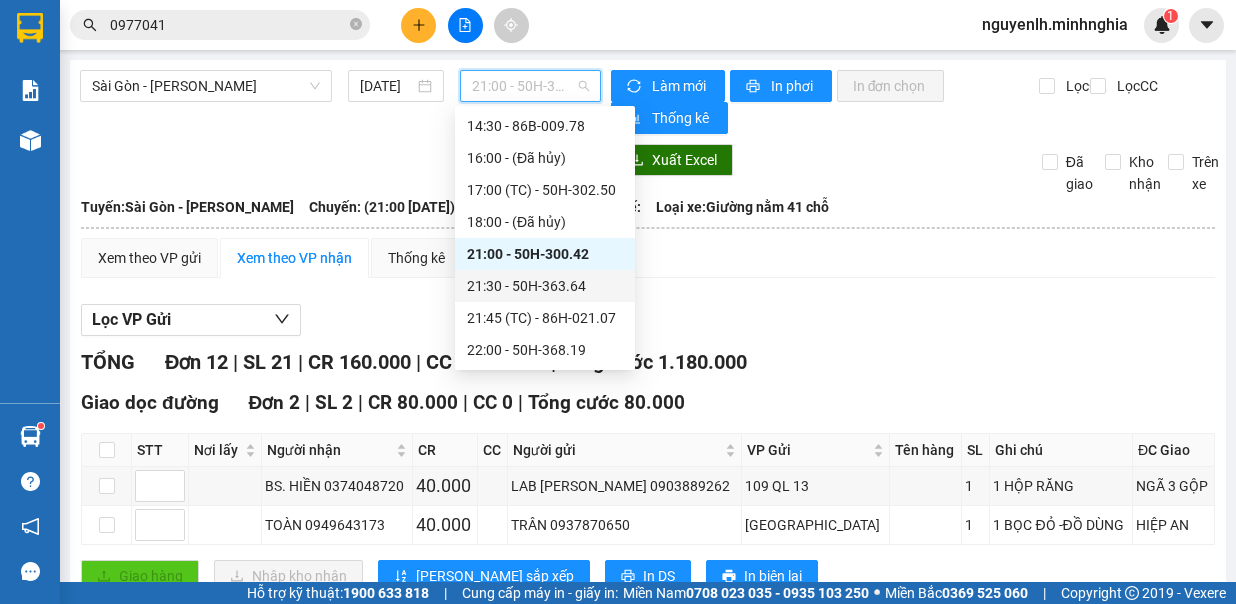 click on "21:30     - 50H-363.64" at bounding box center (545, 286) 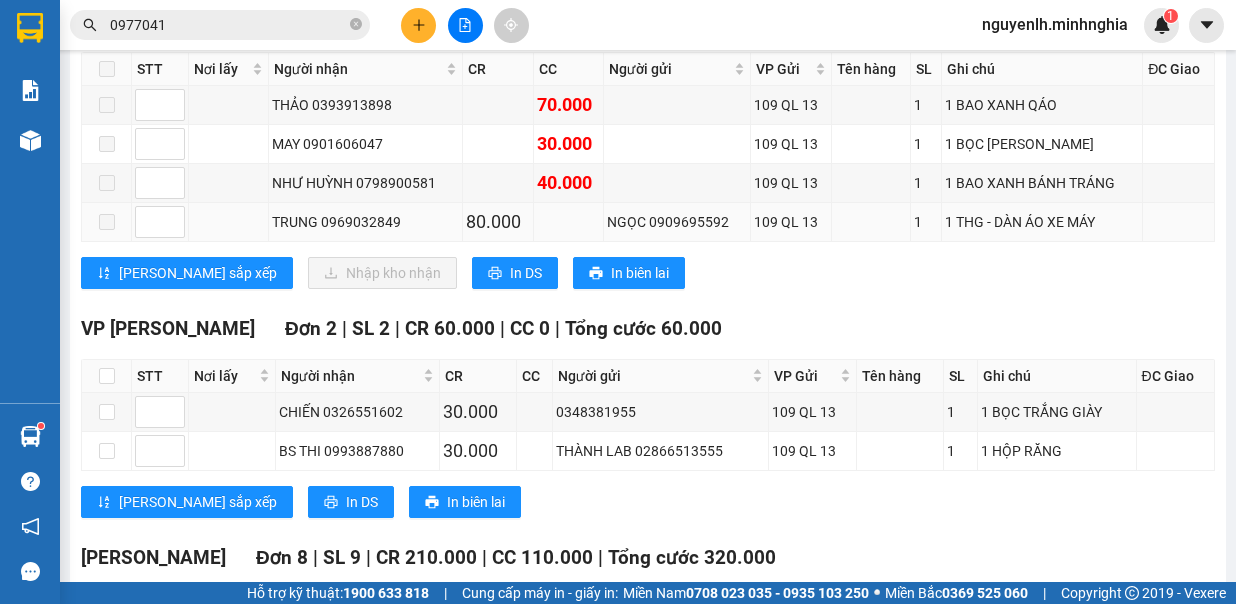 scroll, scrollTop: 700, scrollLeft: 0, axis: vertical 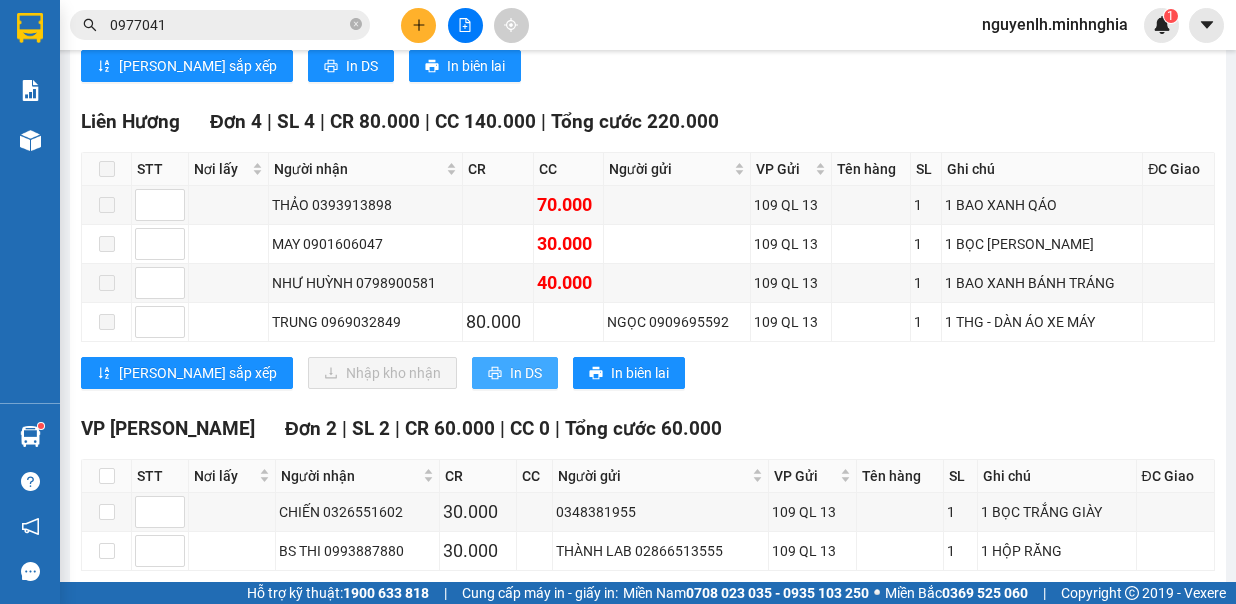click on "In DS" at bounding box center (526, 373) 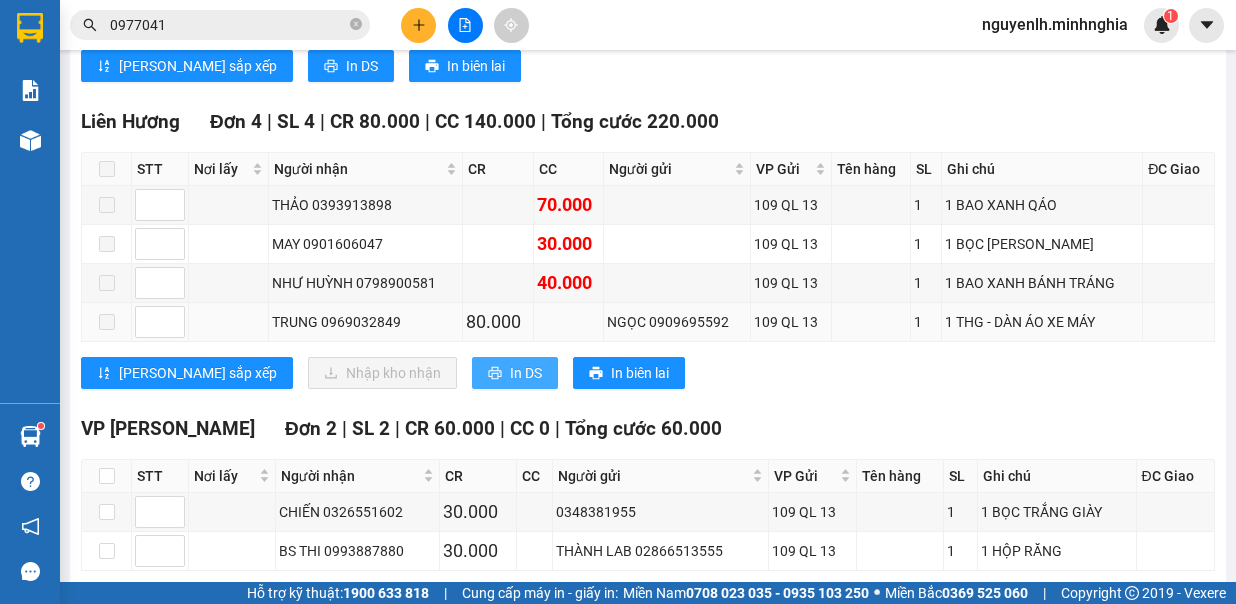 scroll, scrollTop: 0, scrollLeft: 0, axis: both 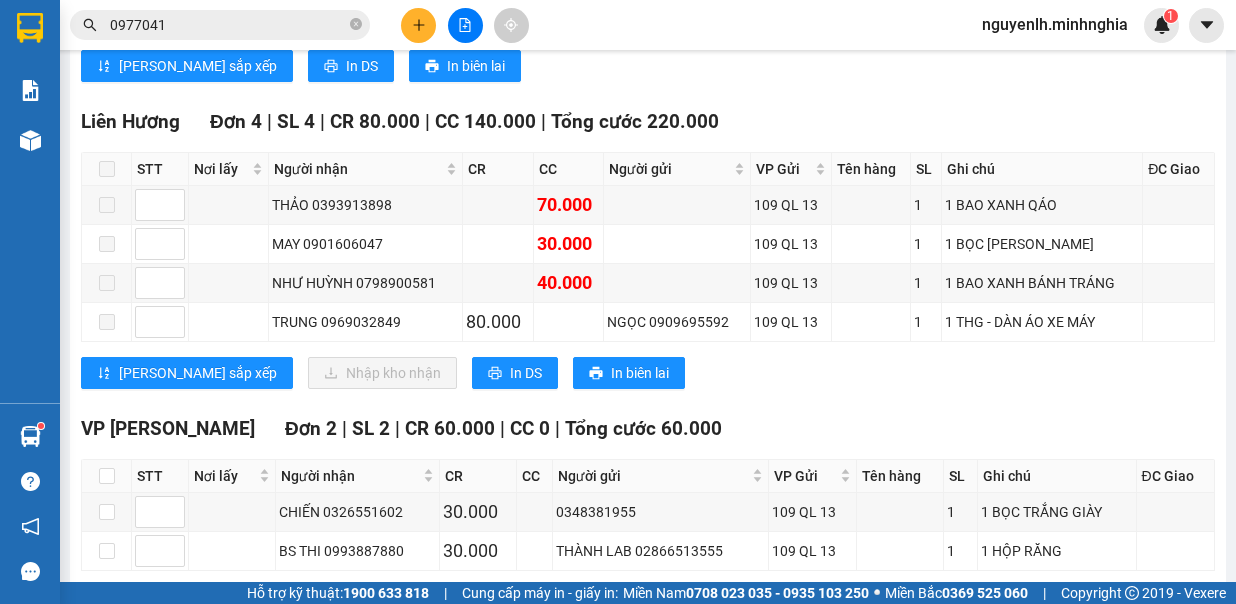 click on "21:30     - 50H-363.64" at bounding box center [530, -614] 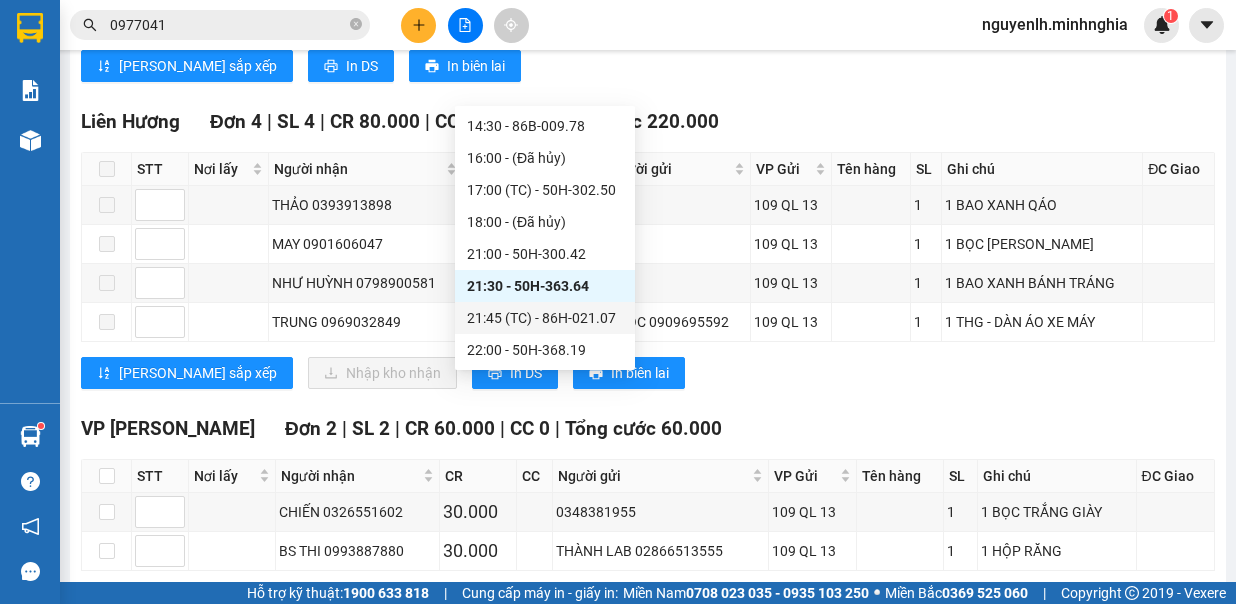 click on "21:45   (TC)   - 86H-021.07" at bounding box center [545, 318] 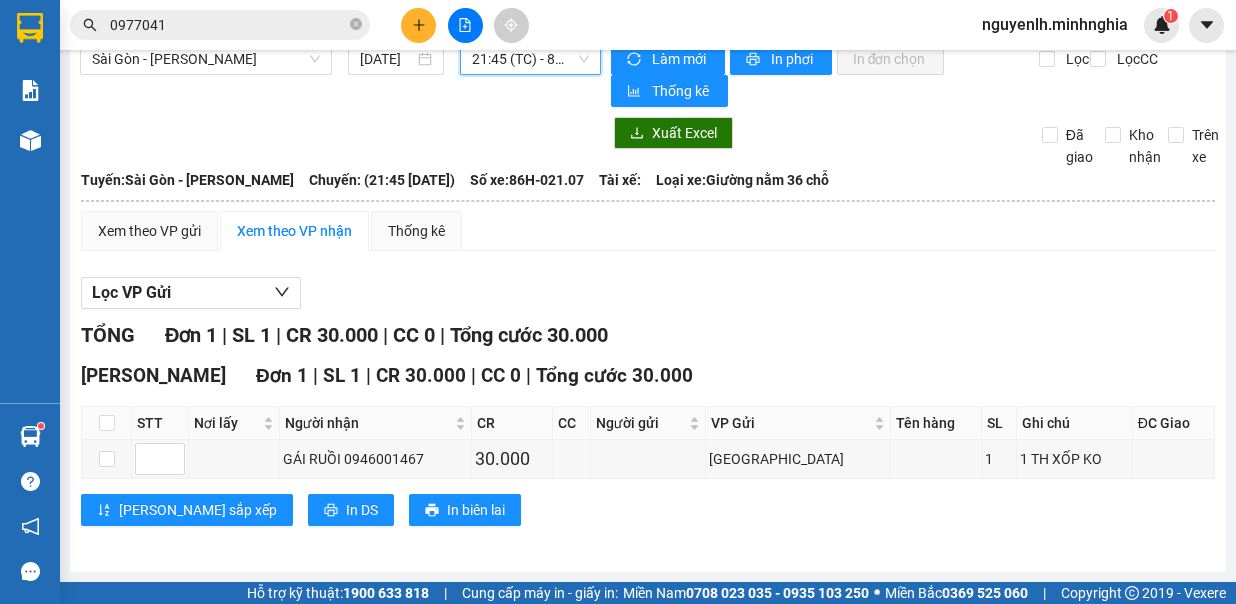 click on "21:45   (TC)   - 86H-021.07" at bounding box center (530, 59) 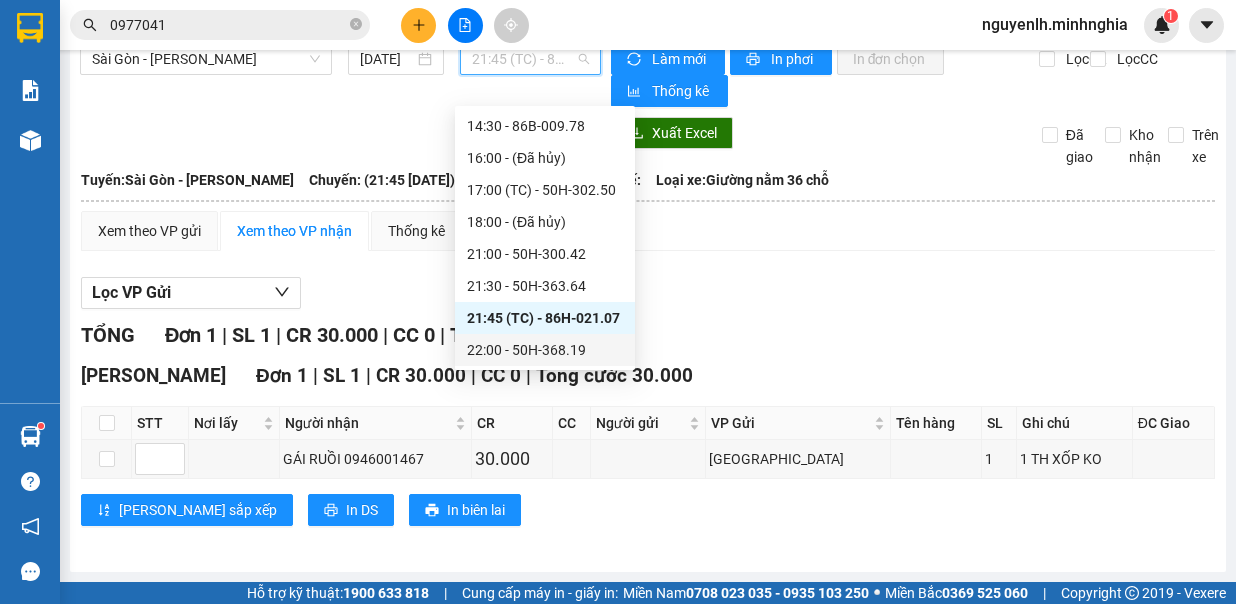 click on "22:00     - 50H-368.19" at bounding box center (545, 350) 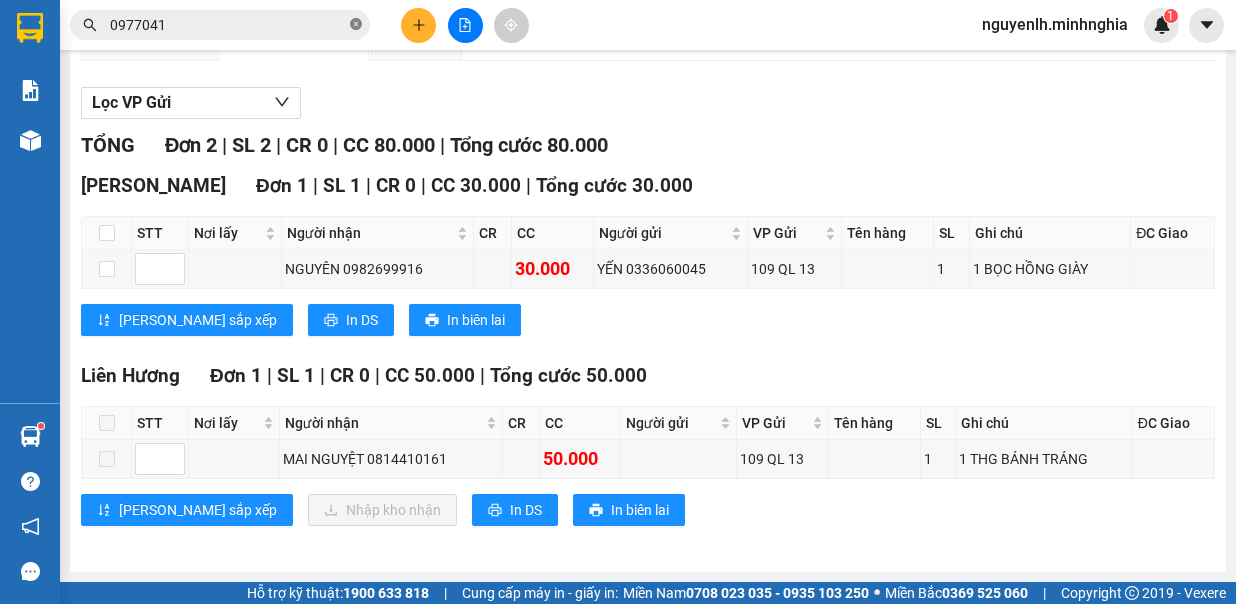 click 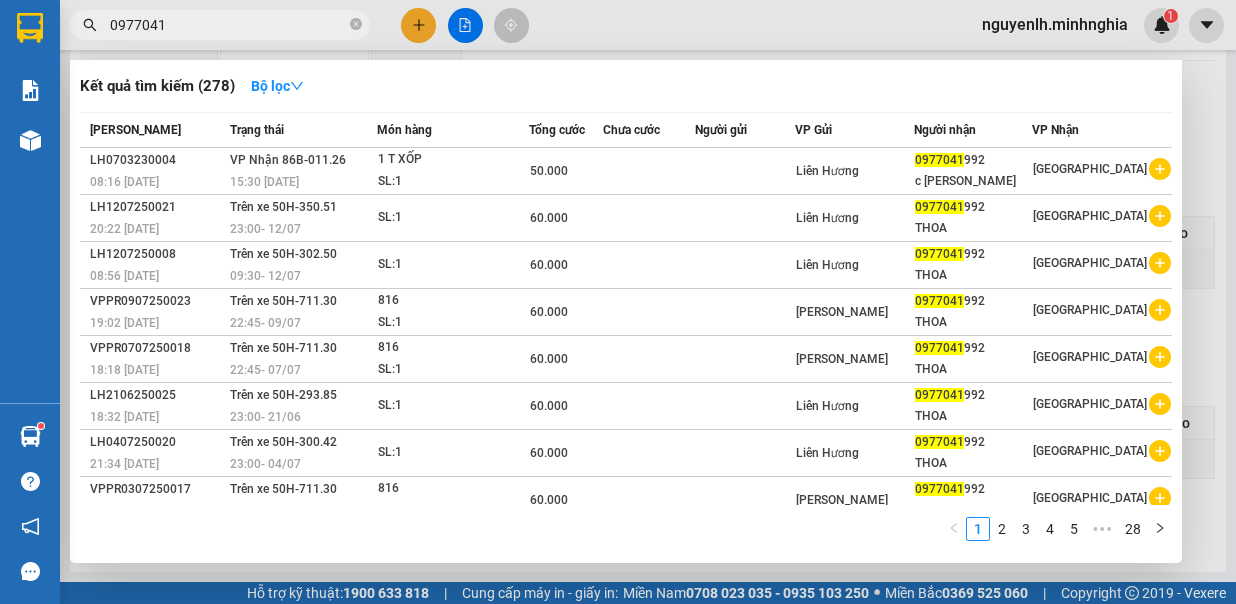 type on "0977041" 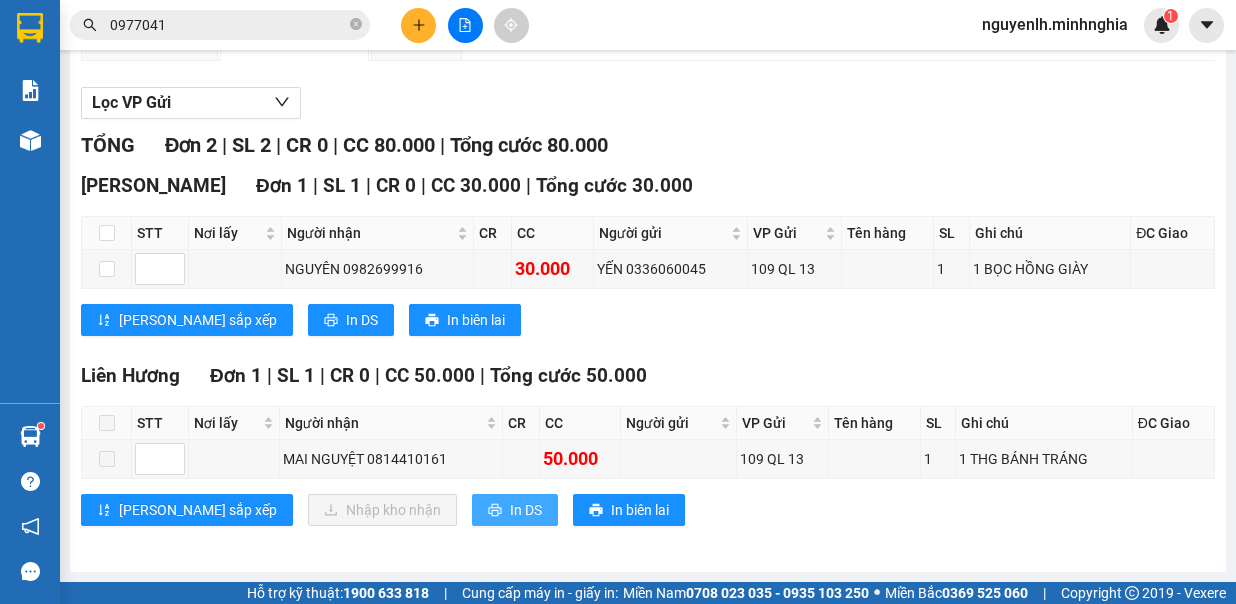 click on "In DS" at bounding box center (515, 510) 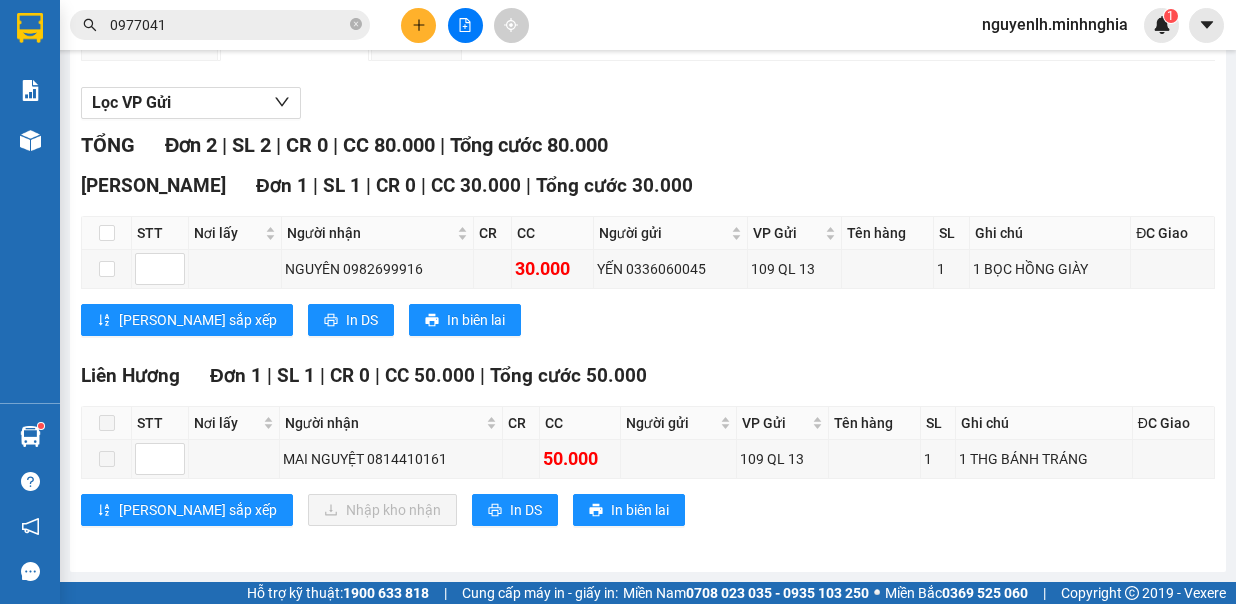 click on "22:00     - 50H-368.19" at bounding box center [530, -131] 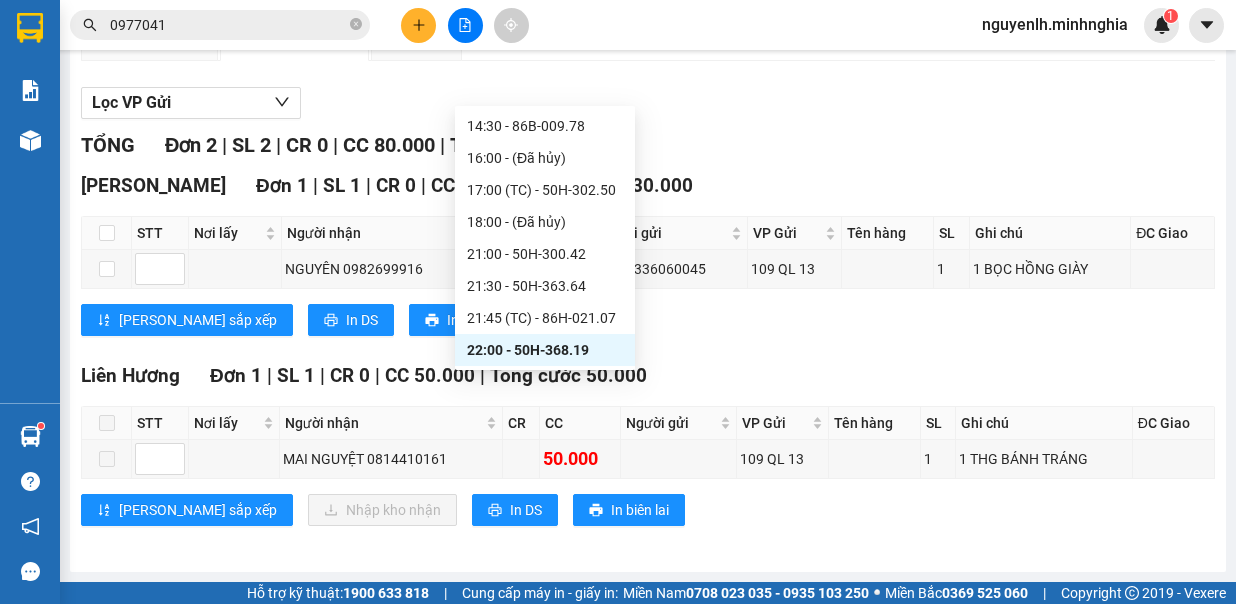 click on "07:30     - 86H-021.24" at bounding box center (545, -98) 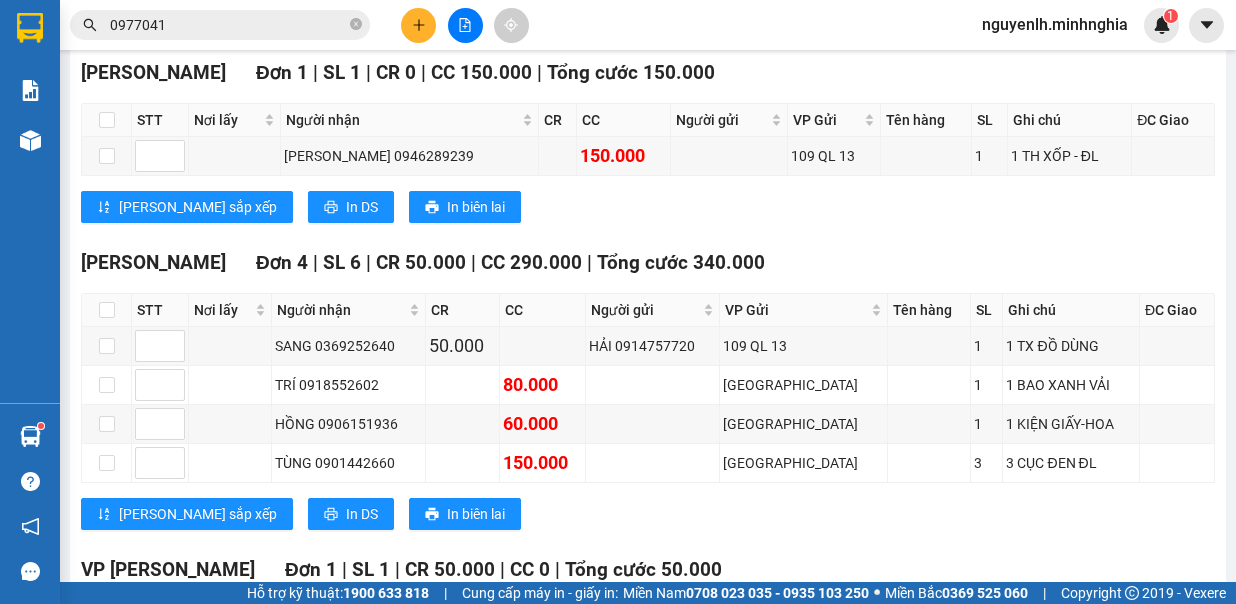 click on "07:30     - 86H-021.24" at bounding box center (530, -614) 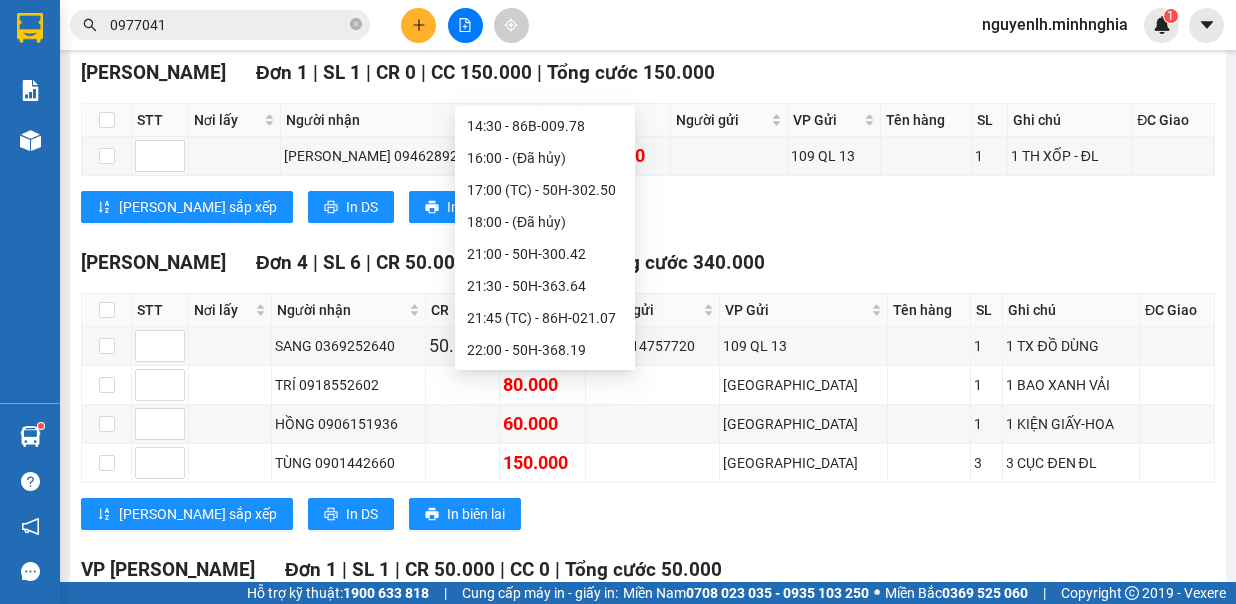 click on "09:30     - 50H-293.85" at bounding box center [545, -66] 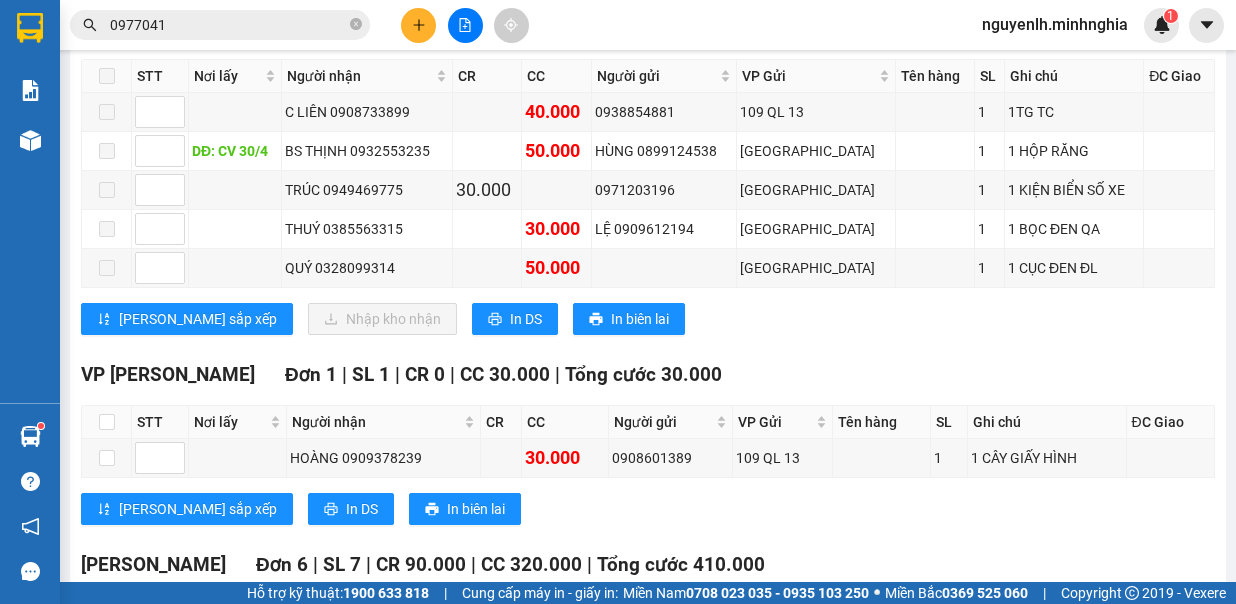 click on "09:30     - 50H-293.85" at bounding box center (530, -614) 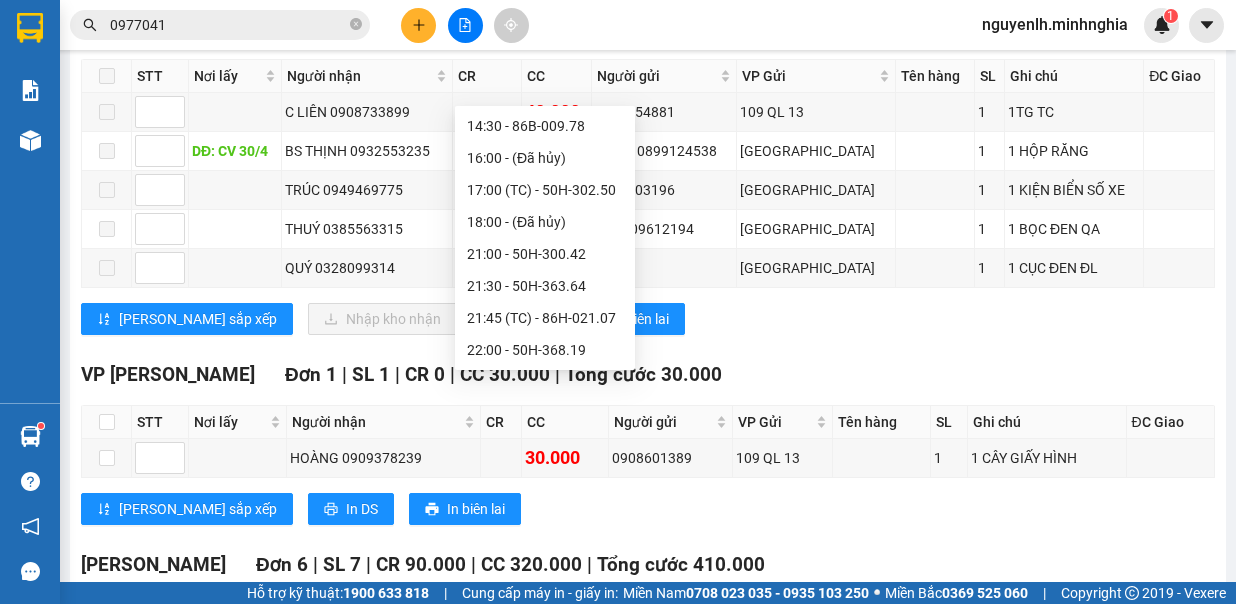 click on "10:00   (TC)   - 50H-720.12" at bounding box center [545, -34] 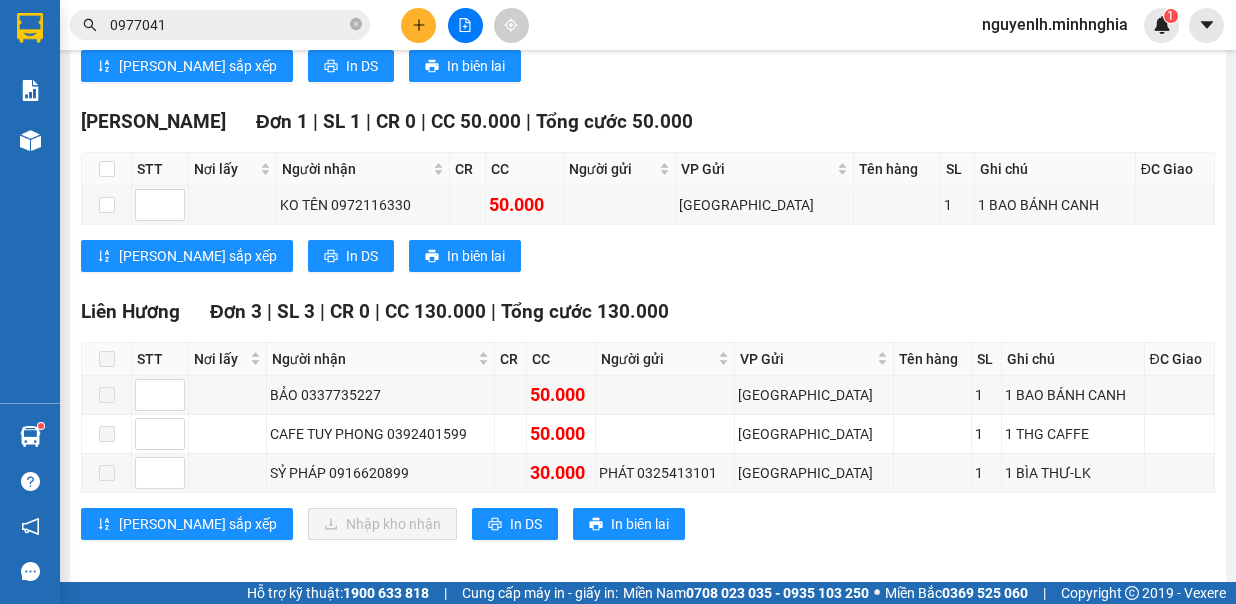 click on "10:00   (TC)   - 50H-720.12" at bounding box center (530, -614) 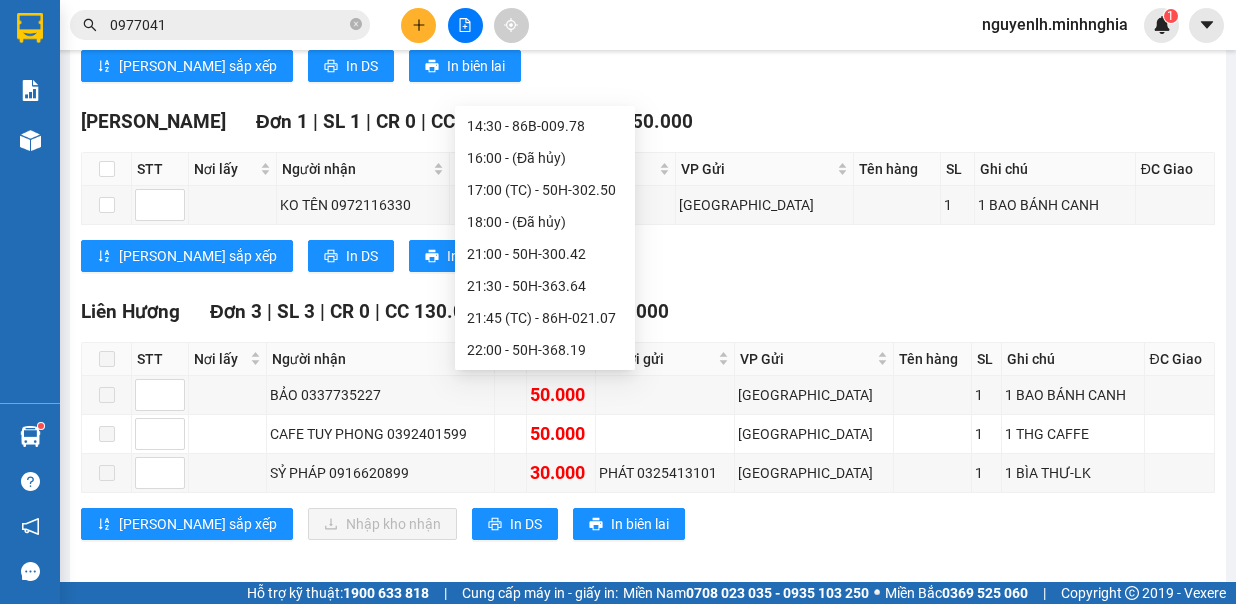 click on "10:30     - 50H-350.51" at bounding box center (545, -2) 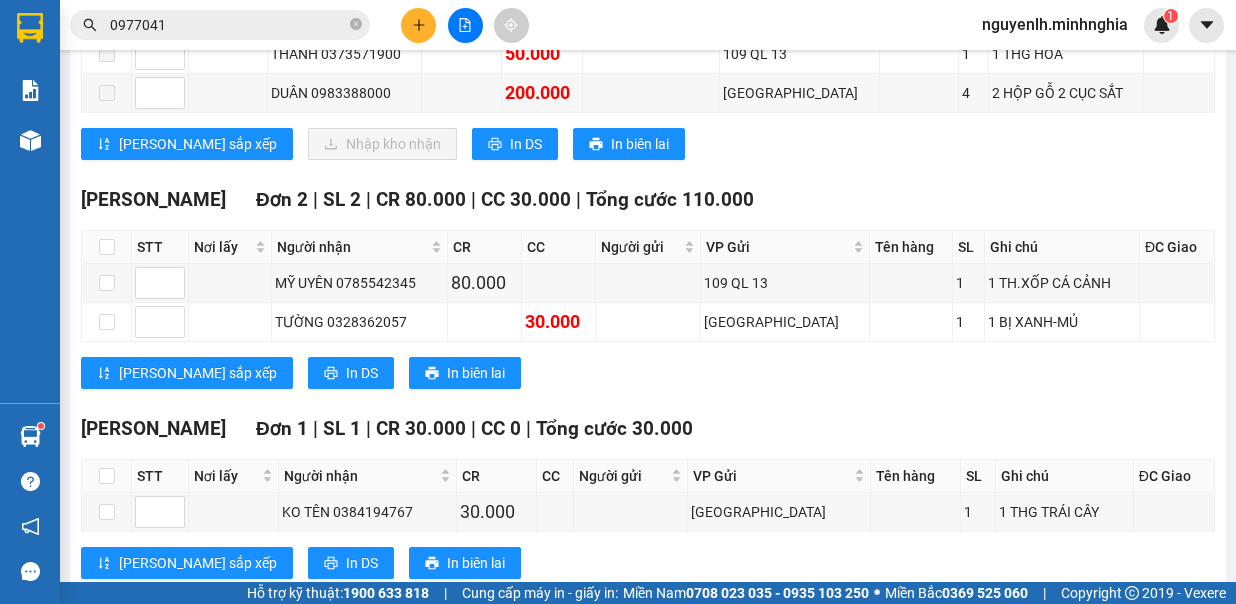click on "10:30     - 50H-350.51" at bounding box center [530, -614] 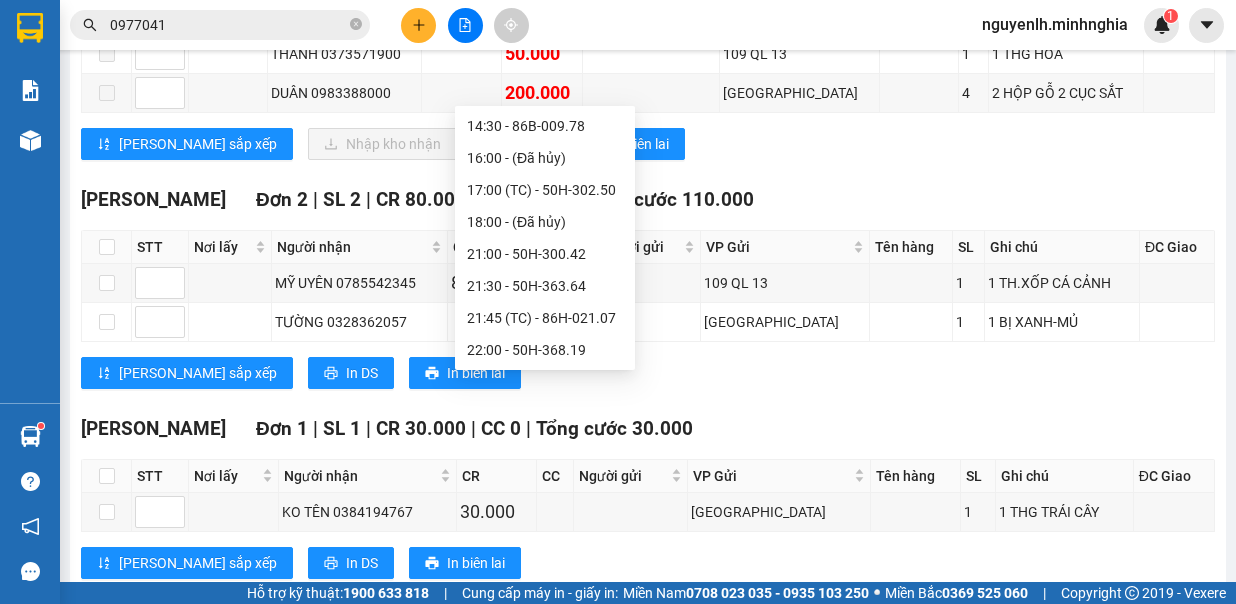 click on "11:00     - 50H-711.30" at bounding box center [545, 30] 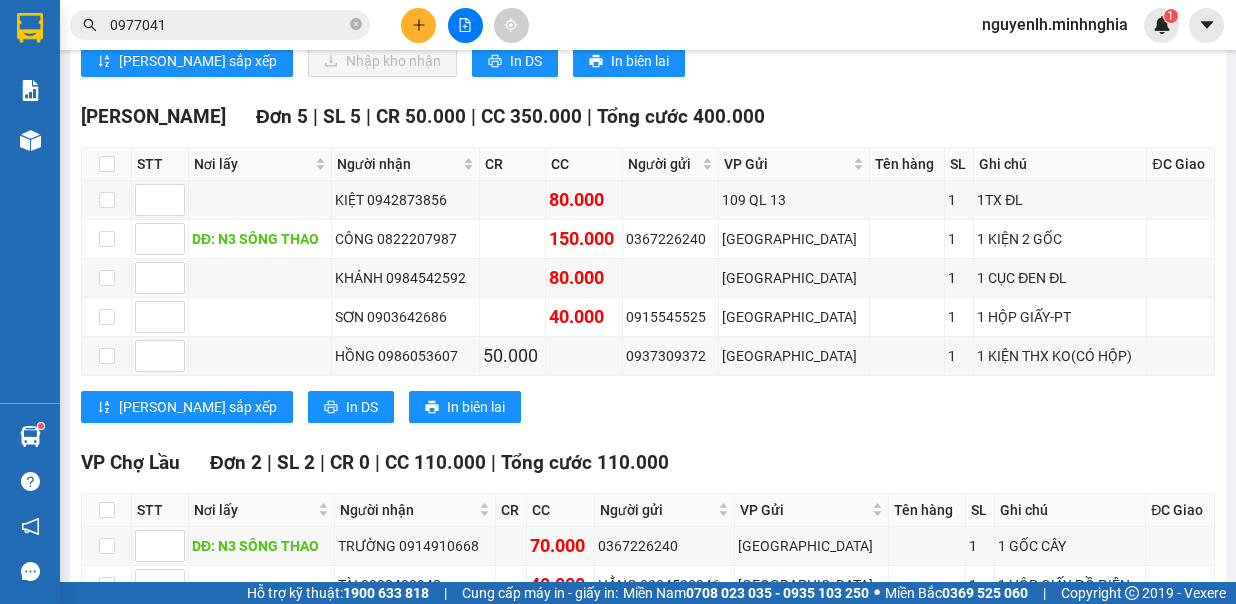 drag, startPoint x: 471, startPoint y: 84, endPoint x: 484, endPoint y: 90, distance: 14.3178215 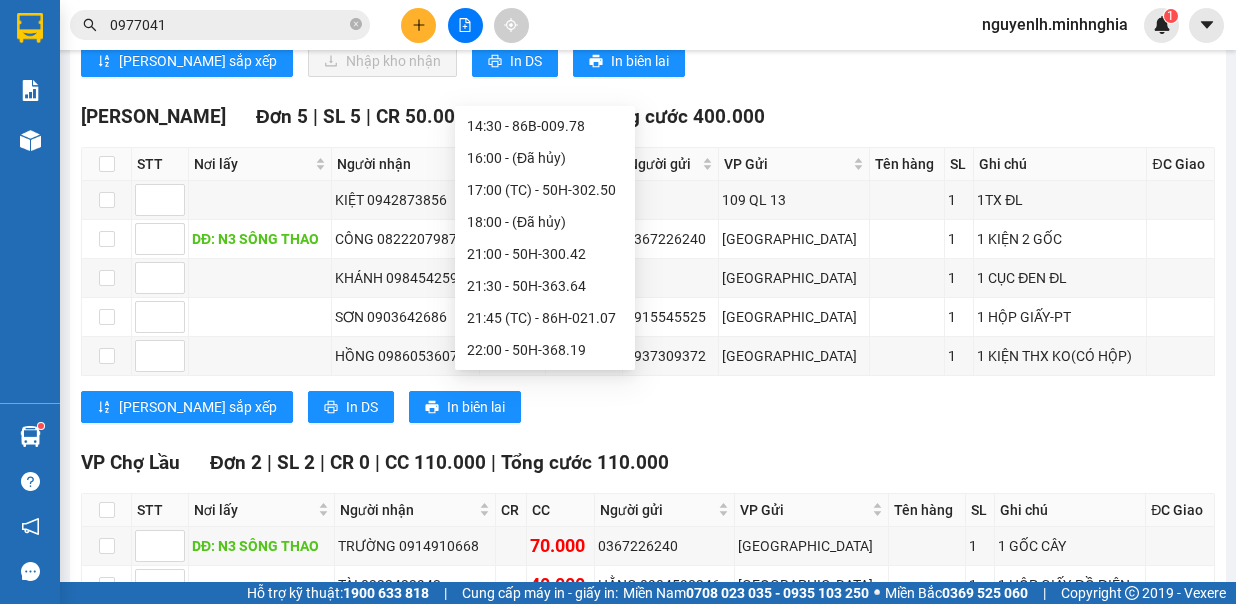 click on "11:30     - 86B-009.80" at bounding box center [545, 62] 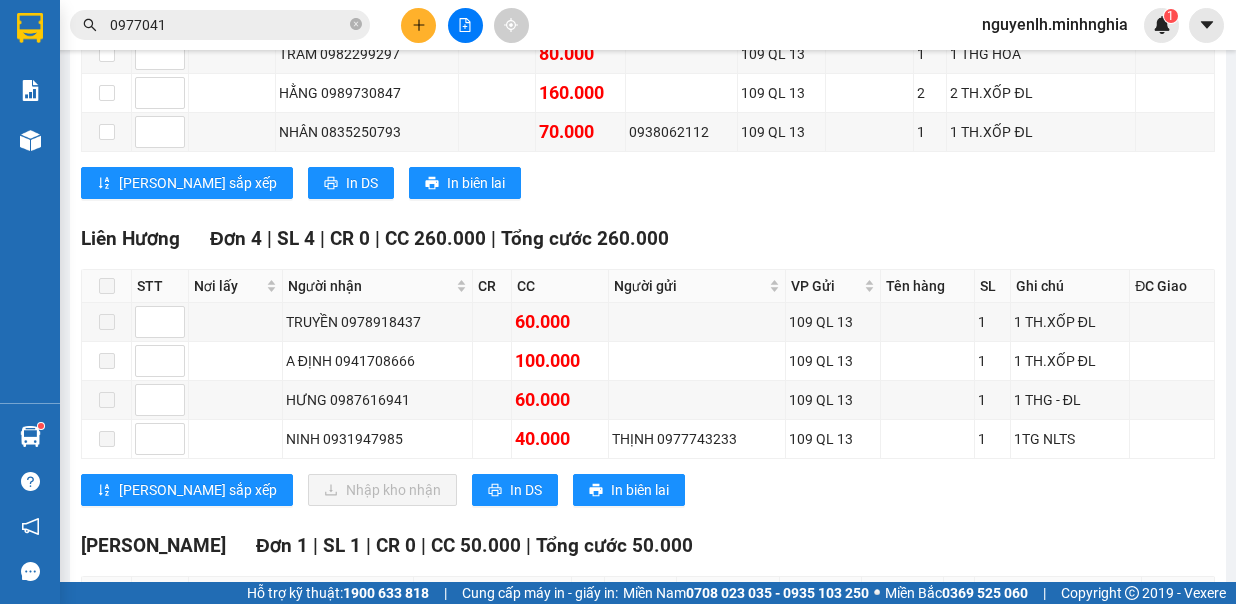 click on "11:30     - 86B-009.80" at bounding box center (530, -614) 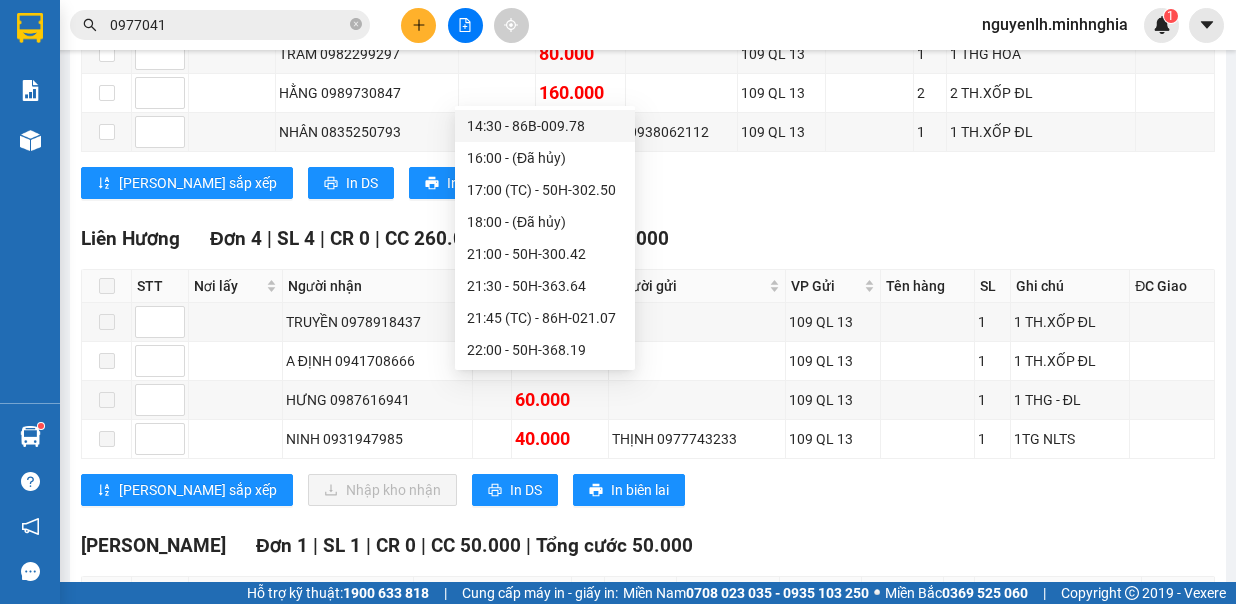 click on "14:30     - 86B-009.78" at bounding box center (545, 126) 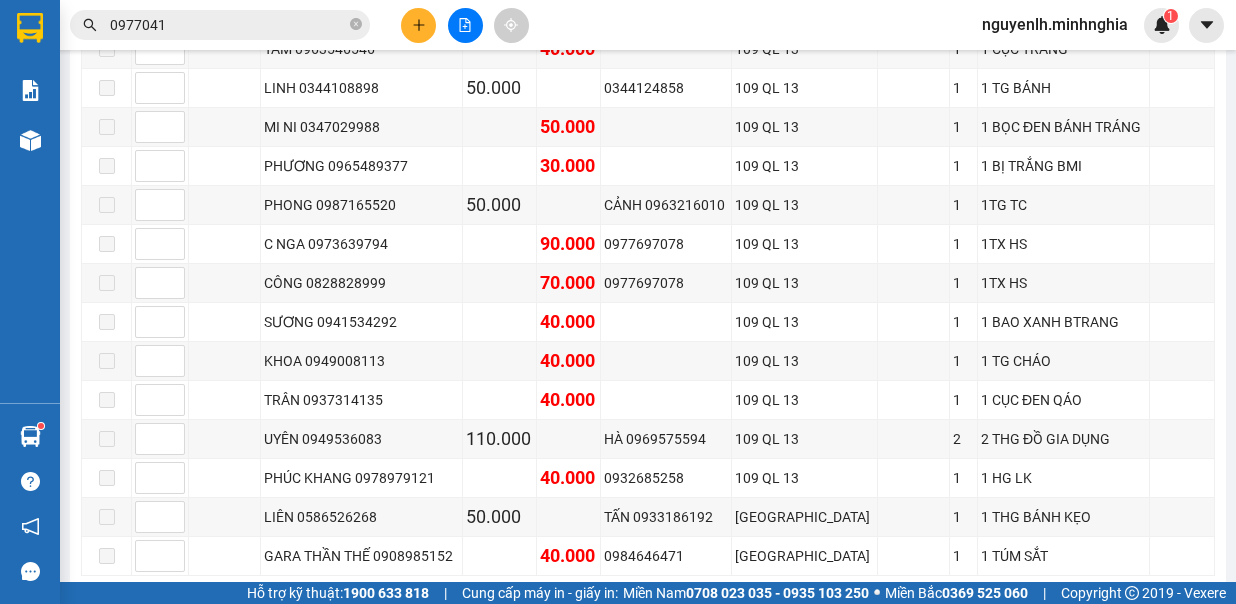 click on "14:30     - 86B-009.78" at bounding box center [530, -614] 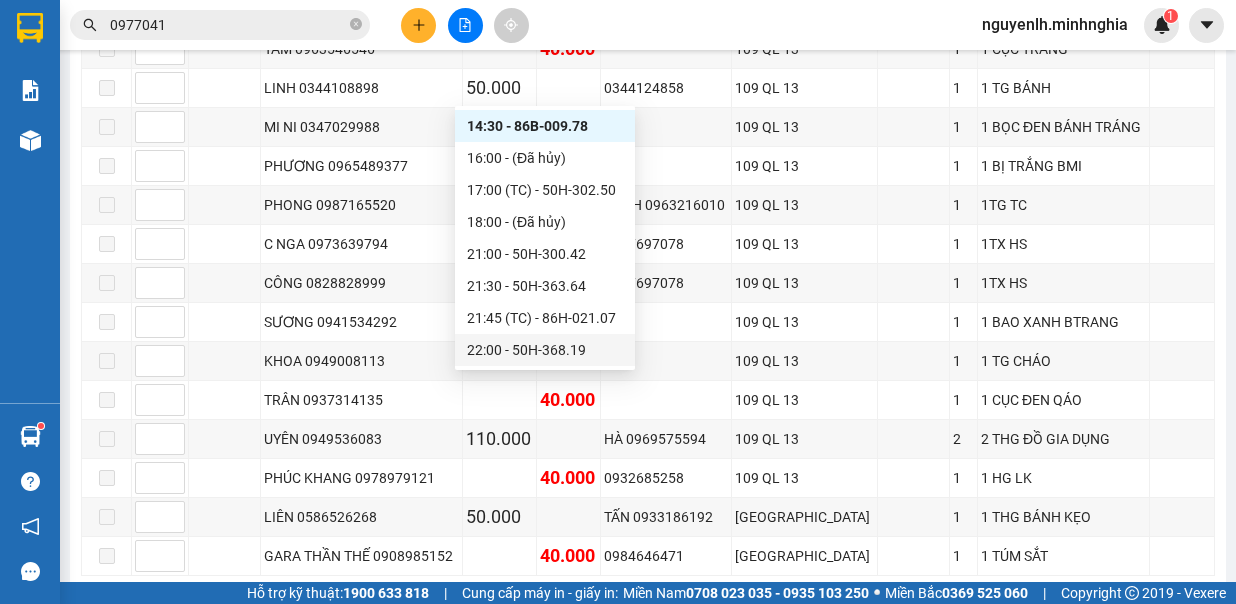 click on "22:00     - 50H-368.19" at bounding box center (545, 350) 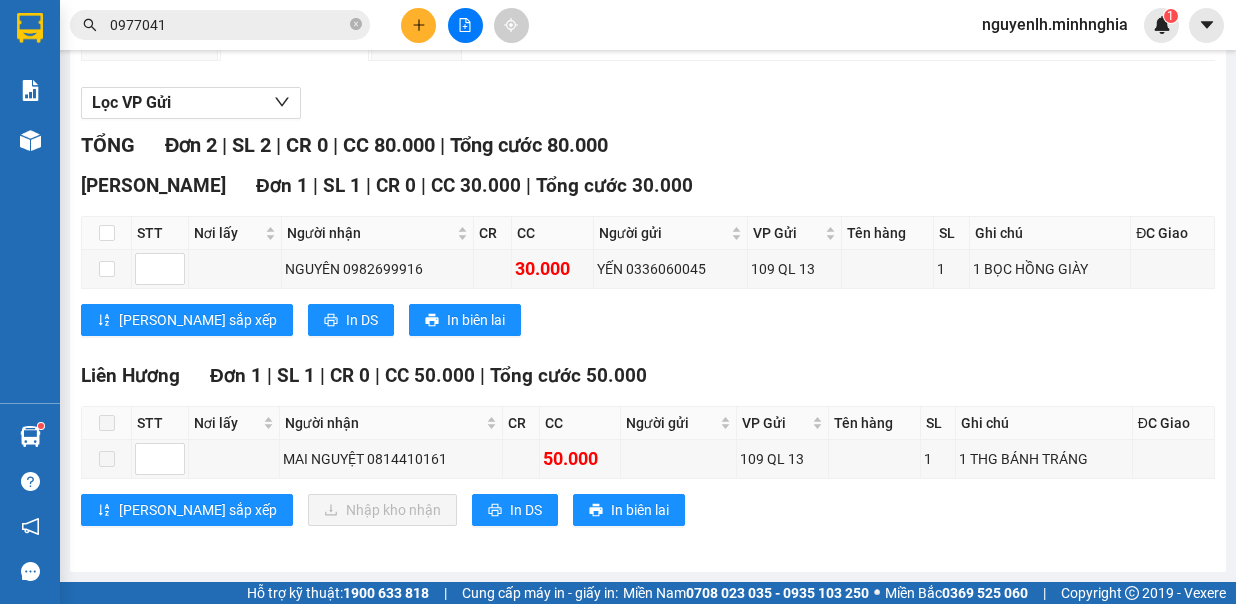 click on "22:00     - 50H-368.19" at bounding box center (530, -131) 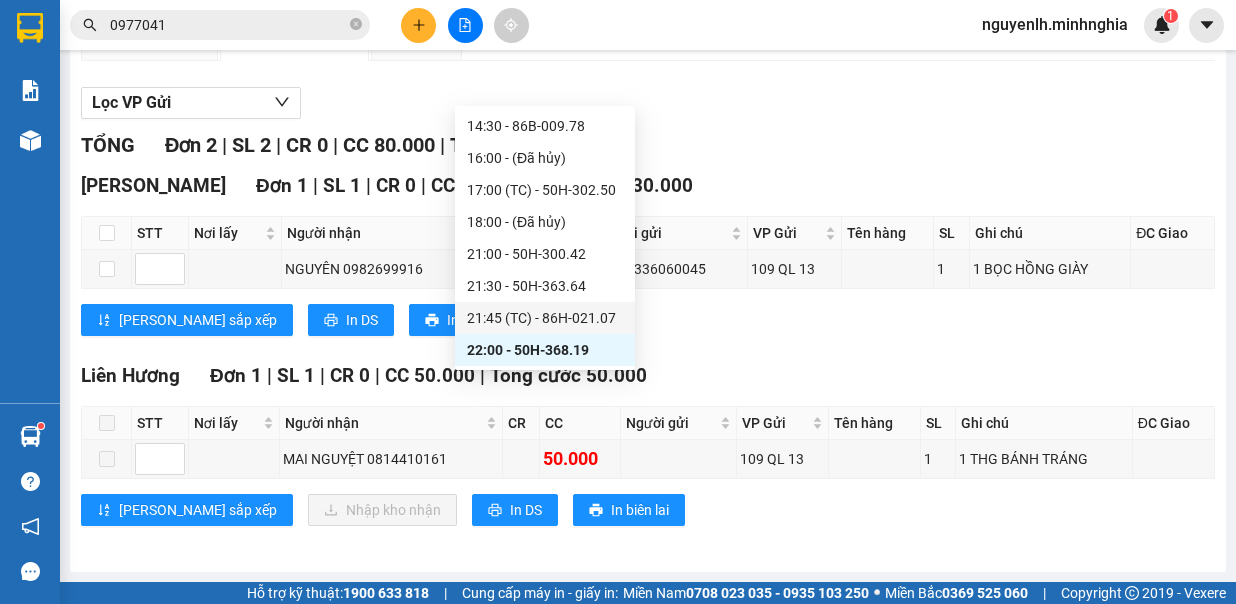 click on "21:45   (TC)   - 86H-021.07" at bounding box center [545, 318] 